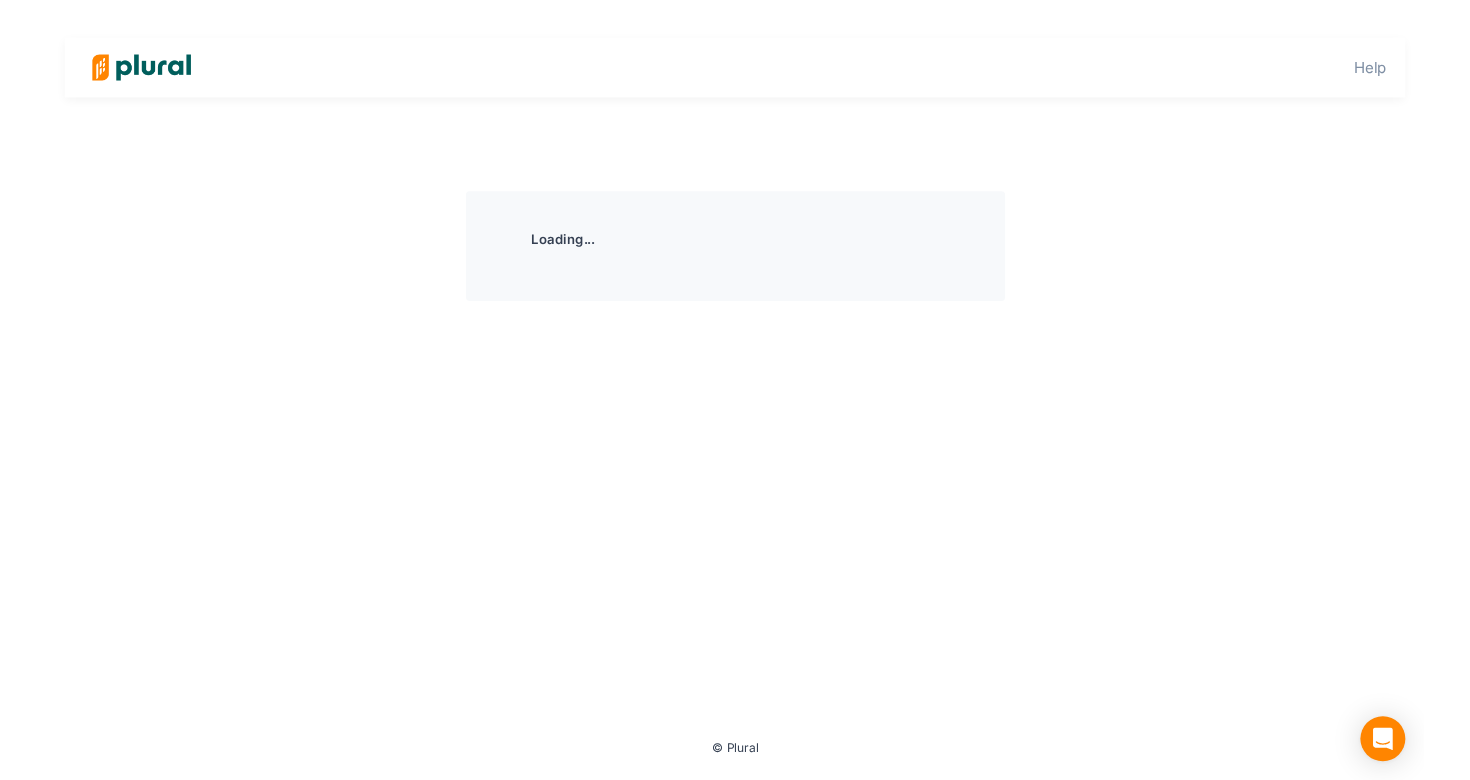 scroll, scrollTop: 0, scrollLeft: 0, axis: both 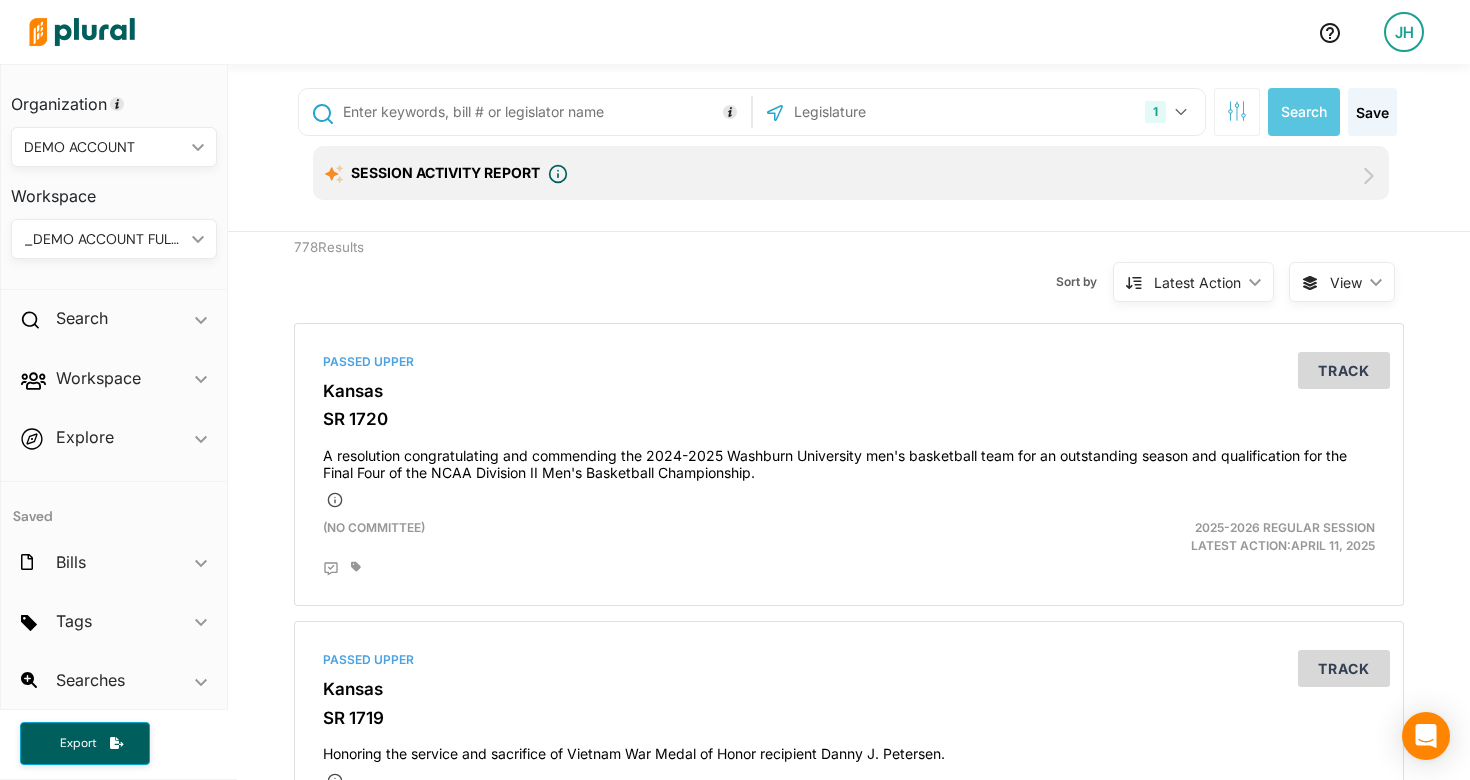 click on "Session Activity Report" at bounding box center [445, 172] 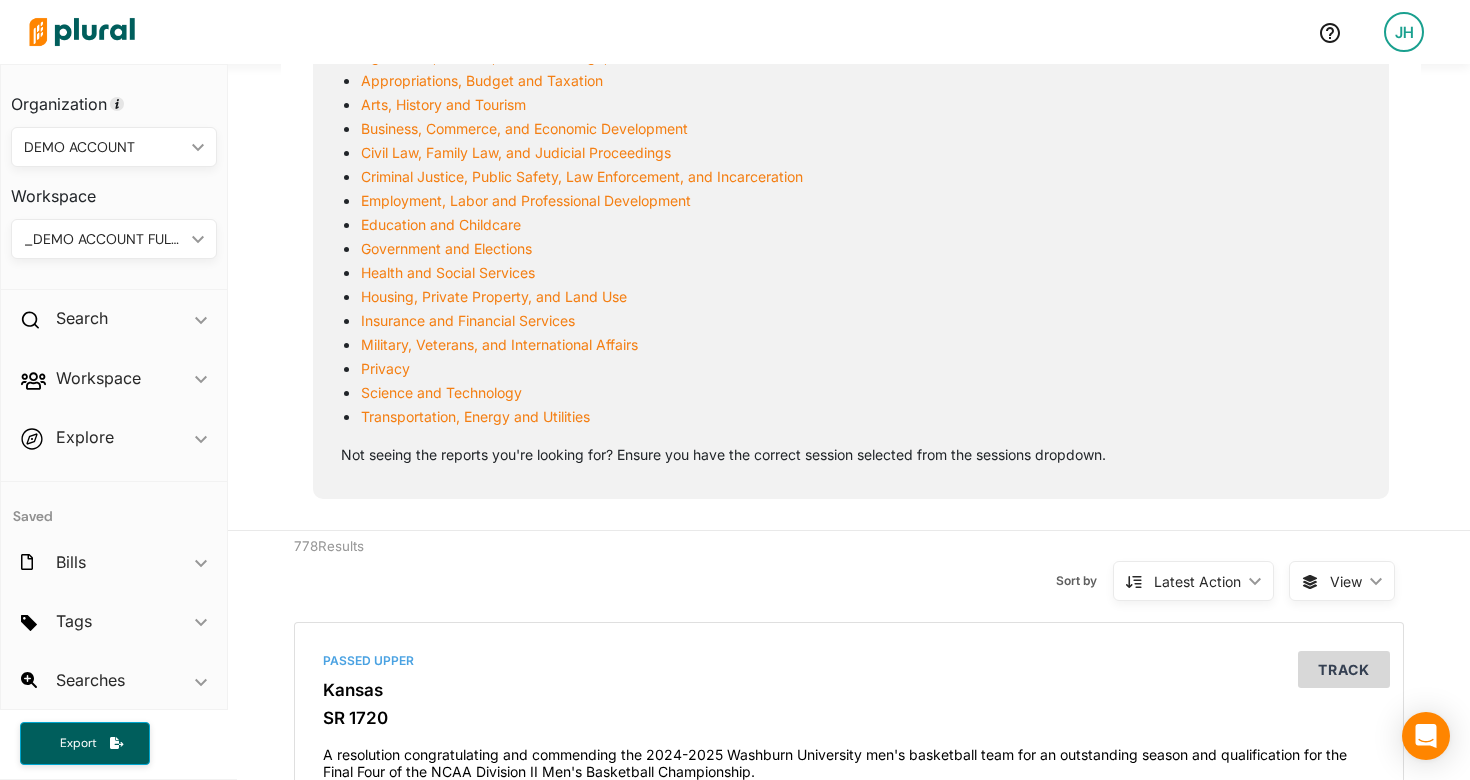 scroll, scrollTop: 41, scrollLeft: 0, axis: vertical 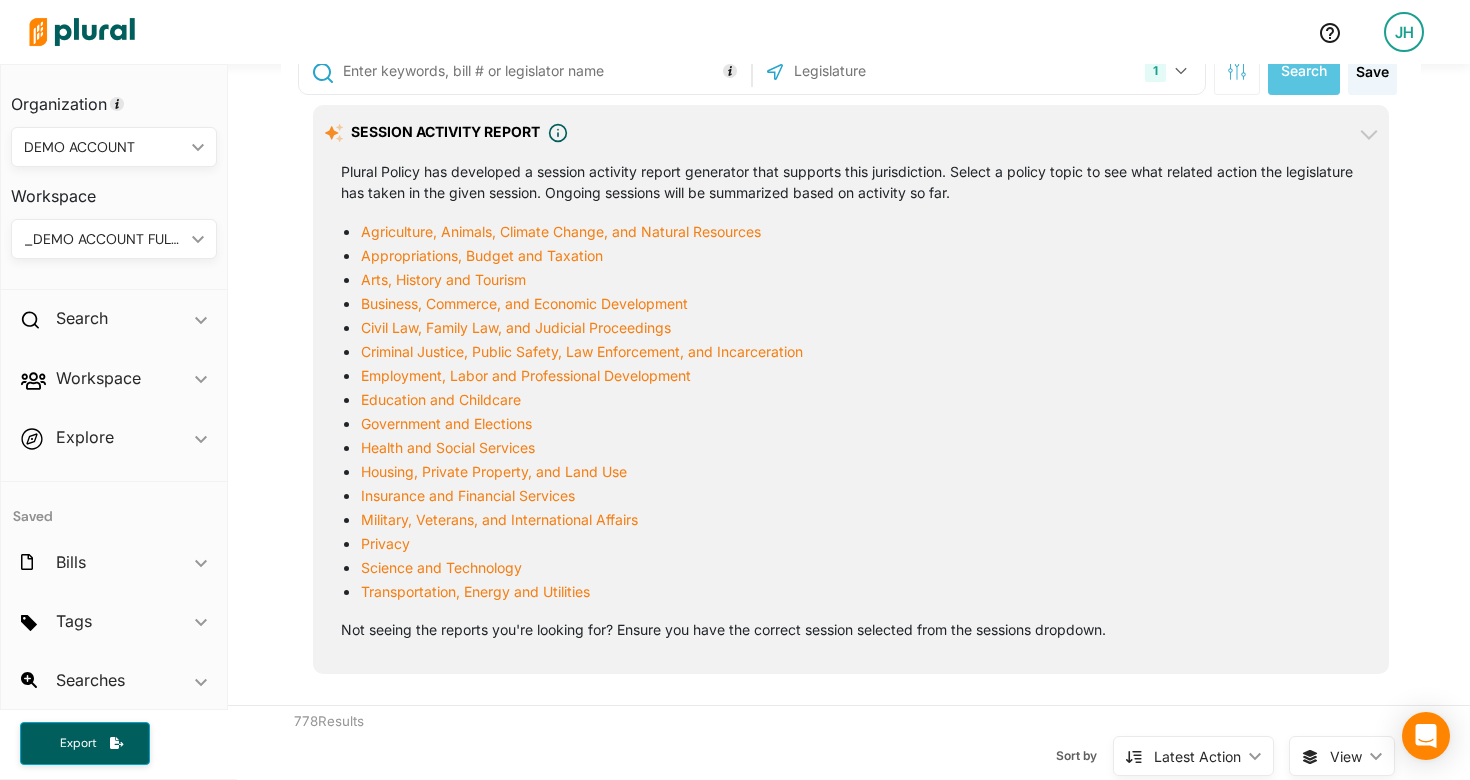 click at bounding box center (661, 32) 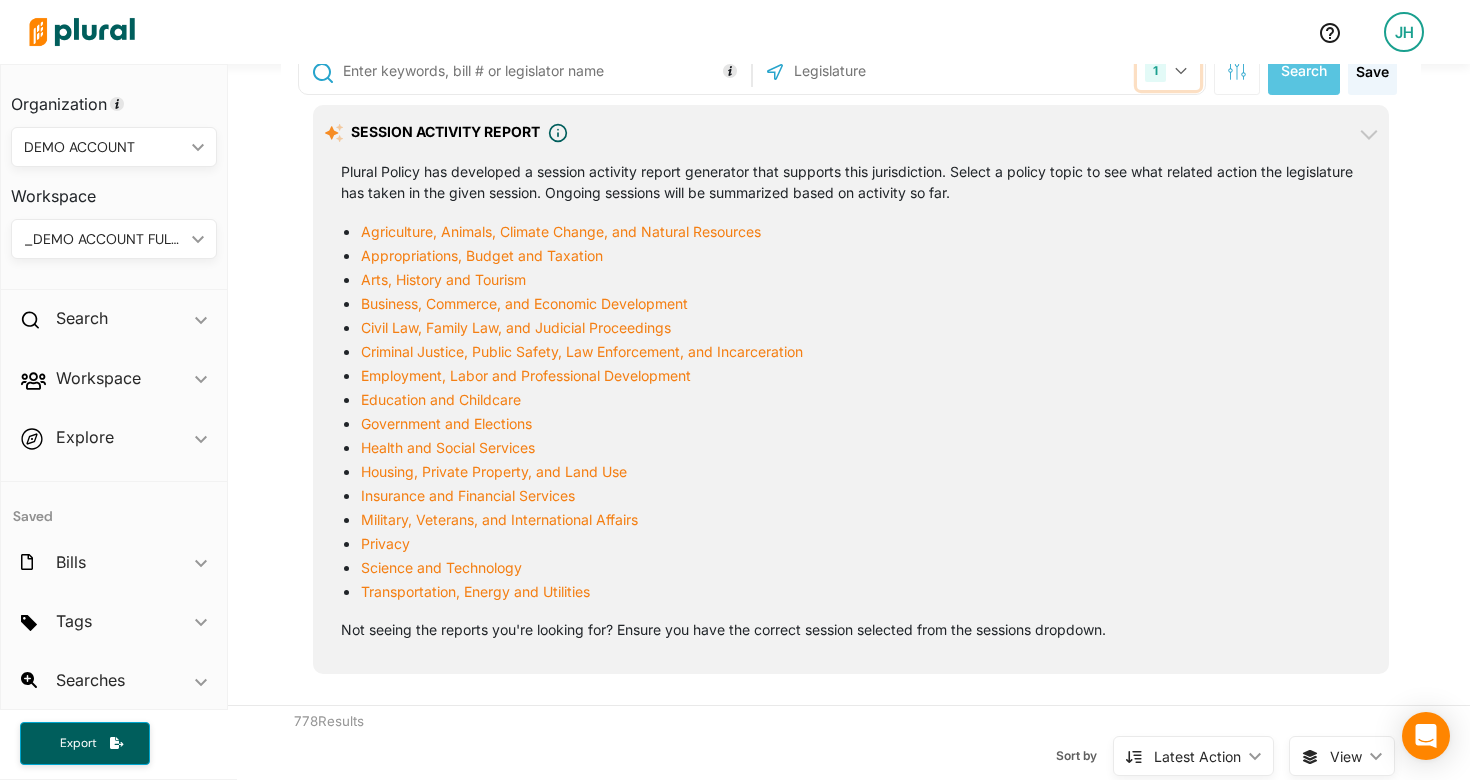 click 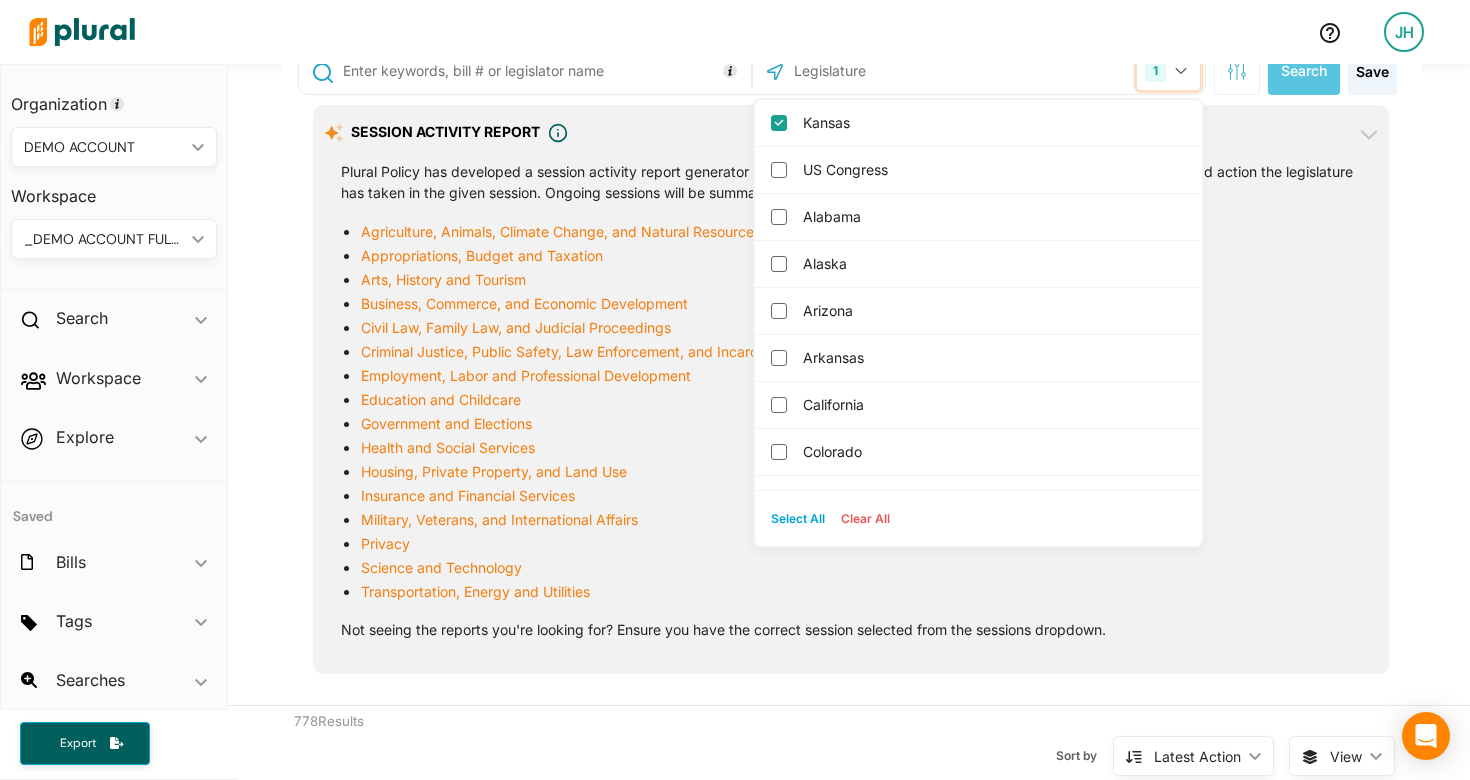 click on "1" at bounding box center (1168, 71) 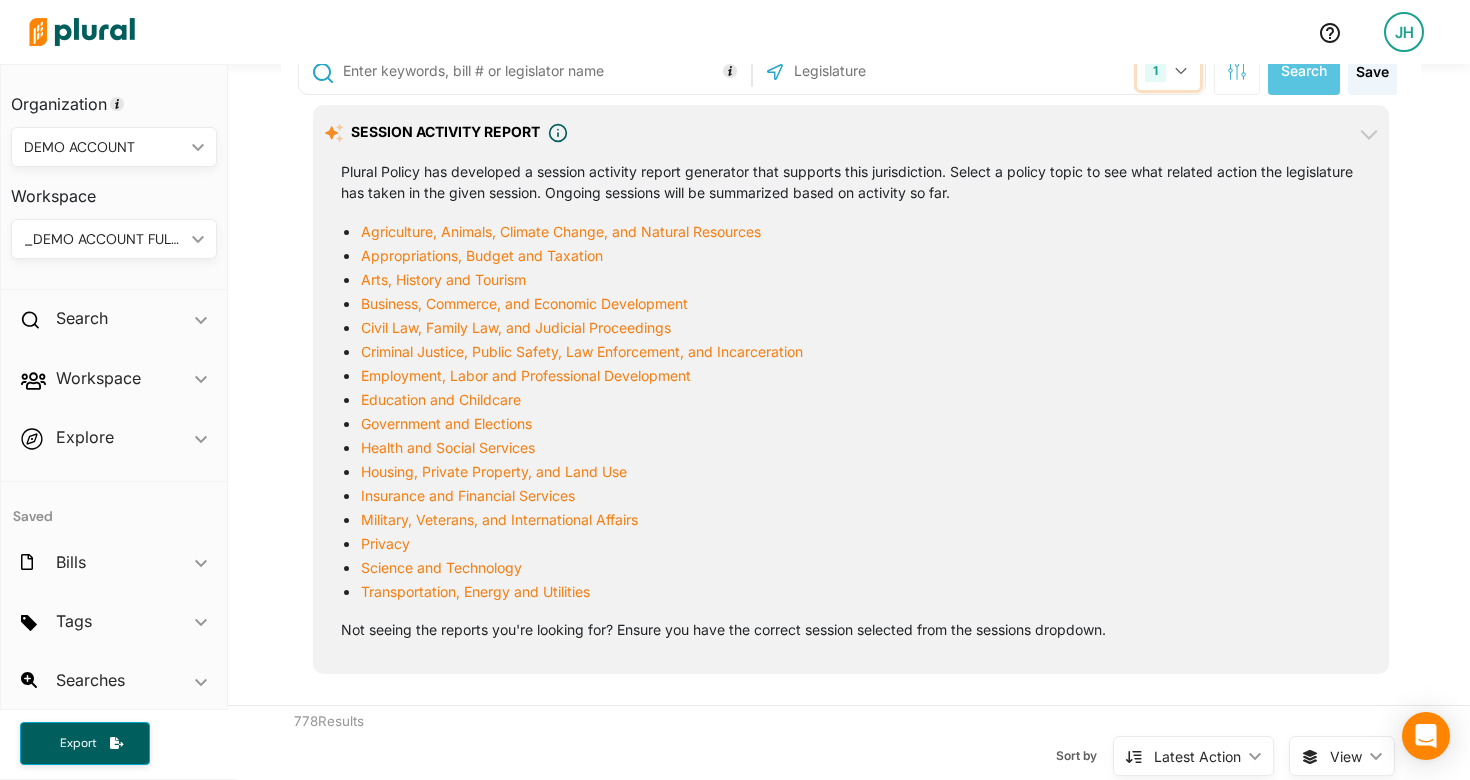 scroll, scrollTop: 0, scrollLeft: 0, axis: both 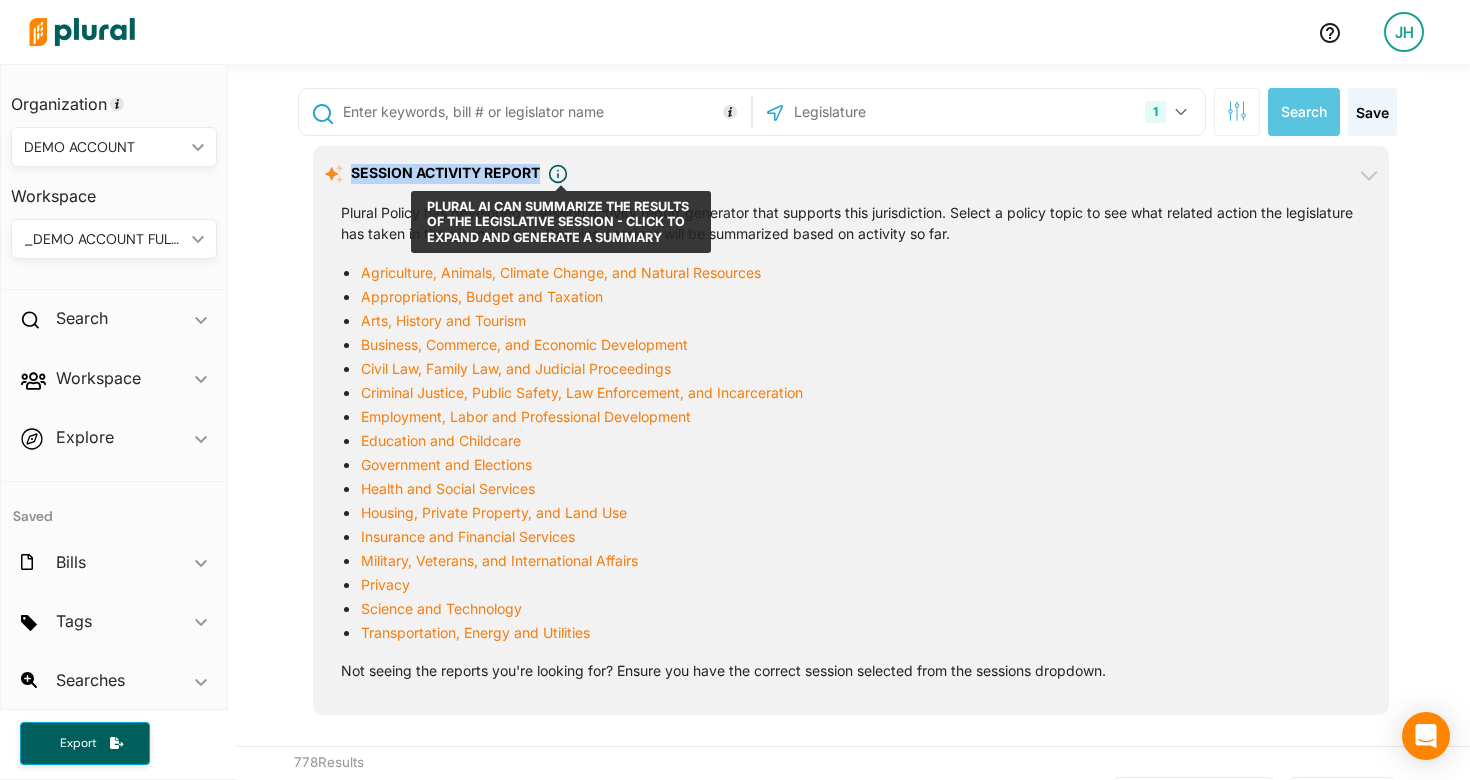 drag, startPoint x: 351, startPoint y: 168, endPoint x: 589, endPoint y: 165, distance: 238.0189 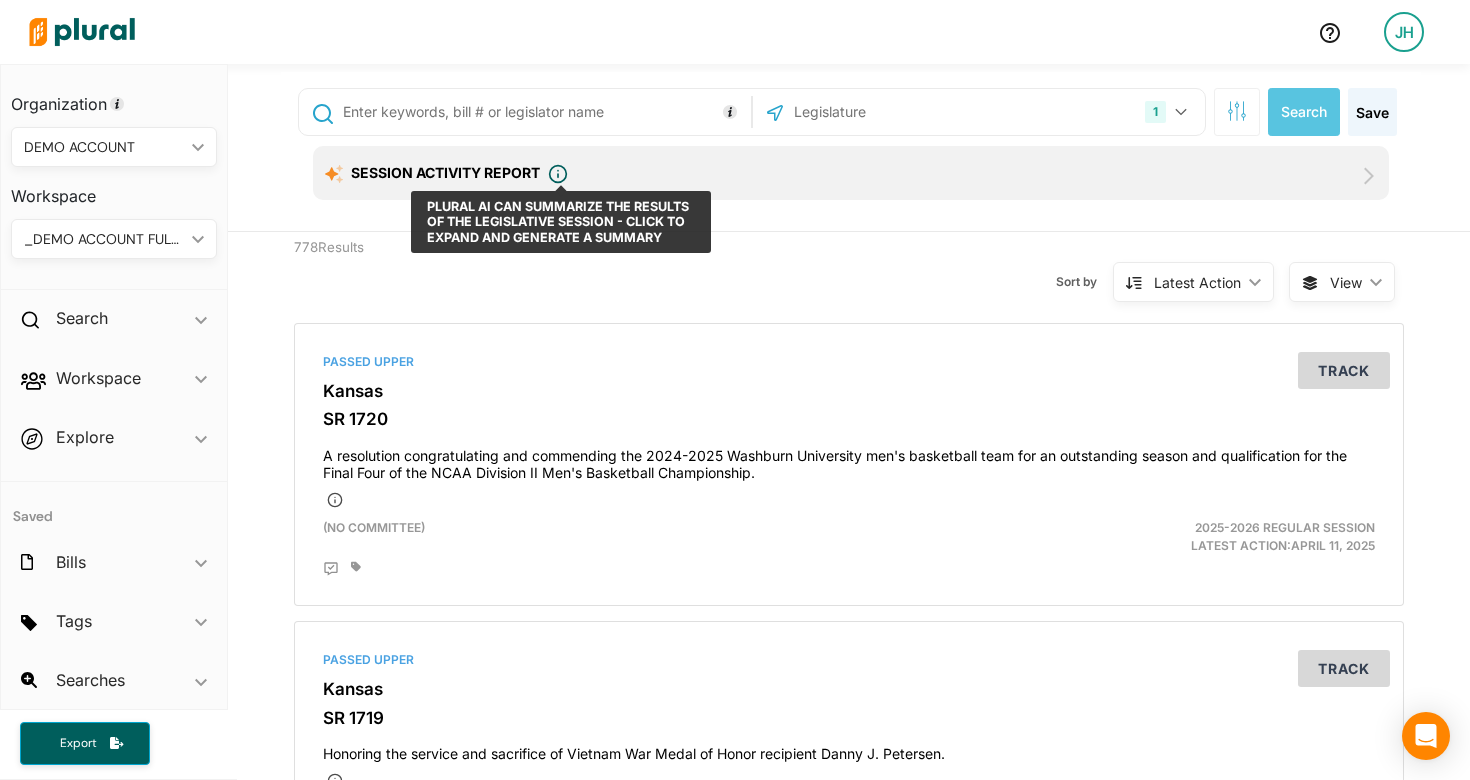 click on "Session Activity Report" at bounding box center [445, 172] 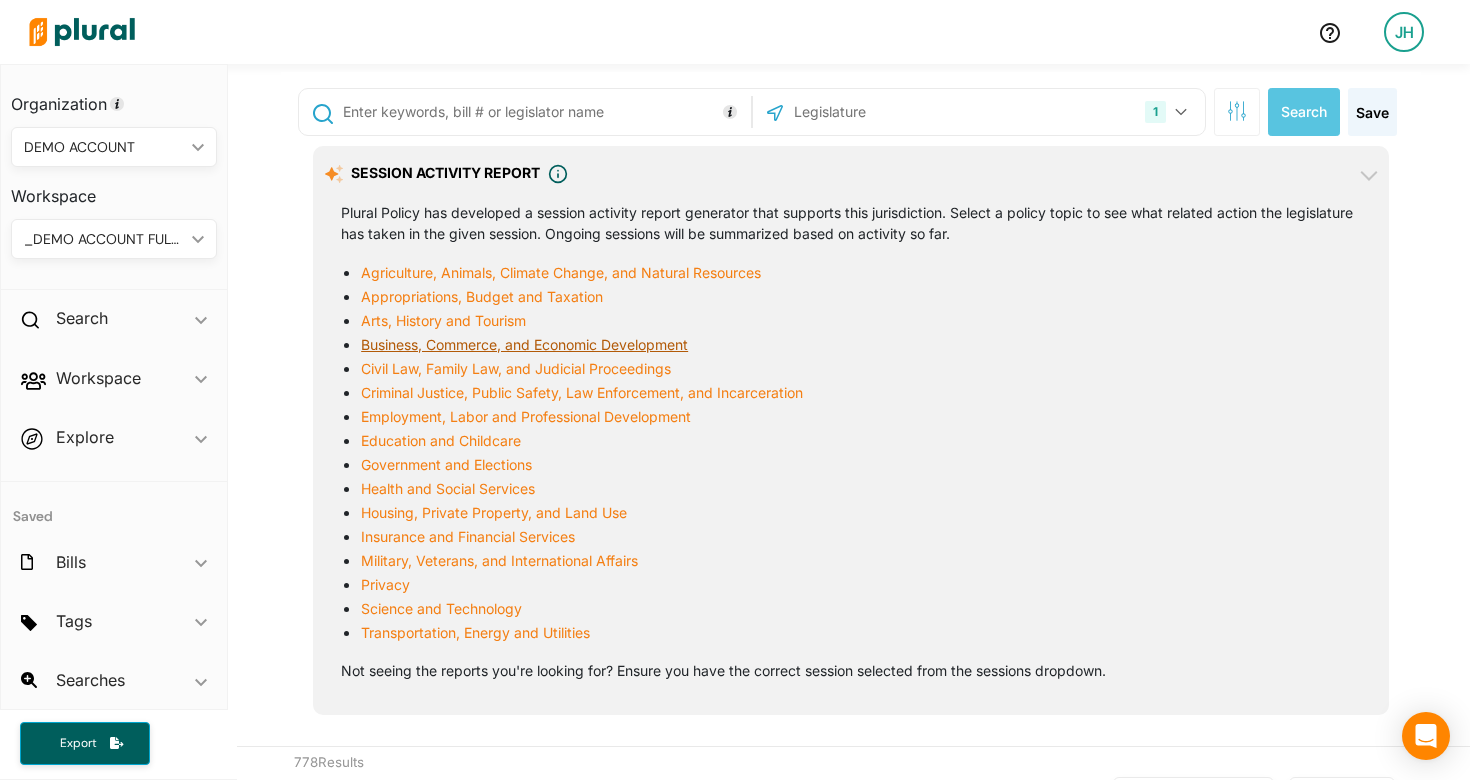 click on "Business, Commerce, and Economic Development" at bounding box center (524, 344) 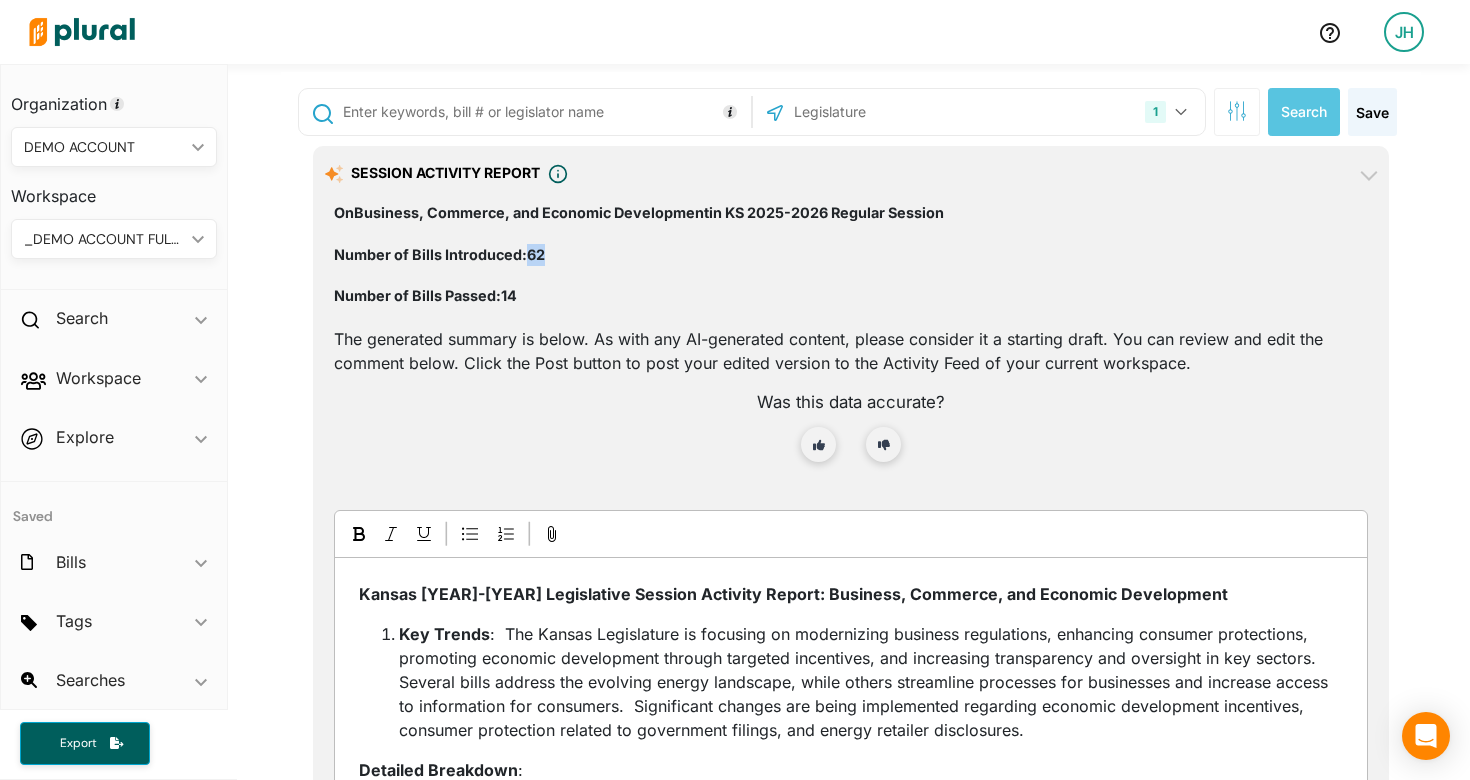 drag, startPoint x: 551, startPoint y: 251, endPoint x: 532, endPoint y: 252, distance: 19.026299 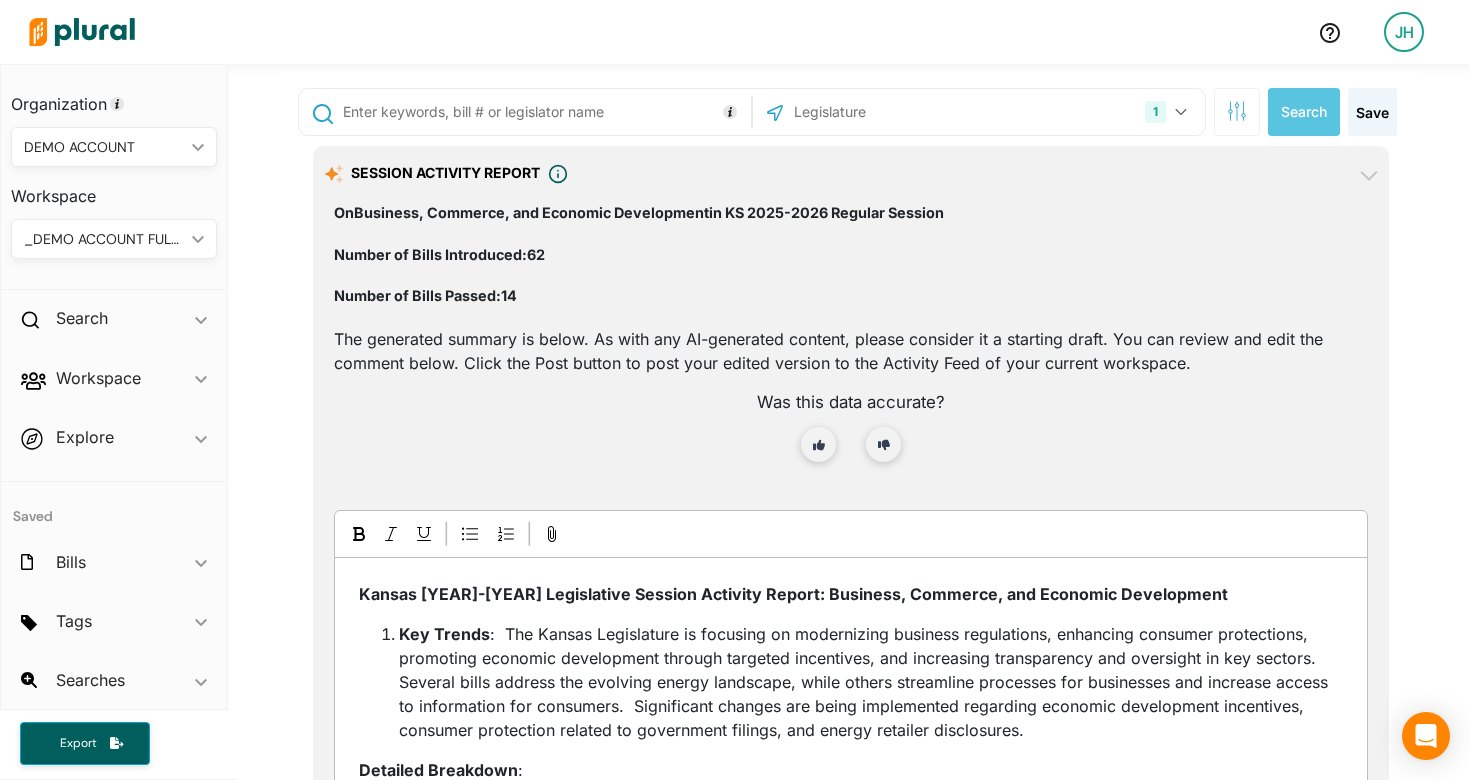 click on "Number of Bills Passed: 14" at bounding box center (851, 296) 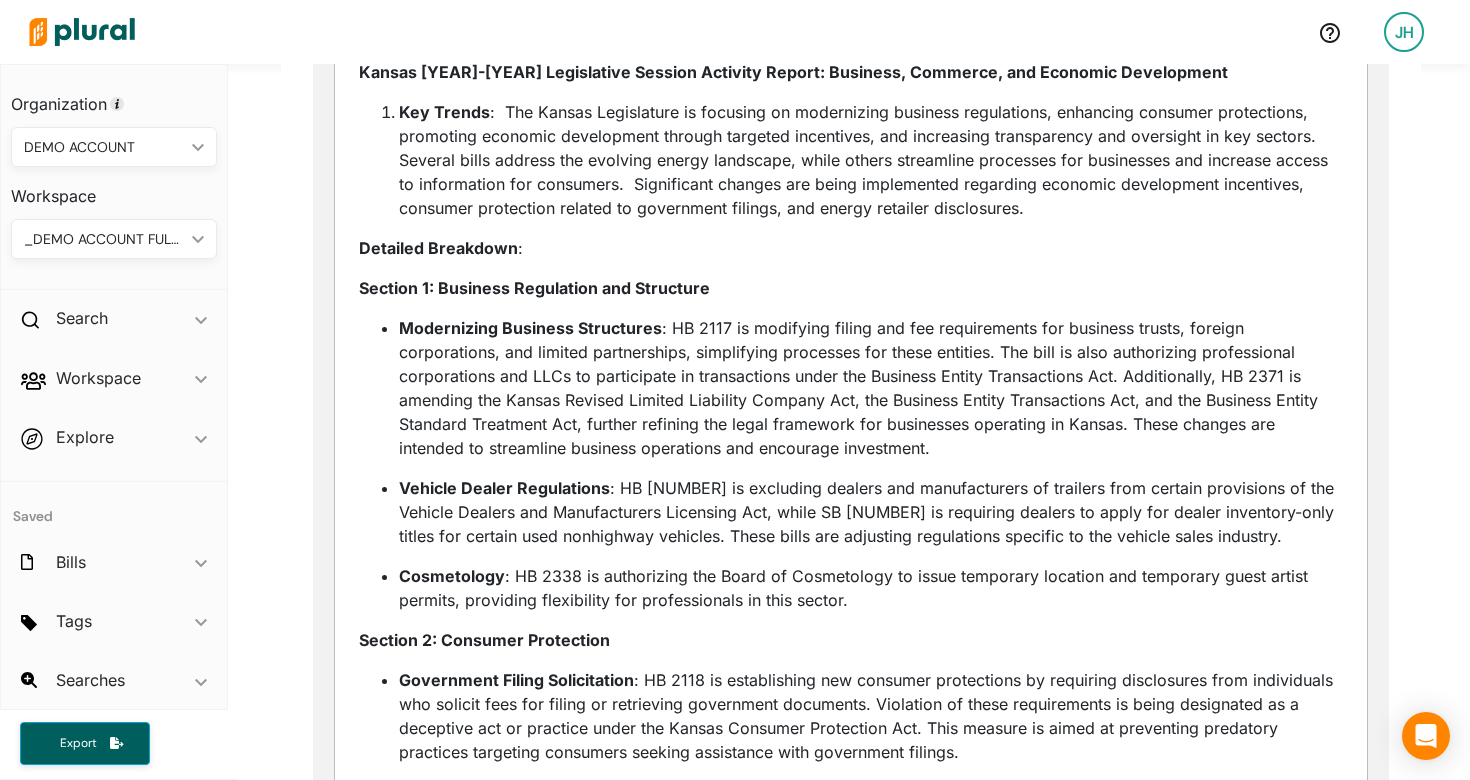 scroll, scrollTop: 601, scrollLeft: 0, axis: vertical 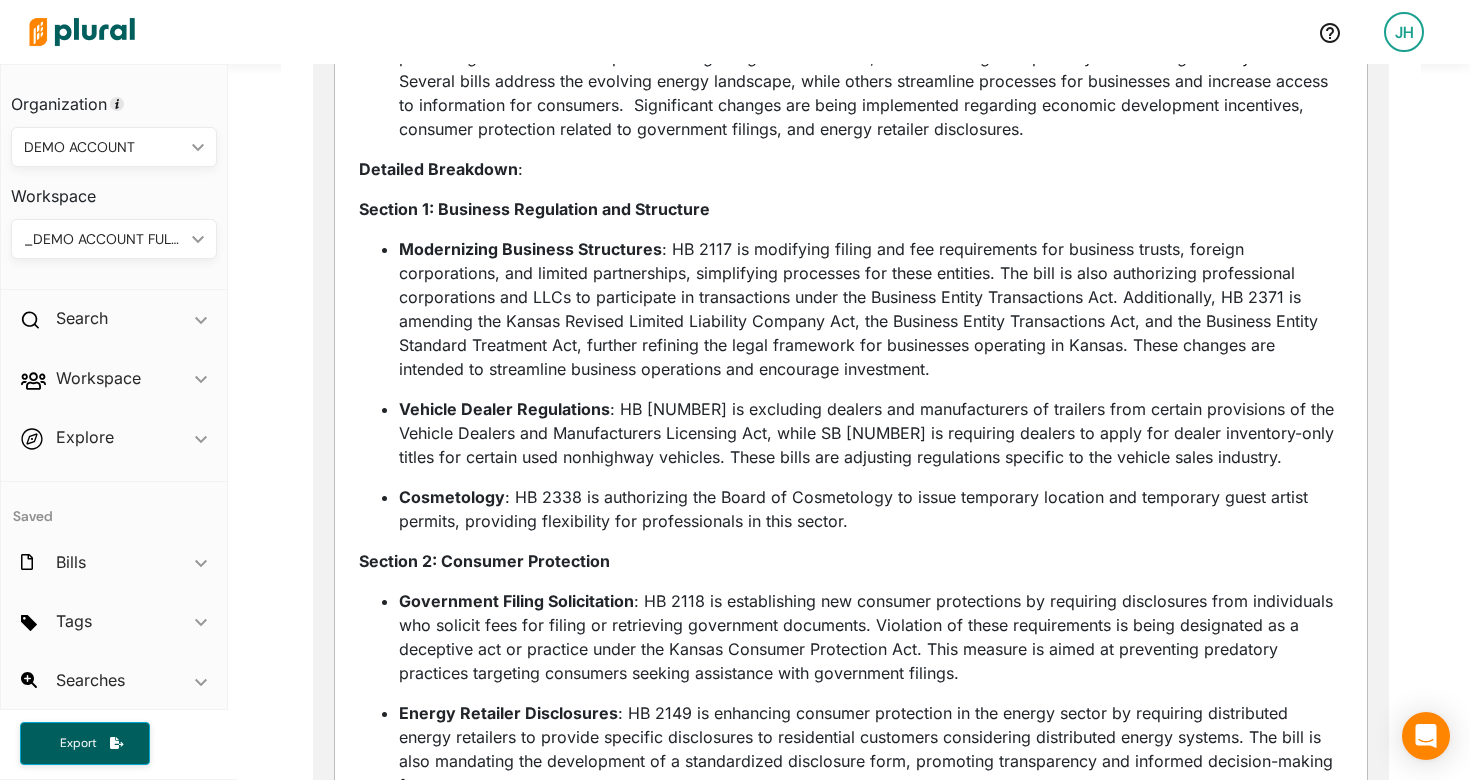 click on "Section 1: Business Regulation and Structure" at bounding box center (534, 209) 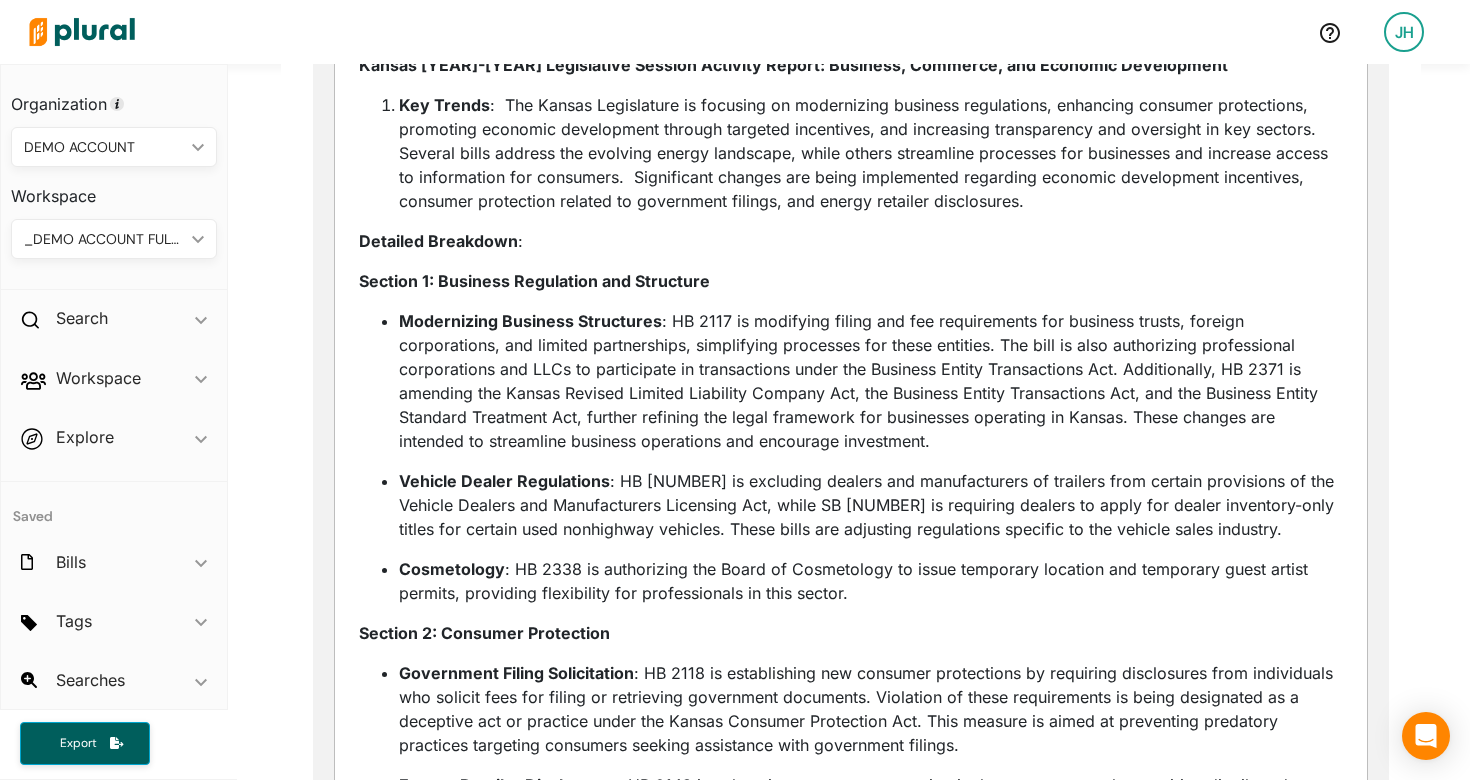 scroll, scrollTop: 0, scrollLeft: 0, axis: both 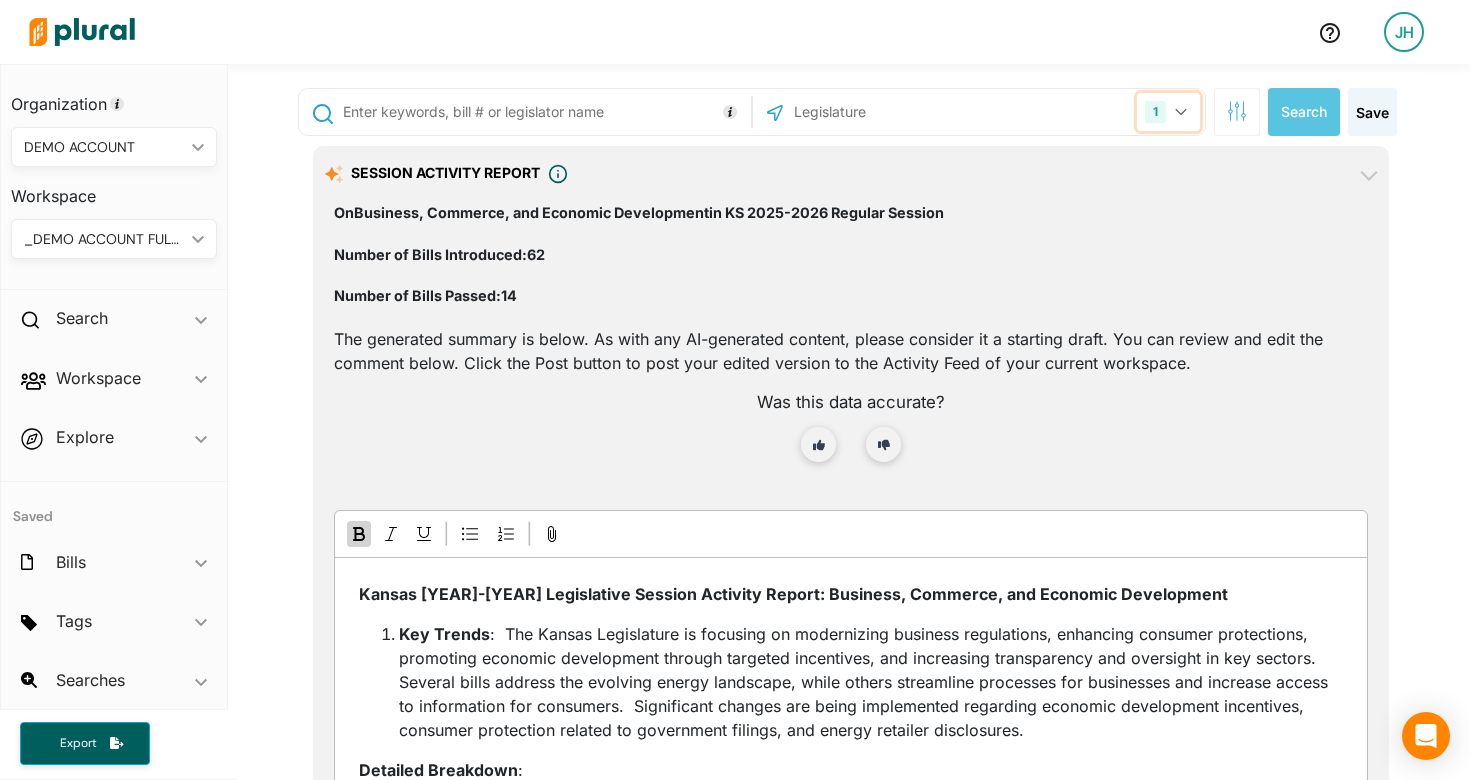 click 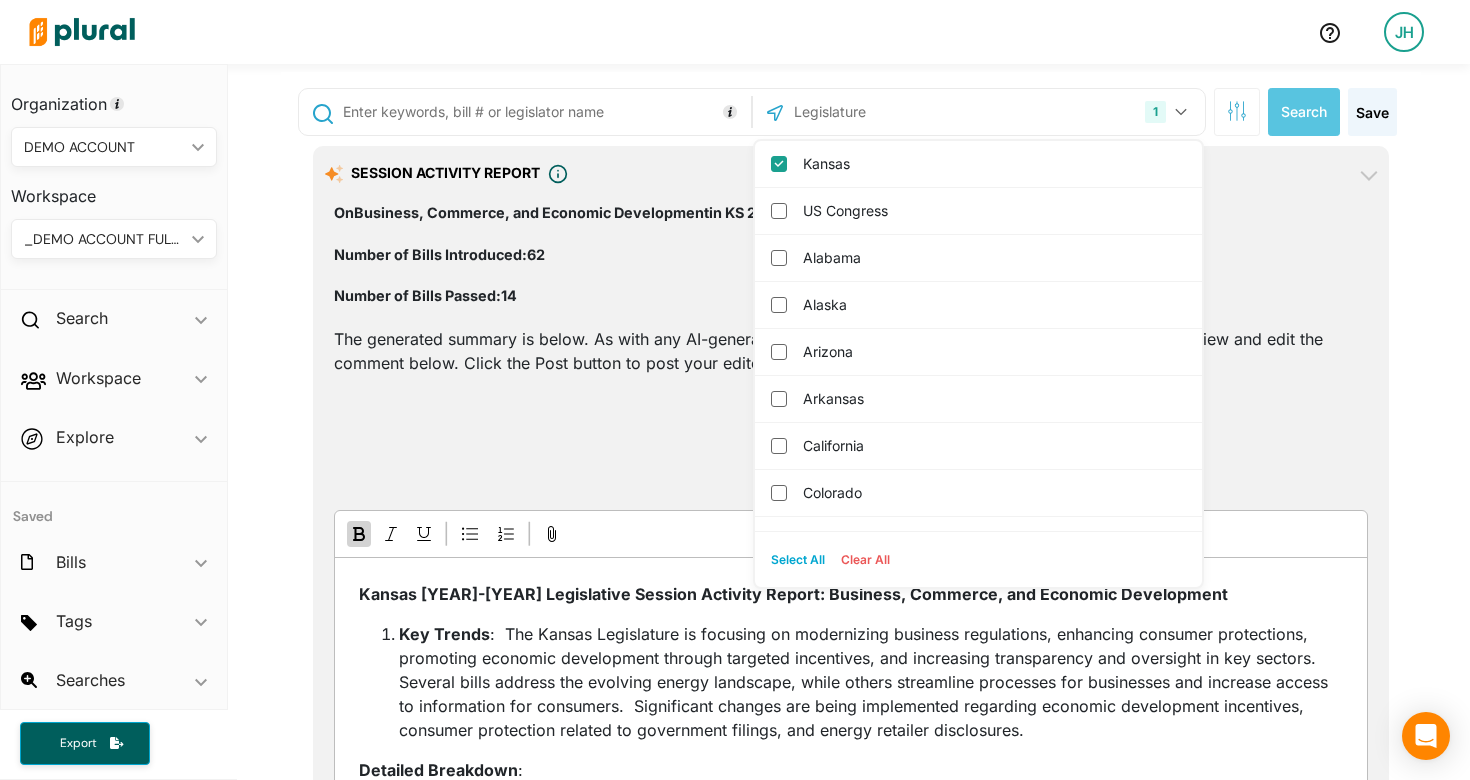 click on "Select All" at bounding box center [798, 560] 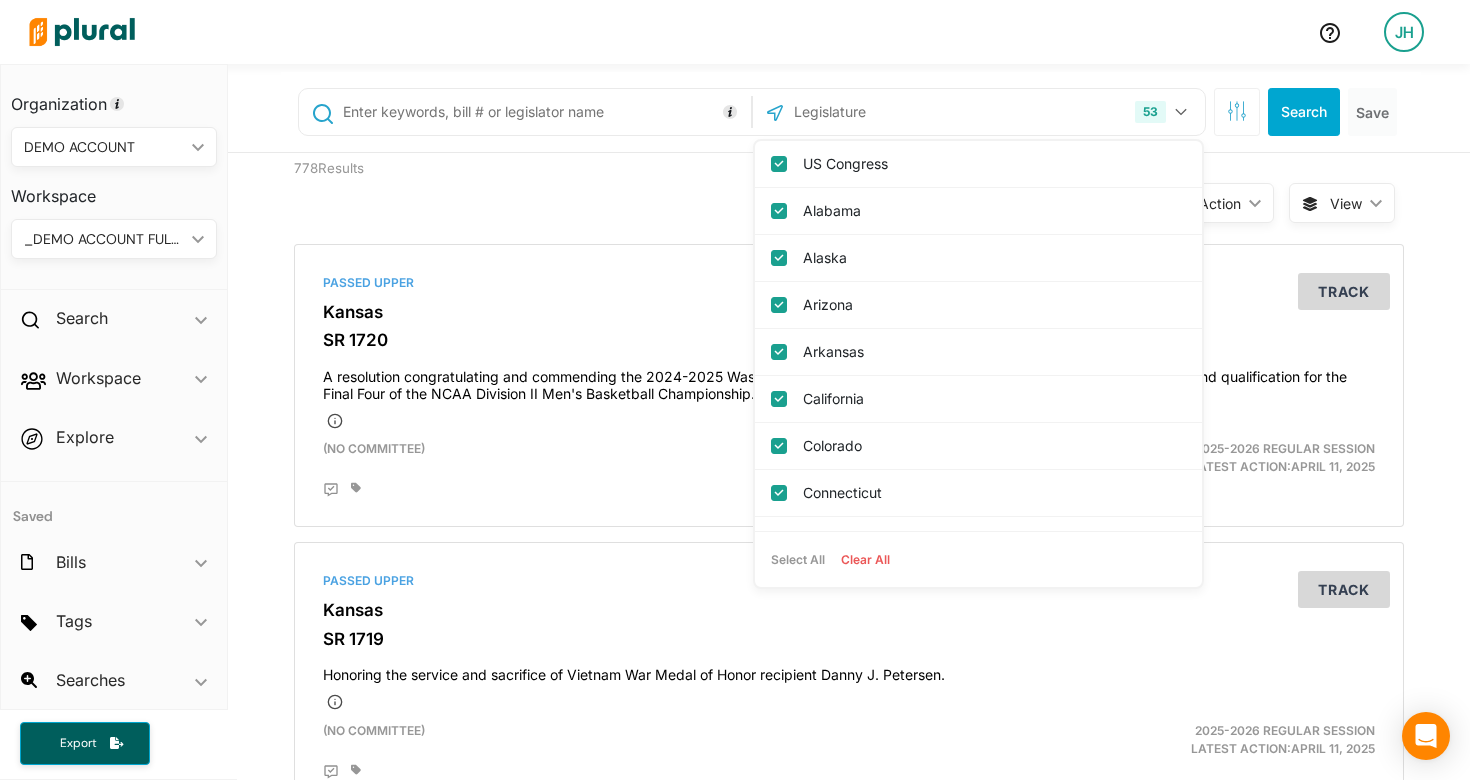 click on "778  Results Sort by Latest Action ic_keyboard_arrow_down Relevance Latest Action Latest Action Alphanumerical Alphanumerical View ic_keyboard_arrow_down" at bounding box center [849, 191] 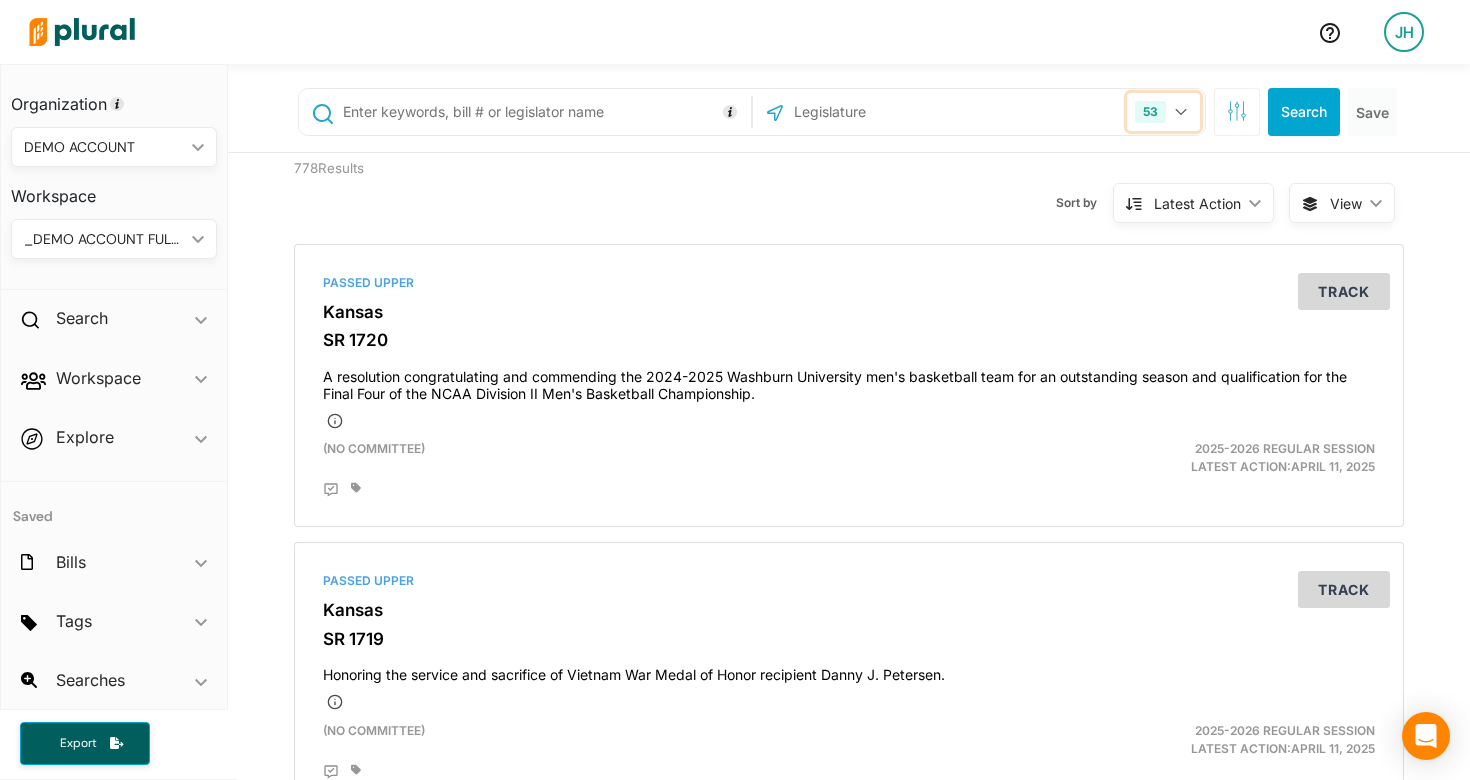 click on "53" at bounding box center (1163, 112) 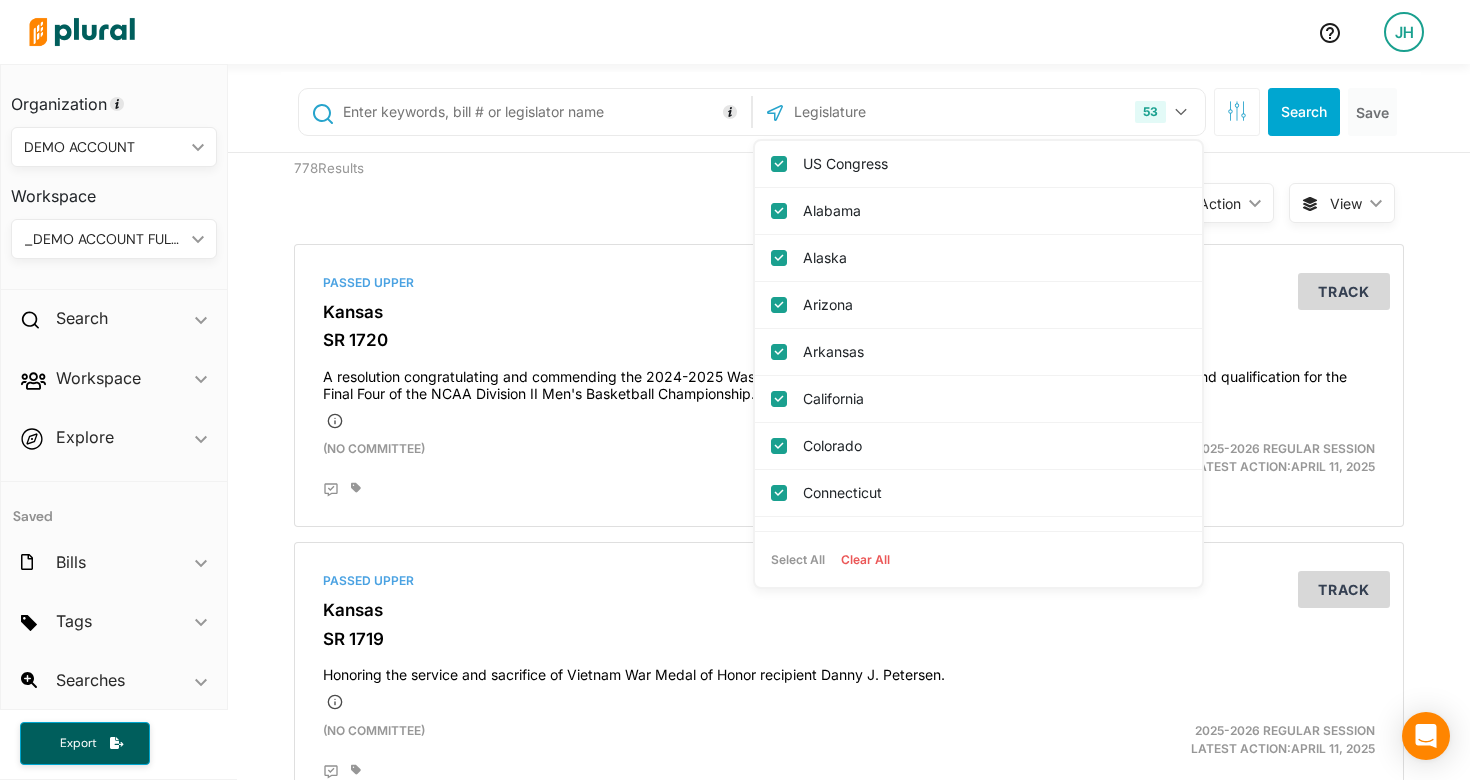 click on "Clear All" at bounding box center (865, 560) 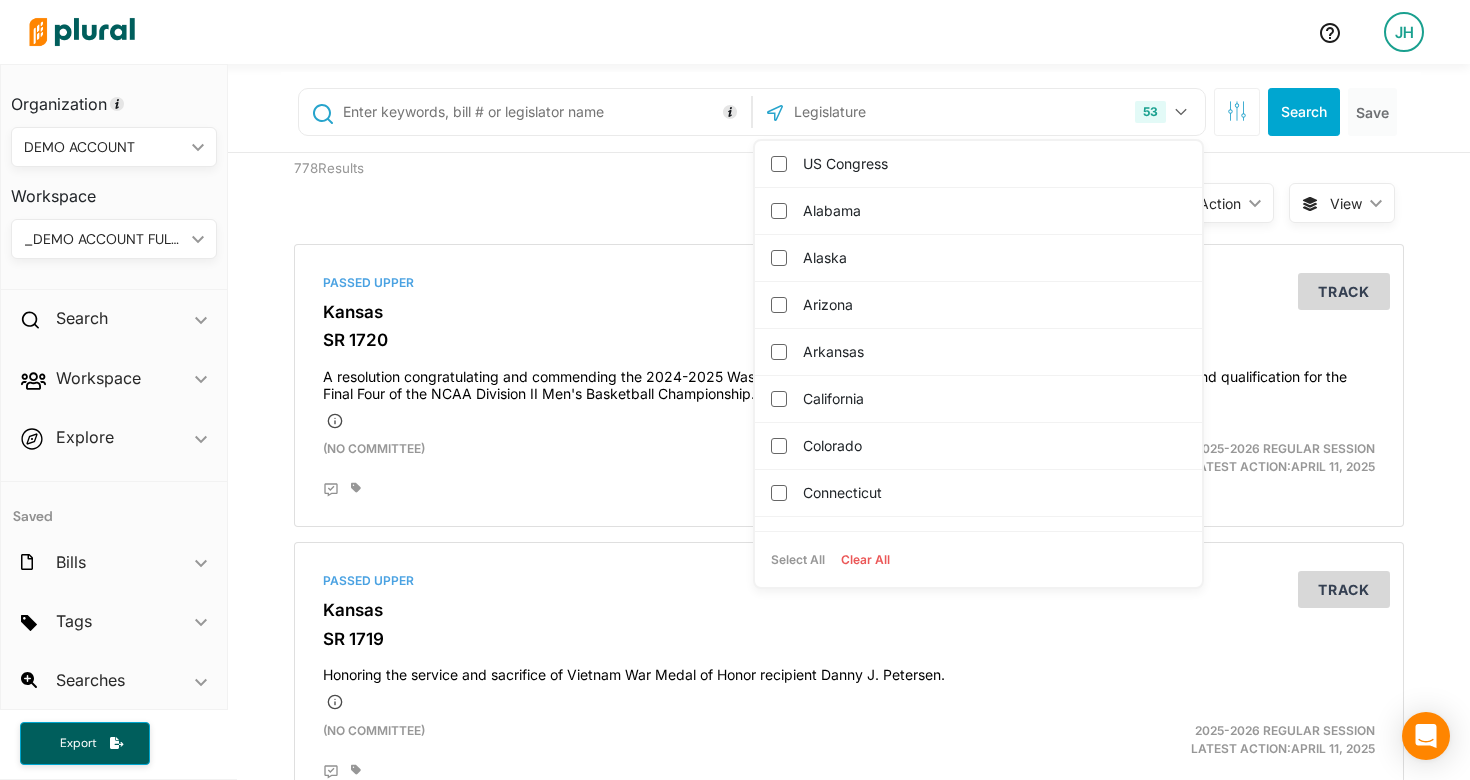 checkbox on "false" 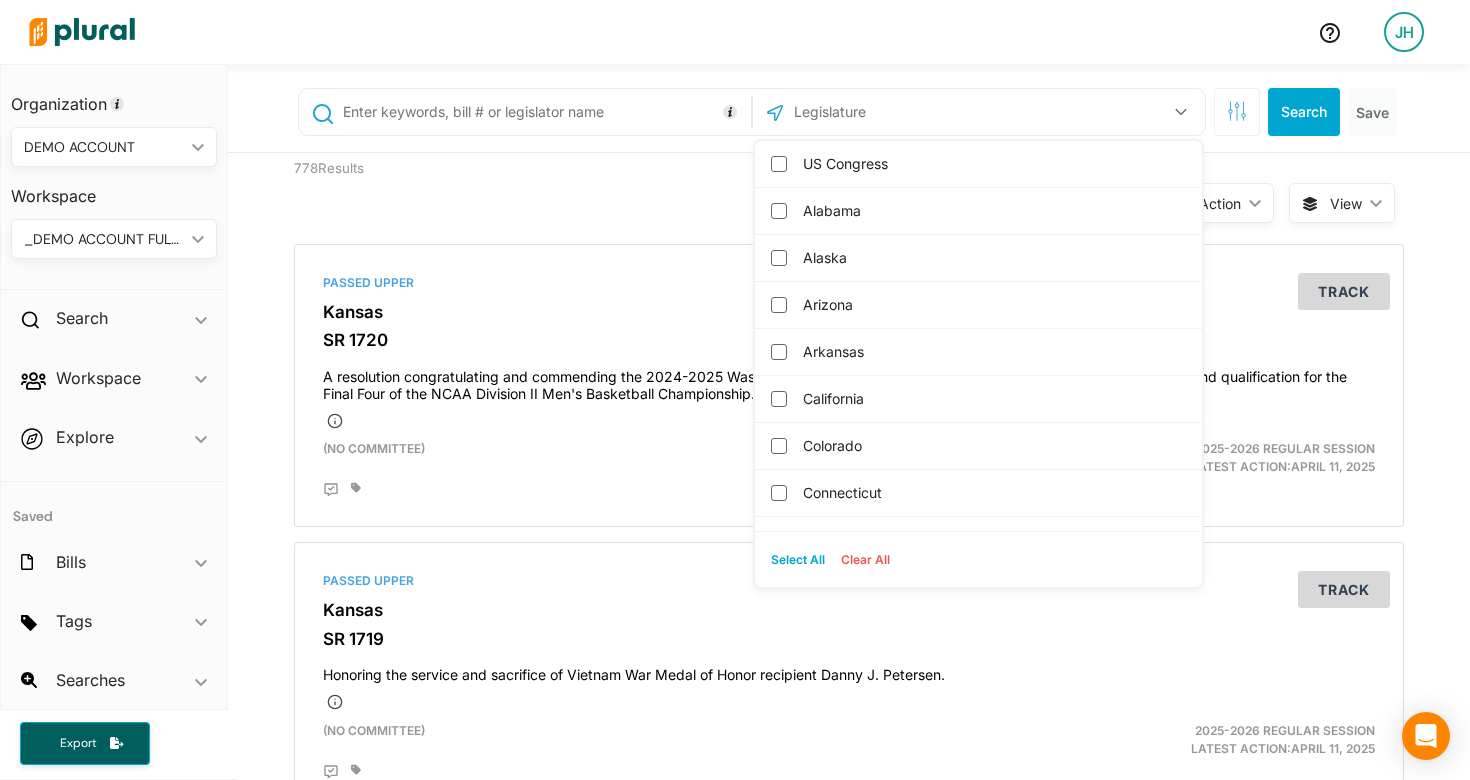click at bounding box center [899, 112] 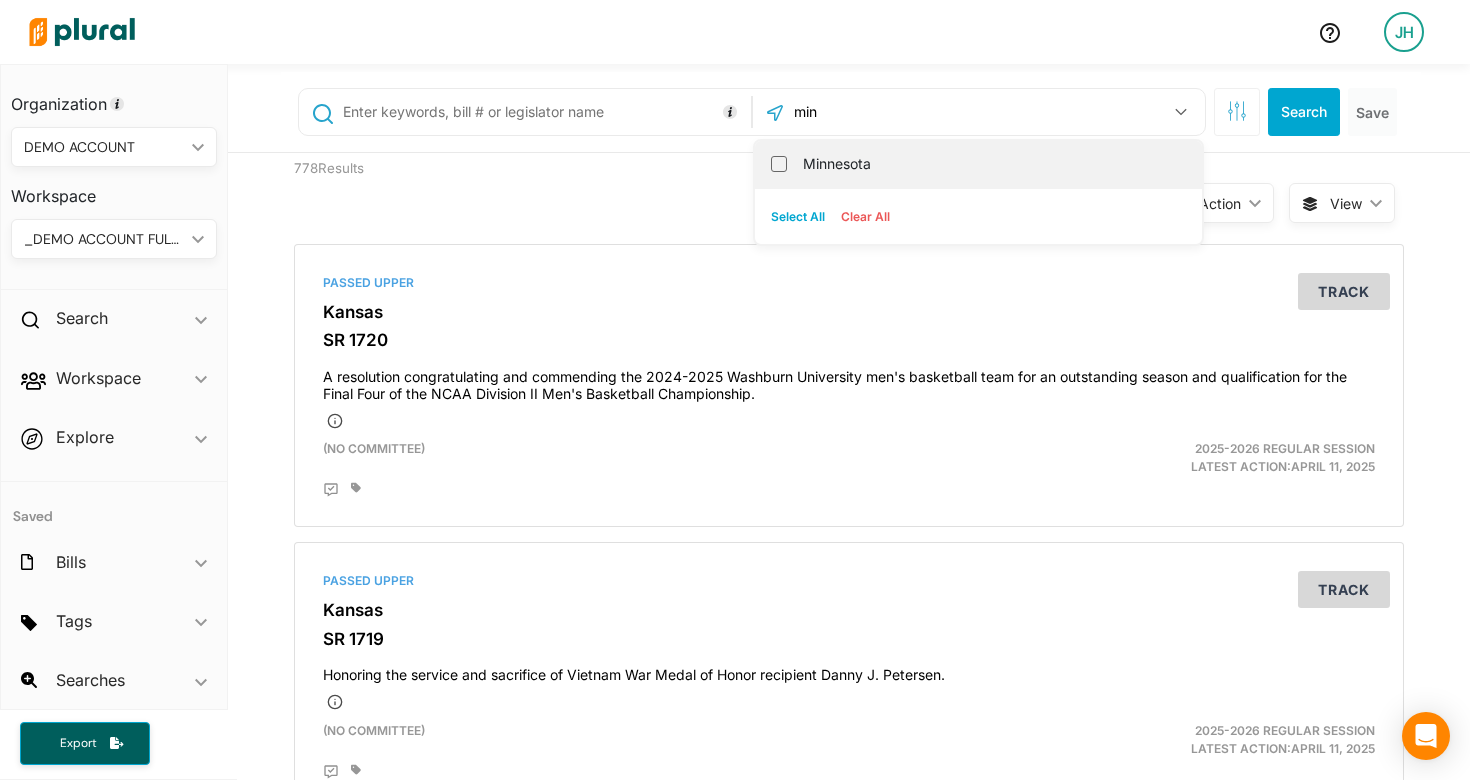 type on "min" 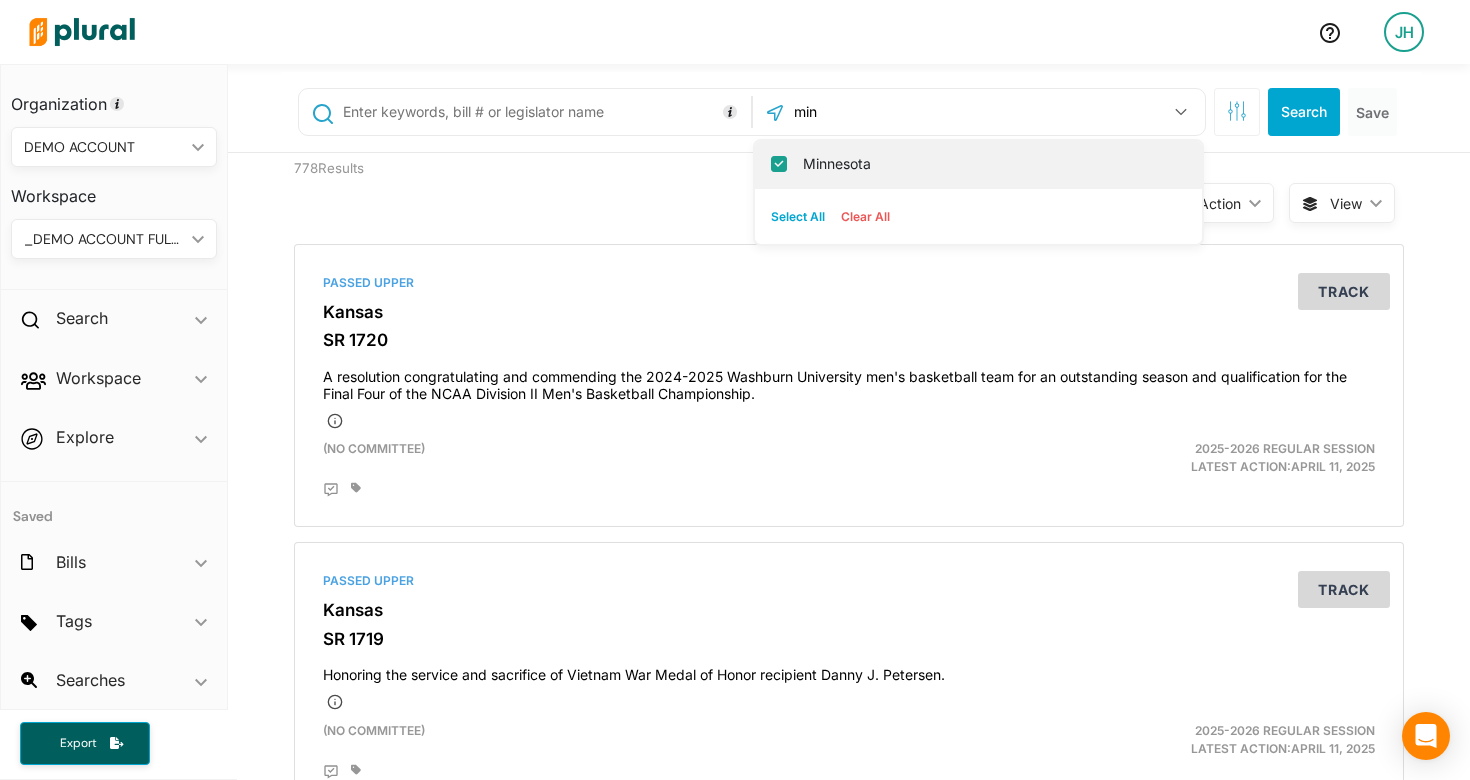 checkbox on "true" 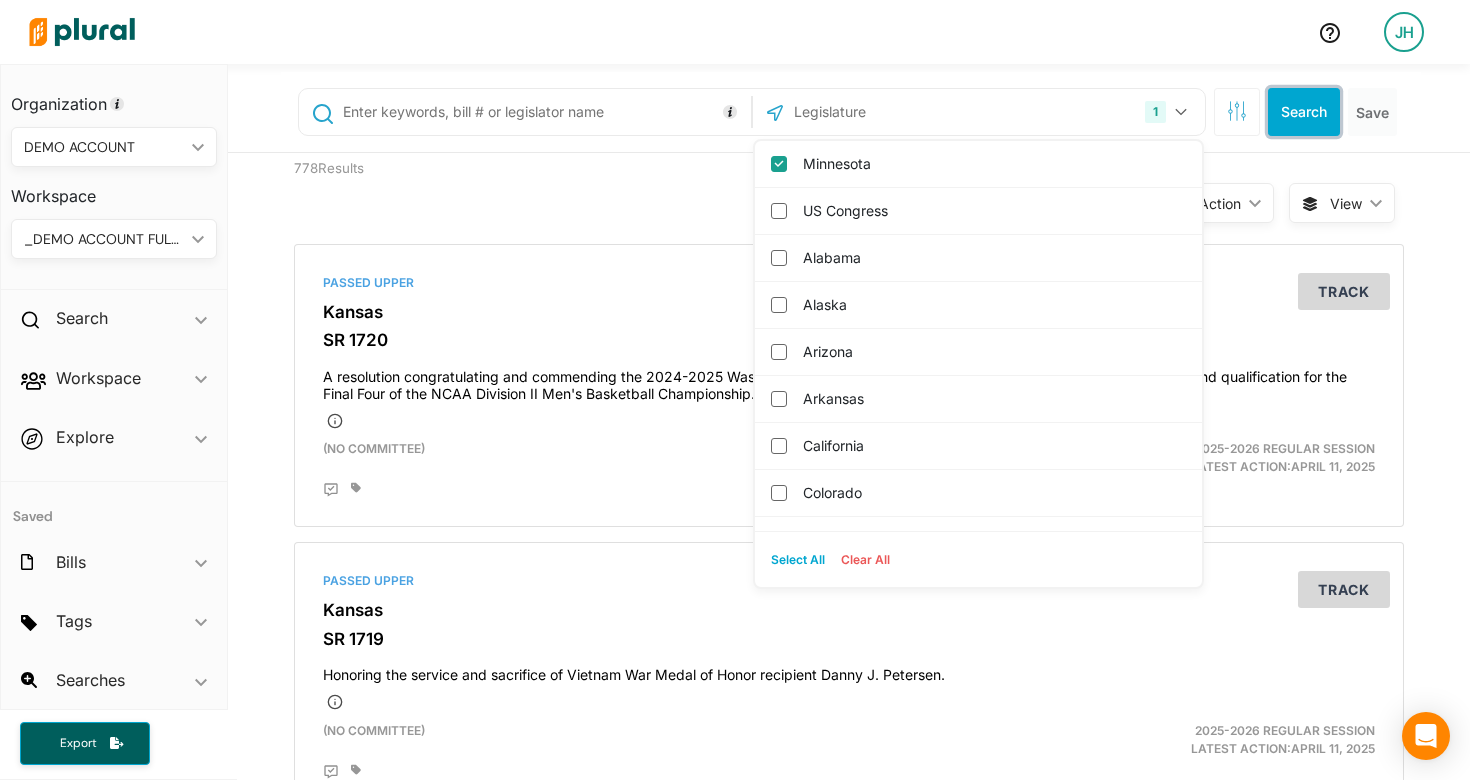 click on "Search" at bounding box center [1304, 112] 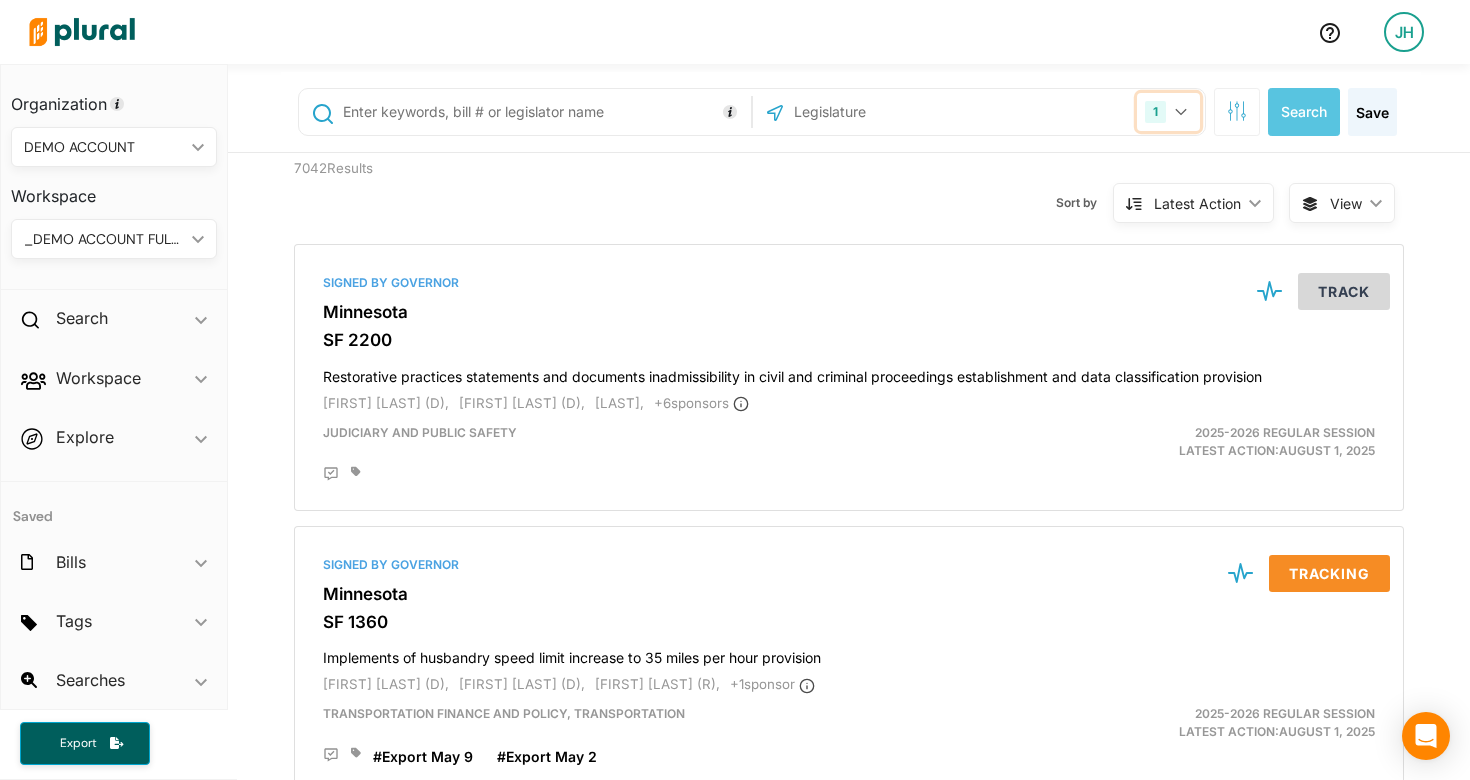 click 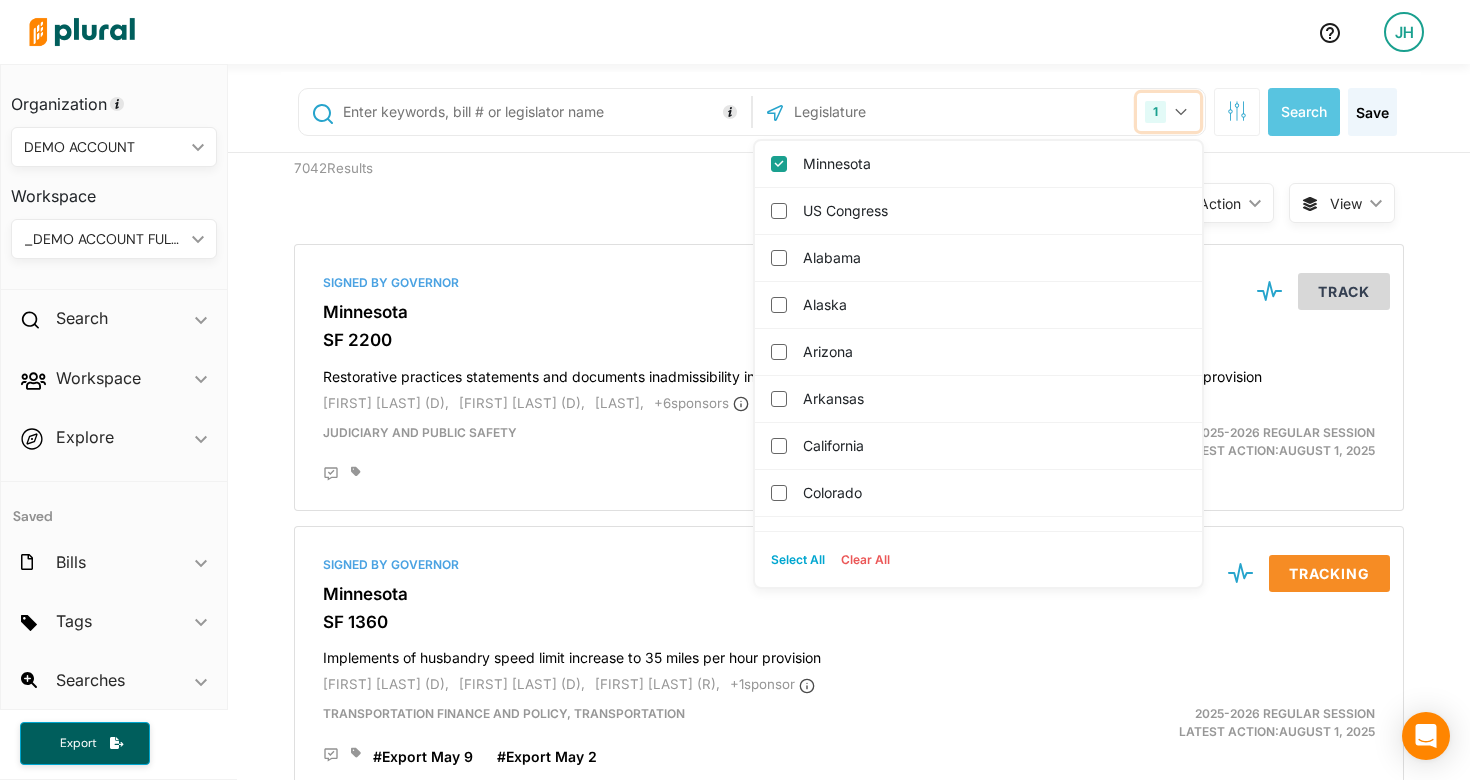 click 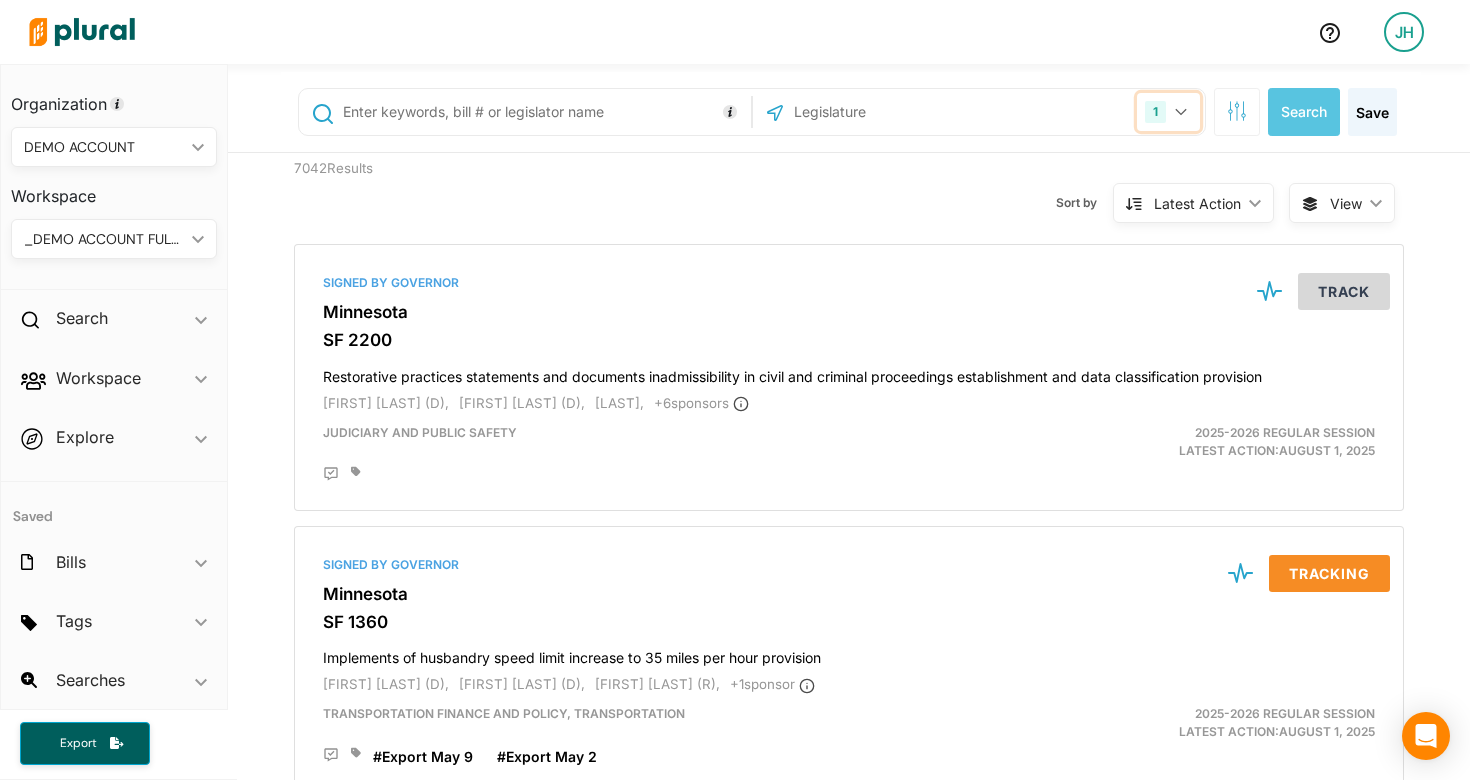 click 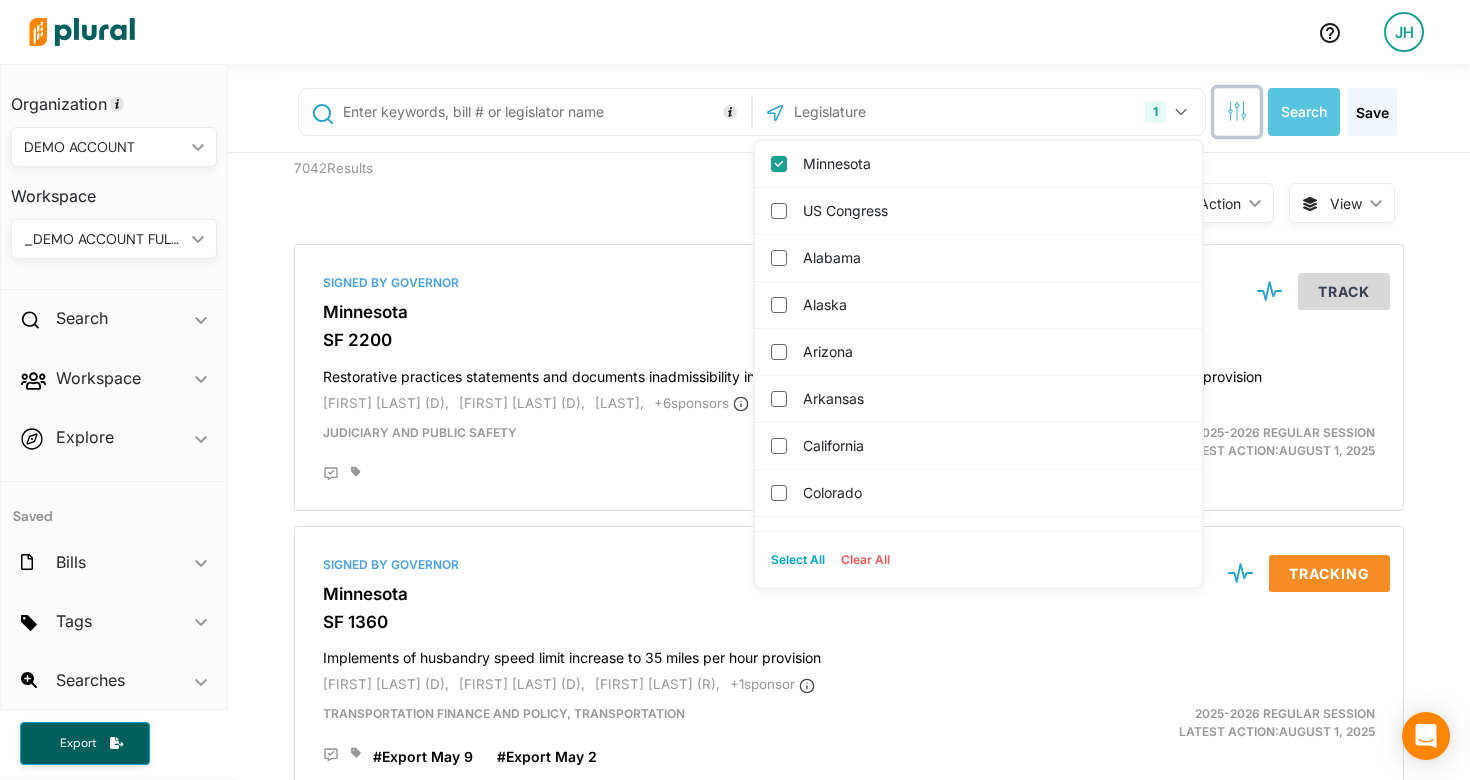 click 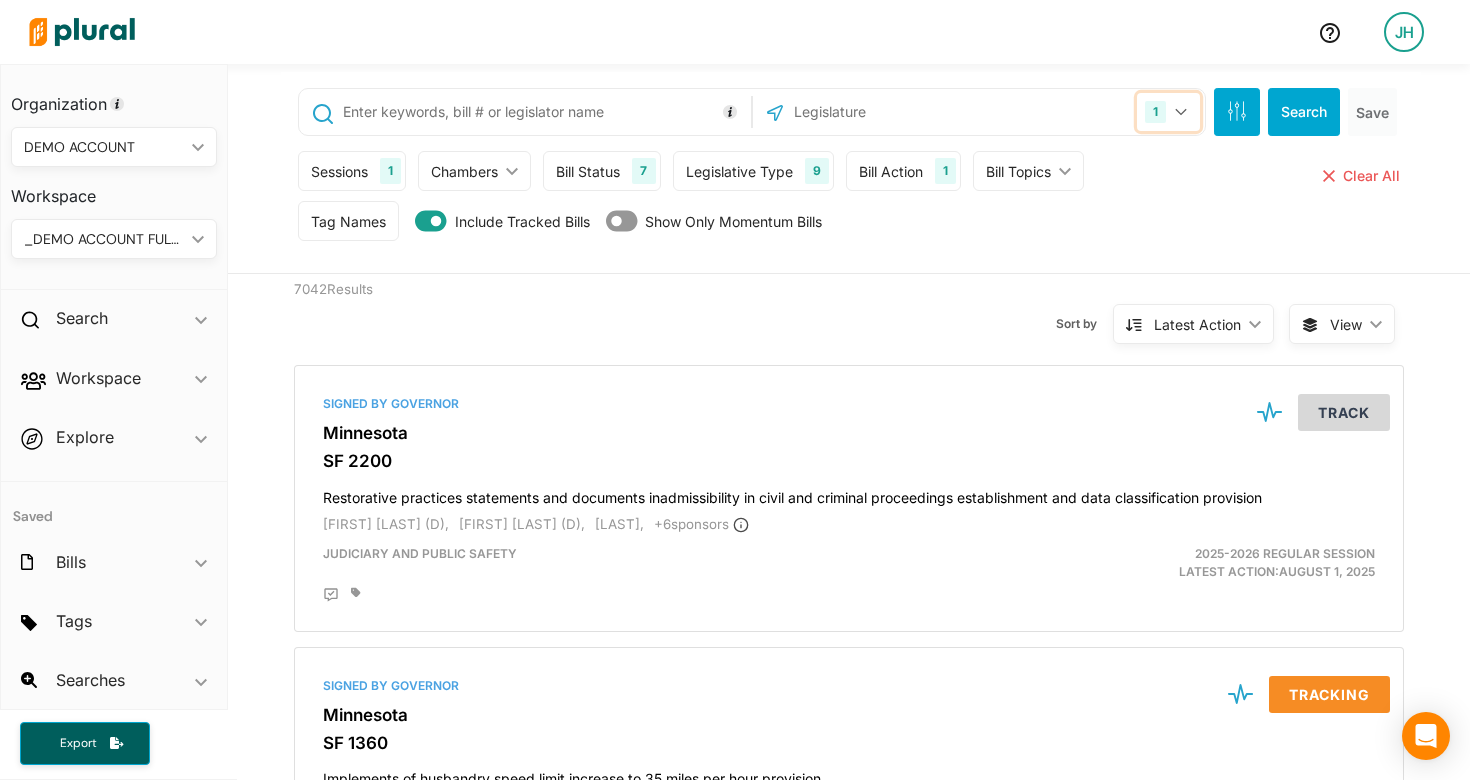 click on "1" at bounding box center [1168, 112] 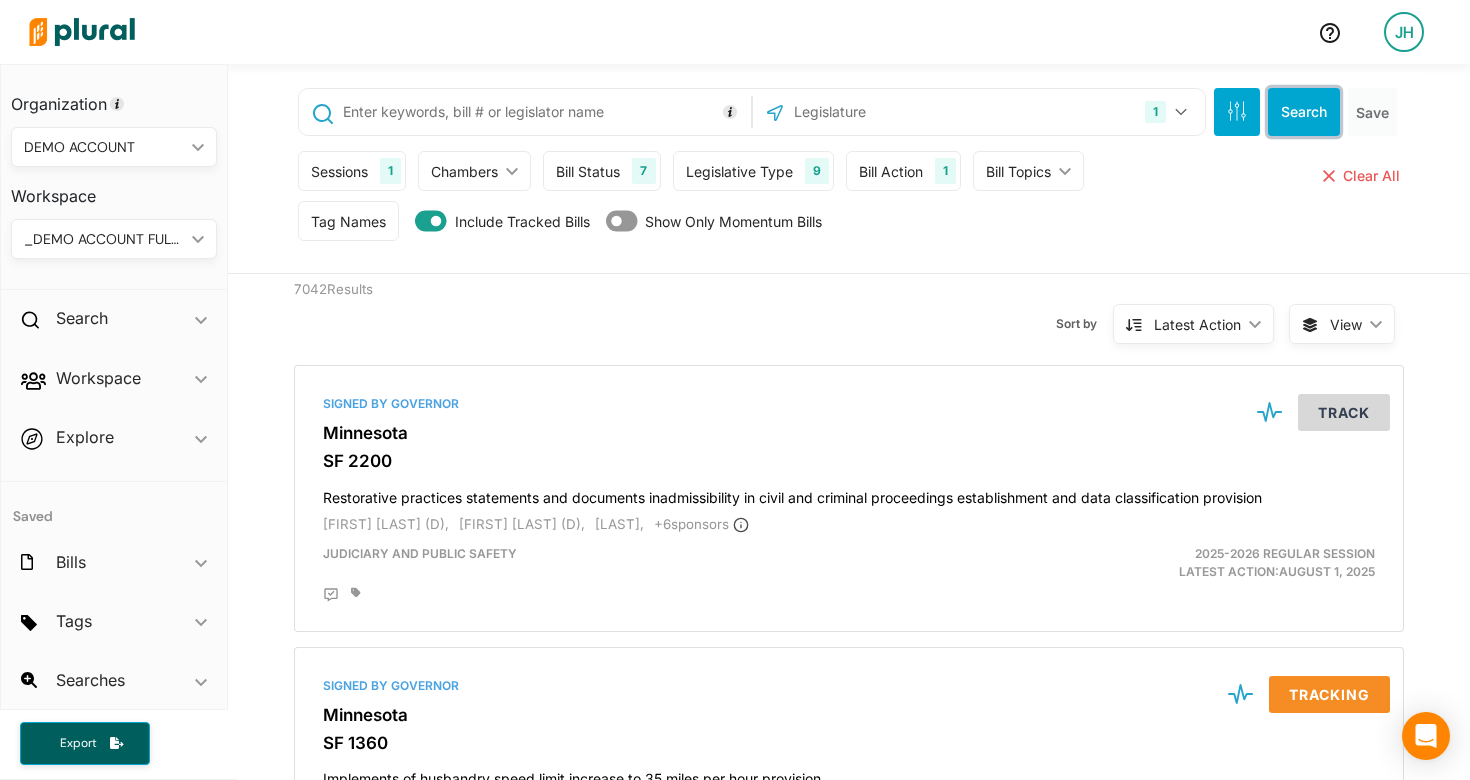 click on "Search" at bounding box center (1304, 112) 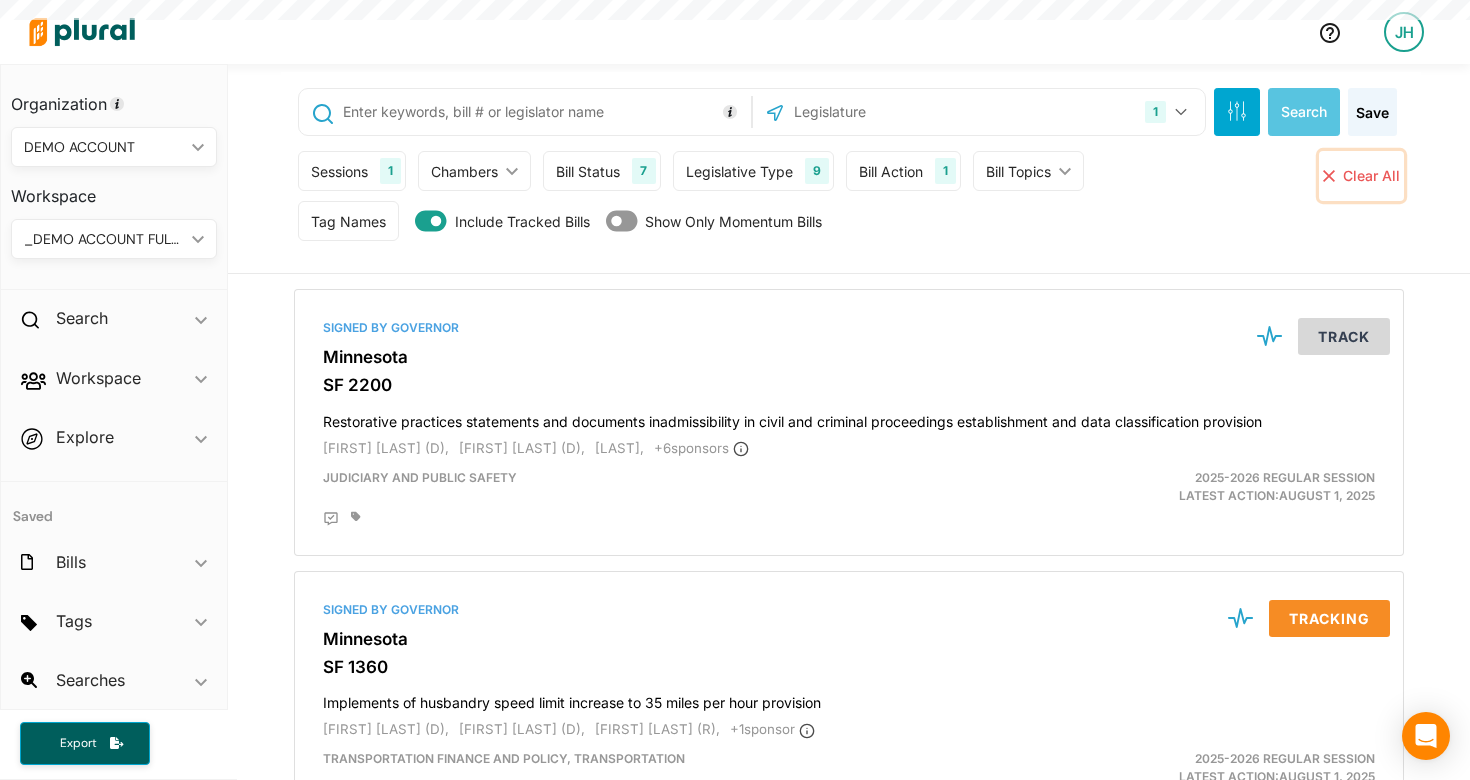 click on "Clear All" at bounding box center [1371, 175] 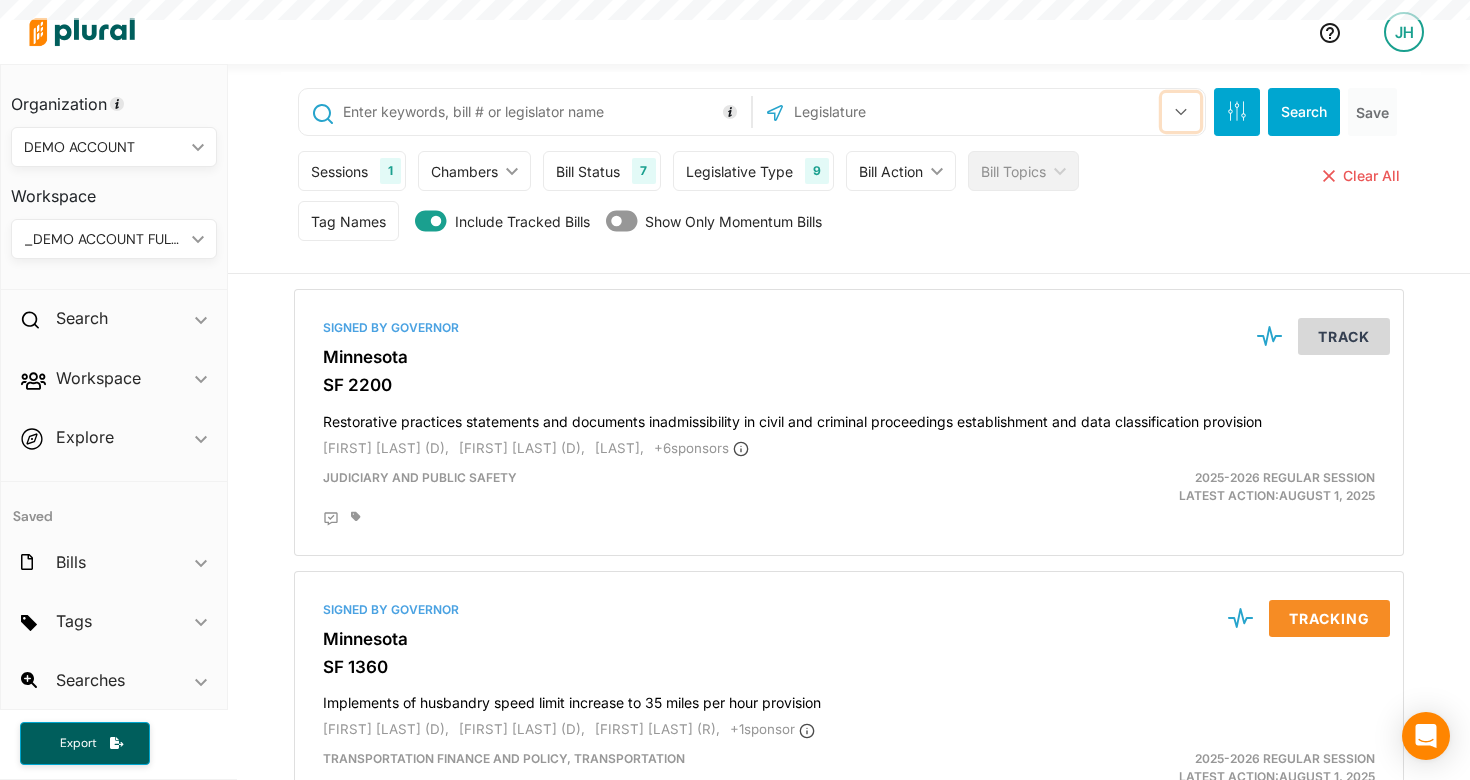 click 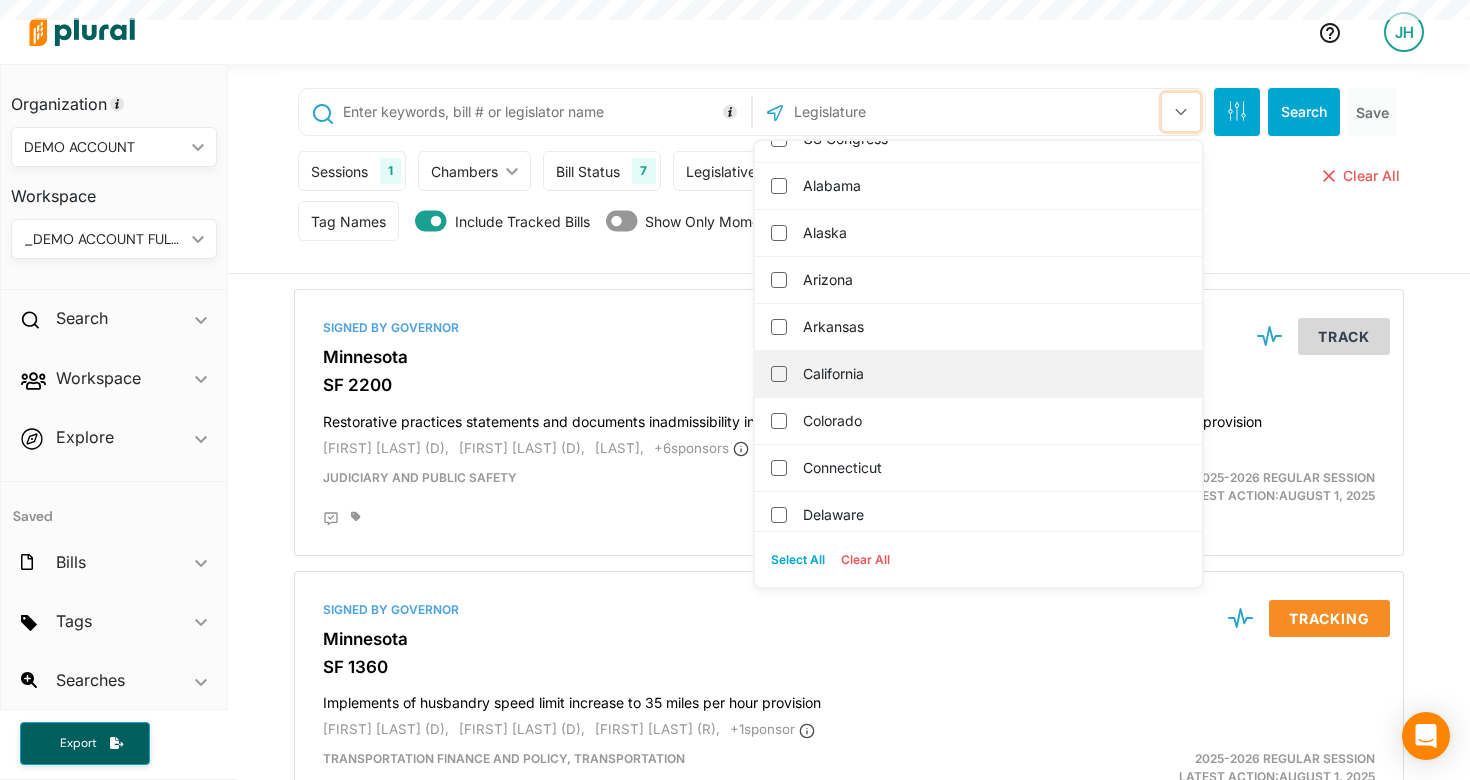 scroll, scrollTop: 0, scrollLeft: 0, axis: both 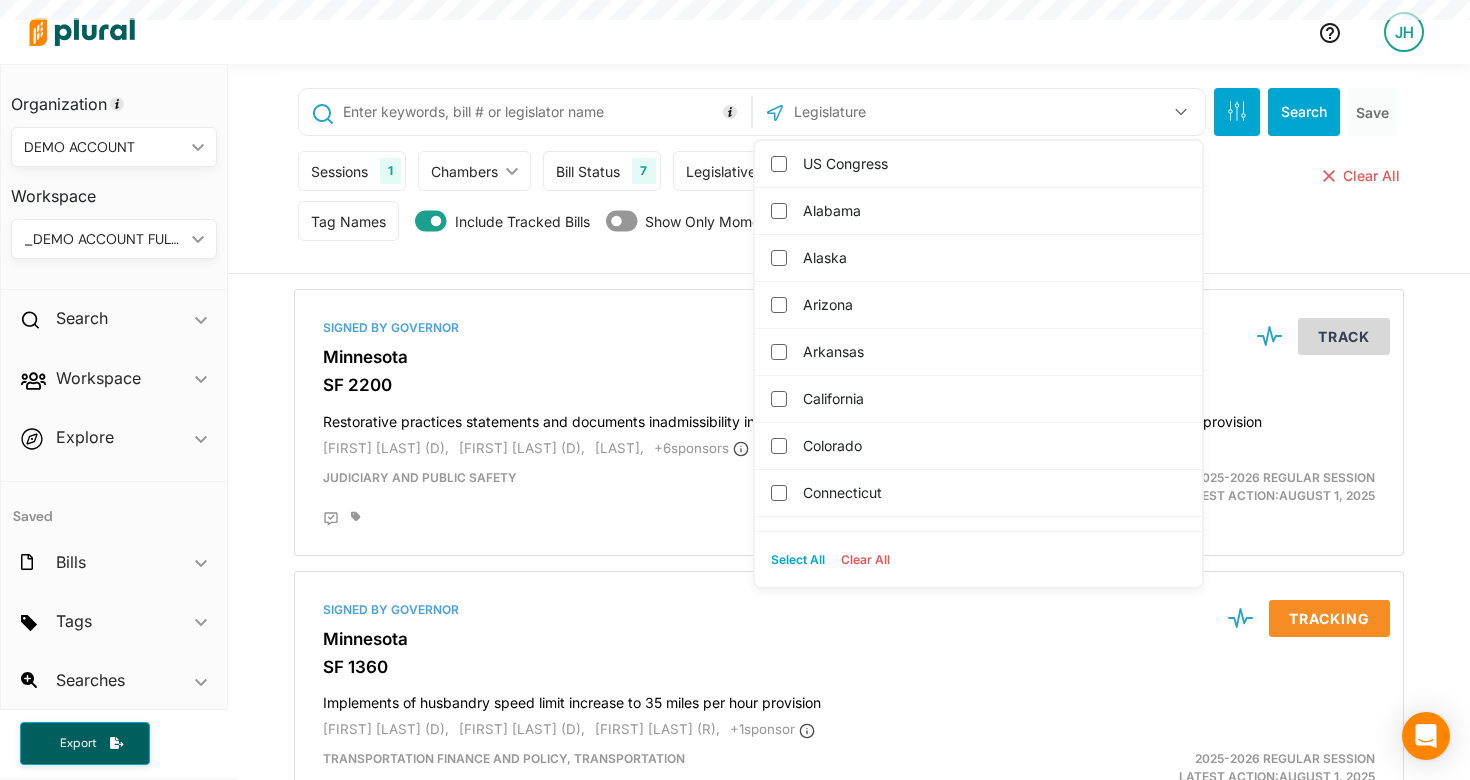 click at bounding box center (899, 112) 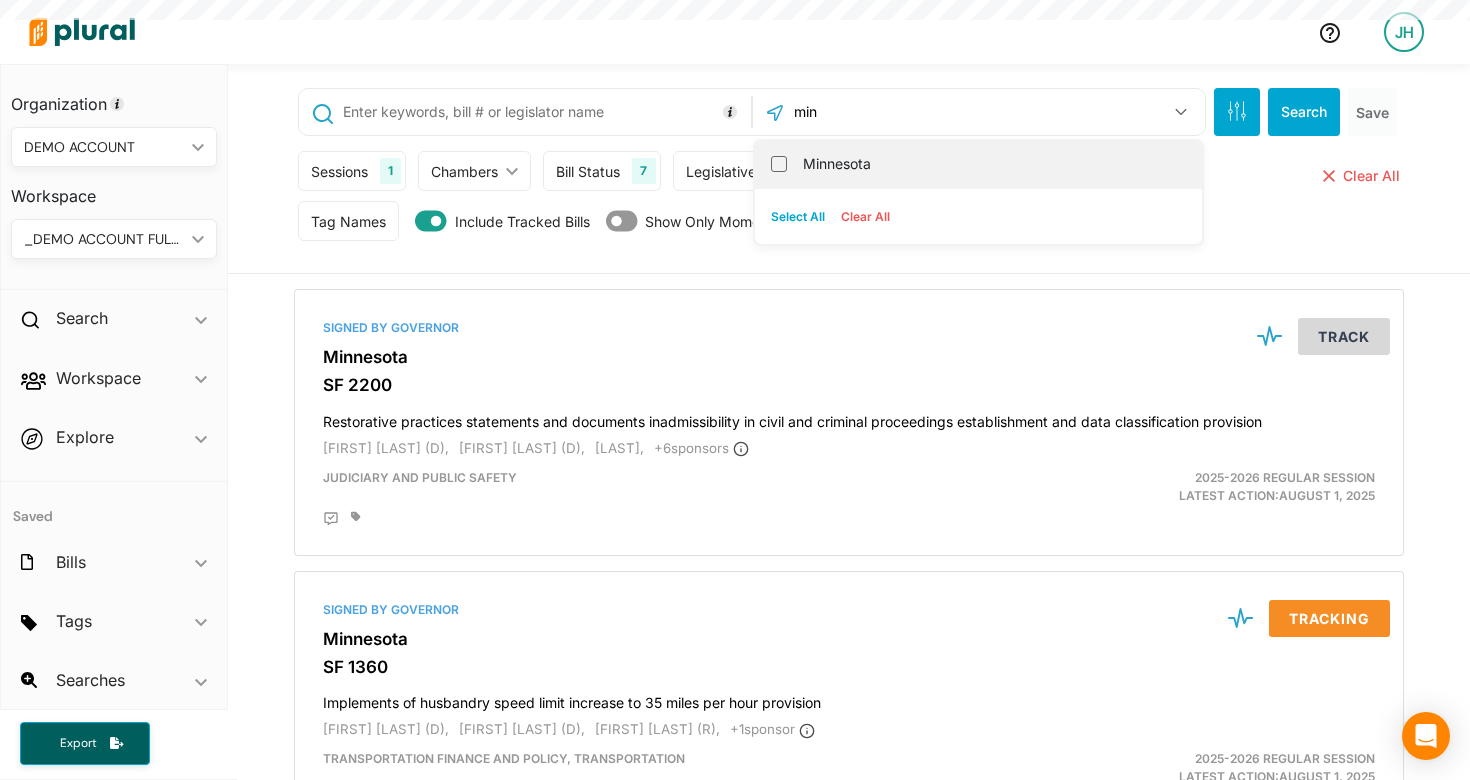 type on "min" 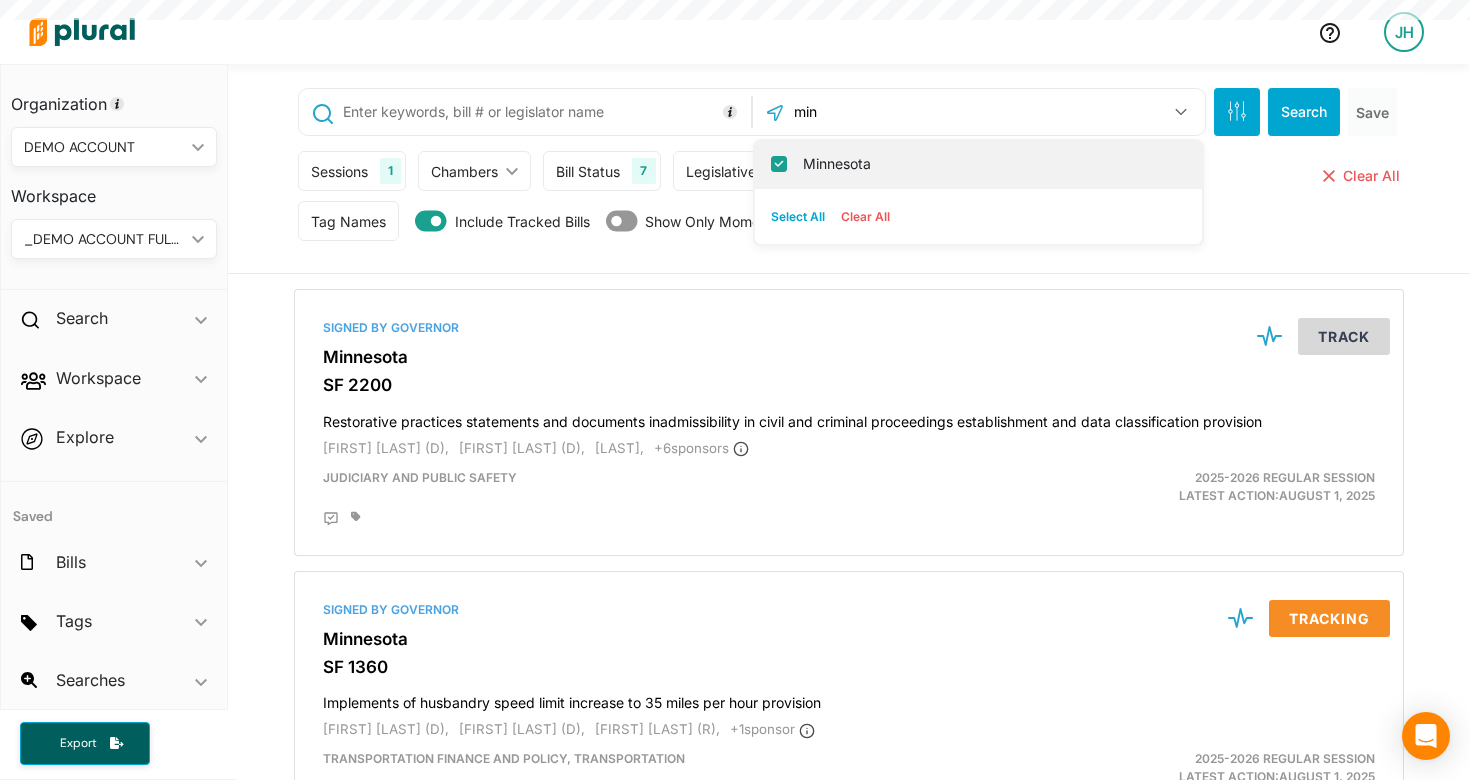 checkbox on "true" 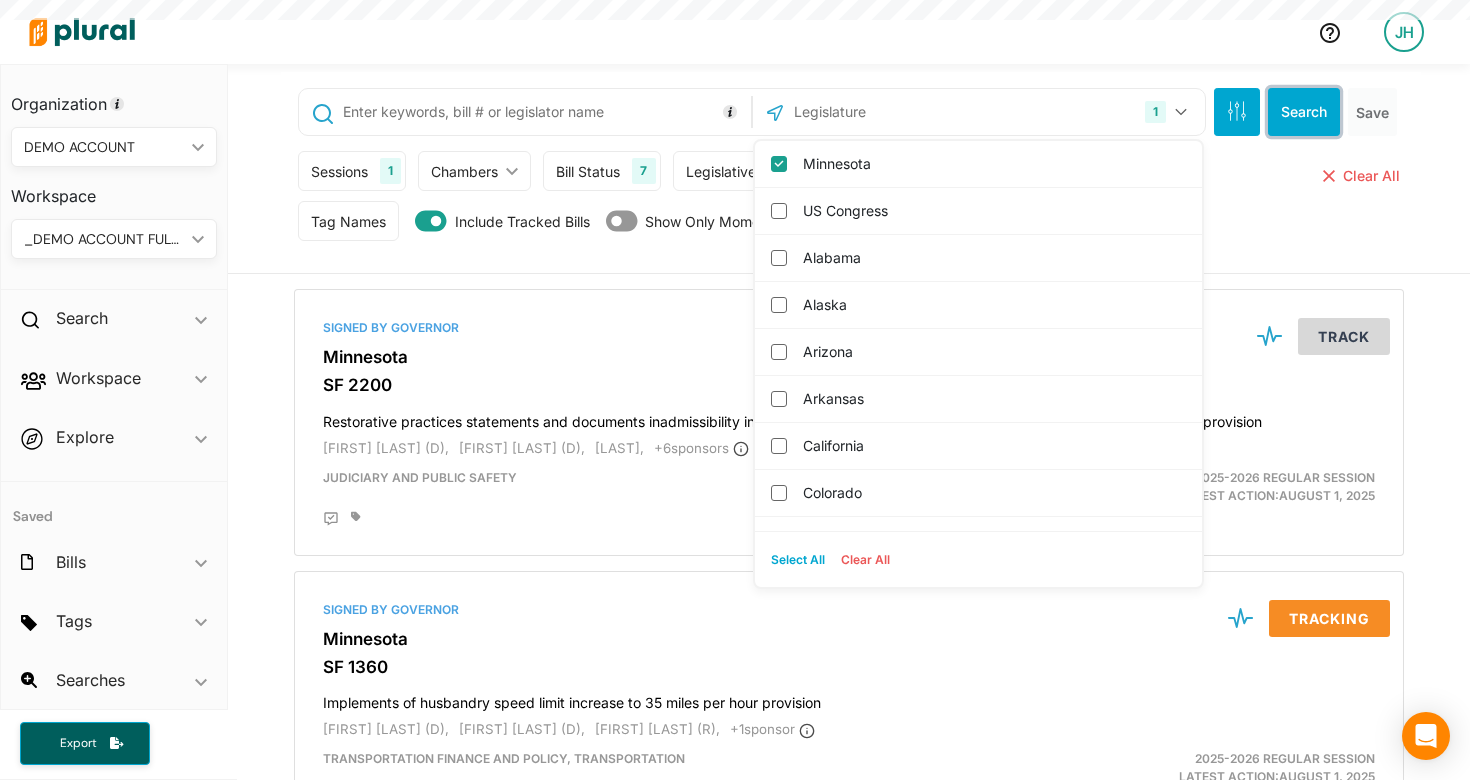 click on "Search" at bounding box center [1304, 112] 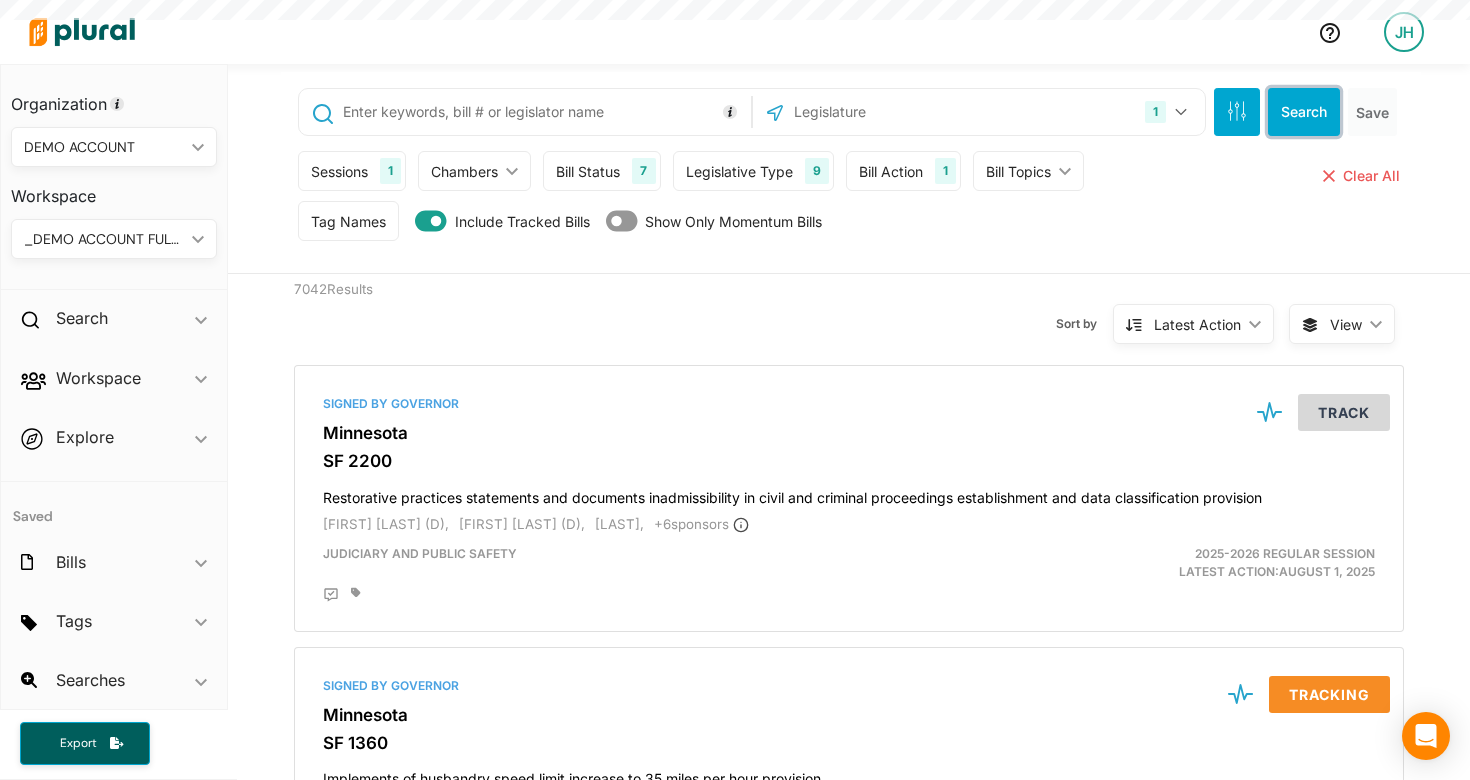 click on "Search" at bounding box center (1304, 112) 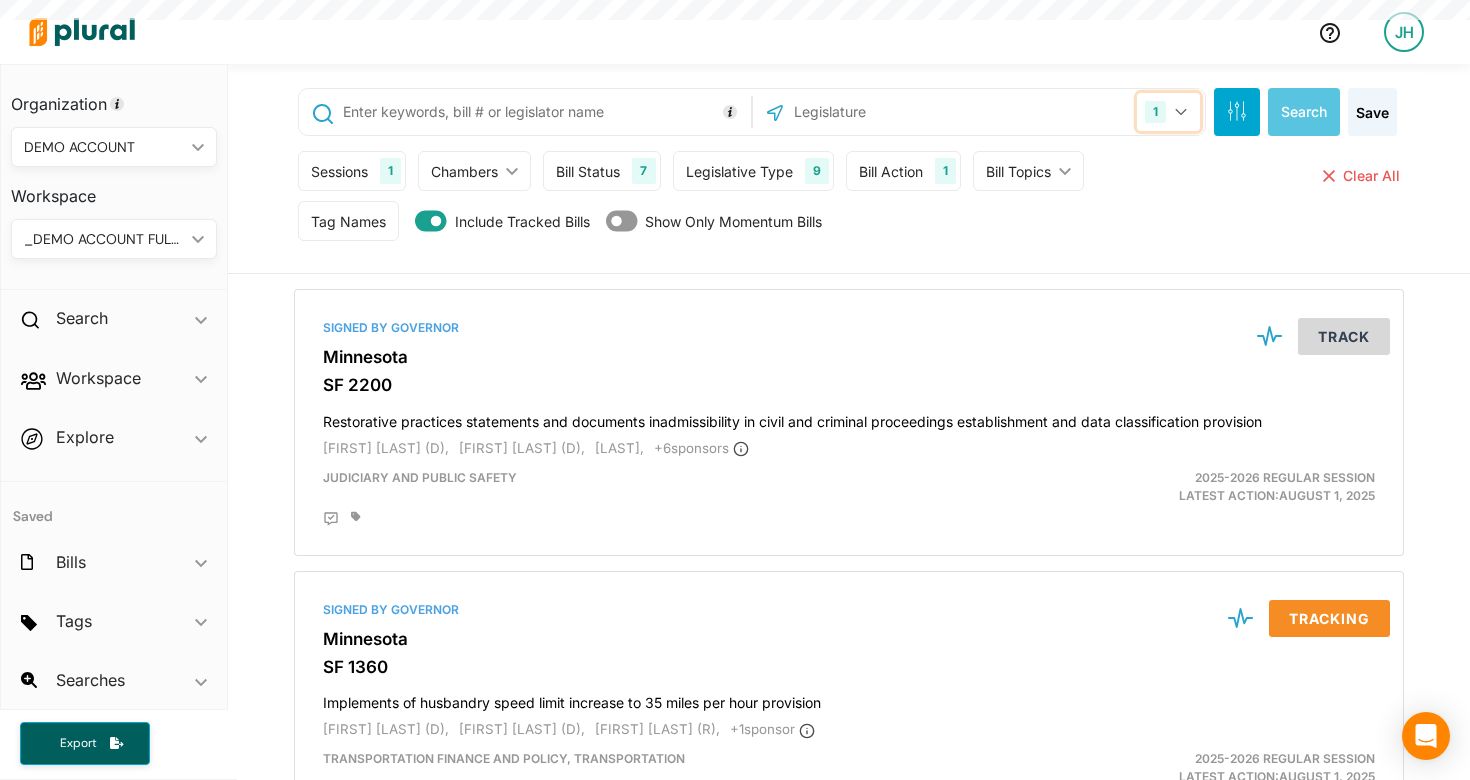 click on "1" at bounding box center (1168, 112) 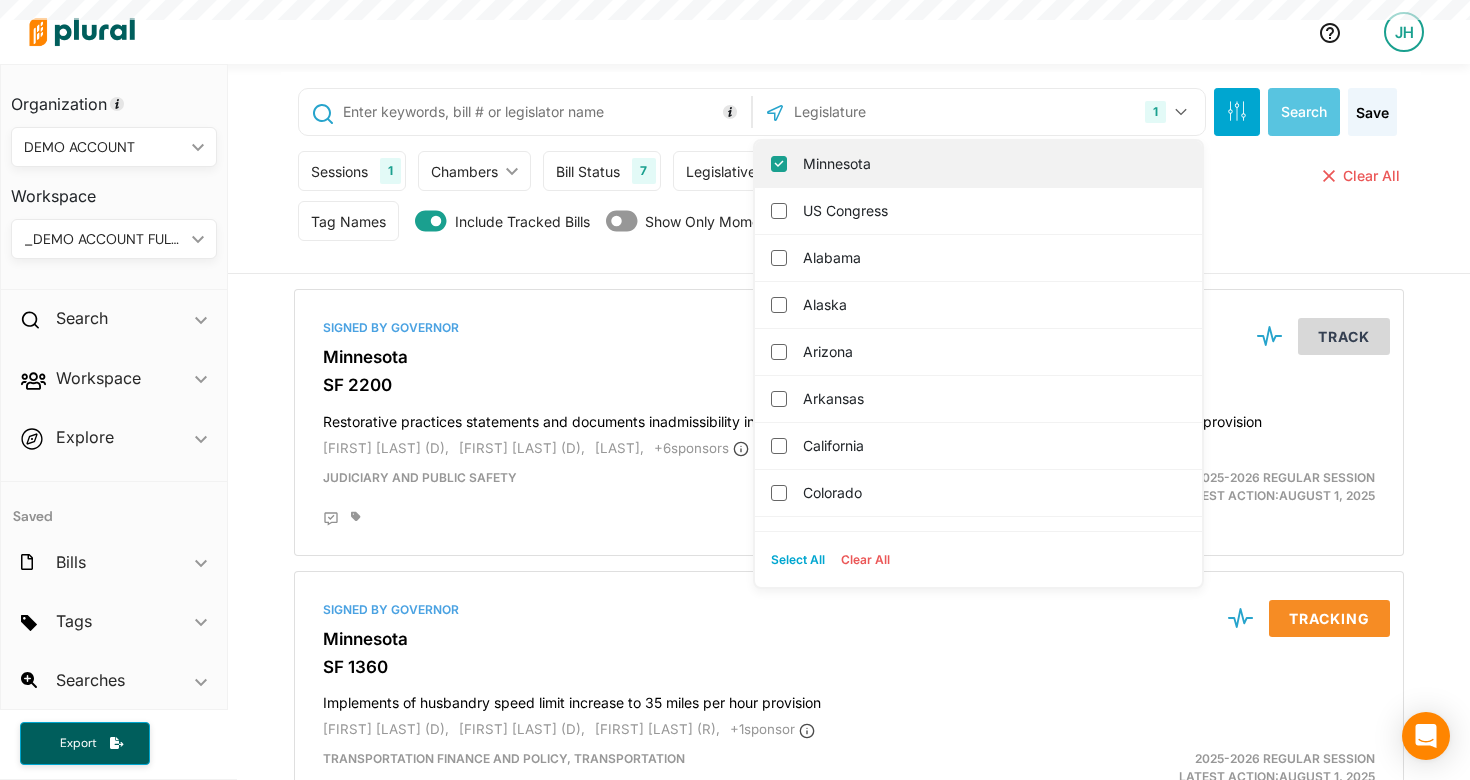 click on "Minnesota" at bounding box center [992, 164] 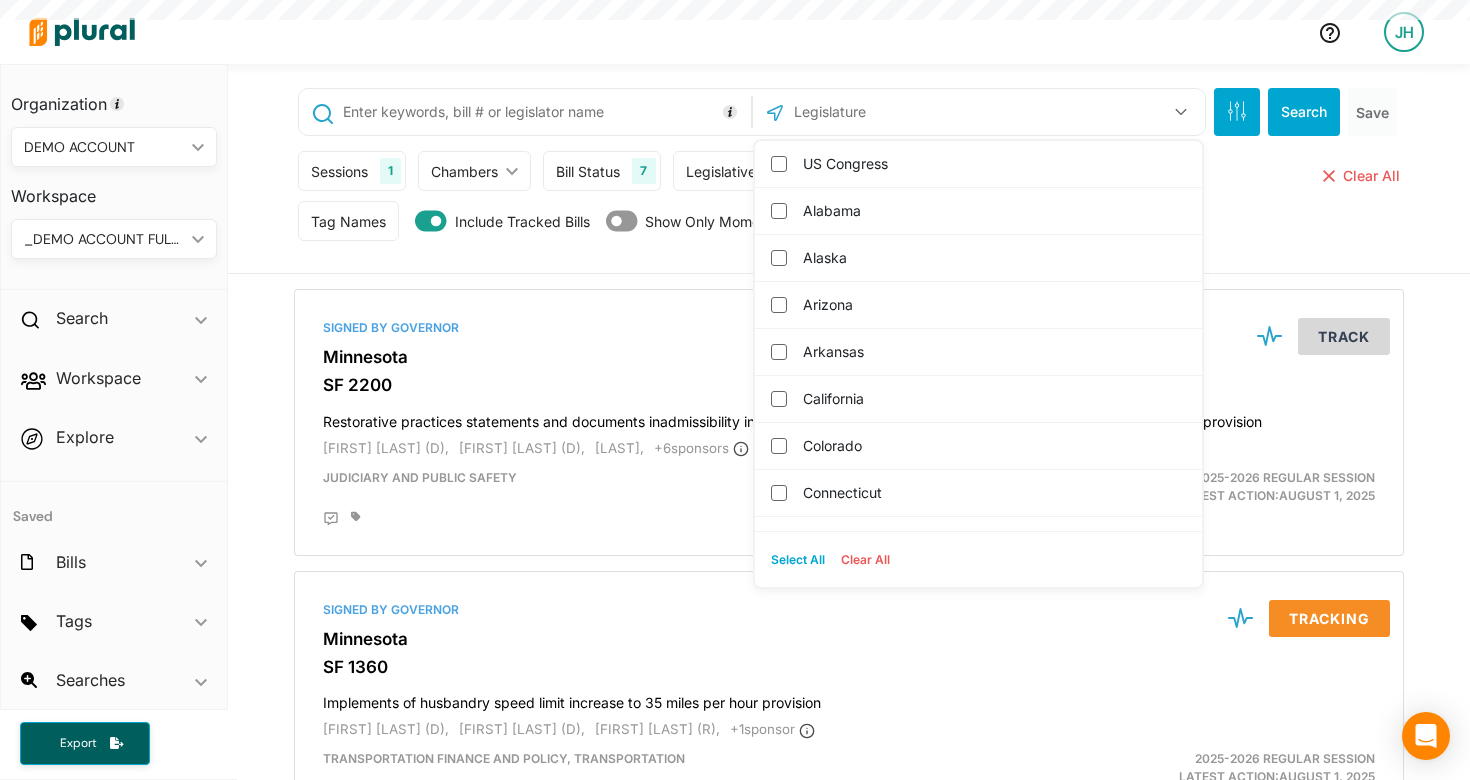 click at bounding box center [899, 112] 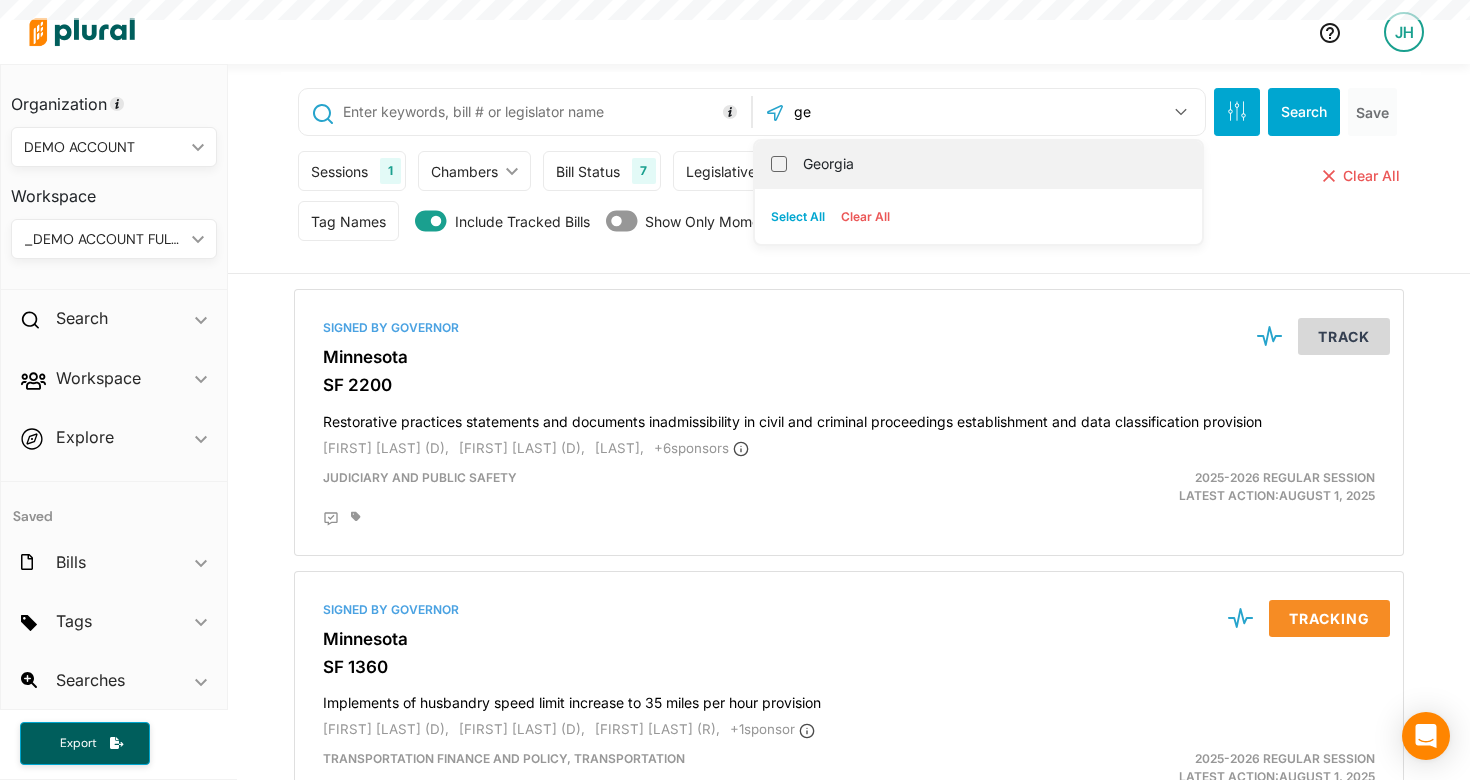 type on "ge" 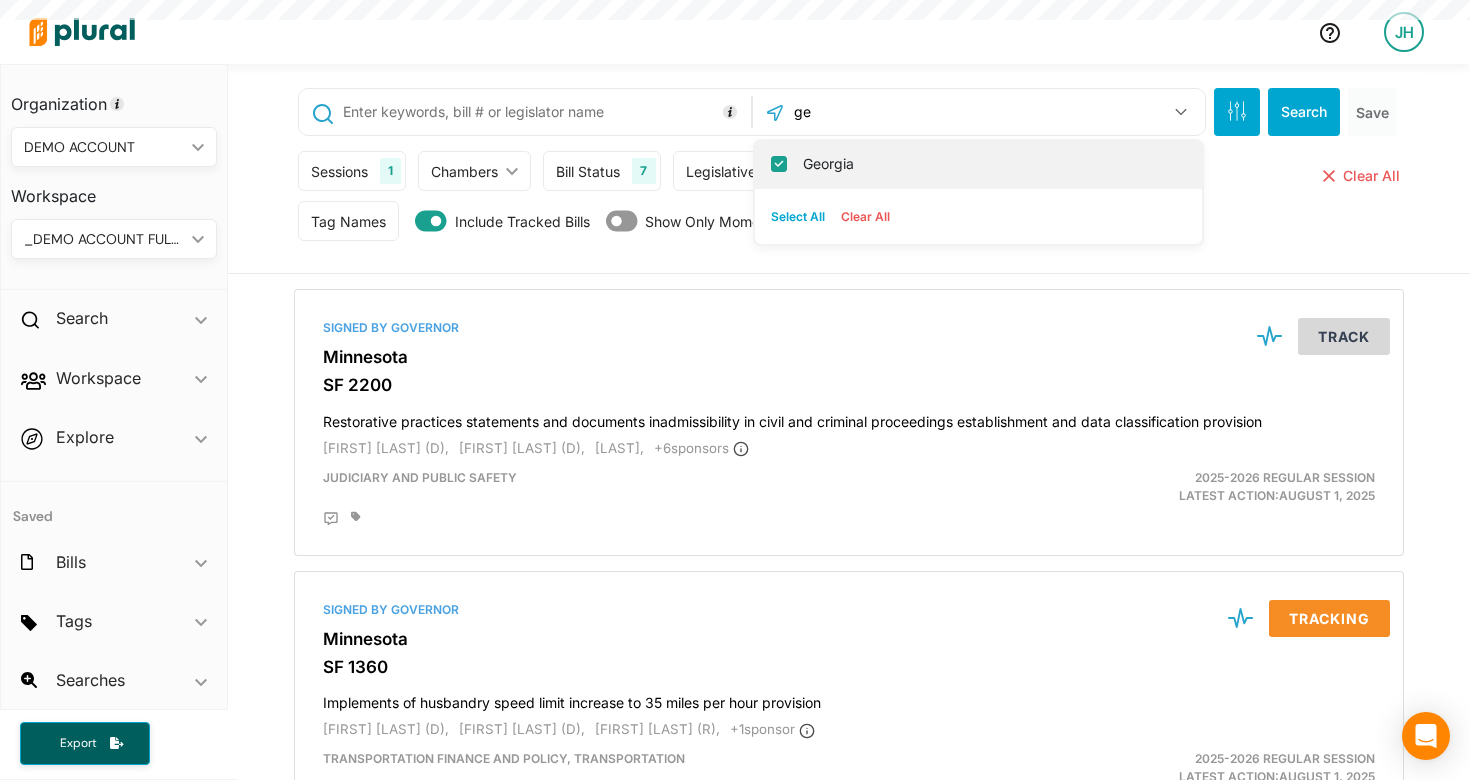 checkbox on "true" 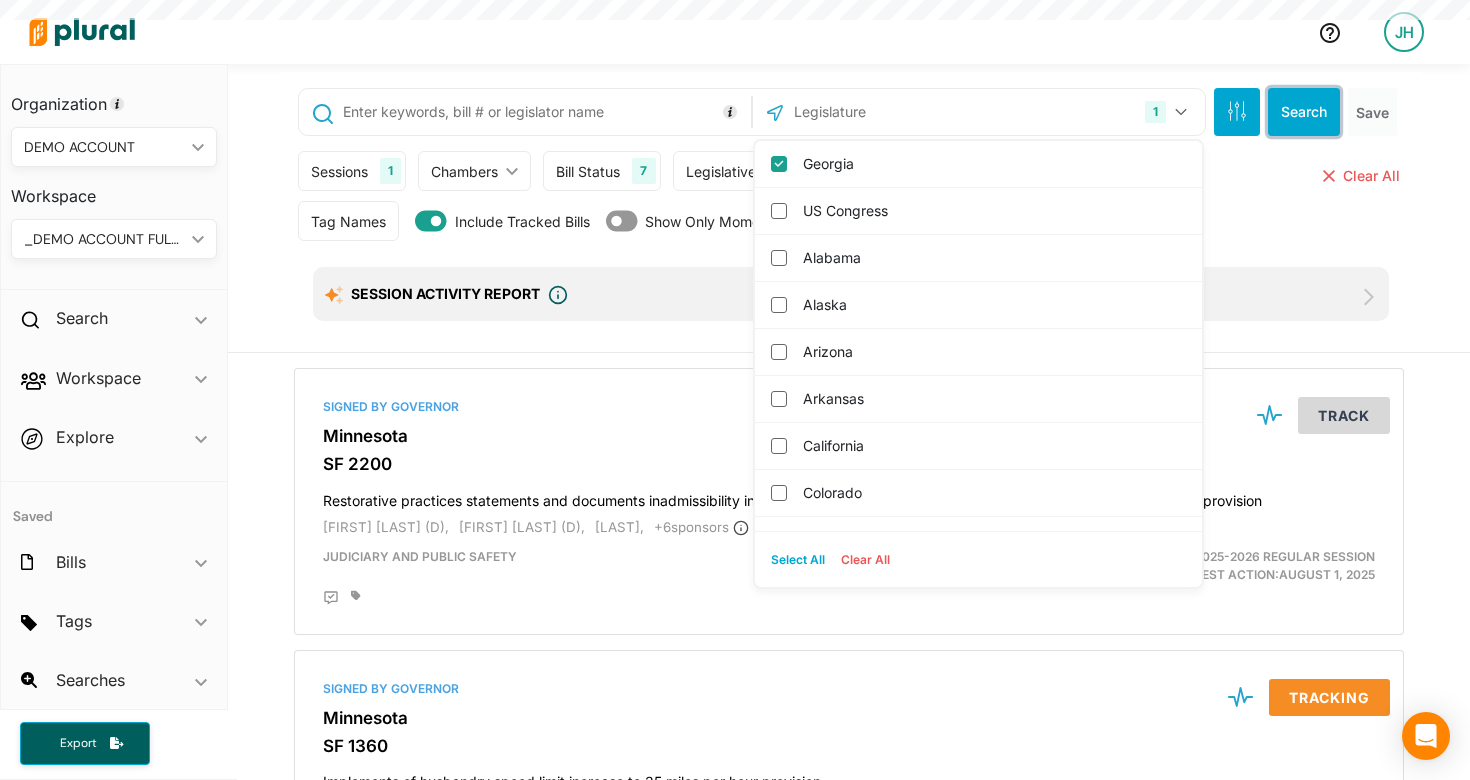 click on "Search" at bounding box center [1304, 112] 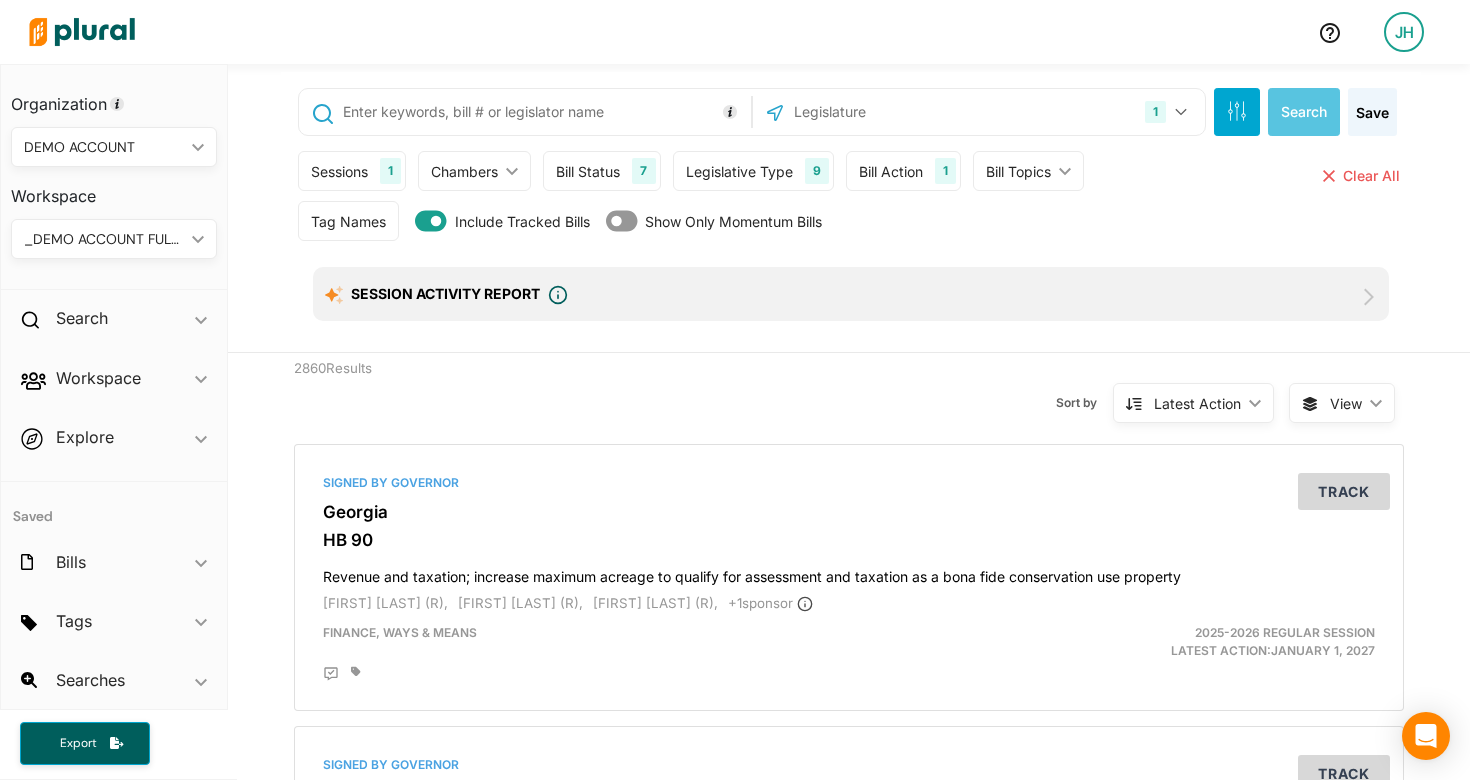 click at bounding box center [899, 112] 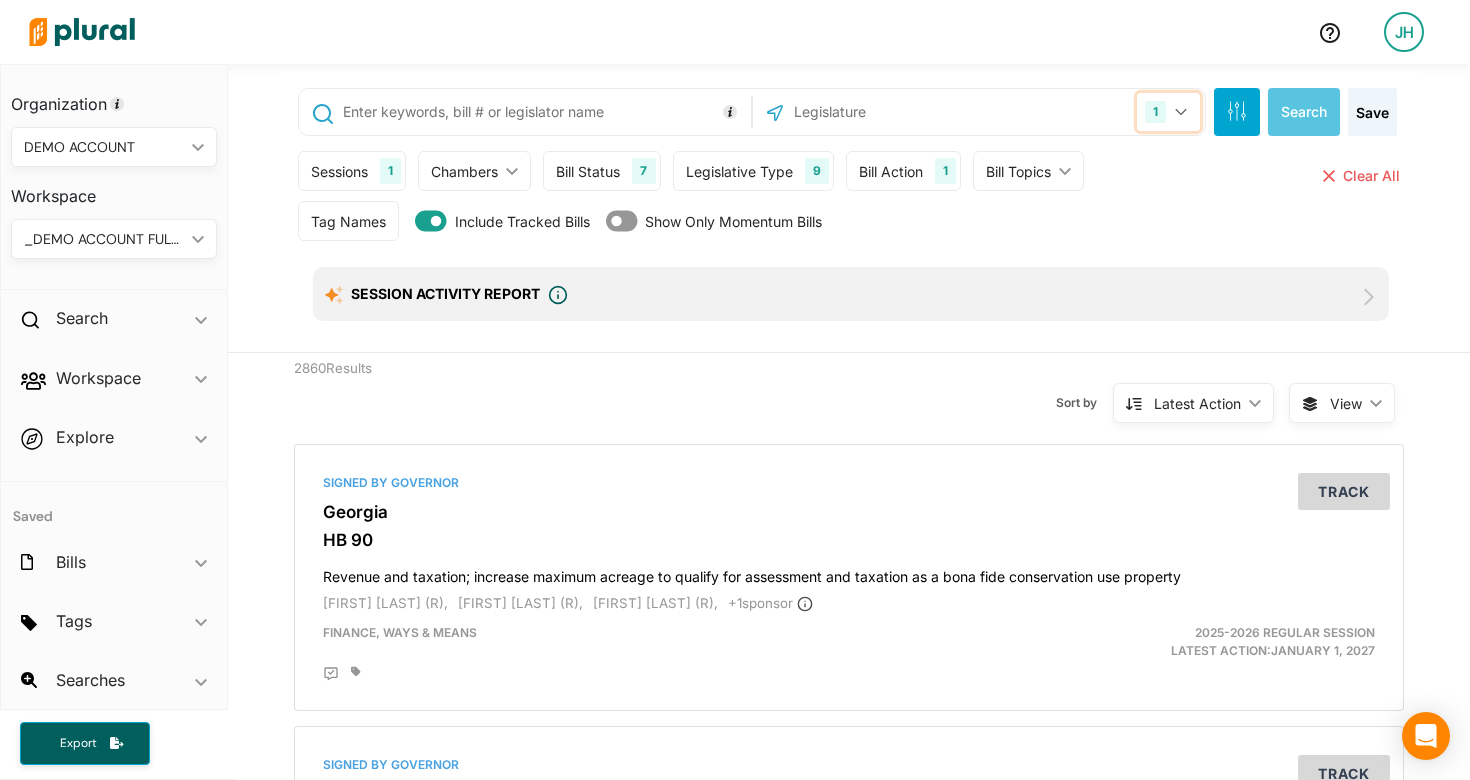 click 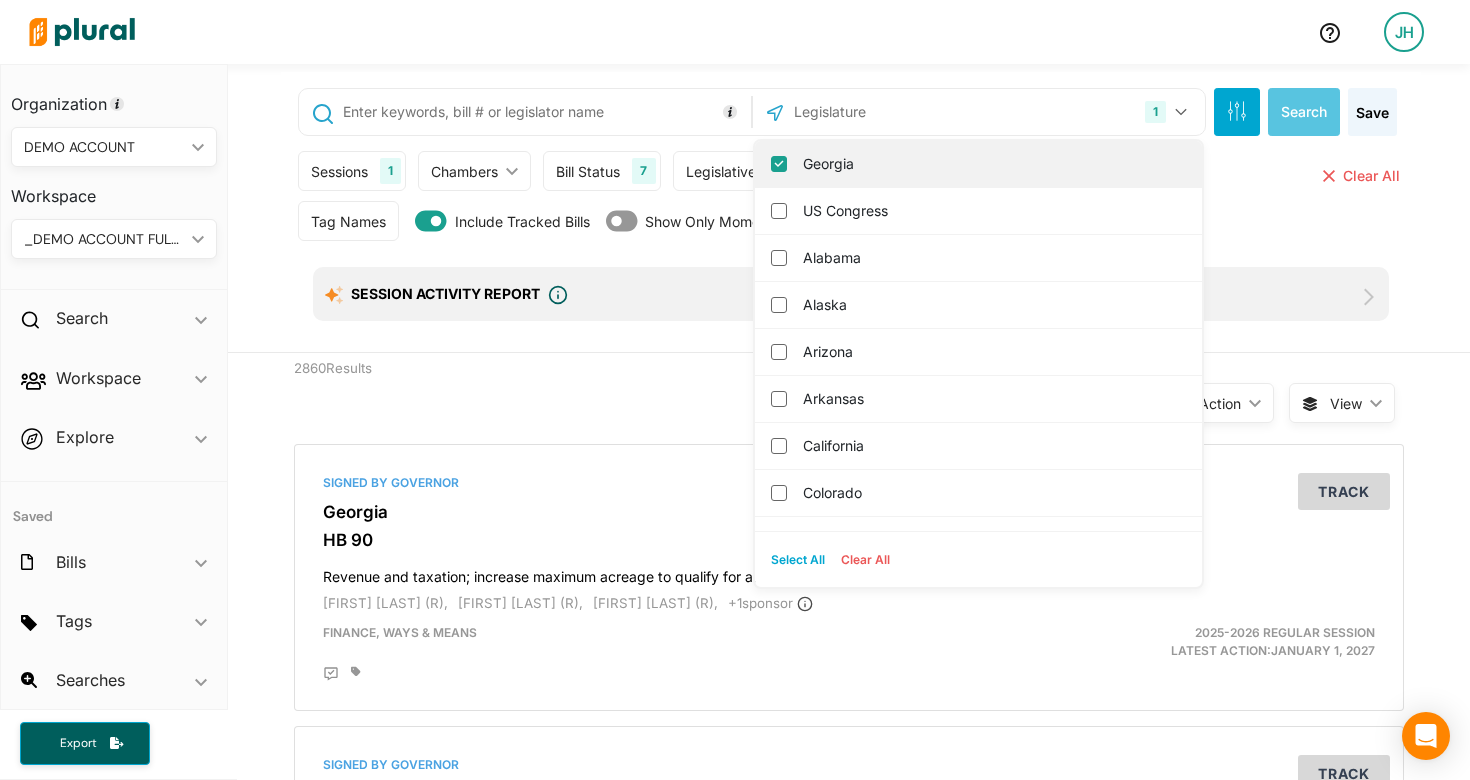 click on "Georgia" at bounding box center [992, 164] 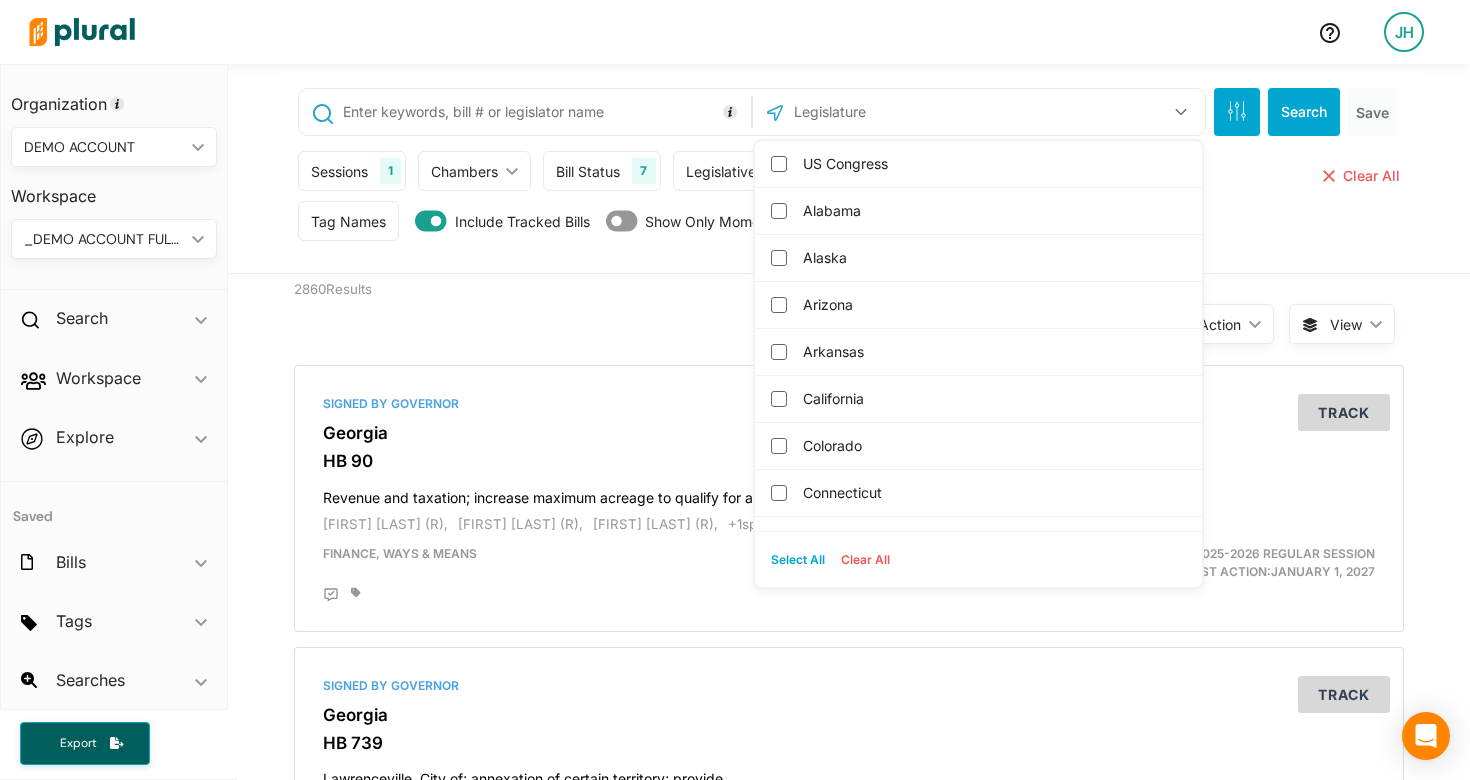 click on "US Congress Alabama Alaska Arizona Arkansas California Colorado Connecticut Delaware District of Columbia Florida Georgia Hawaii Idaho Illinois Indiana Iowa Kansas Kentucky Louisiana Maine Maryland Massachusetts Michigan Minnesota Mississippi Missouri Montana Nebraska Nevada New Hampshire New Jersey New Mexico New York North Carolina North Dakota Ohio Oklahoma Oregon Pennsylvania Puerto Rico Rhode Island South Carolina South Dakota Tennessee Texas Utah Vermont Virginia Washington West Virginia Wisconsin Wyoming Select All Clear All Search Save Sessions 1 Current Sessions Select All Clear All Chambers ic_keyboard_arrow_down Upper Chamber Lower Chamber Both Chambers Bill Status 7 Introduced Passed Upper Passed Lower Passed Signed by Governor Became Law Vetoed Select All Clear All Legislative Type 9 Bill Resolution Joint Resolution Concurrent Resolution Proclamation Proposed Bill Appropriation Appointment Other Select All Clear All Bill Action 1 BILL ACTION Bill Action ic_keyboard_arrow_down First Action DATES" at bounding box center (849, 169) 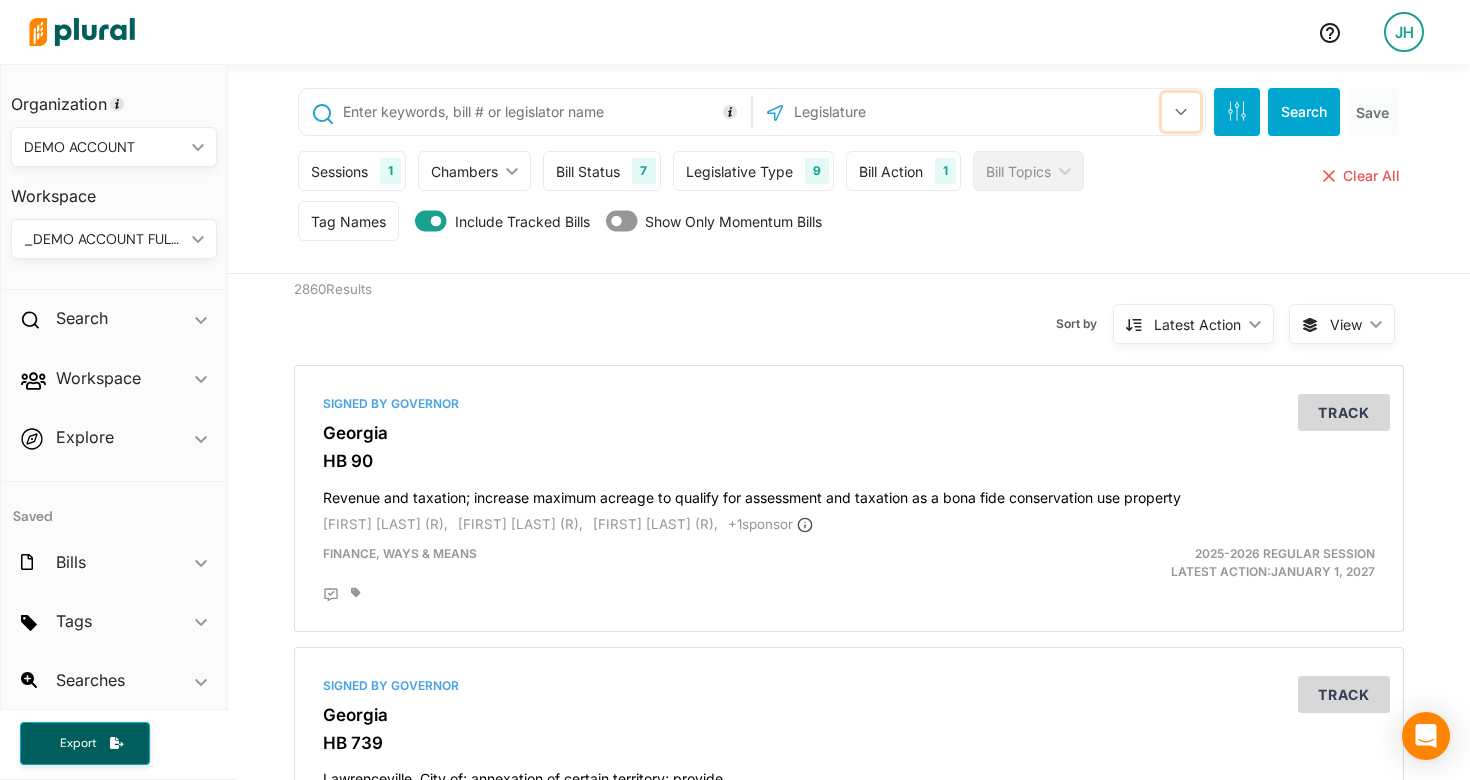 click at bounding box center [1181, 112] 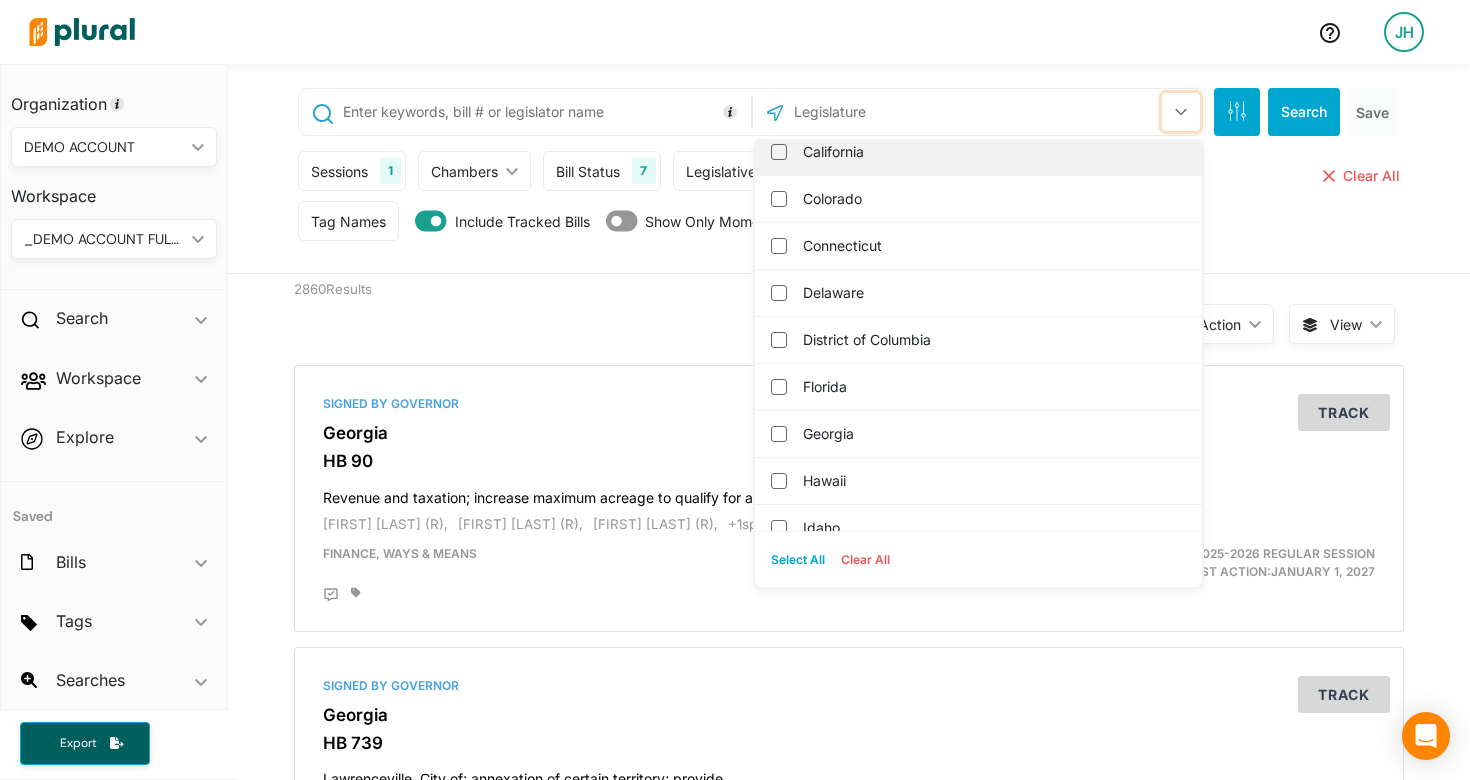 scroll, scrollTop: 247, scrollLeft: 0, axis: vertical 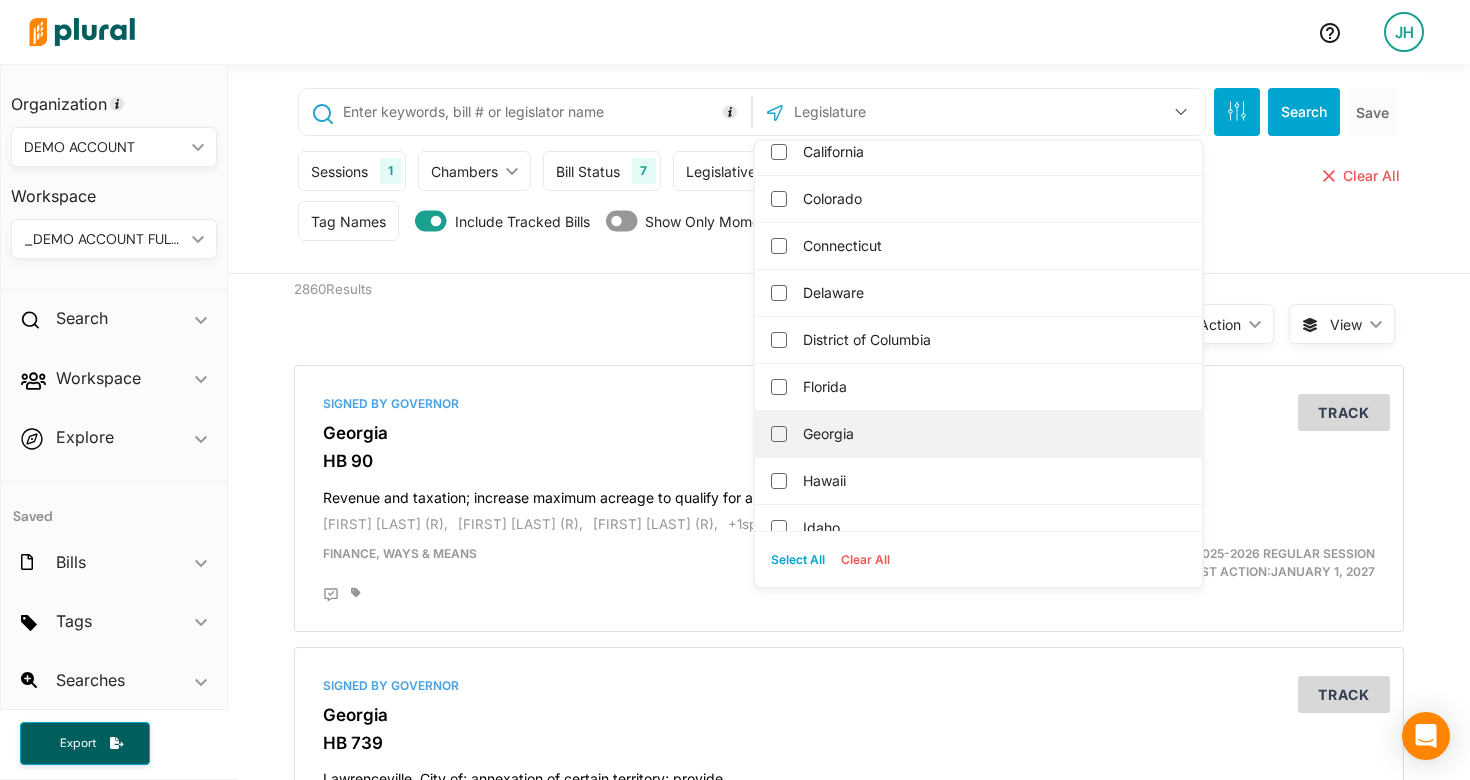 click on "Georgia" at bounding box center [992, 434] 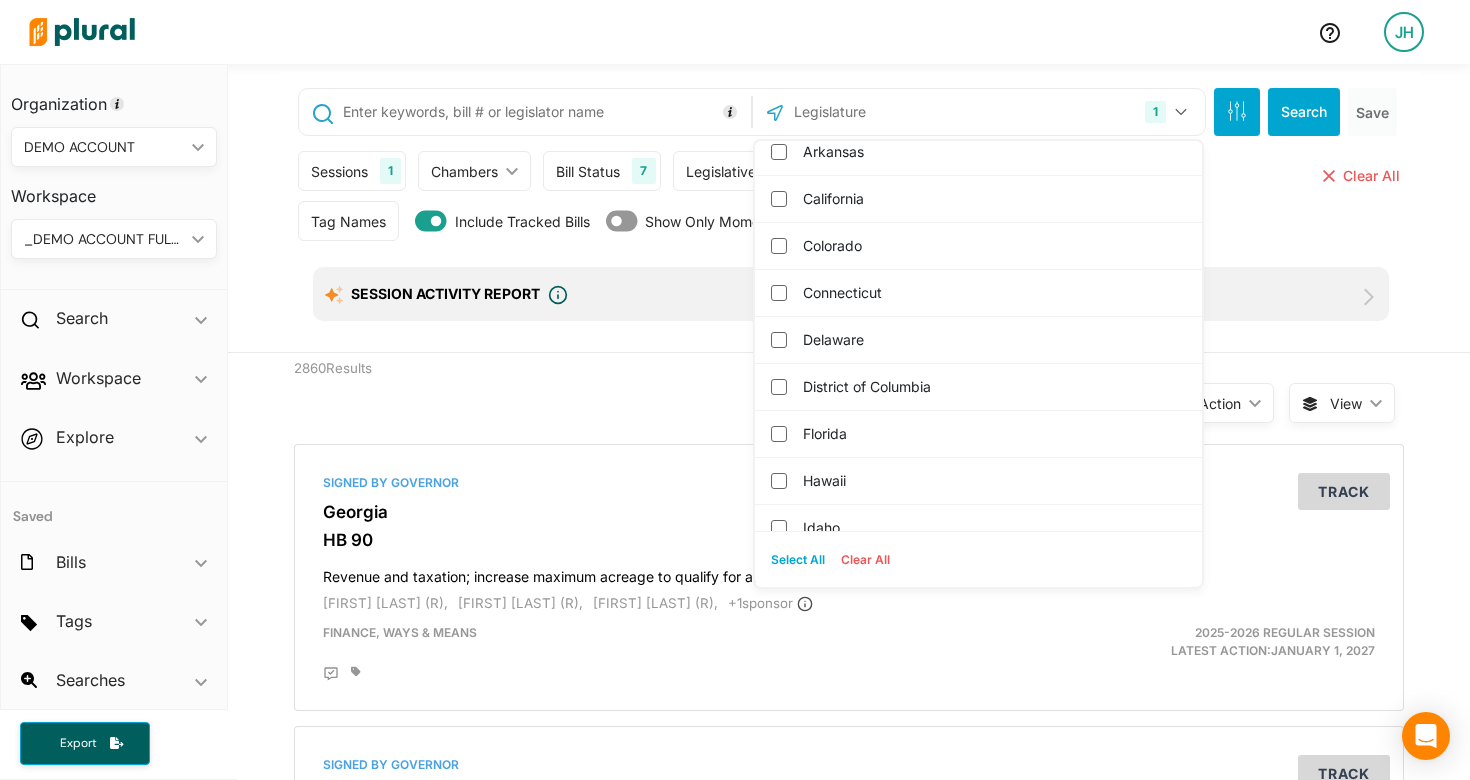 scroll, scrollTop: 0, scrollLeft: 0, axis: both 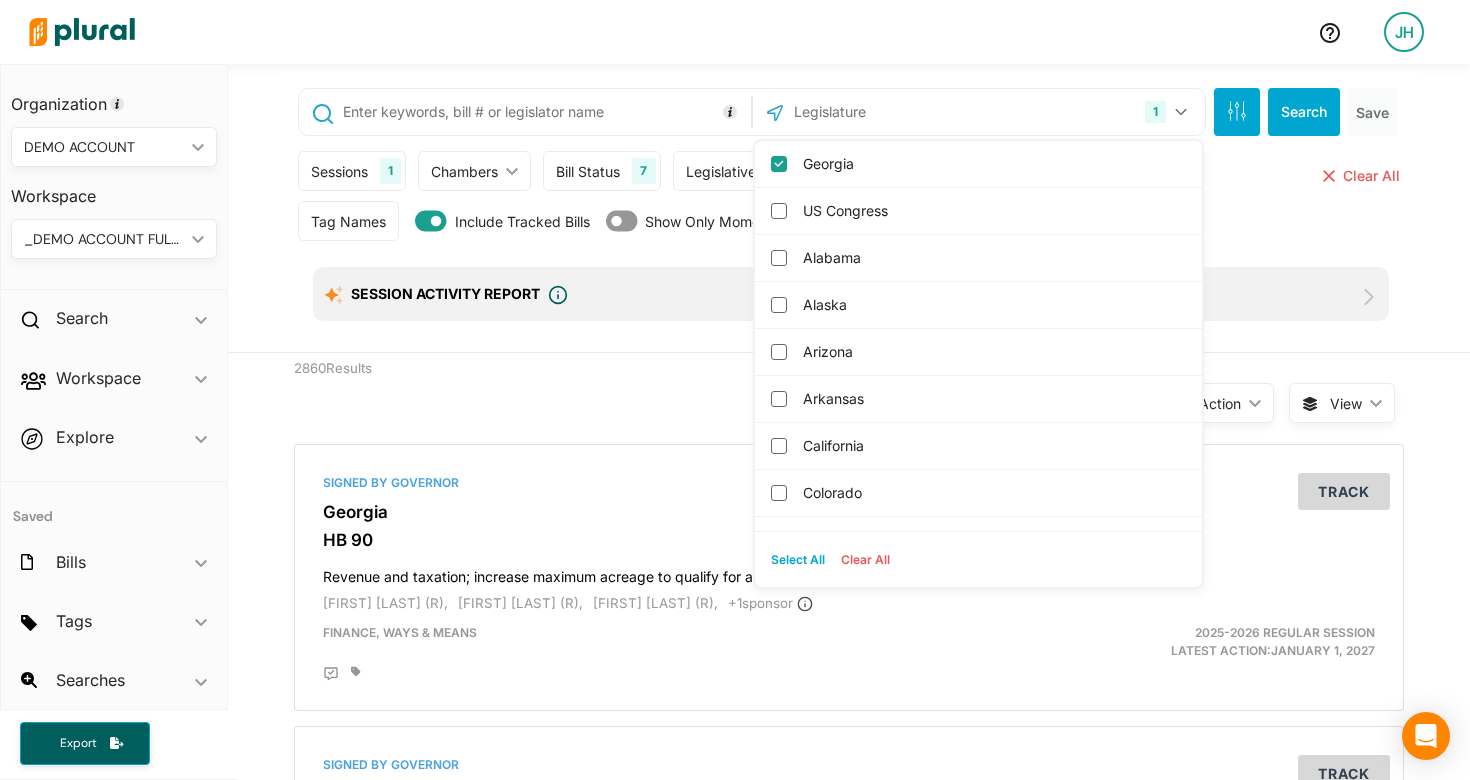 click on "1 Georgia US Congress Alabama Alaska Arizona Arkansas California Colorado Connecticut Delaware District of Columbia Florida Hawaii Idaho Illinois Indiana Iowa Kansas Kentucky Louisiana Maine Maryland Massachusetts Michigan Minnesota Mississippi Missouri Montana Nebraska Nevada New Hampshire New Jersey New Mexico New York North Carolina North Dakota Ohio Oklahoma Oregon Pennsylvania Puerto Rico Rhode Island South Carolina South Dakota Tennessee Texas Utah Vermont Virginia Washington West Virginia Wisconsin Wyoming Select All Clear All   Search Save Sessions 1 Current Sessions 2025-2026 Regular Session 2023 Special Session 2023-2024 Regular Session 2021 Special Session 2021-2022 Regular Session 2020 Special Session 2018 Special Session 2019-2020 Regular Session 2017-2018 Regular Session 2015-2016 Regular Session 2013-2014 Regular Session Select All Clear All Chambers ic_keyboard_arrow_down Upper Chamber Lower Chamber Both Chambers Bill Status 7 Introduced Passed Upper Passed Lower Passed Signed by Governor 9 1" at bounding box center [849, 208] 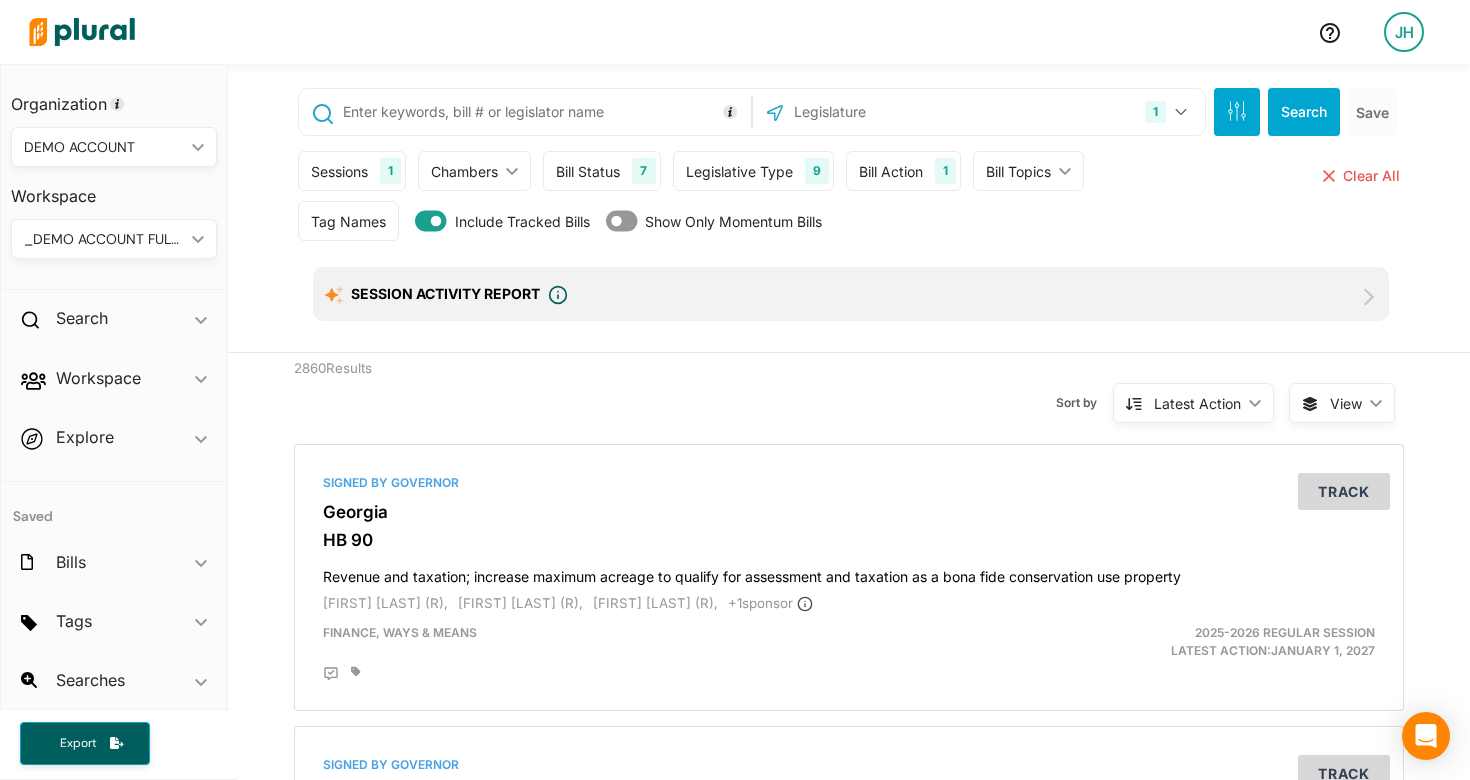 click 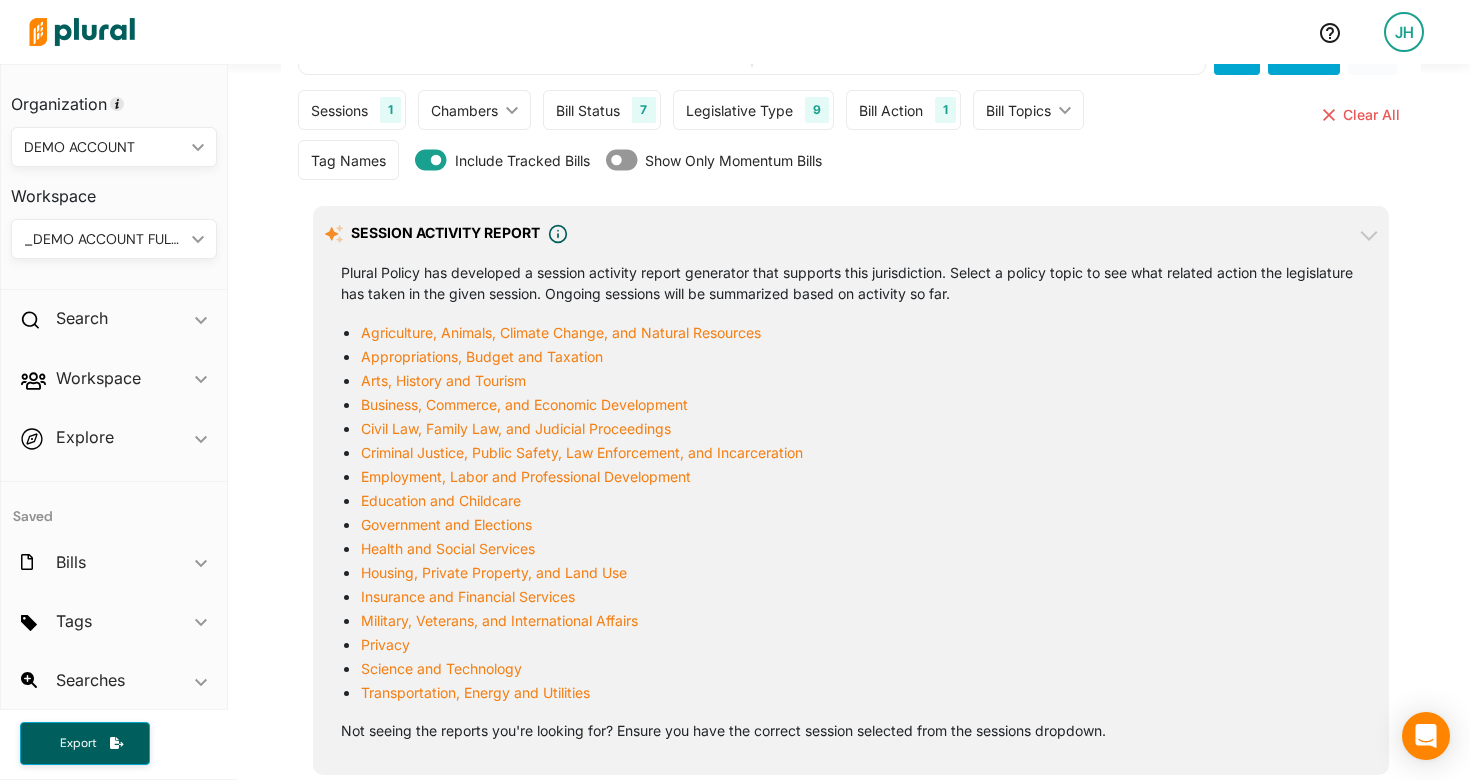 scroll, scrollTop: 0, scrollLeft: 0, axis: both 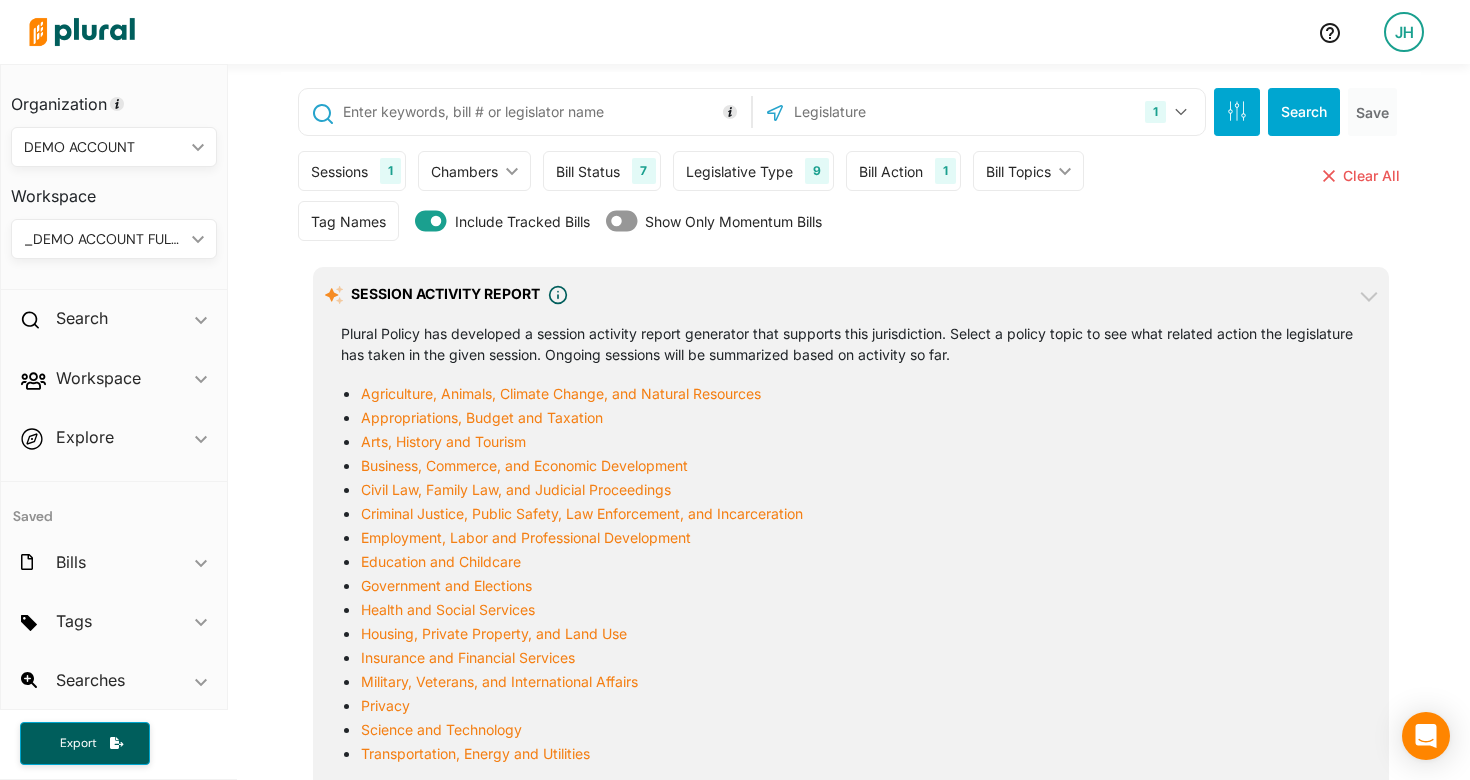 click on "Bill Topics" at bounding box center (1018, 171) 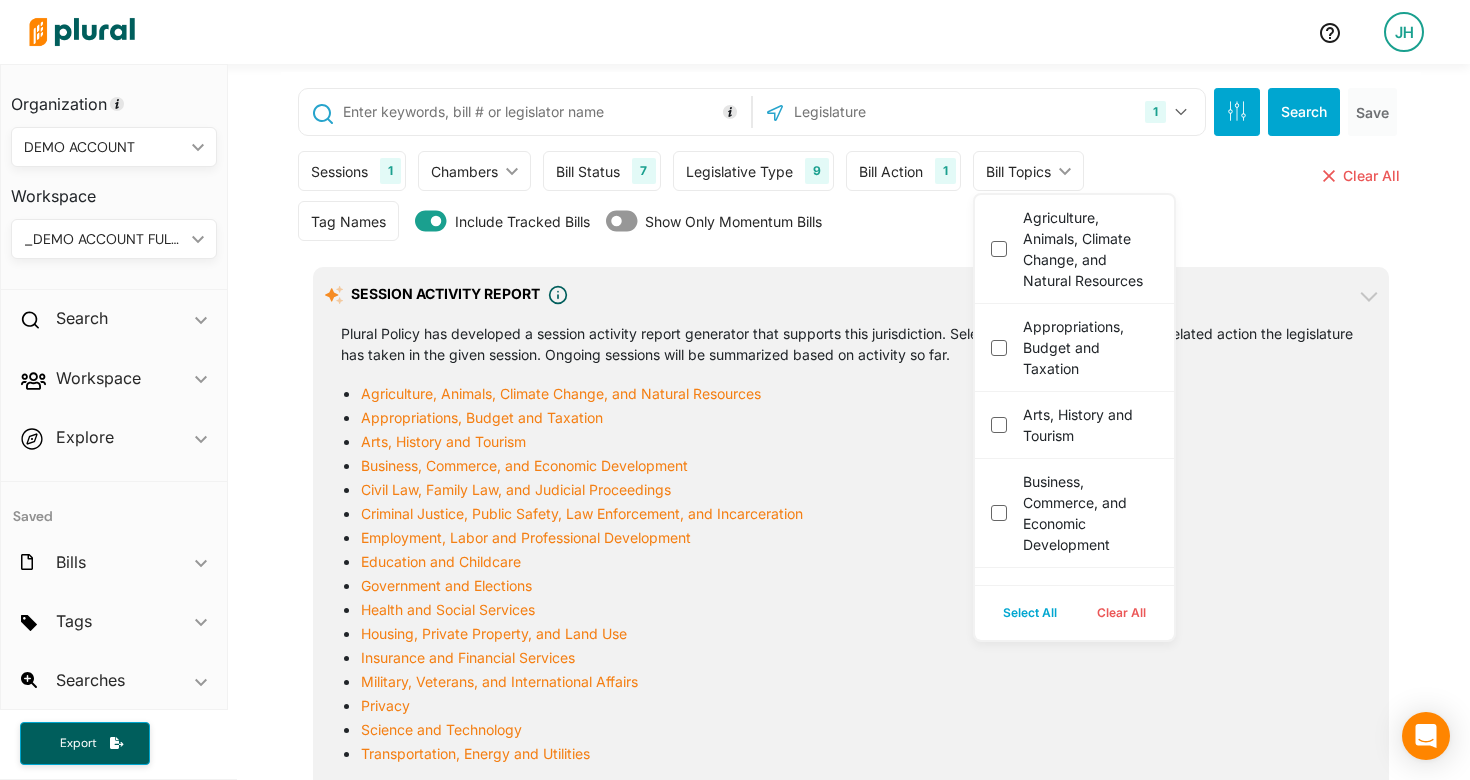 click on "ic_keyboard_arrow_down" 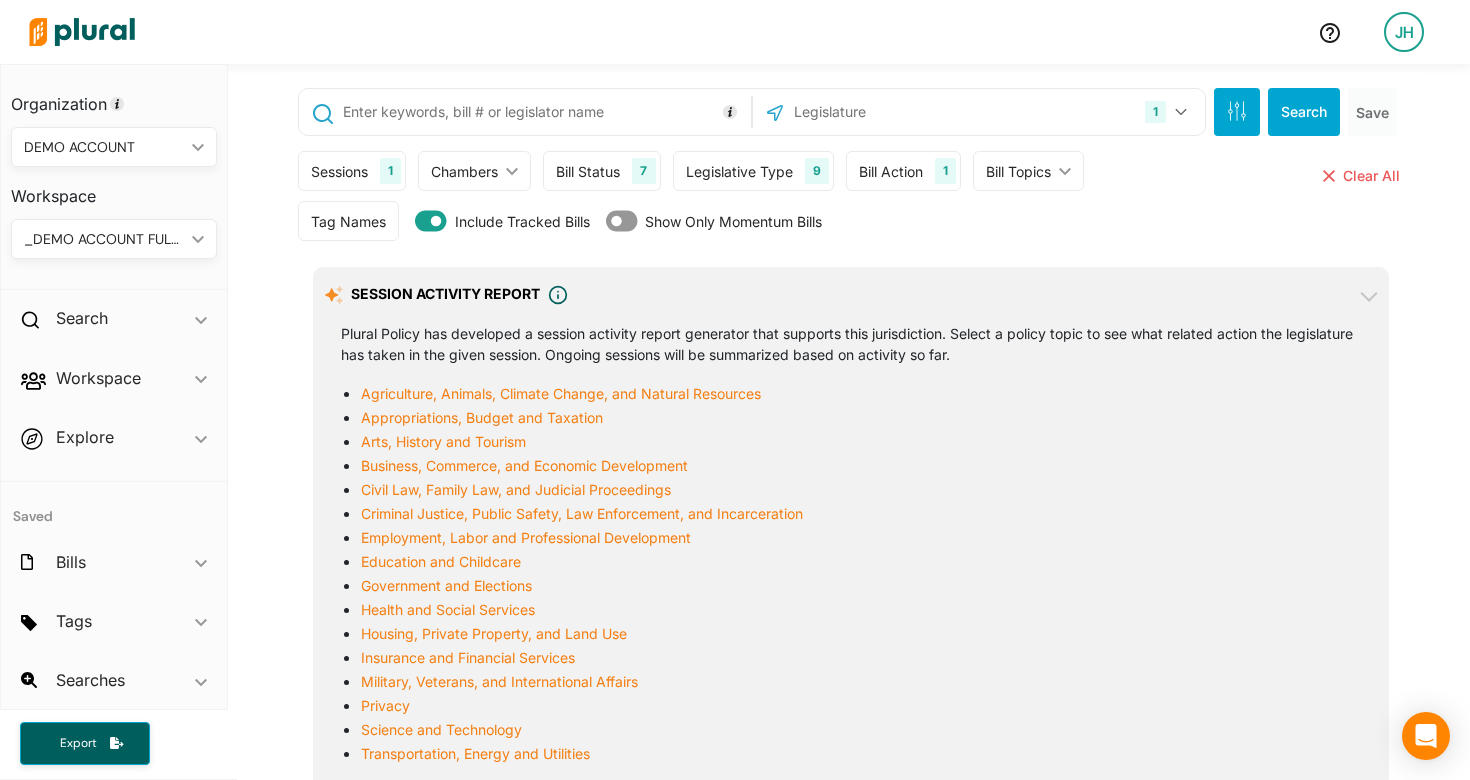 click on "Bill Topics" at bounding box center [1018, 171] 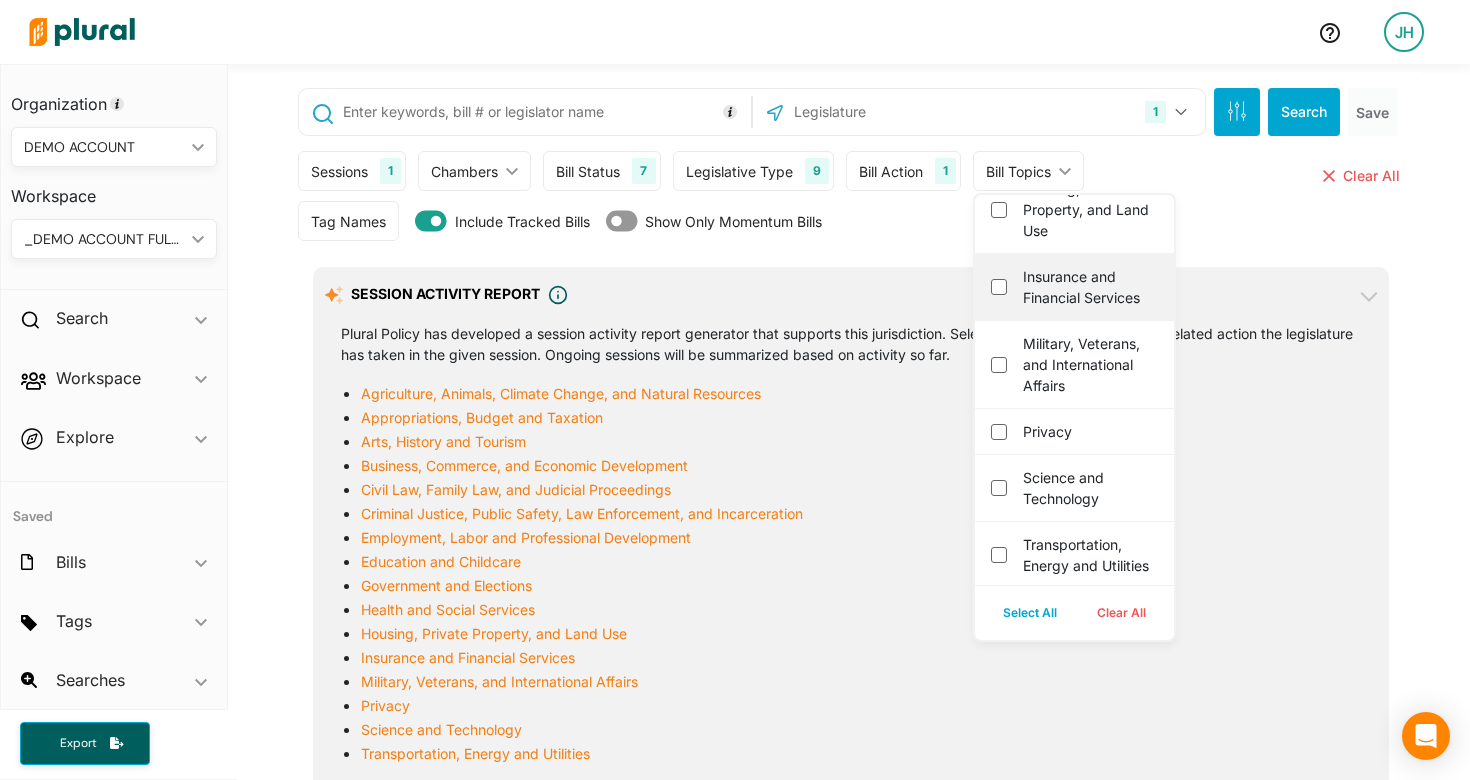 scroll, scrollTop: 892, scrollLeft: 0, axis: vertical 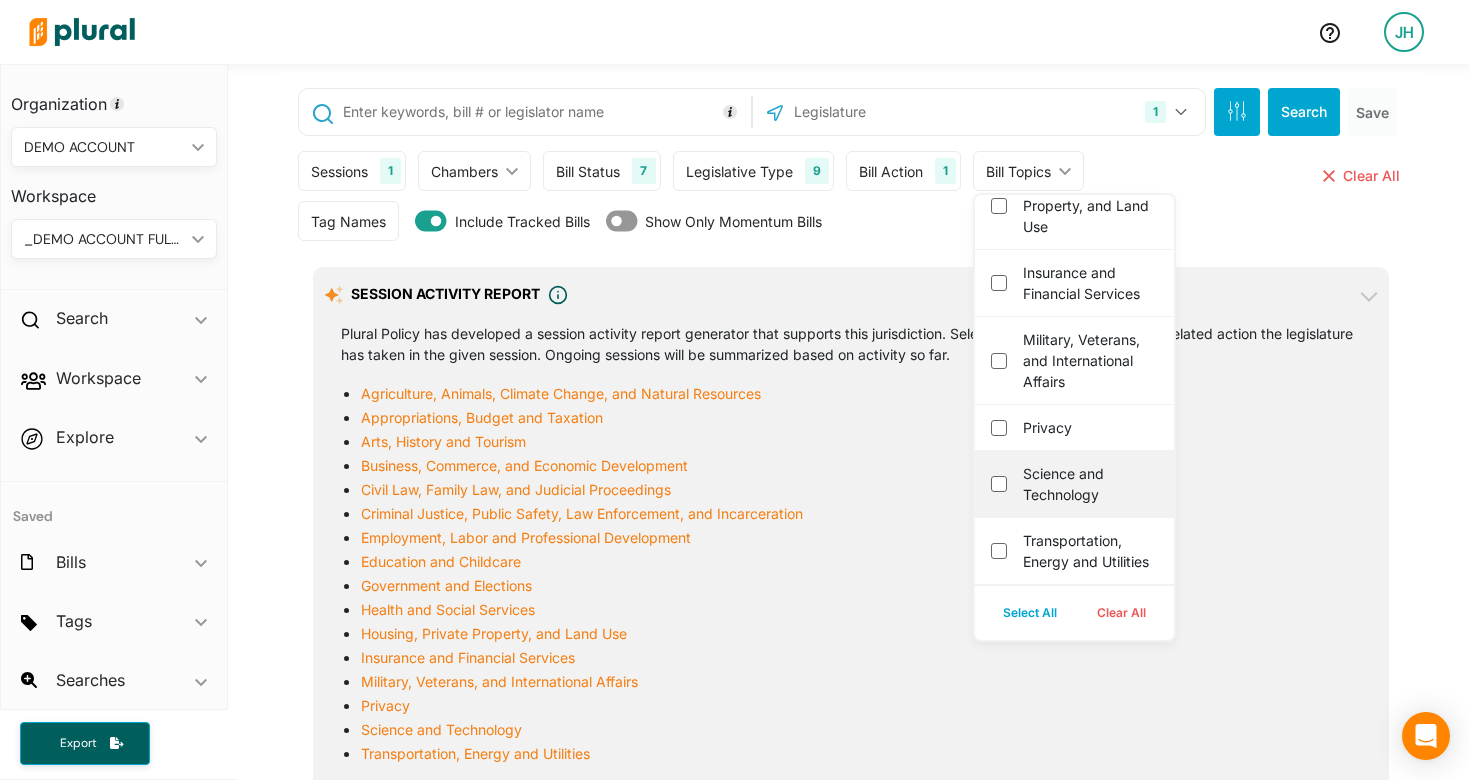 click on "Science and Technology" at bounding box center [1088, 484] 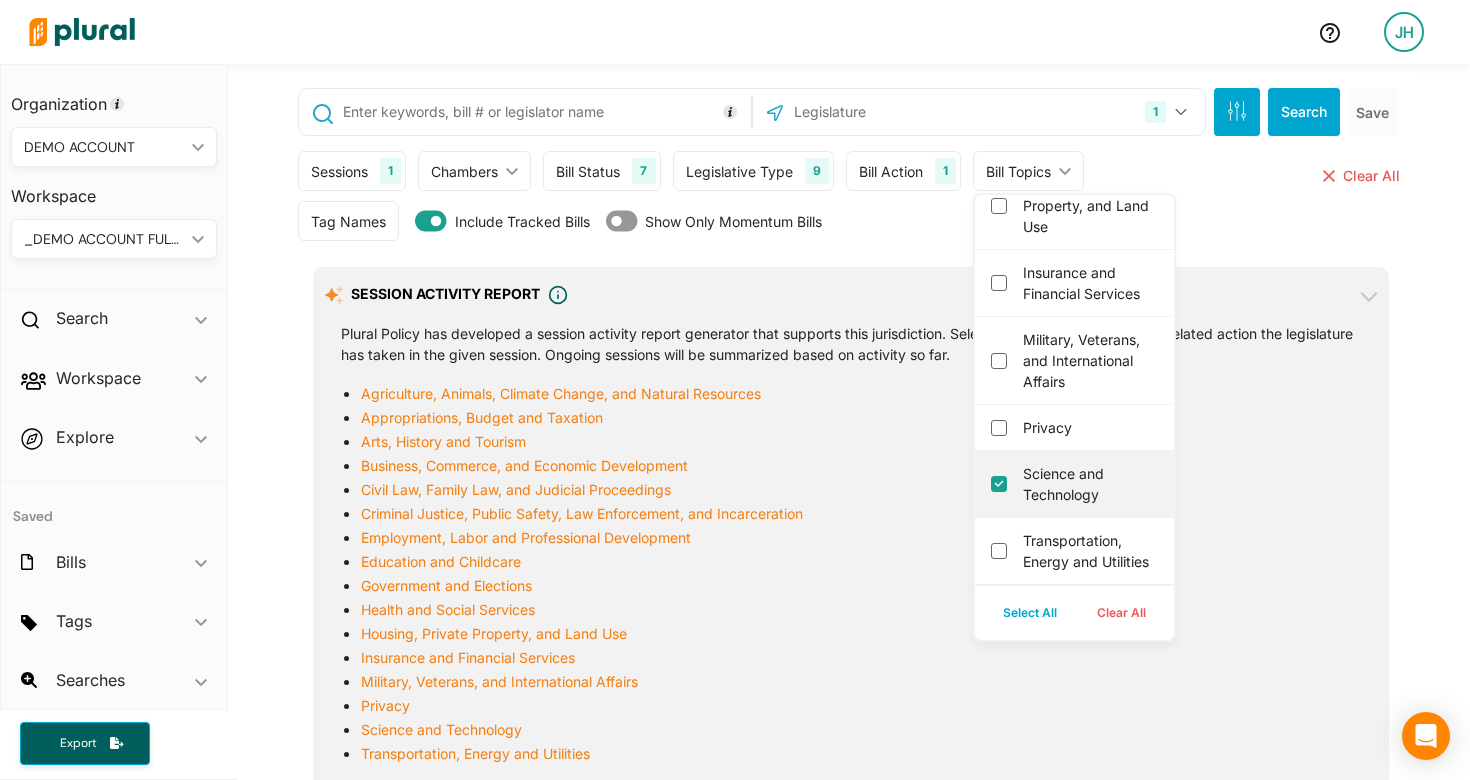 checkbox on "true" 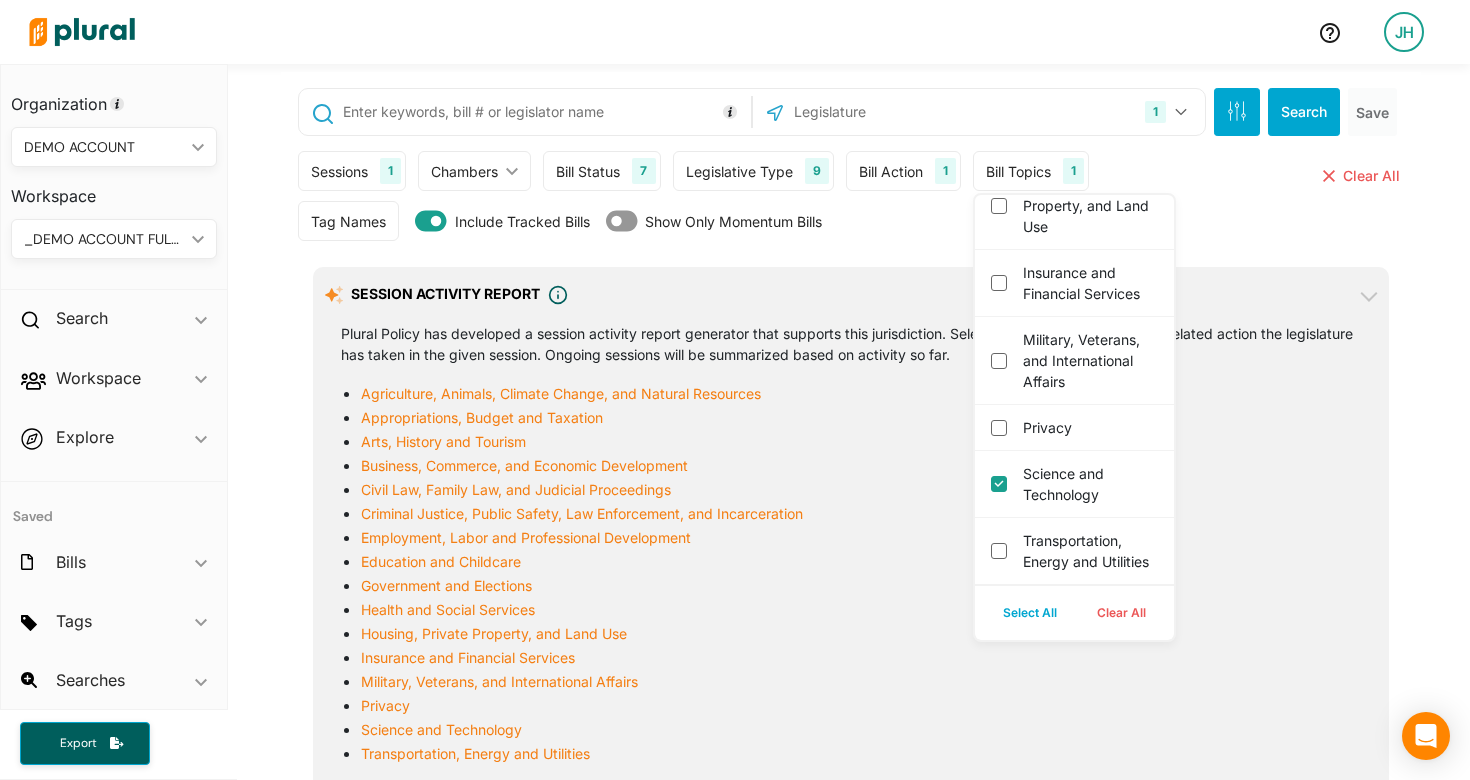 click on "Tag Names Tag Names close Any of Selected ic_keyboard_arrow_down Any of Selected All of Selected None of Selected #Larry [LAST] #2024 bills archive #Bills We Support #Critical #High Priority #Low Priority #Support #Oppose #2024 Education Bills - Archive #In Play 3/15/25 #Needs Review #Export May 9 #Education #Transfer #Healthcare #Leg Responding to Exec Orders #Tax Incentives for Hiring Veterans and People with Disabilities #Model Bills - Anti-DEI/LGBTQ #Test Transfer #Support Bills Weekly Updates #Export May 2 #Newly Discovered Bills #TEST TAG #Support #Oppose #Bills With Activity, Last 7 Days Save Clear All Include Tracked Bills Show Only Momentum Bills" at bounding box center [851, 226] 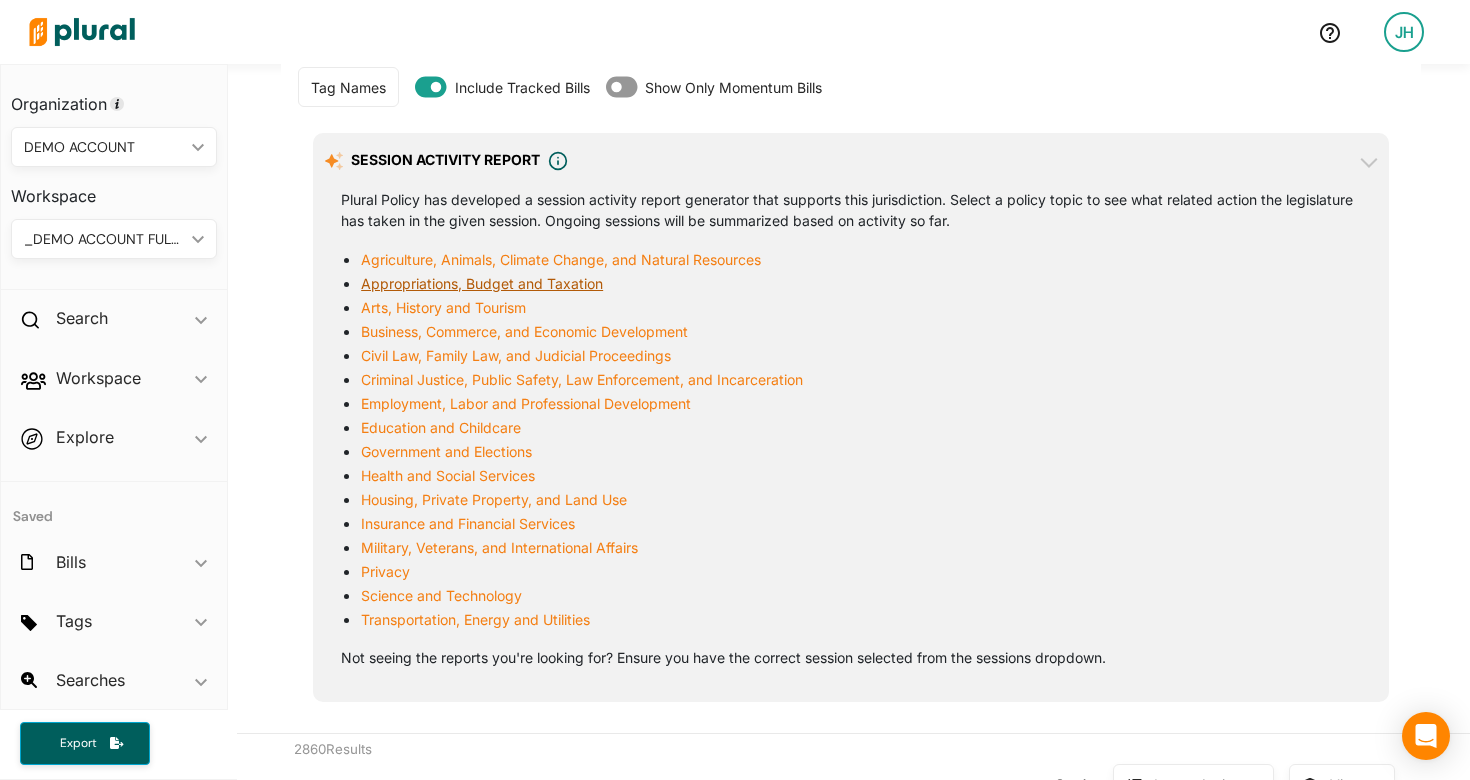 scroll, scrollTop: 166, scrollLeft: 0, axis: vertical 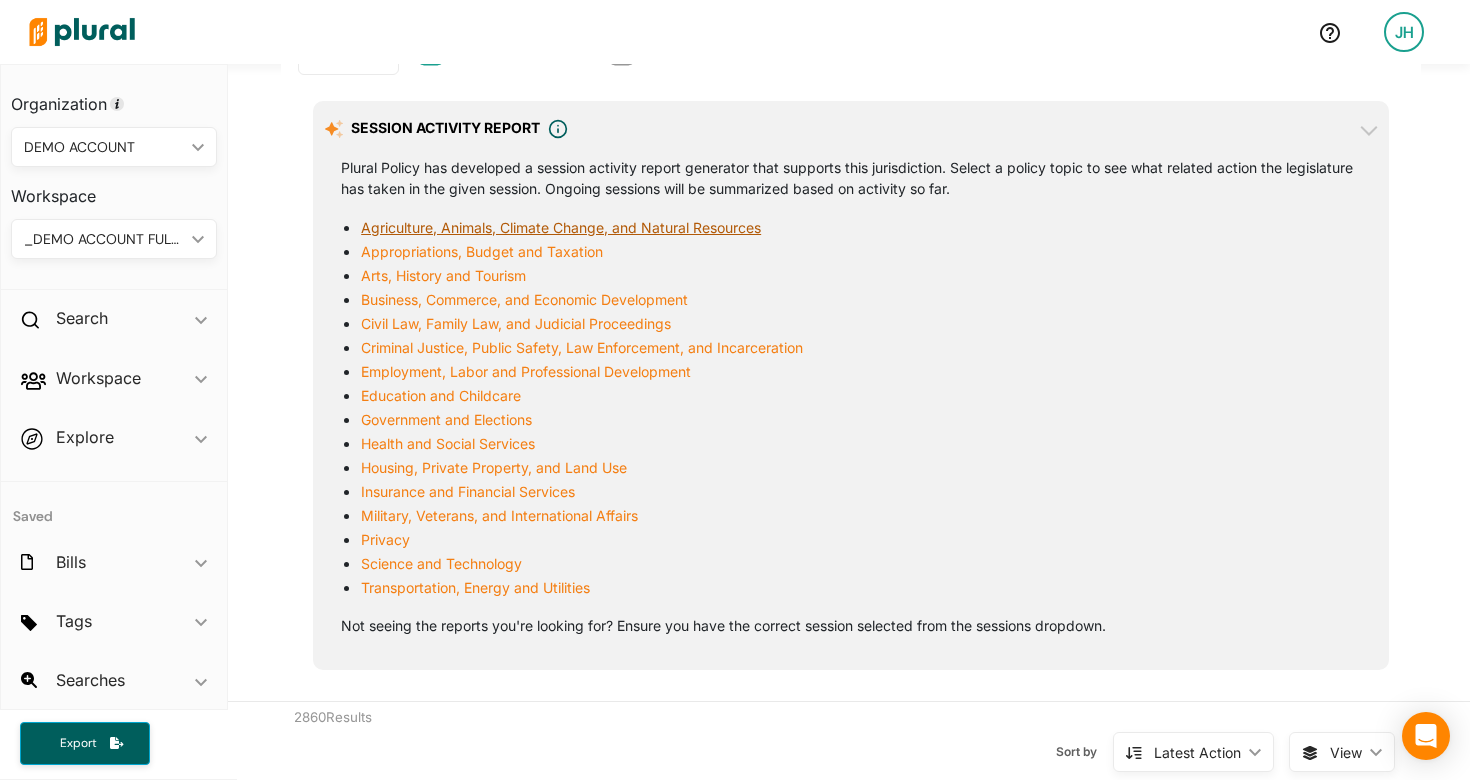 click on "Agriculture, Animals, Climate Change, and Natural Resources" at bounding box center (561, 227) 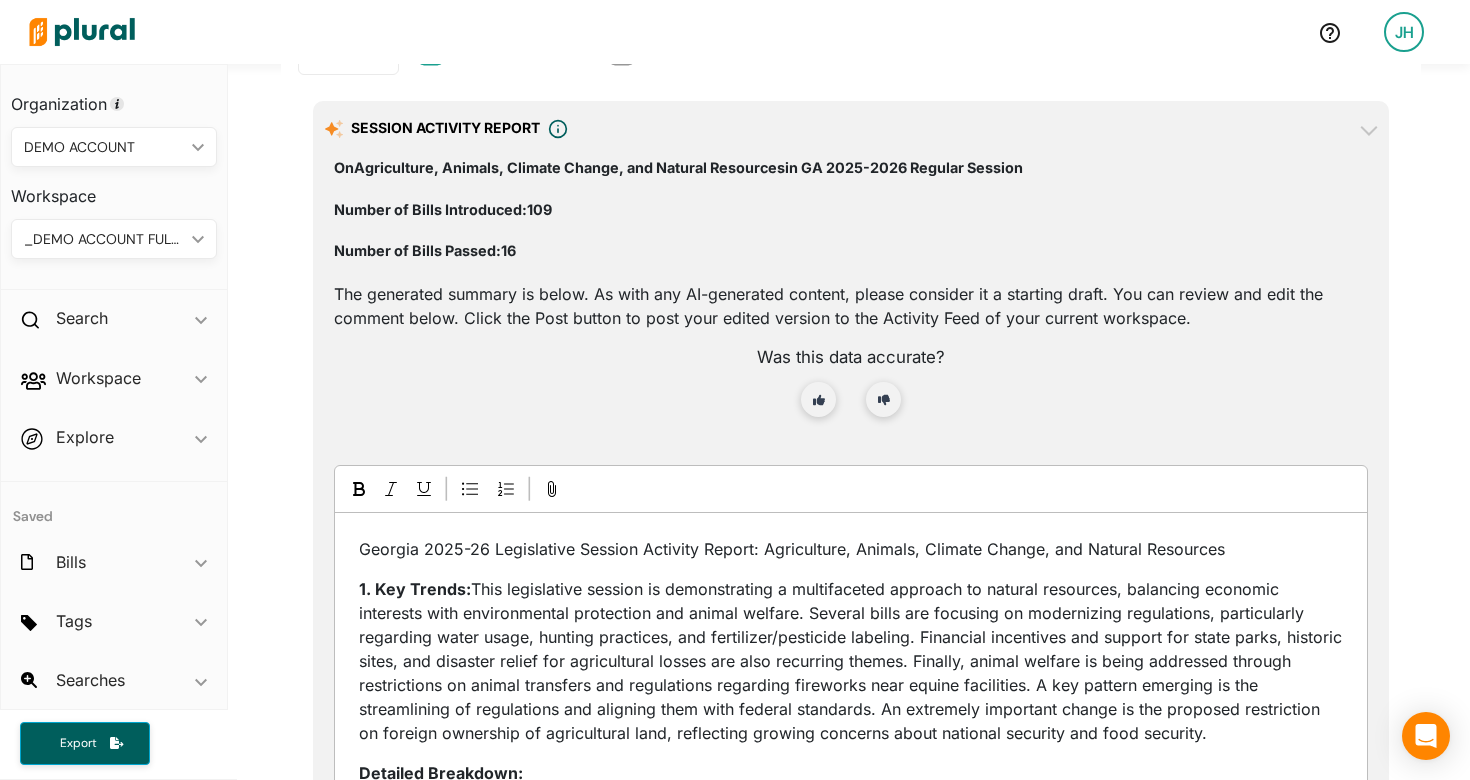 scroll, scrollTop: 0, scrollLeft: 0, axis: both 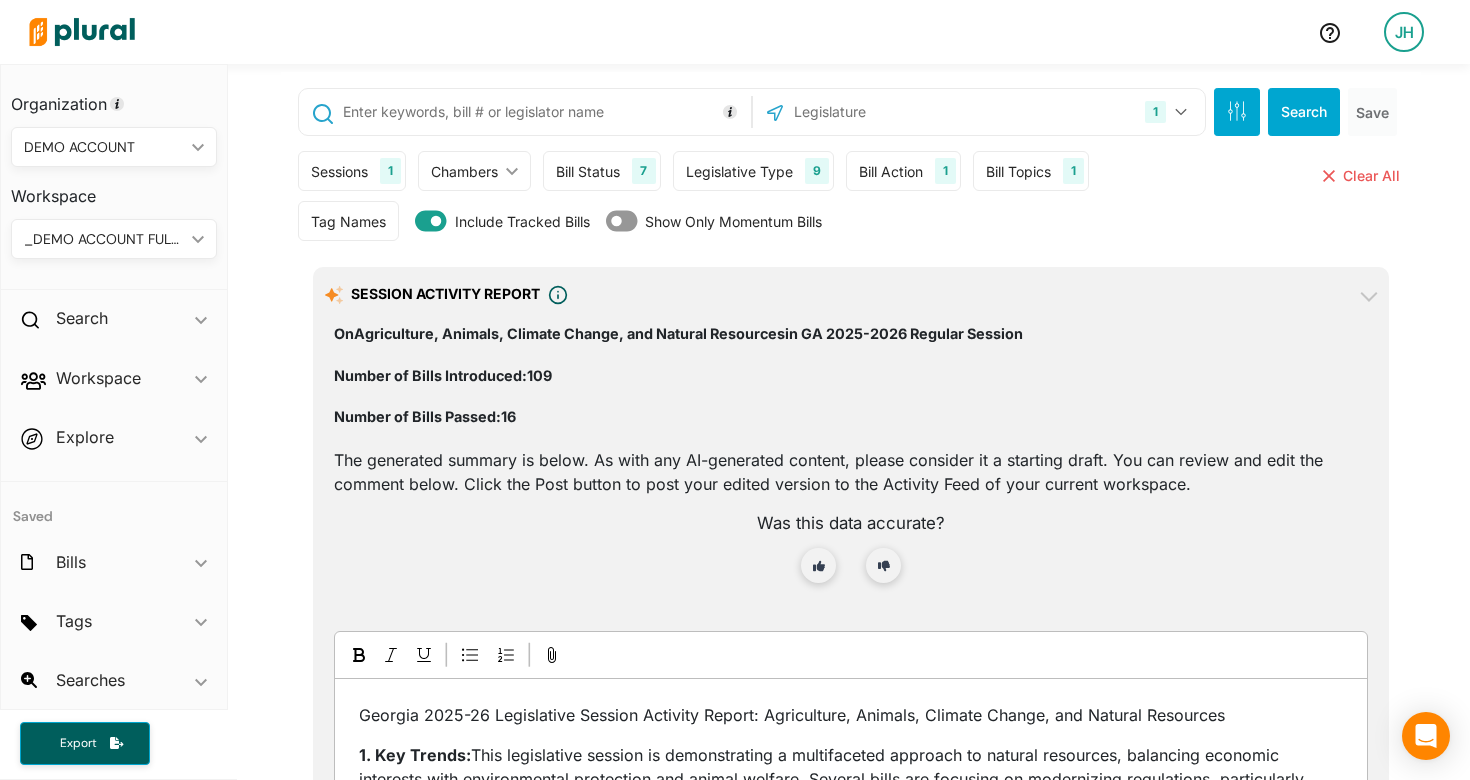 click on "Bill Topics" at bounding box center [1018, 171] 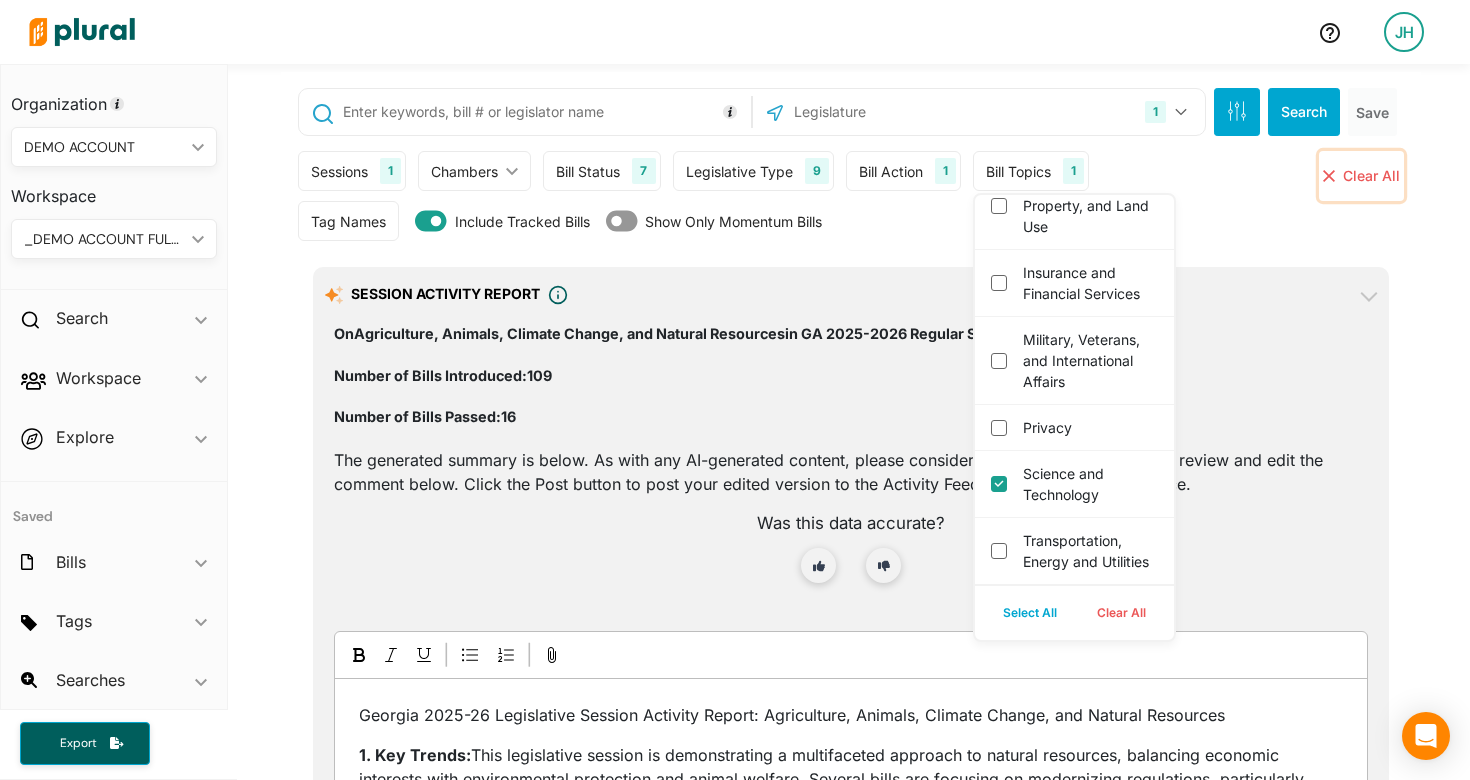 click on "close Clear All" at bounding box center [1361, 176] 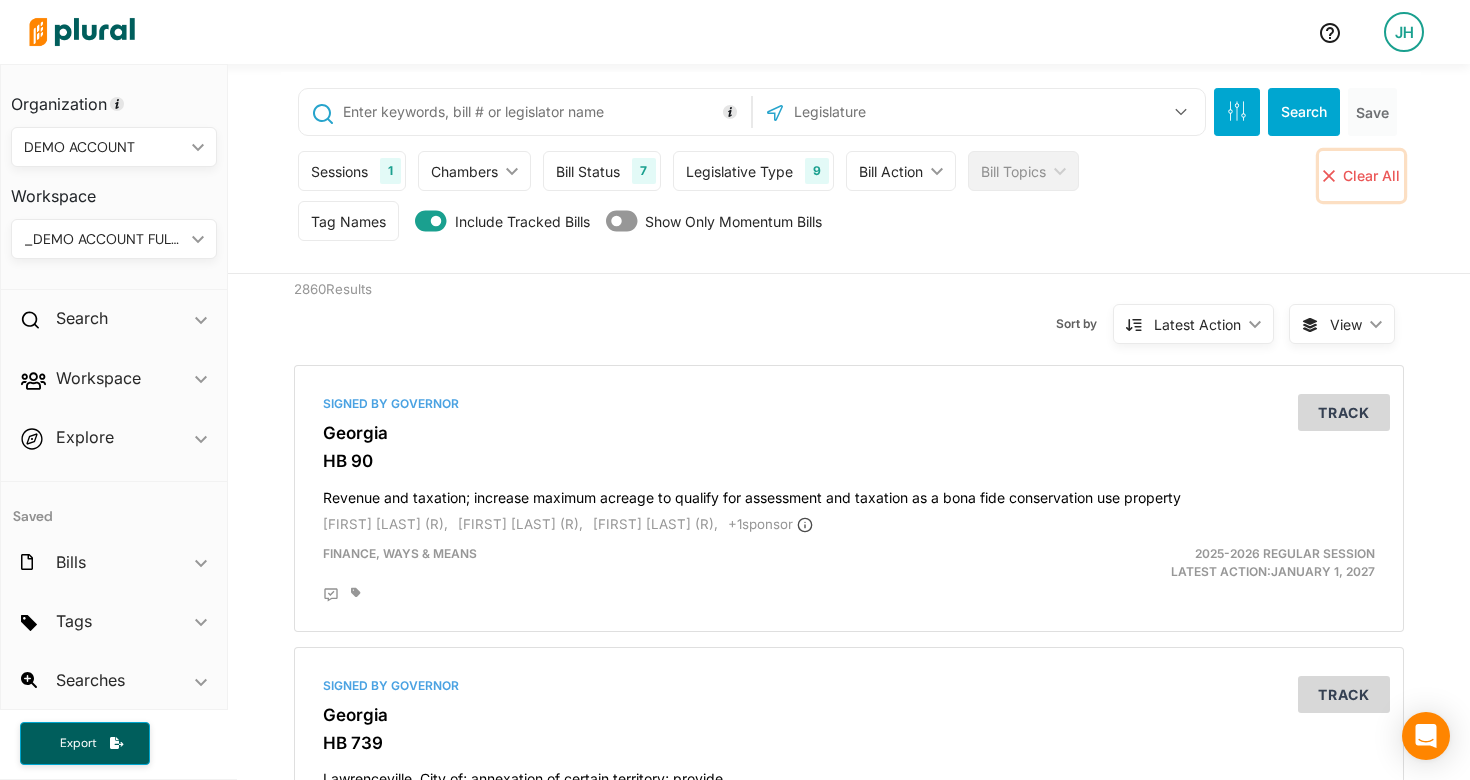 click on "Clear All" at bounding box center [1371, 175] 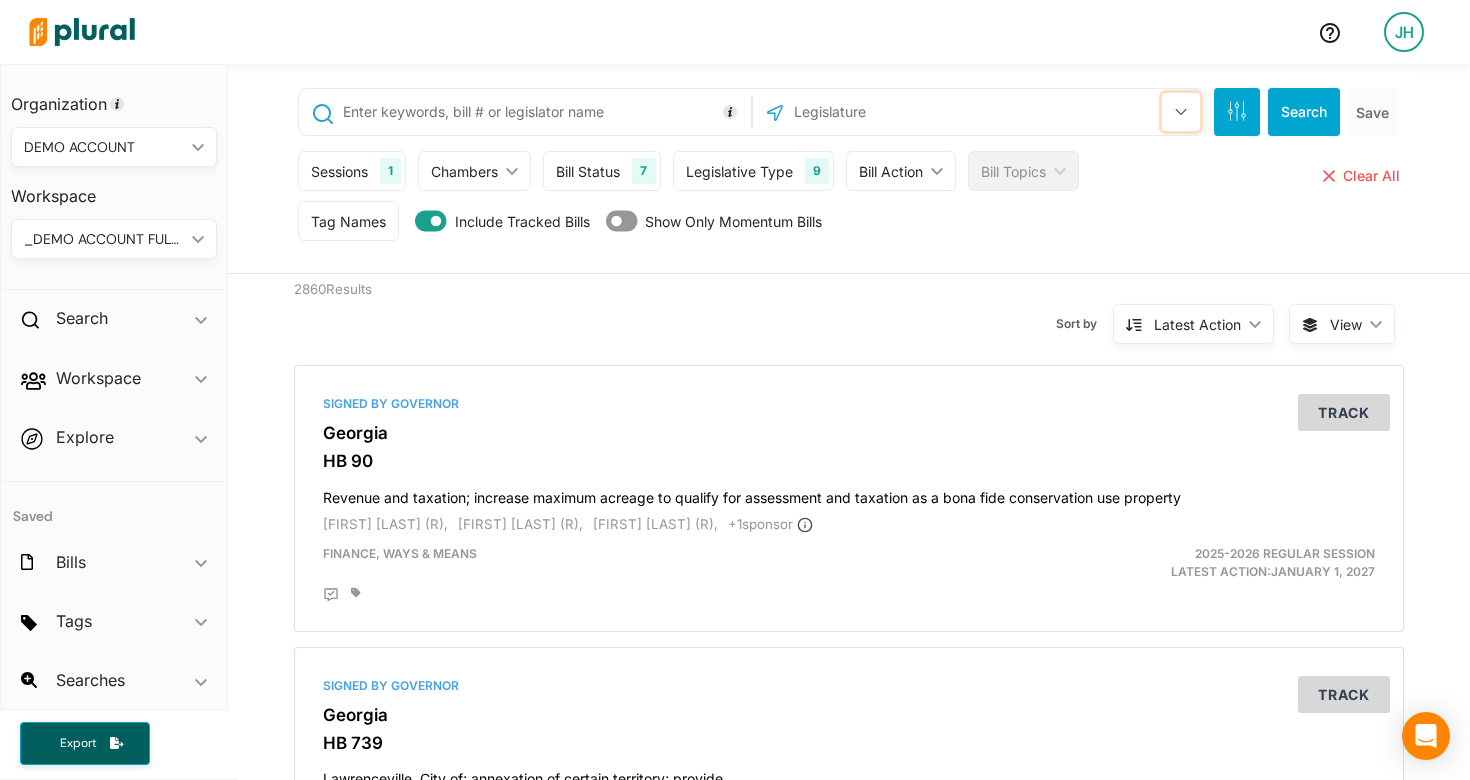 click 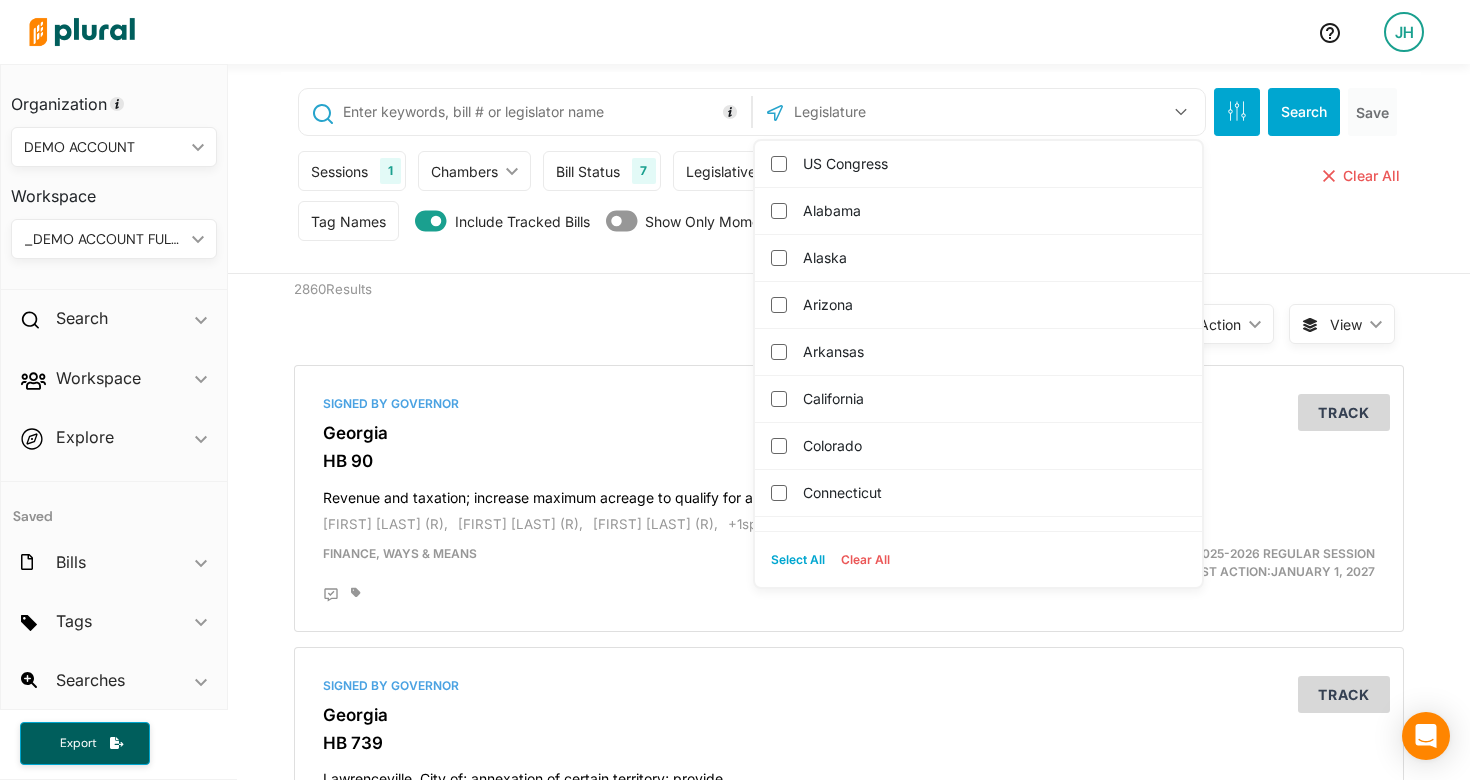 click at bounding box center [899, 112] 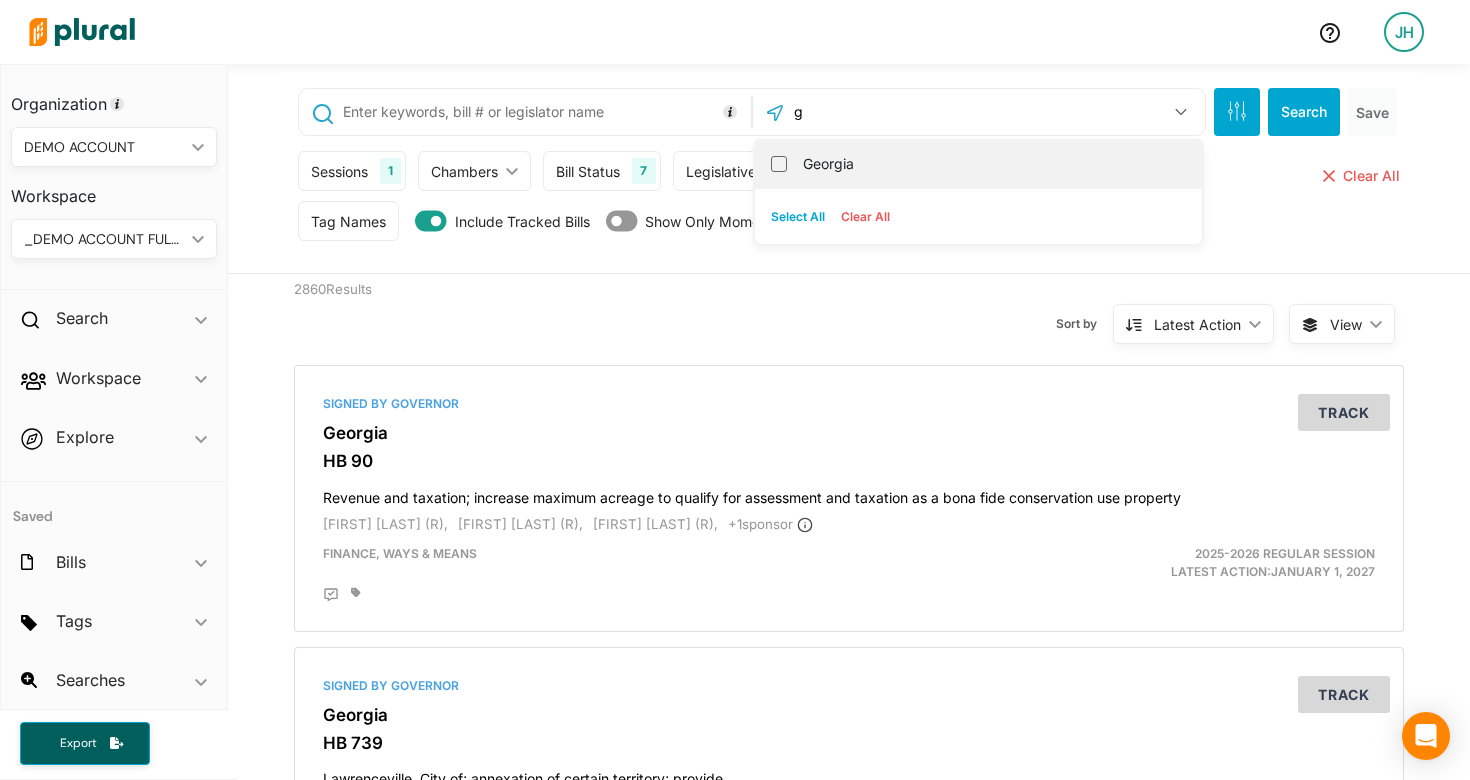 type on "g" 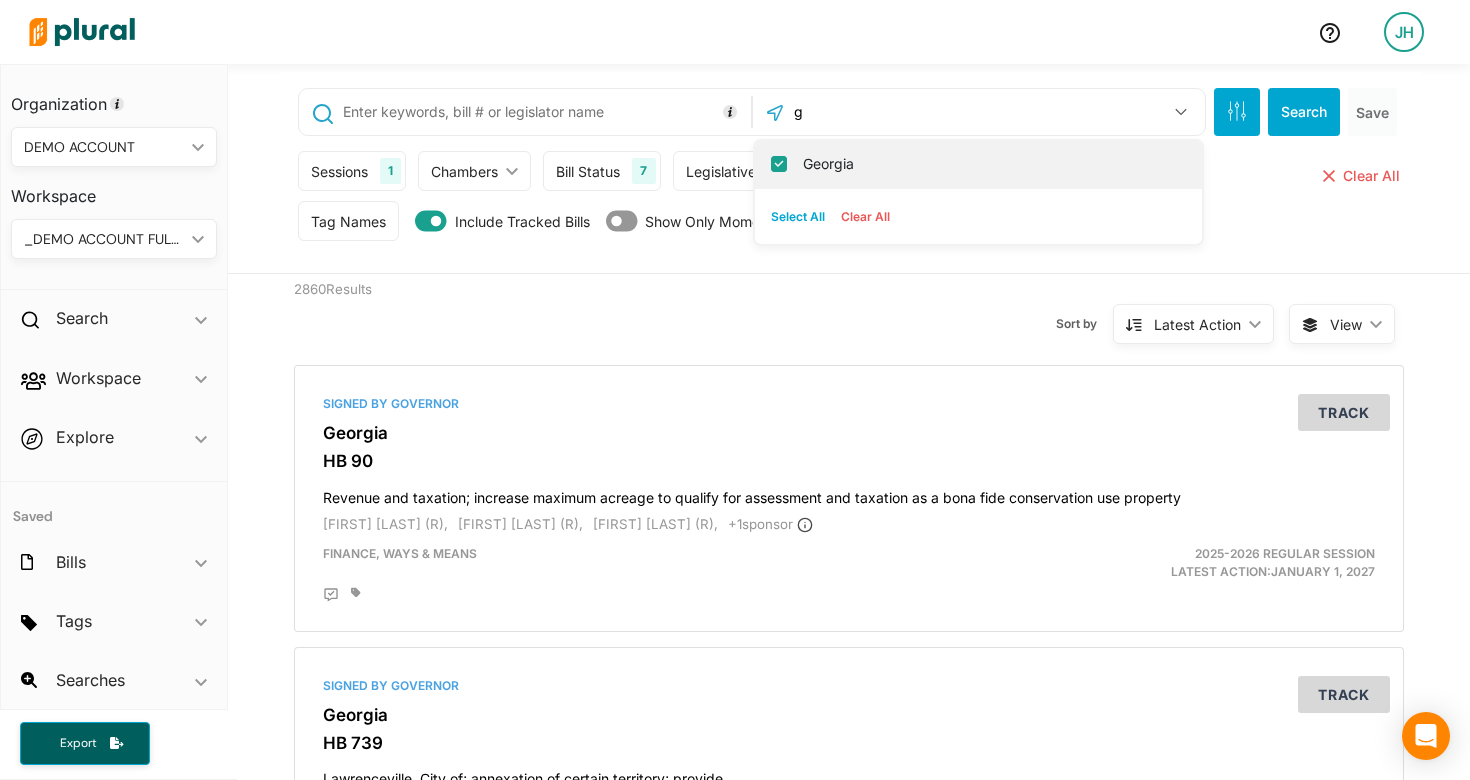 checkbox on "true" 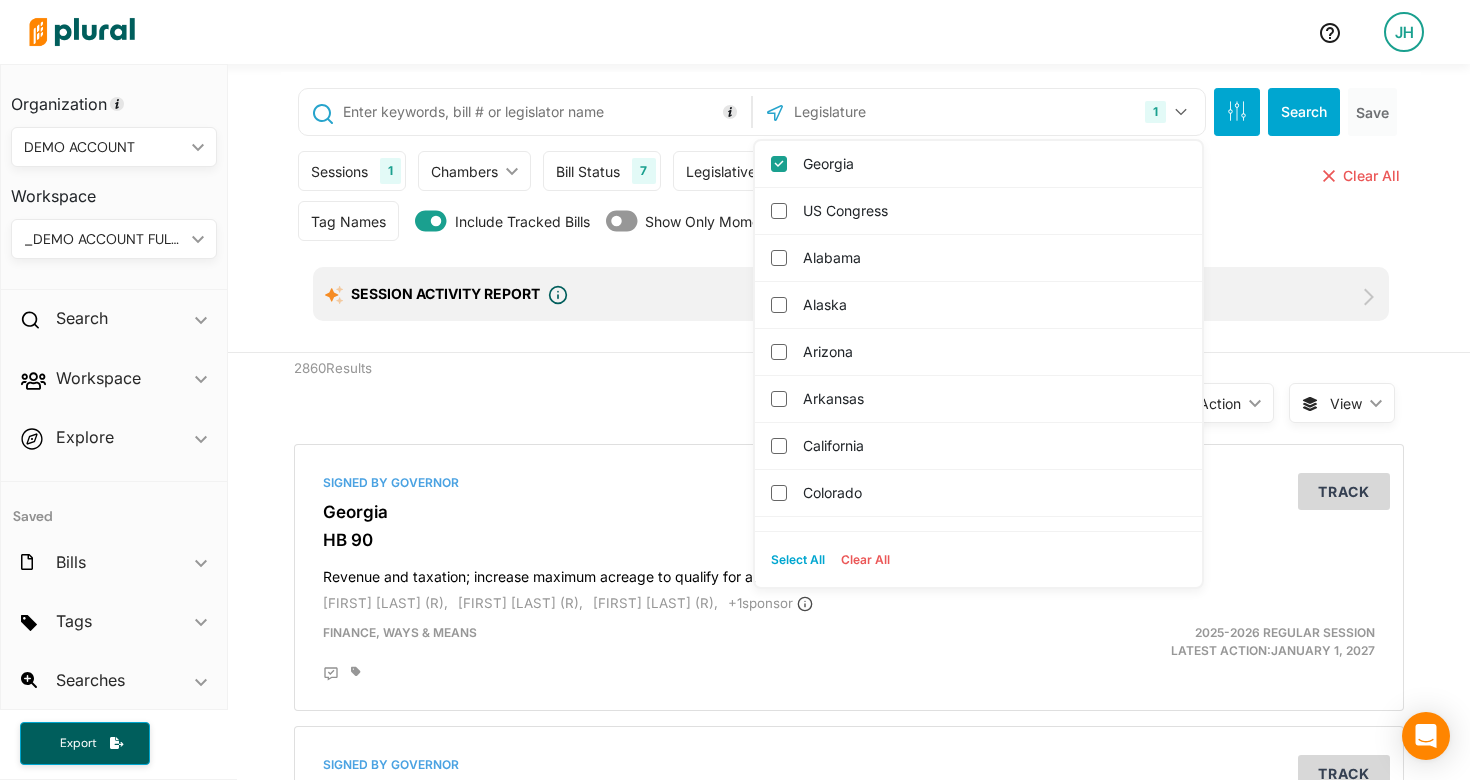 click on "Tag Names Tag Names close Any of Selected ic_keyboard_arrow_down Any of Selected All of Selected None of Selected #Larry [LAST] #2024 bills archive #Bills We Support #Critical #High Priority #Low Priority #Support #Oppose #2024 Education Bills - Archive #In Play 3/15/25 #Needs Review #Export May 9 #Education #Transfer #Healthcare #Leg Responding to Exec Orders #Tax Incentives for Hiring Veterans and People with Disabilities #Model Bills - Anti-DEI/LGBTQ #Test Transfer #Support Bills Weekly Updates #Export May 2 #Newly Discovered Bills #TEST TAG #Support #Oppose #Bills With Activity, Last 7 Days Save Clear All Include Tracked Bills Show Only Momentum Bills" at bounding box center (851, 226) 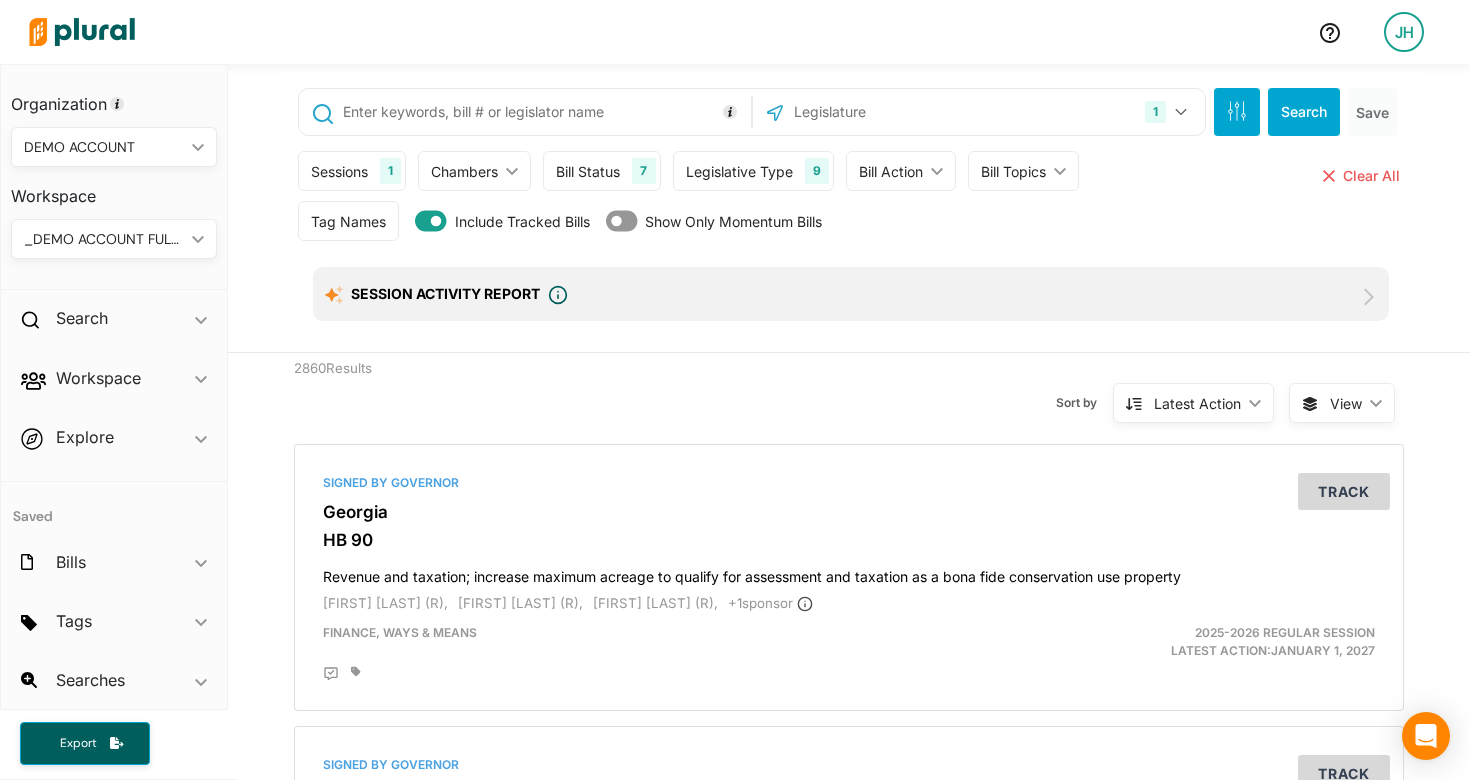 click on "Bill Topics" at bounding box center [1013, 171] 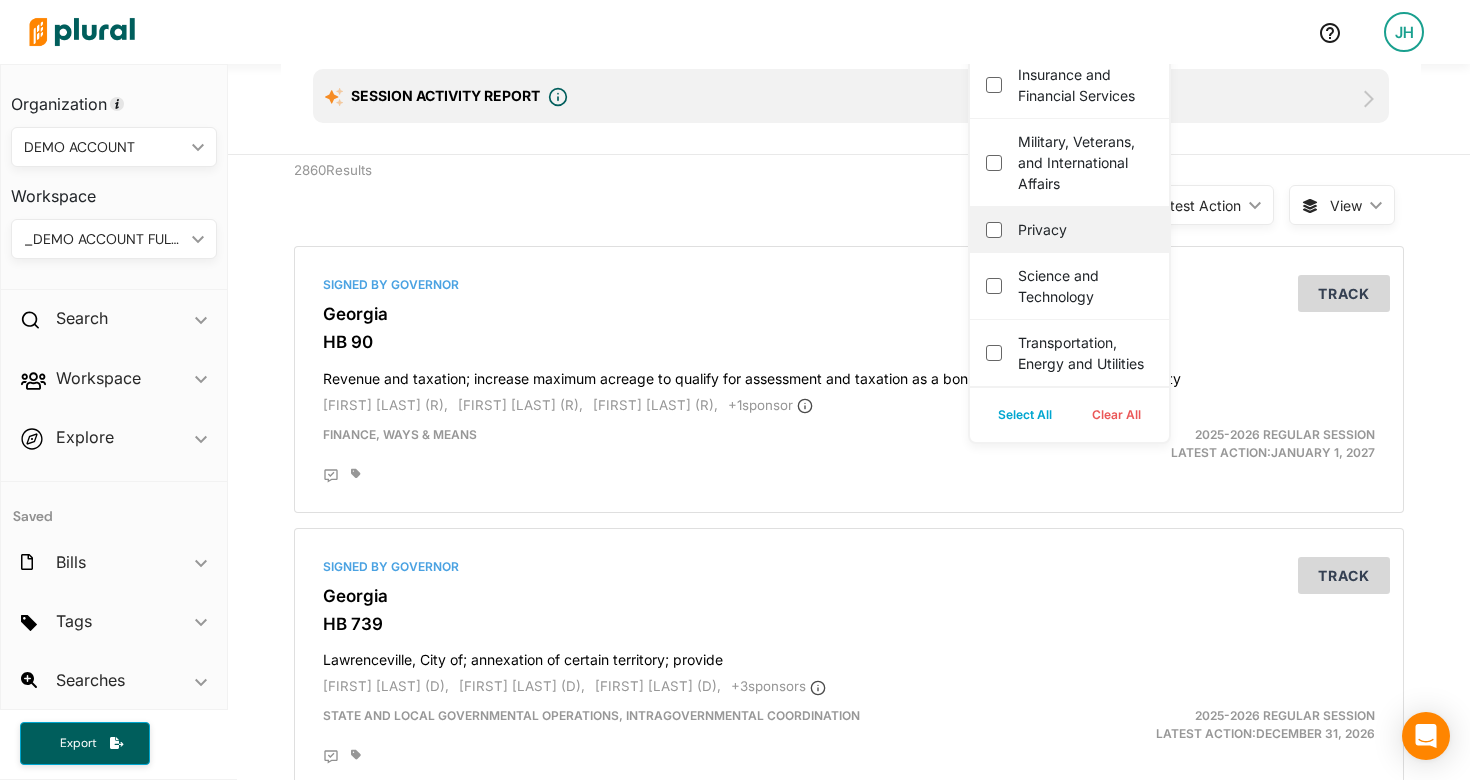 scroll, scrollTop: 199, scrollLeft: 0, axis: vertical 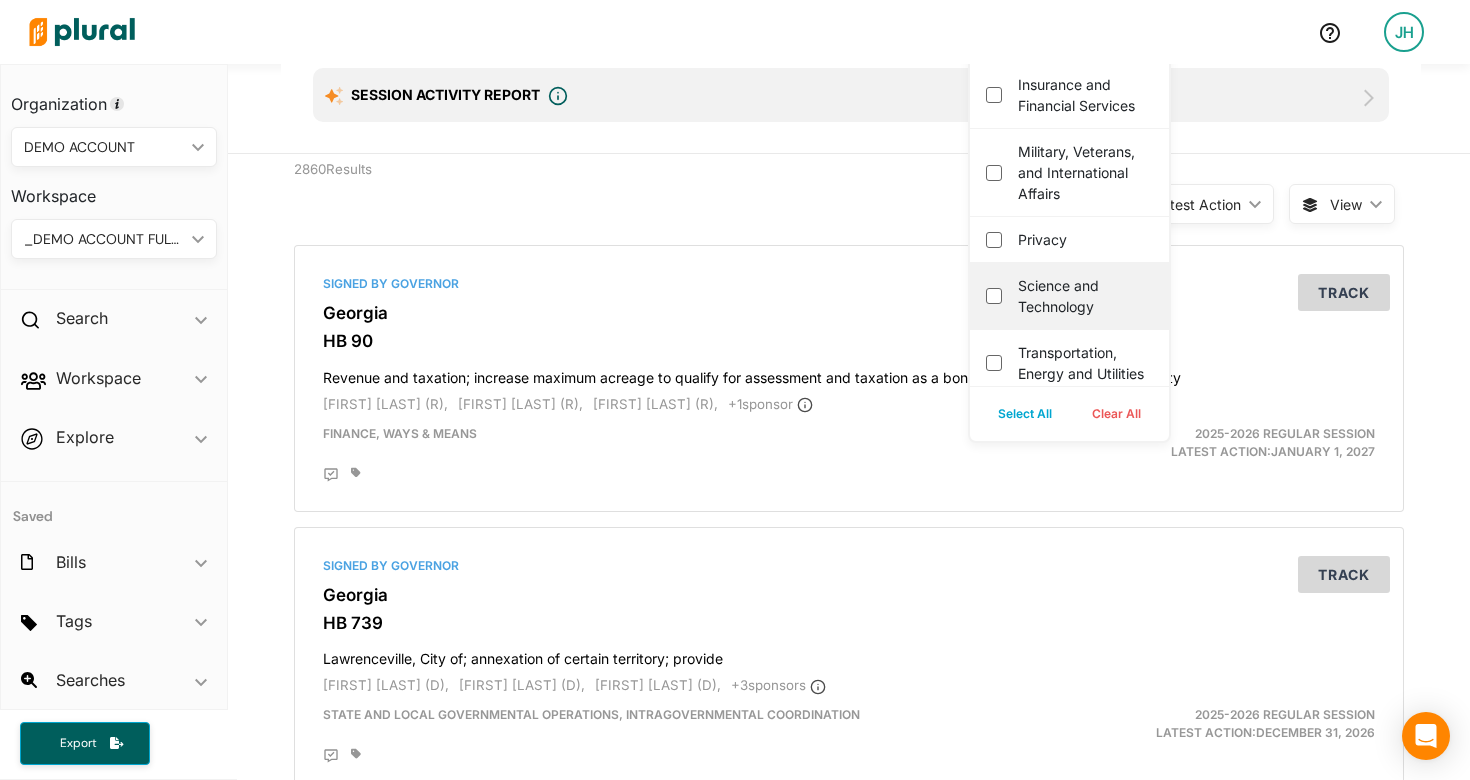 click on "Science and Technology" at bounding box center (1069, 296) 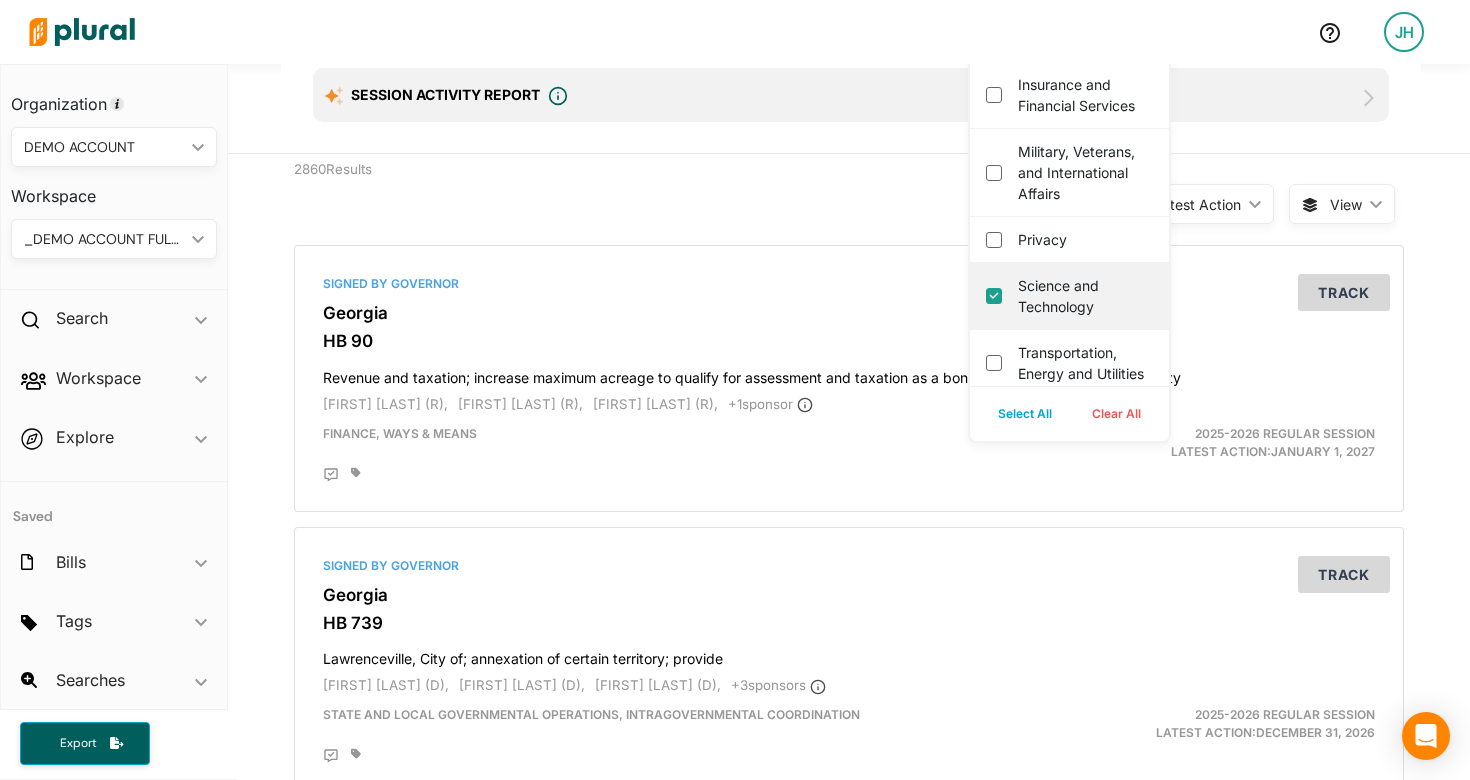 checkbox on "true" 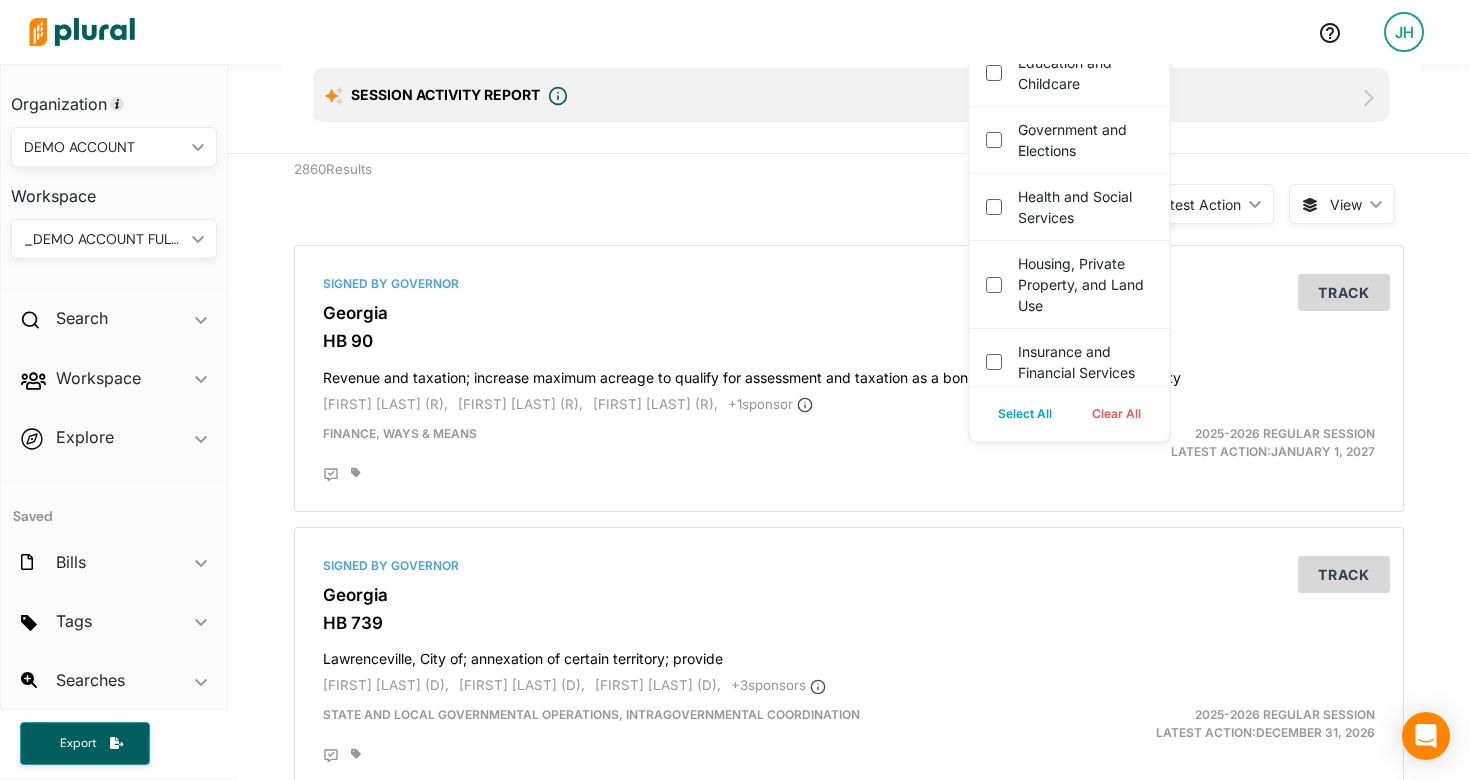 scroll, scrollTop: 12, scrollLeft: 0, axis: vertical 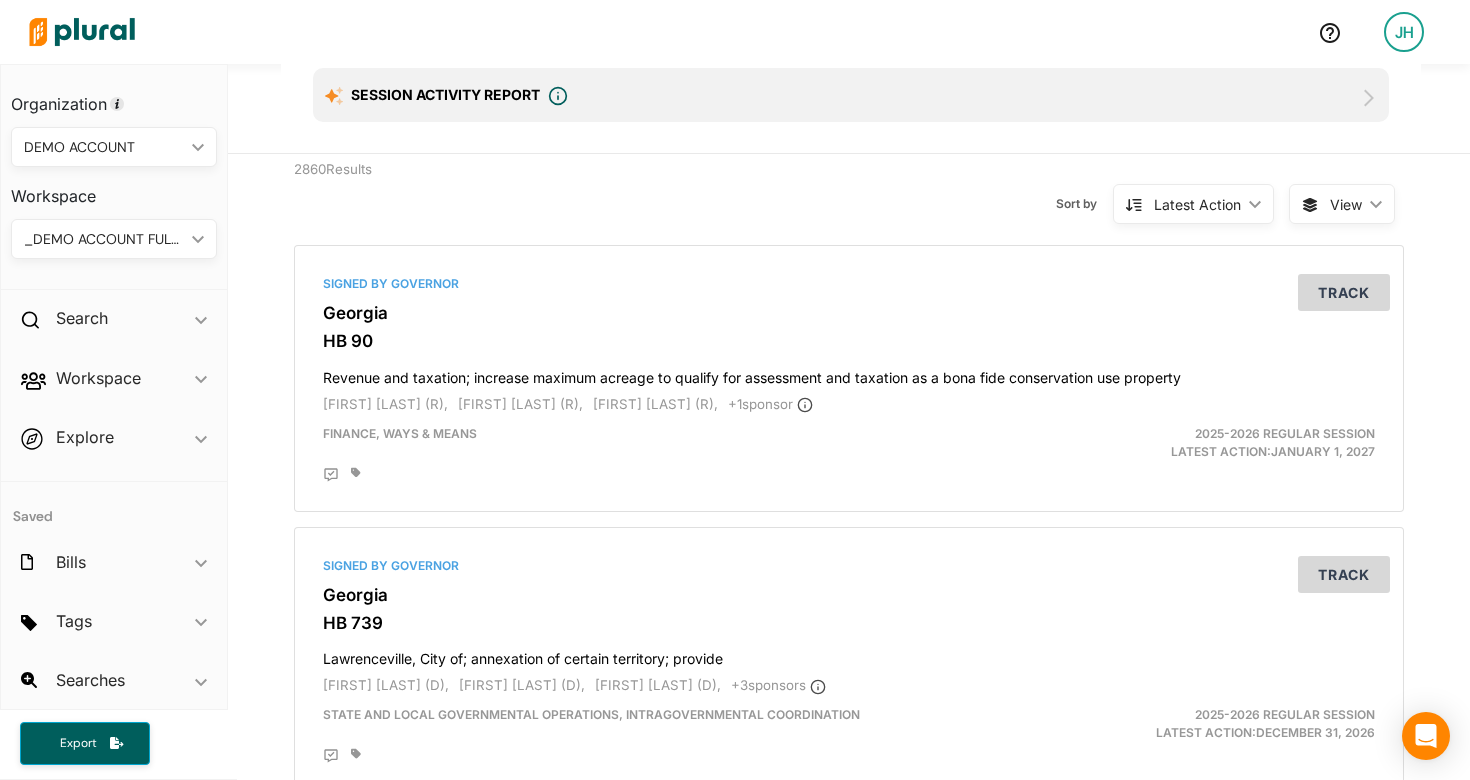 click on "[NUMBER] Georgia US Congress Alabama Alaska Arizona Arkansas California Colorado Connecticut Delaware District of Columbia Florida Hawaii Idaho Illinois Indiana Iowa Kansas Kentucky Louisiana Maine Maryland Massachusetts Michigan Minnesota Mississippi Missouri Montana Nebraska Nevada New Hampshire New Jersey New Mexico New York North Carolina North Dakota Ohio Oklahoma Oregon Pennsylvania Puerto Rico Rhode Island South Carolina South Dakota Tennessee Texas Utah Vermont Virginia Washington West Virginia Wisconsin Wyoming Select All Clear All Search Save Sessions 1 Current Sessions [YEAR]-[YEAR] Regular Session [YEAR] Special Session [YEAR]-[YEAR] Regular Session [YEAR] Special Session [YEAR]-[YEAR] Regular Session [YEAR] Special Session [YEAR] Special Session [YEAR] Special Session [YEAR] Special Session [YEAR] Special Session [YEAR] Special Session [YEAR] Special Session [YEAR] Special Session [YEAR]-[YEAR] Regular Session [YEAR]-[YEAR] Regular Session [YEAR] Special Session [YEAR]-[YEAR] Regular Session Select All Clear All Chambers ic_keyboard_arrow_down Upper Chamber Lower Chamber Both Chambers Bill Status 7 Introduced Passed Upper Passed Lower Passed Signed by Governor" at bounding box center (851, 13) 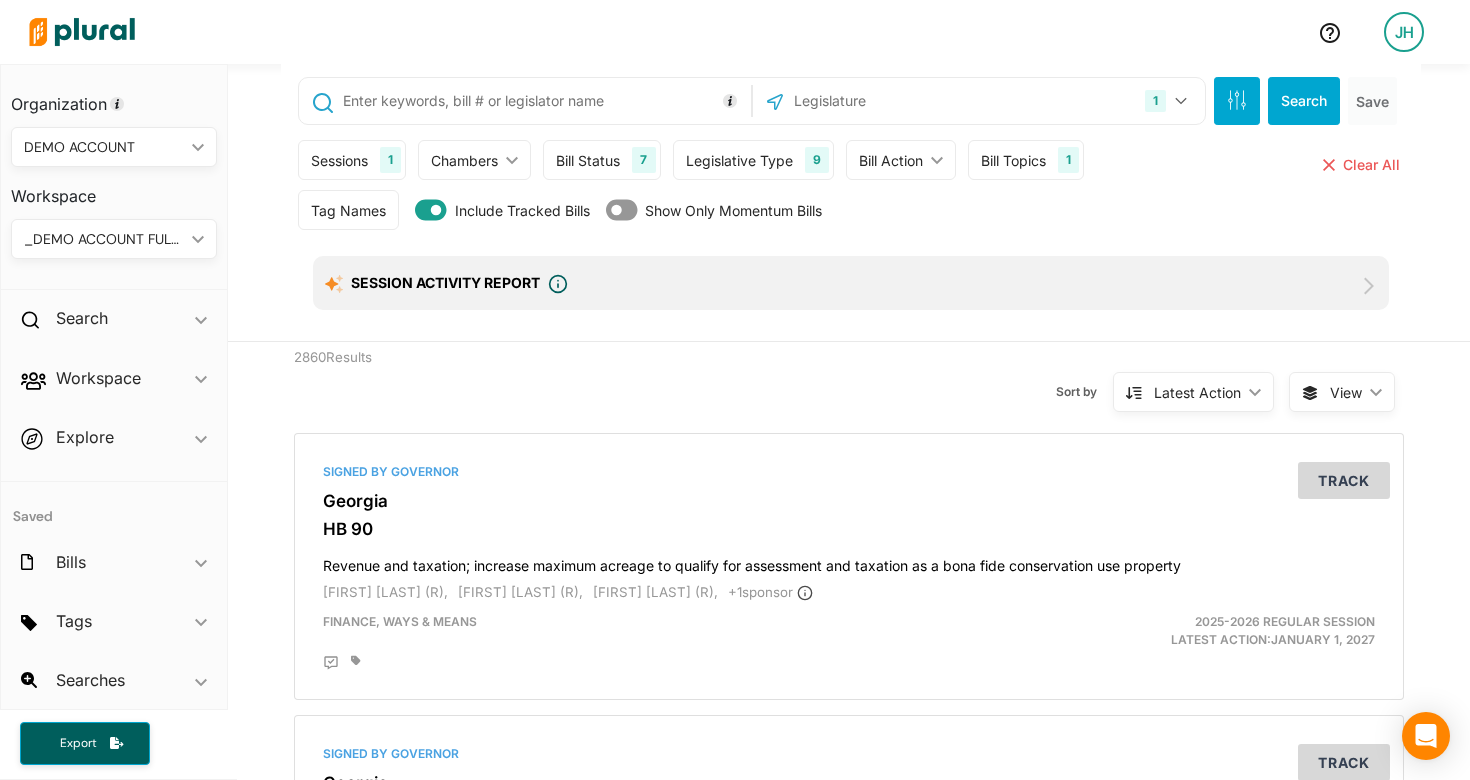 scroll, scrollTop: 0, scrollLeft: 0, axis: both 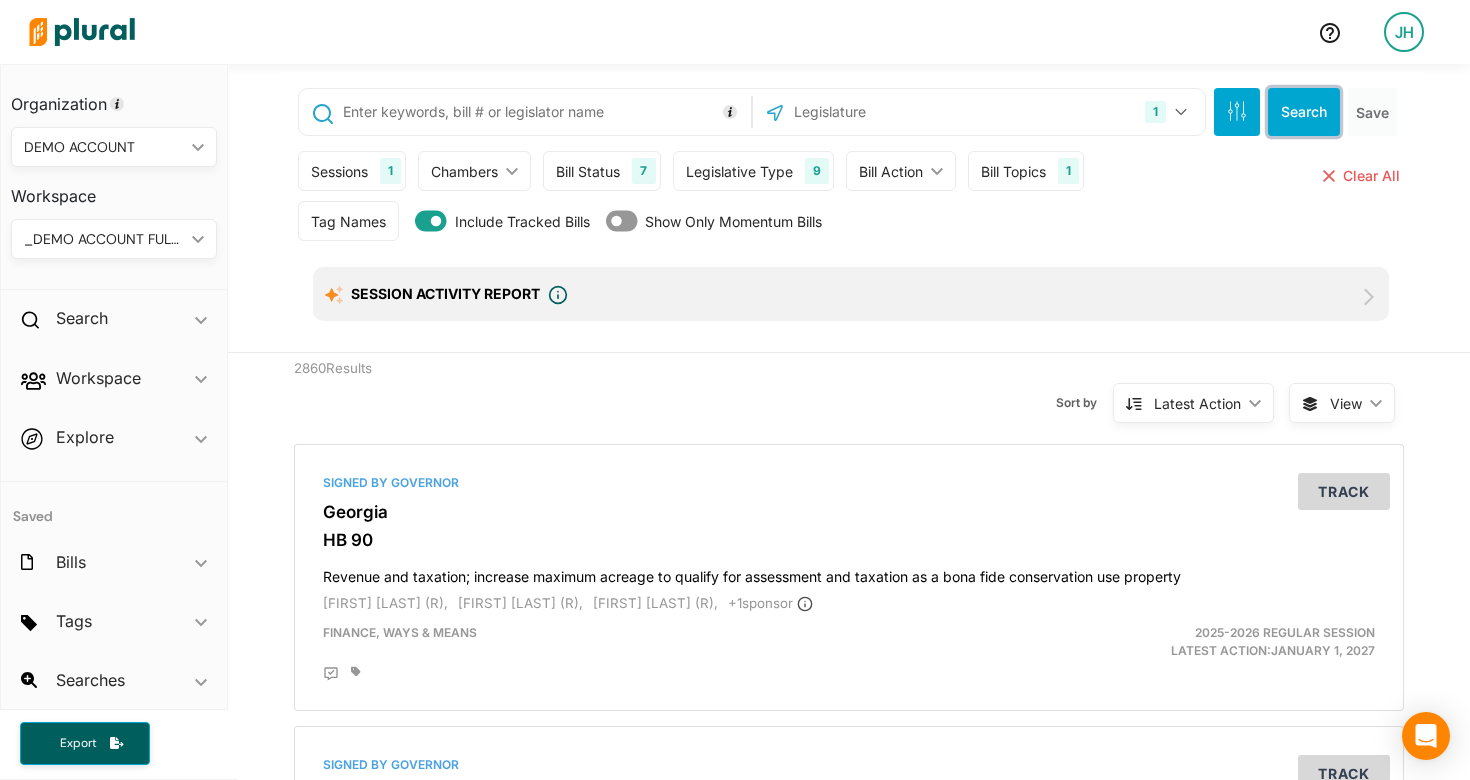 click on "Search" at bounding box center [1304, 112] 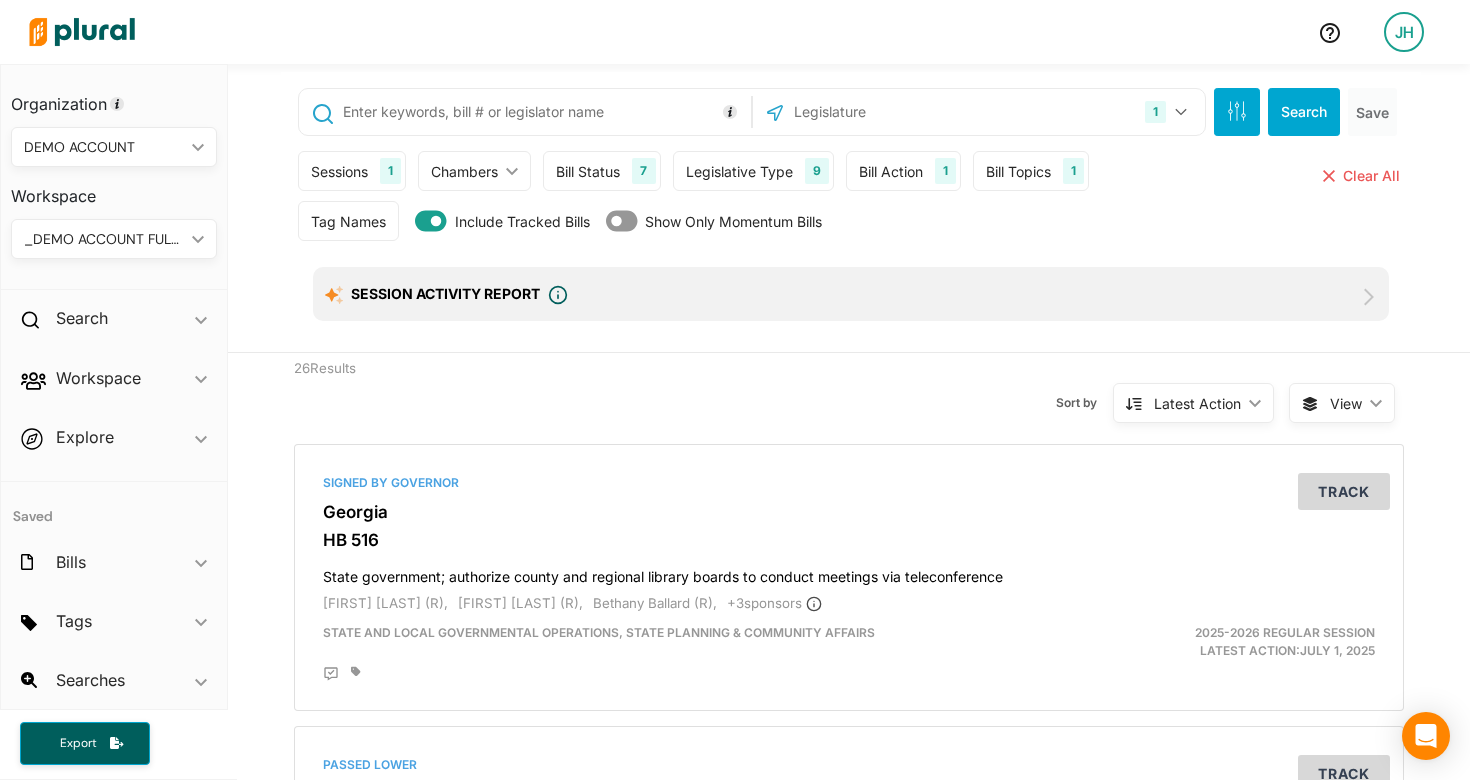 click on "Session Activity Report" at bounding box center [445, 293] 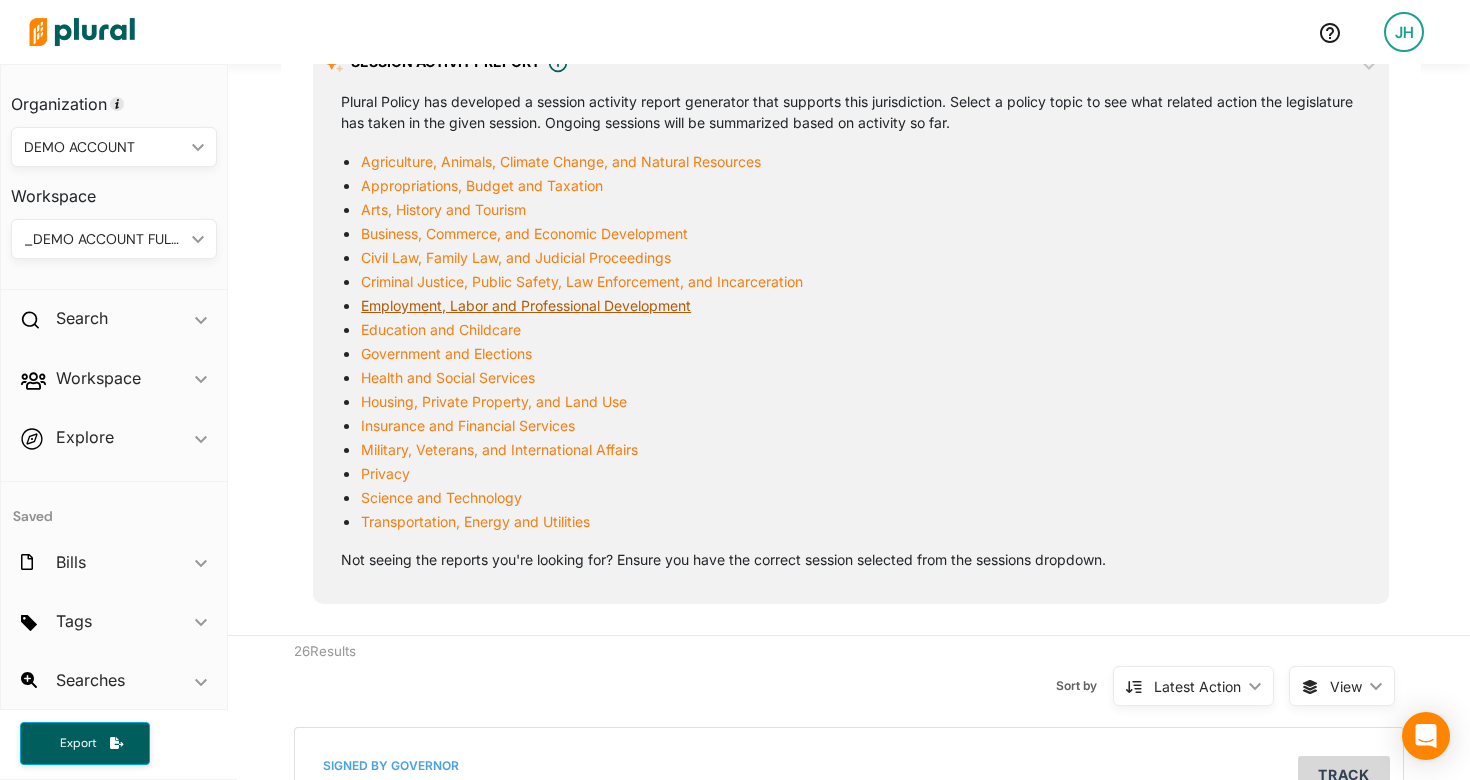 scroll, scrollTop: 261, scrollLeft: 0, axis: vertical 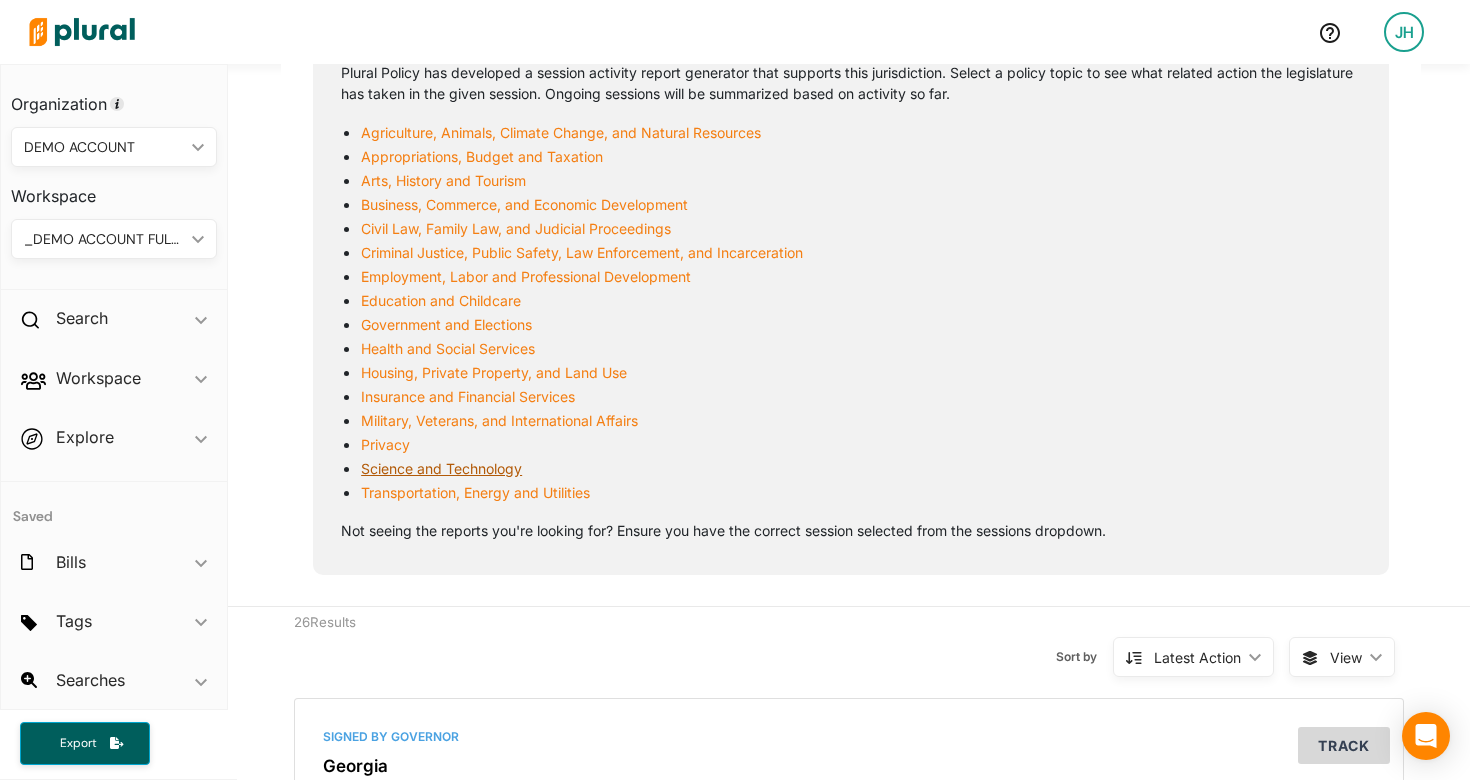 click on "Science and Technology" at bounding box center [441, 468] 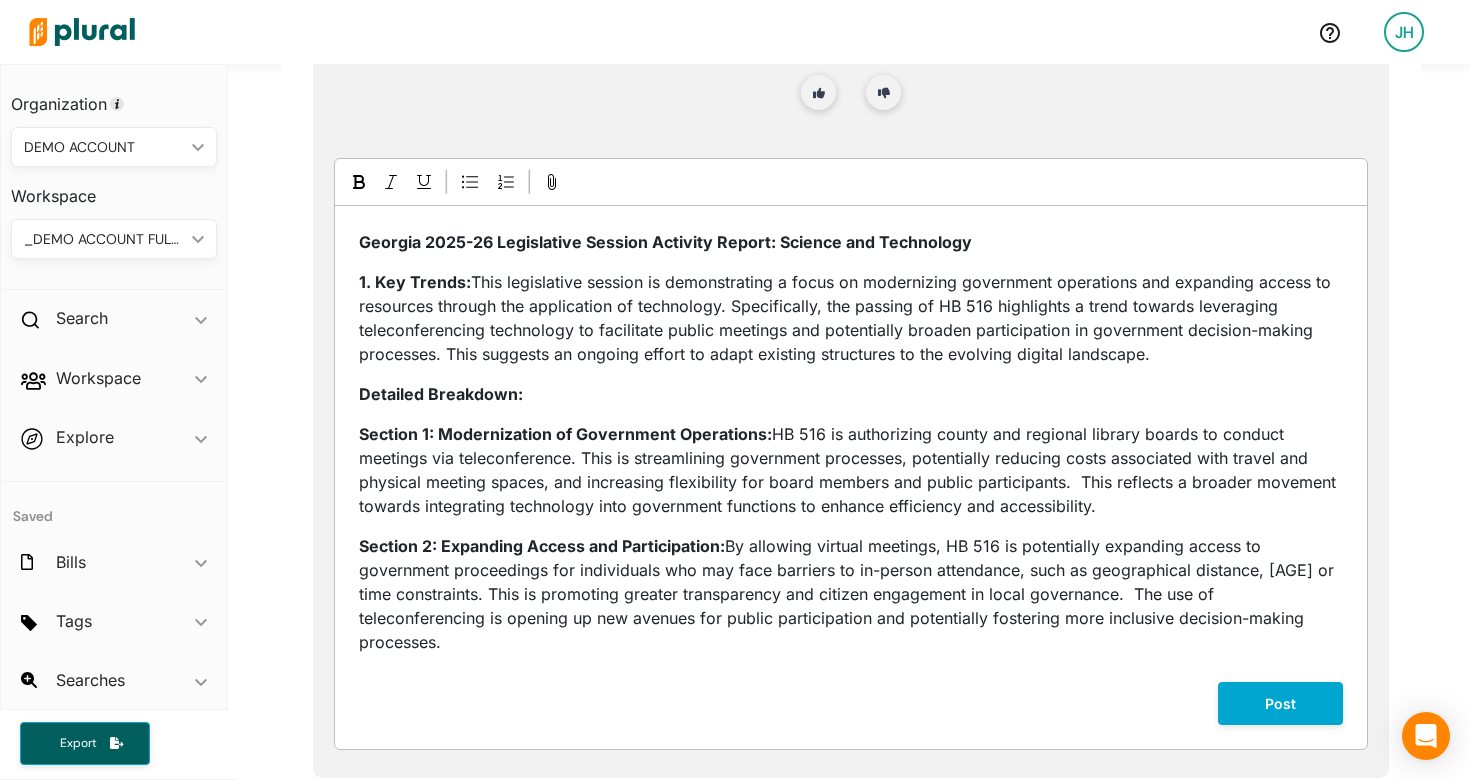 scroll, scrollTop: 0, scrollLeft: 0, axis: both 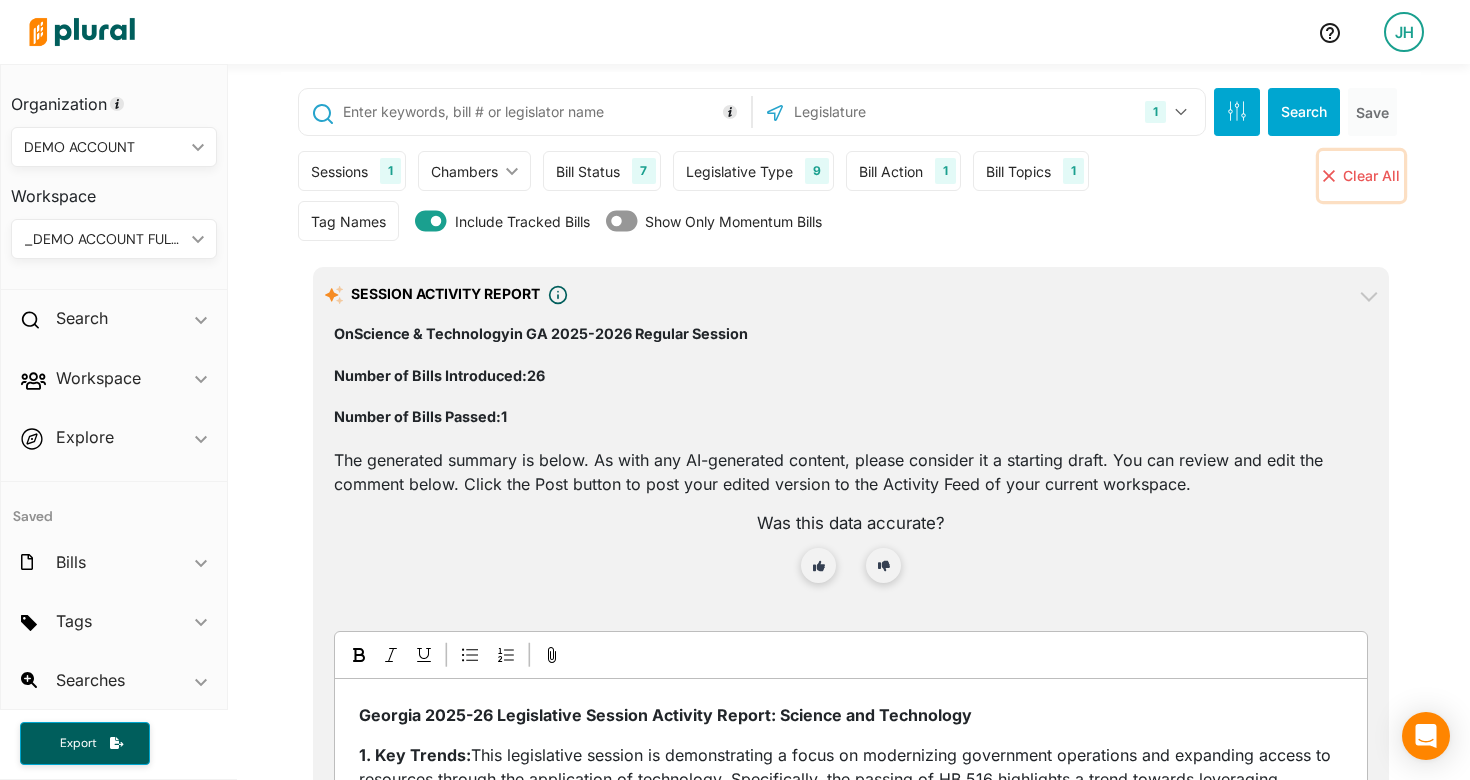 click on "Clear All" at bounding box center (1371, 175) 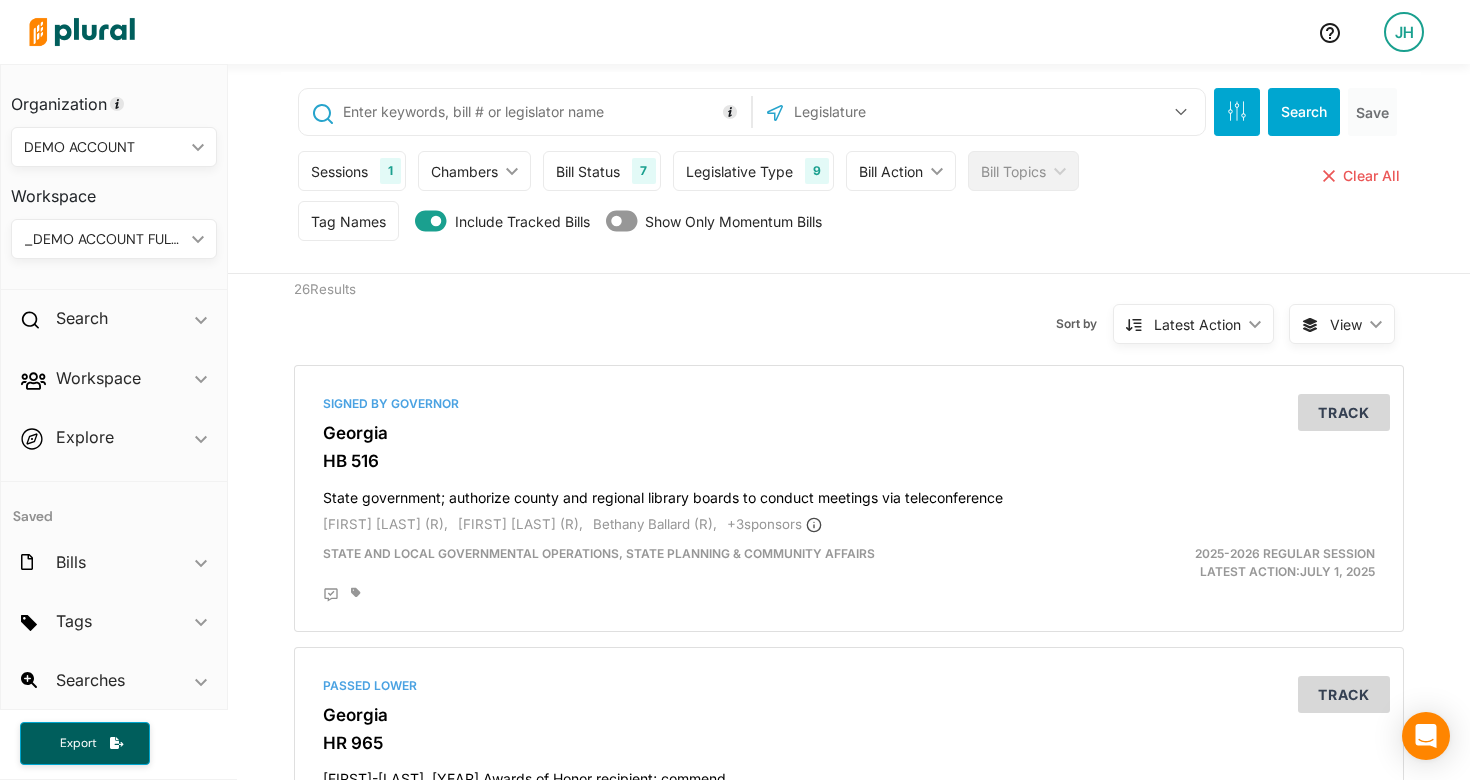 click on "US Congress Alabama Alaska Arizona Arkansas California Colorado Connecticut Delaware District of Columbia Florida Georgia Hawaii Idaho Illinois Indiana Iowa Kansas Kentucky Louisiana Maine Maryland Massachusetts Michigan Minnesota Mississippi Missouri Montana Nebraska Nevada New Hampshire New Jersey New Mexico New York North Carolina North Dakota Ohio Oklahoma Oregon Pennsylvania Puerto Rico Rhode Island South Carolina South Dakota Tennessee Texas Utah Vermont Virginia Washington West Virginia Wisconsin Wyoming Select All Clear All" at bounding box center (979, 112) 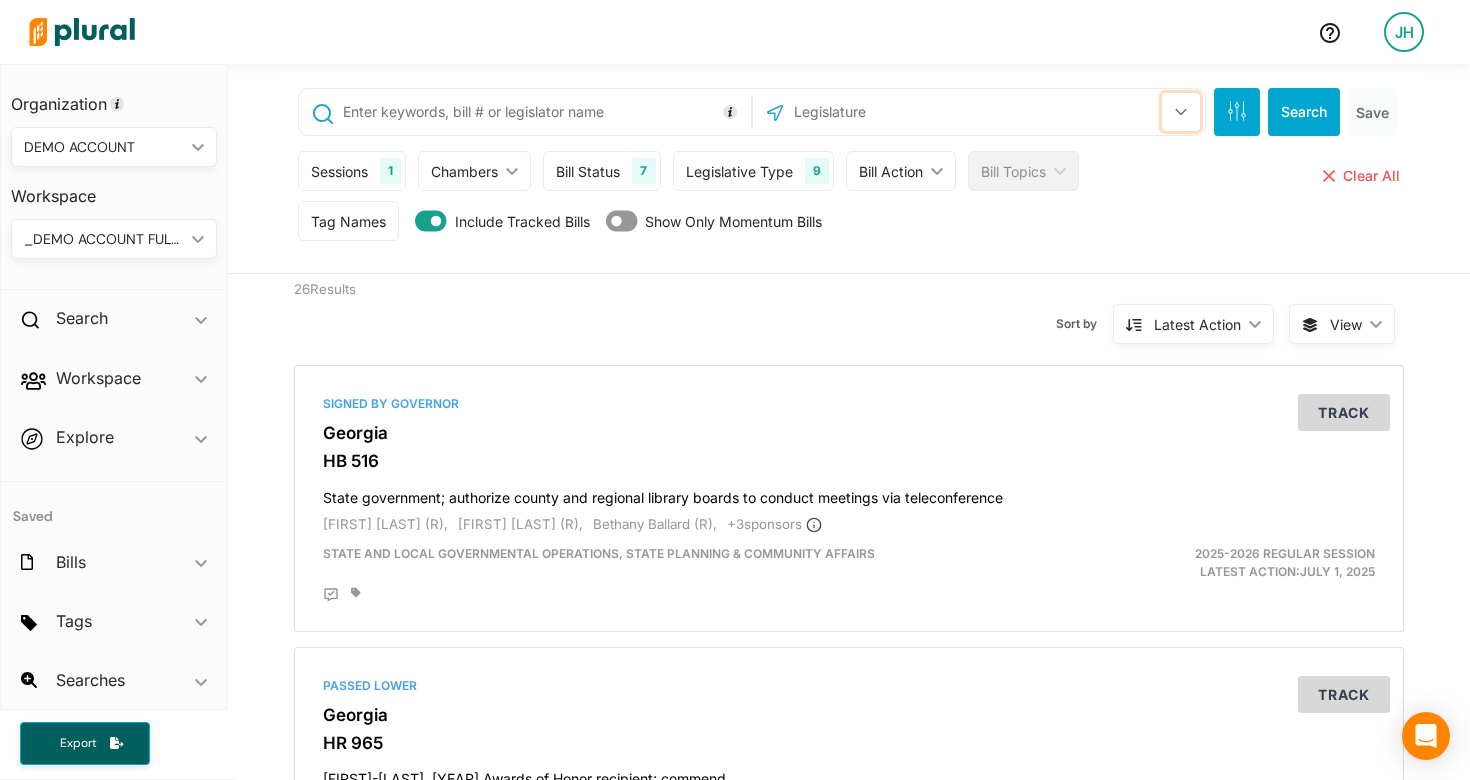 click at bounding box center [1181, 112] 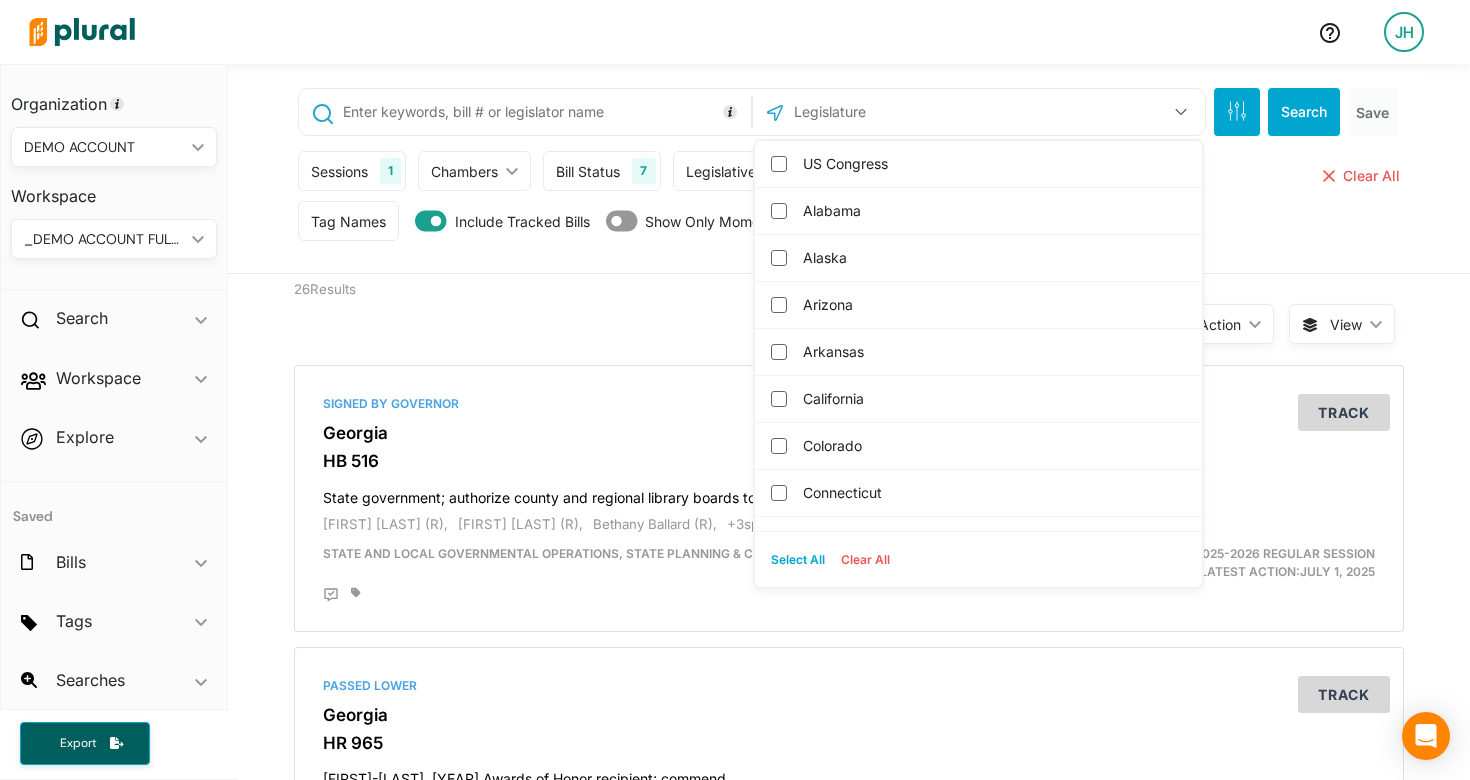 click at bounding box center [899, 112] 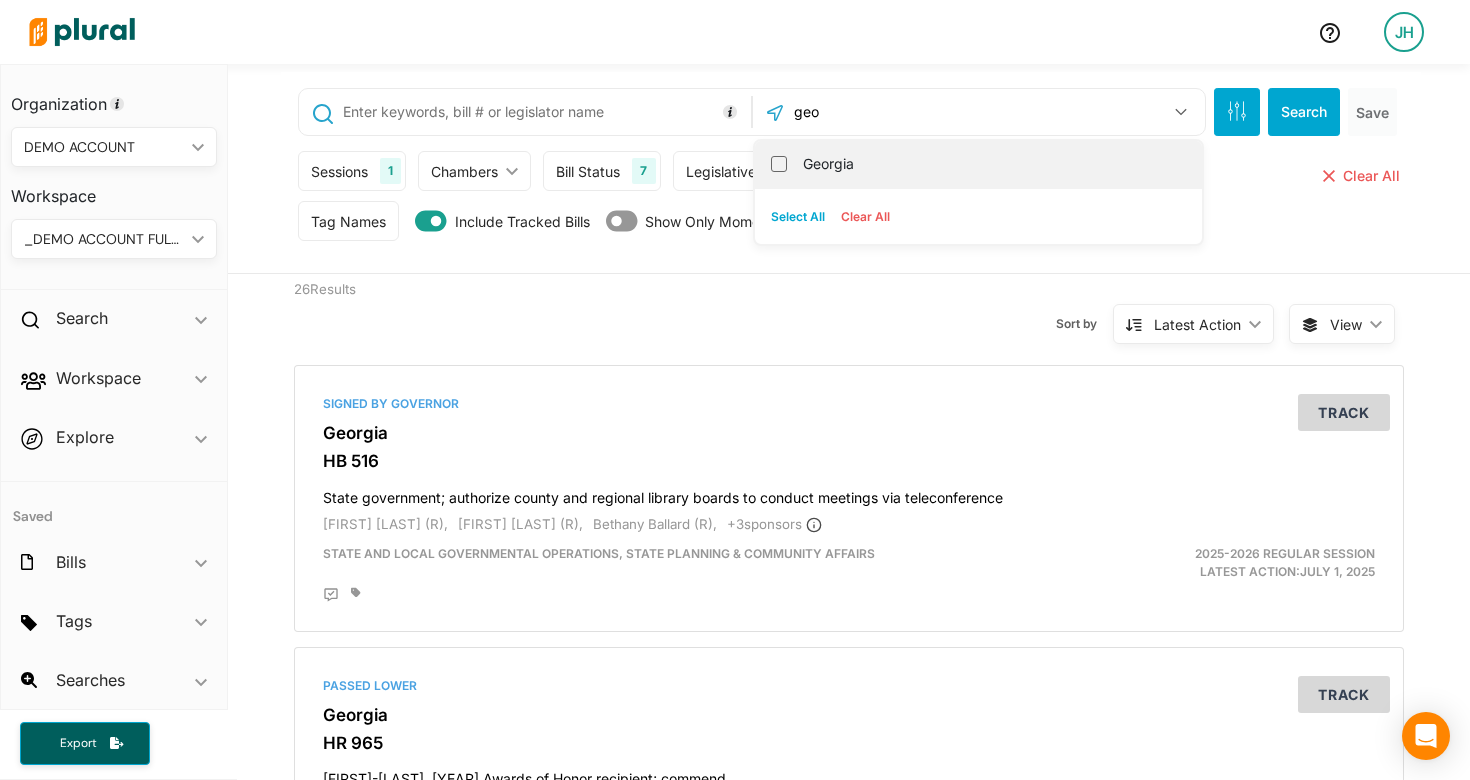 type on "geo" 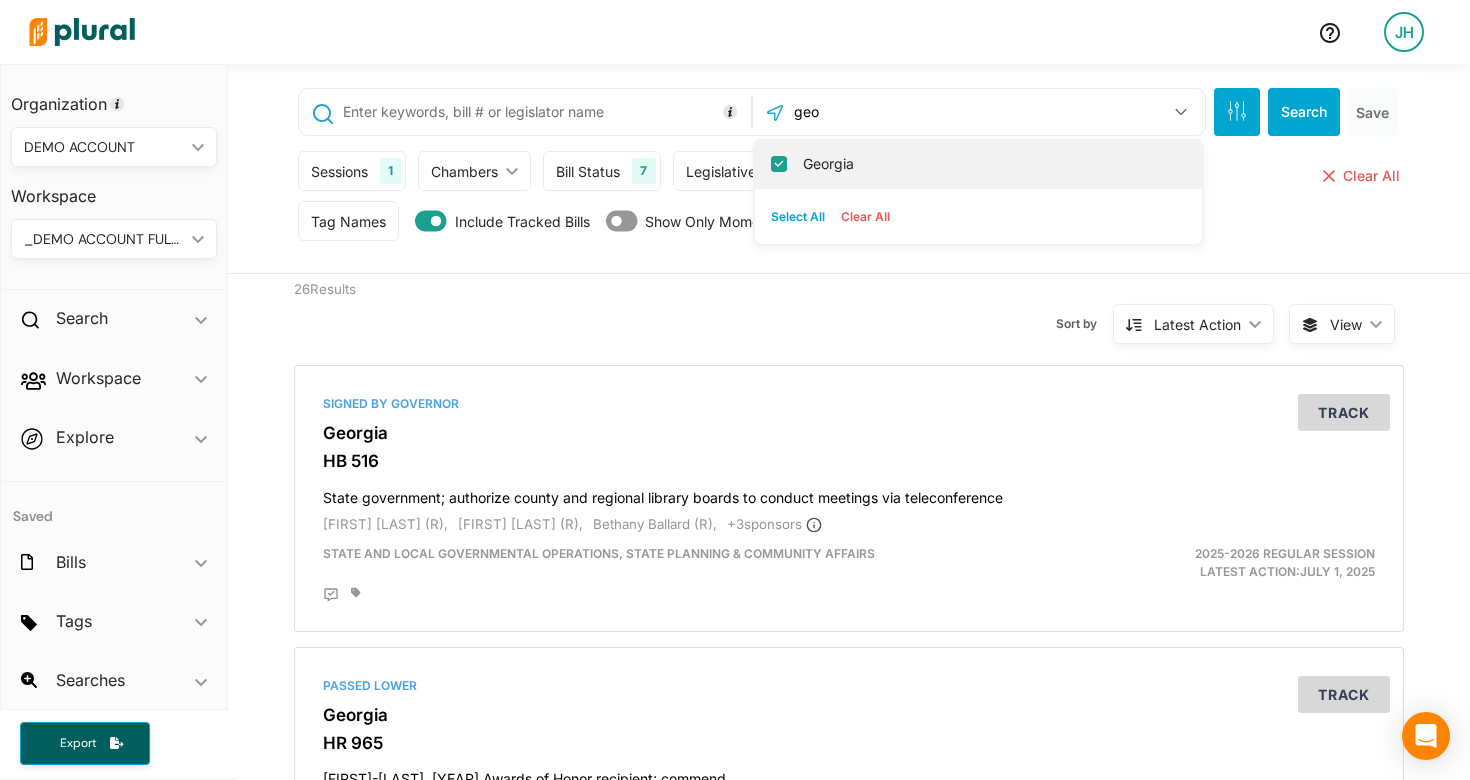 checkbox on "true" 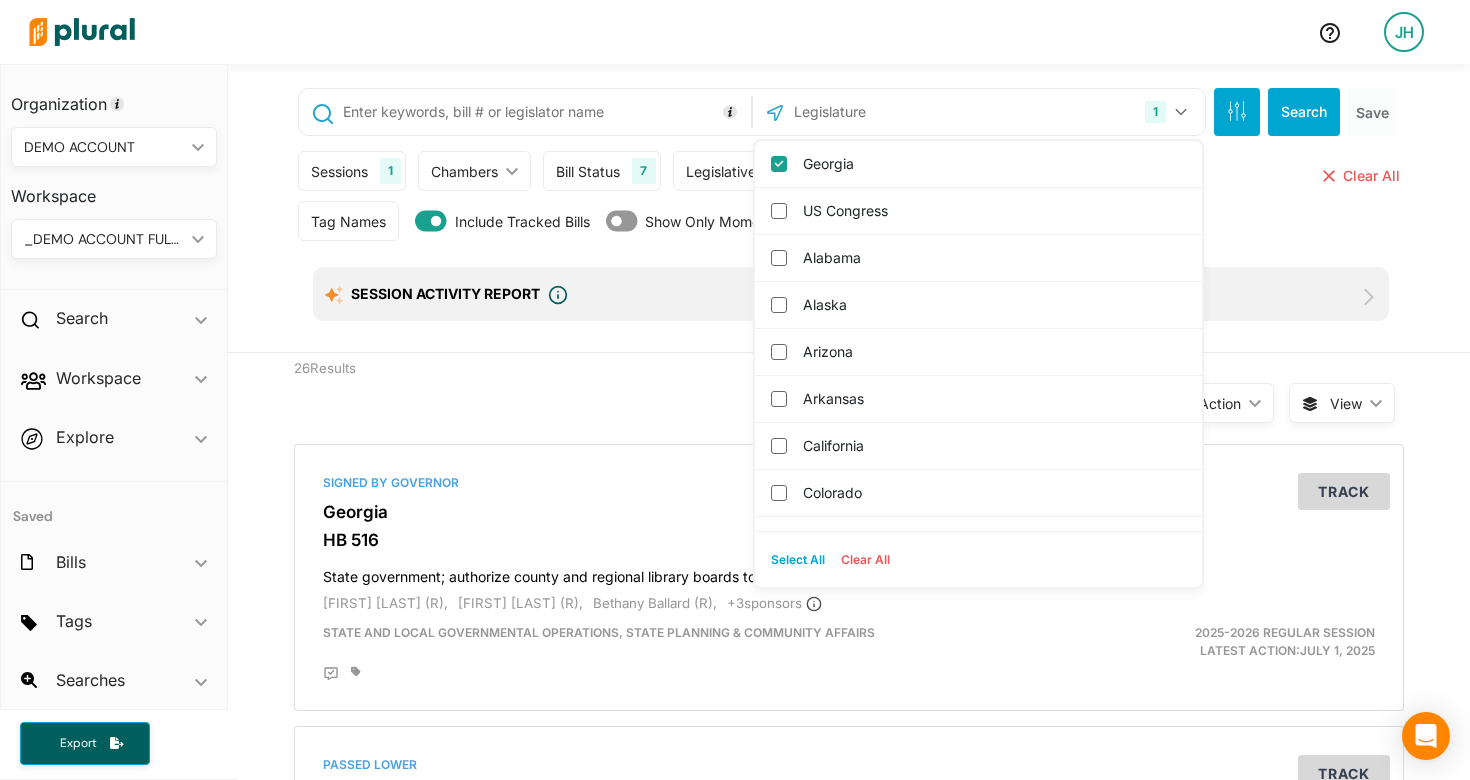 click on "Tag Names Tag Names close Any of Selected ic_keyboard_arrow_down Any of Selected All of Selected None of Selected #Larry [LAST] #2024 bills archive #Bills We Support #Critical #High Priority #Low Priority #Support #Oppose #2024 Education Bills - Archive #In Play 3/15/25 #Needs Review #Export May 9 #Education #Transfer #Healthcare #Leg Responding to Exec Orders #Tax Incentives for Hiring Veterans and People with Disabilities #Model Bills - Anti-DEI/LGBTQ #Test Transfer #Support Bills Weekly Updates #Export May 2 #Newly Discovered Bills #TEST TAG #Support #Oppose #Bills With Activity, Last 7 Days Save Clear All Include Tracked Bills Show Only Momentum Bills" at bounding box center [851, 226] 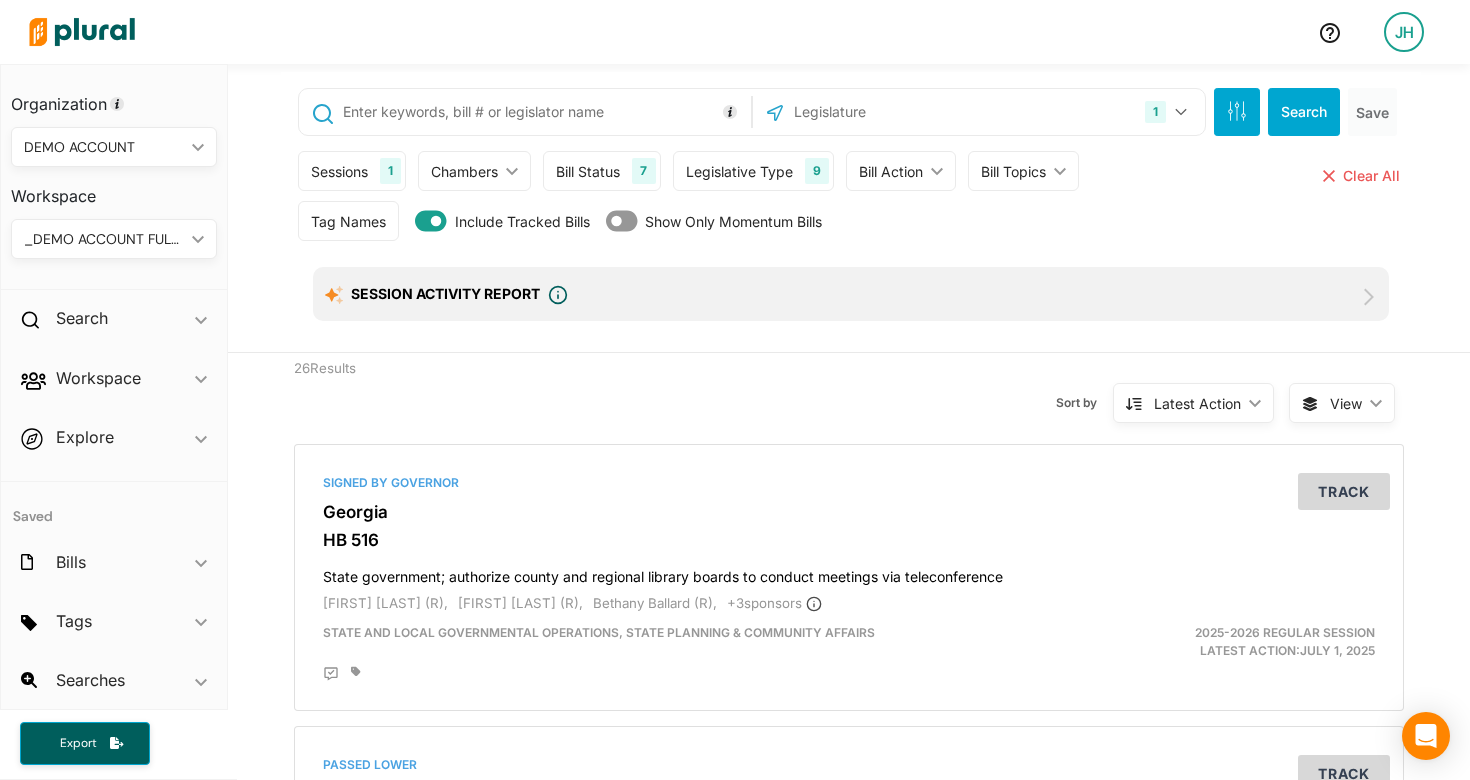 click on "ic_keyboard_arrow_down" 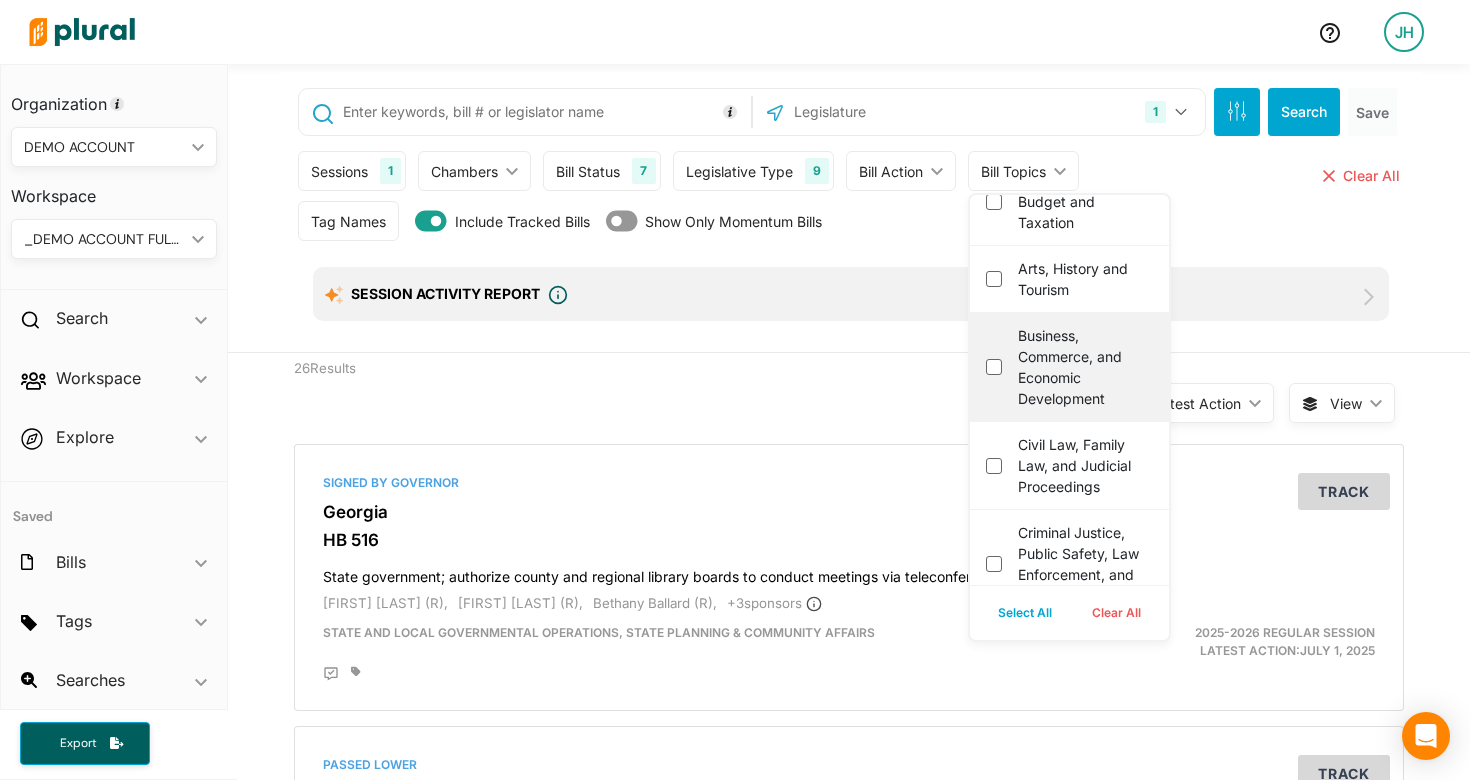 click on "Business, Commerce, and Economic Development" at bounding box center (1083, 367) 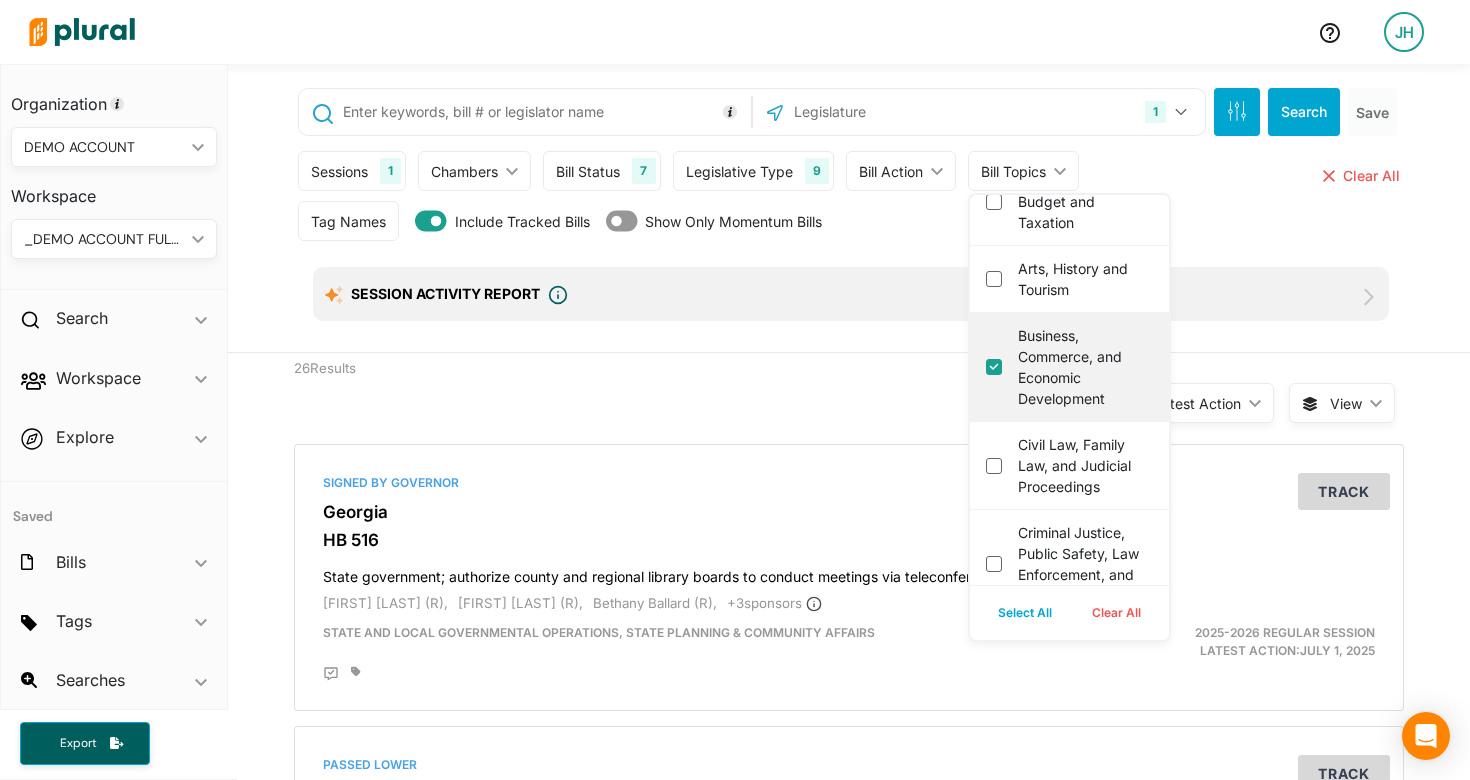 checkbox on "true" 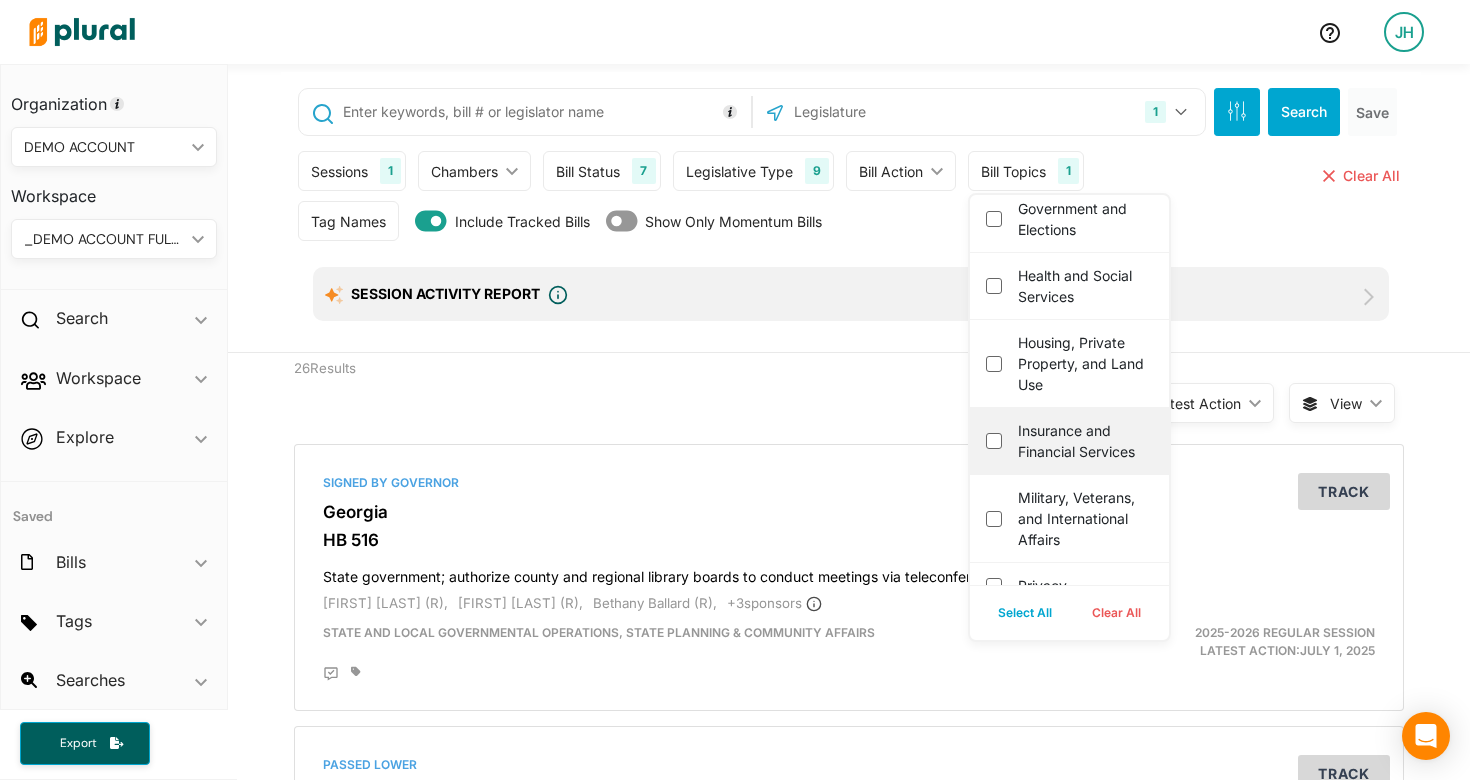 scroll, scrollTop: 756, scrollLeft: 0, axis: vertical 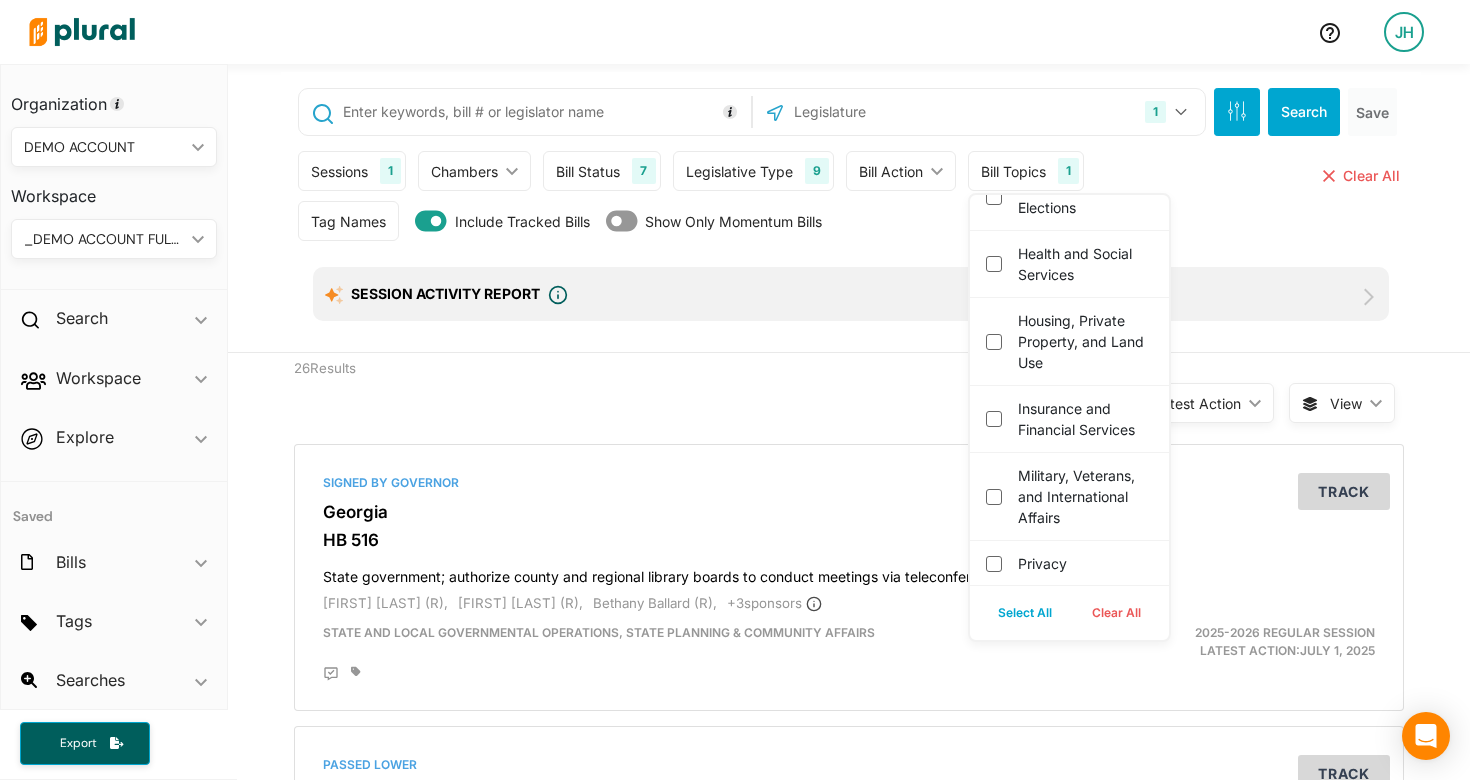 click on "Tag Names Tag Names close Any of Selected ic_keyboard_arrow_down Any of Selected All of Selected None of Selected #Larry [LAST] #2024 bills archive #Bills We Support #Critical #High Priority #Low Priority #Support #Oppose #2024 Education Bills - Archive #In Play 3/15/25 #Needs Review #Export May 9 #Education #Transfer #Healthcare #Leg Responding to Exec Orders #Tax Incentives for Hiring Veterans and People with Disabilities #Model Bills - Anti-DEI/LGBTQ #Test Transfer #Support Bills Weekly Updates #Export May 2 #Newly Discovered Bills #TEST TAG #Support #Oppose #Bills With Activity, Last 7 Days Save Clear All Include Tracked Bills Show Only Momentum Bills" at bounding box center (851, 226) 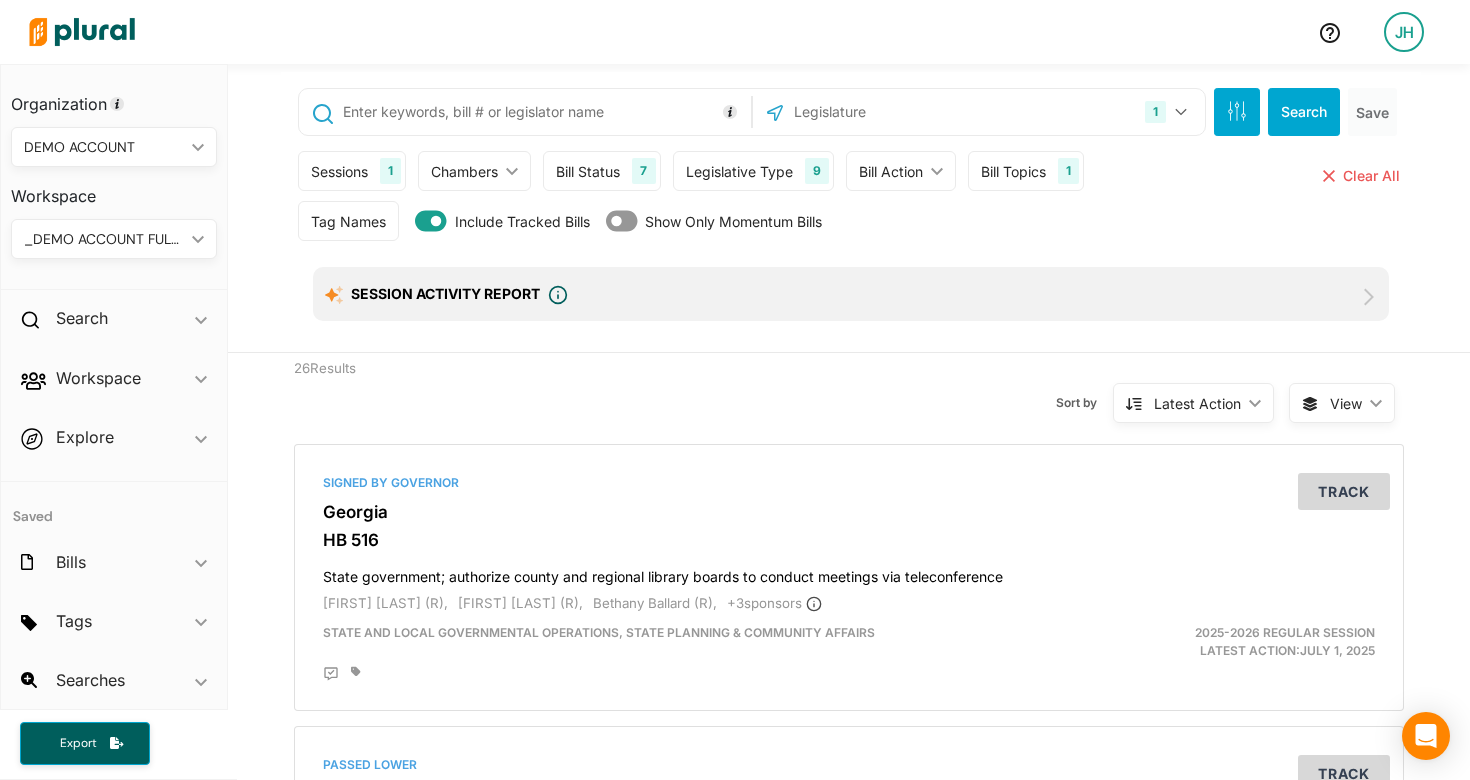 click on "Session Activity Report" at bounding box center (445, 293) 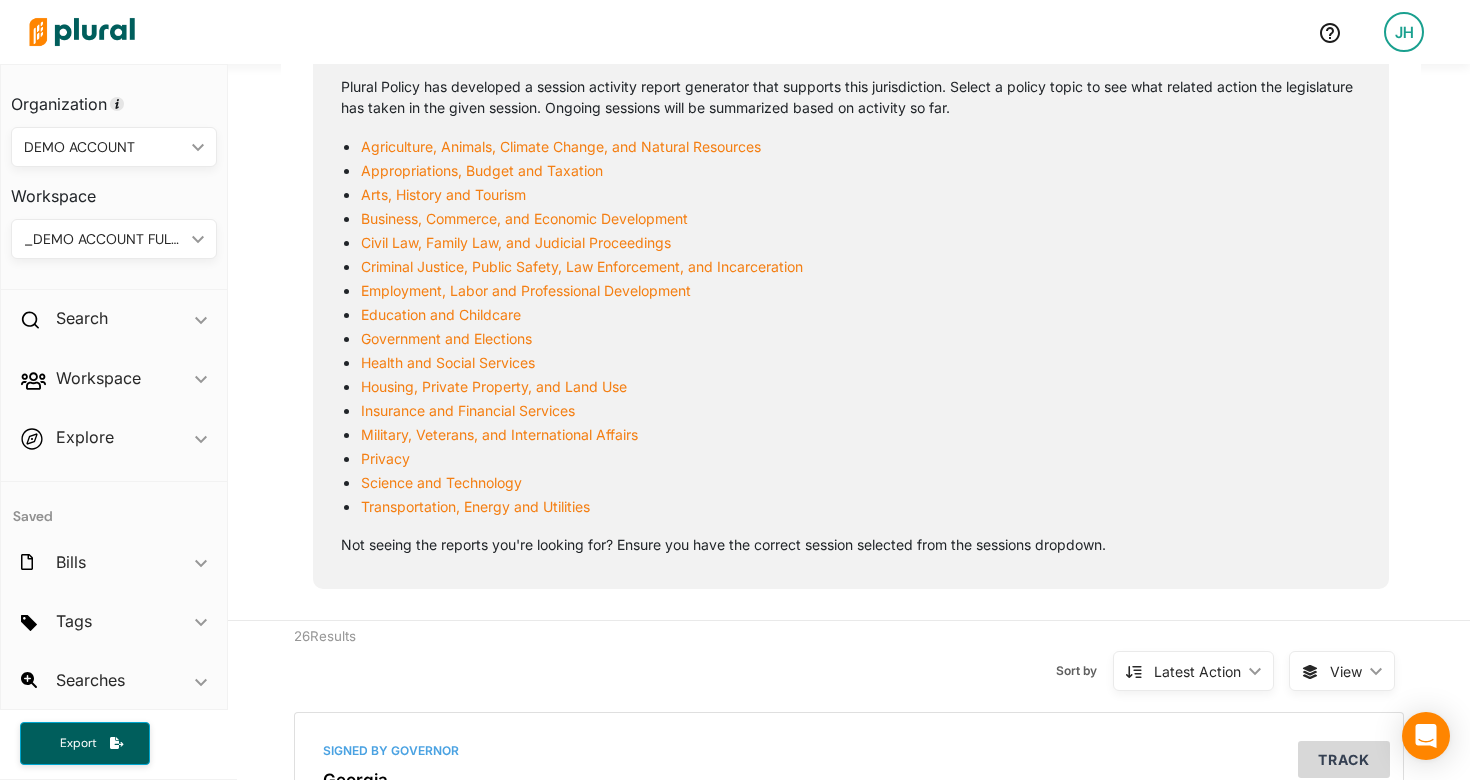 scroll, scrollTop: 0, scrollLeft: 0, axis: both 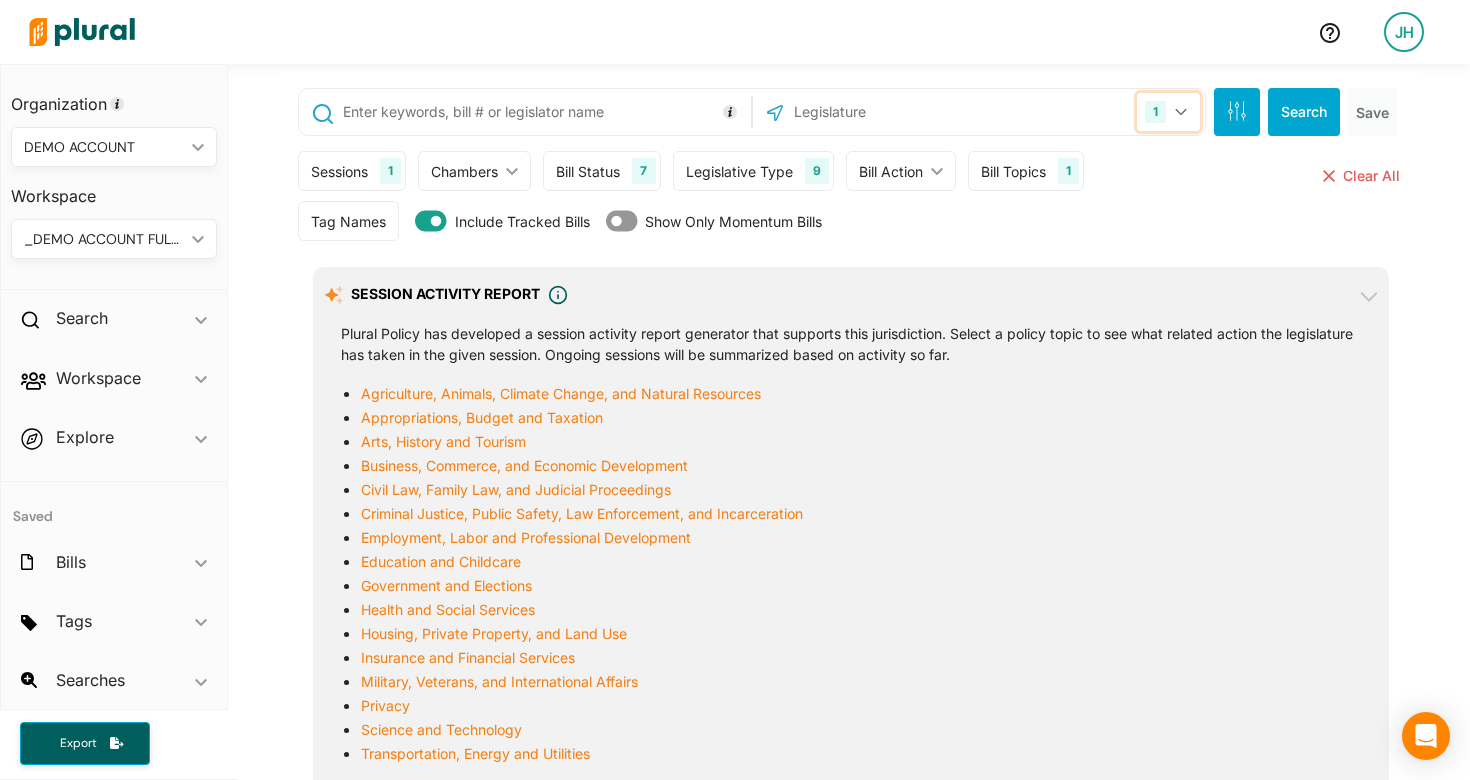 click 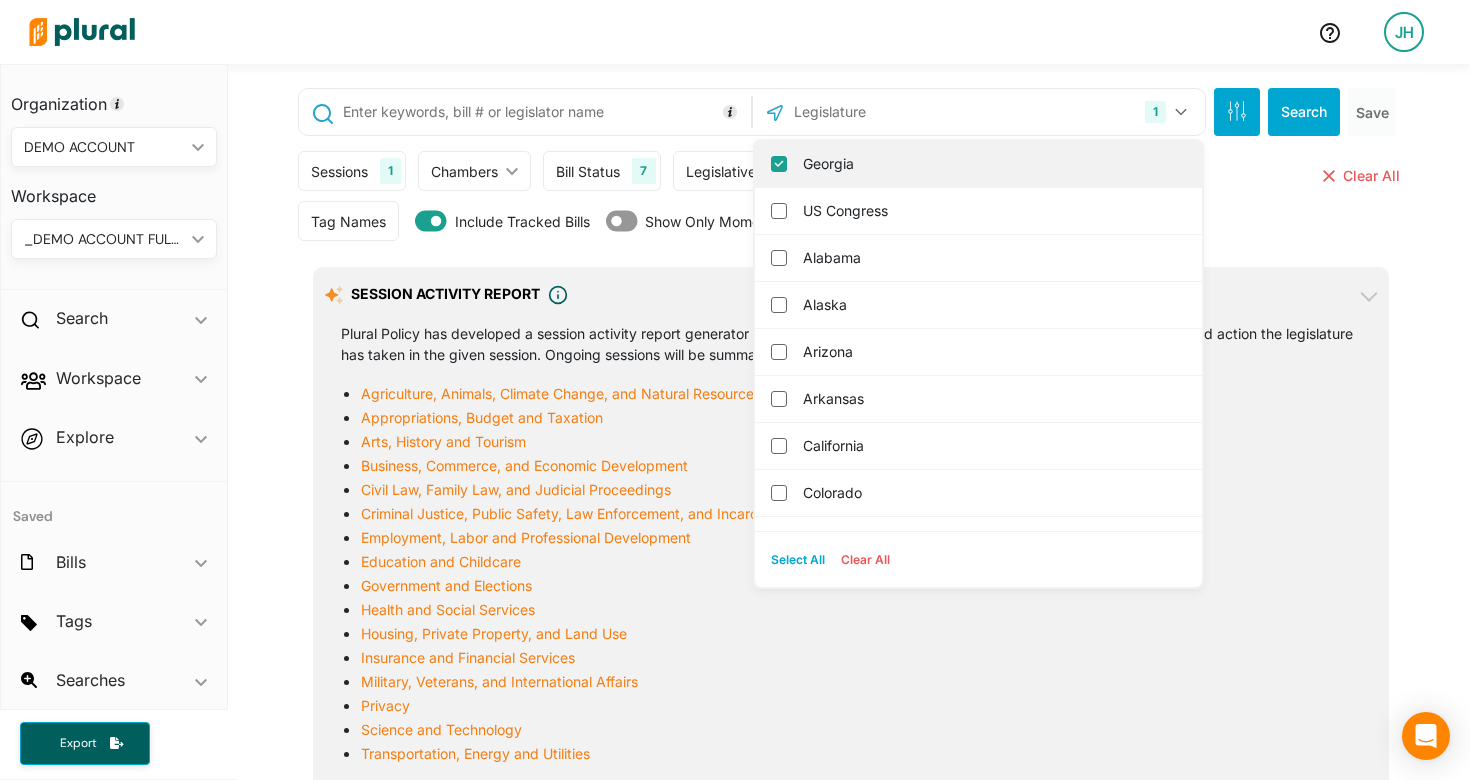 click on "Georgia" at bounding box center [992, 164] 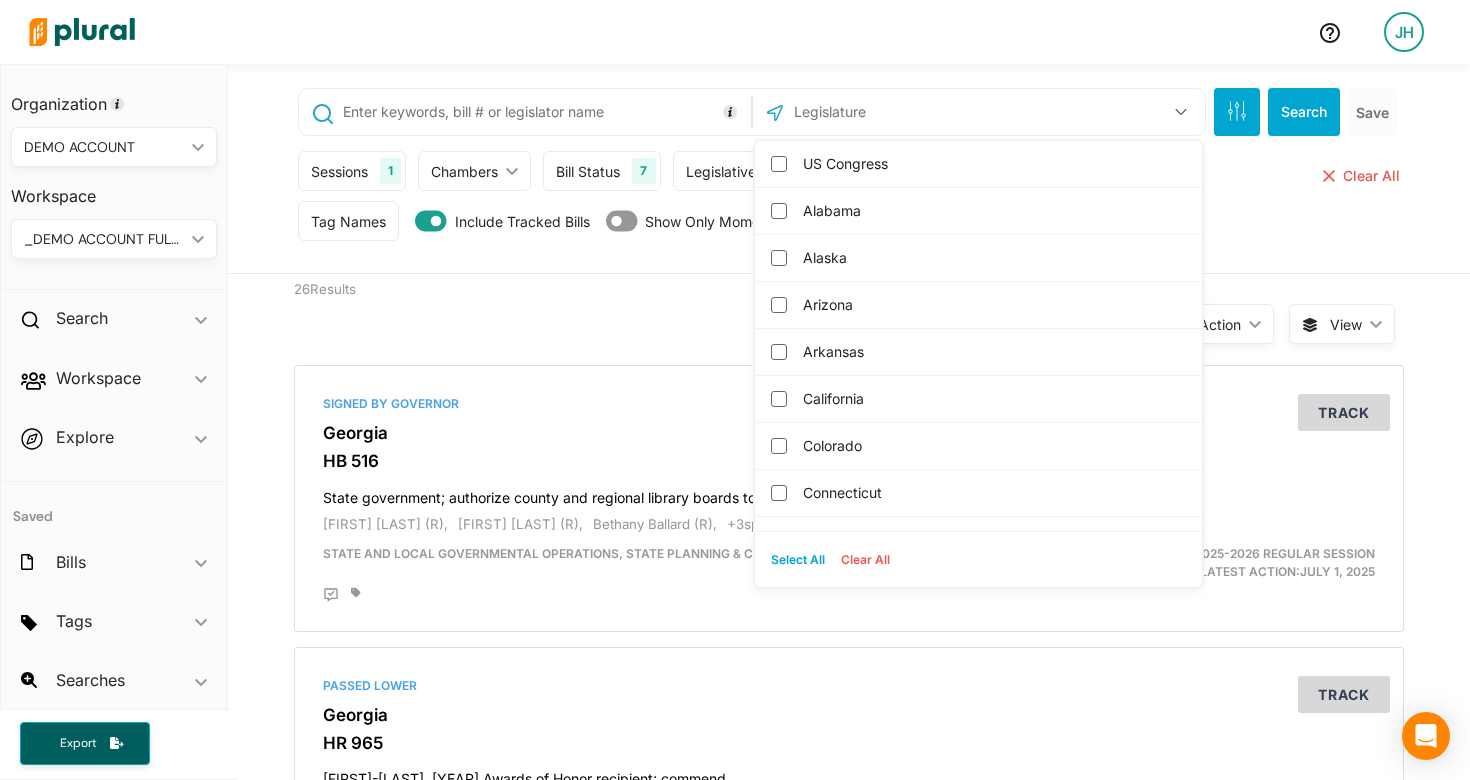 click at bounding box center [899, 112] 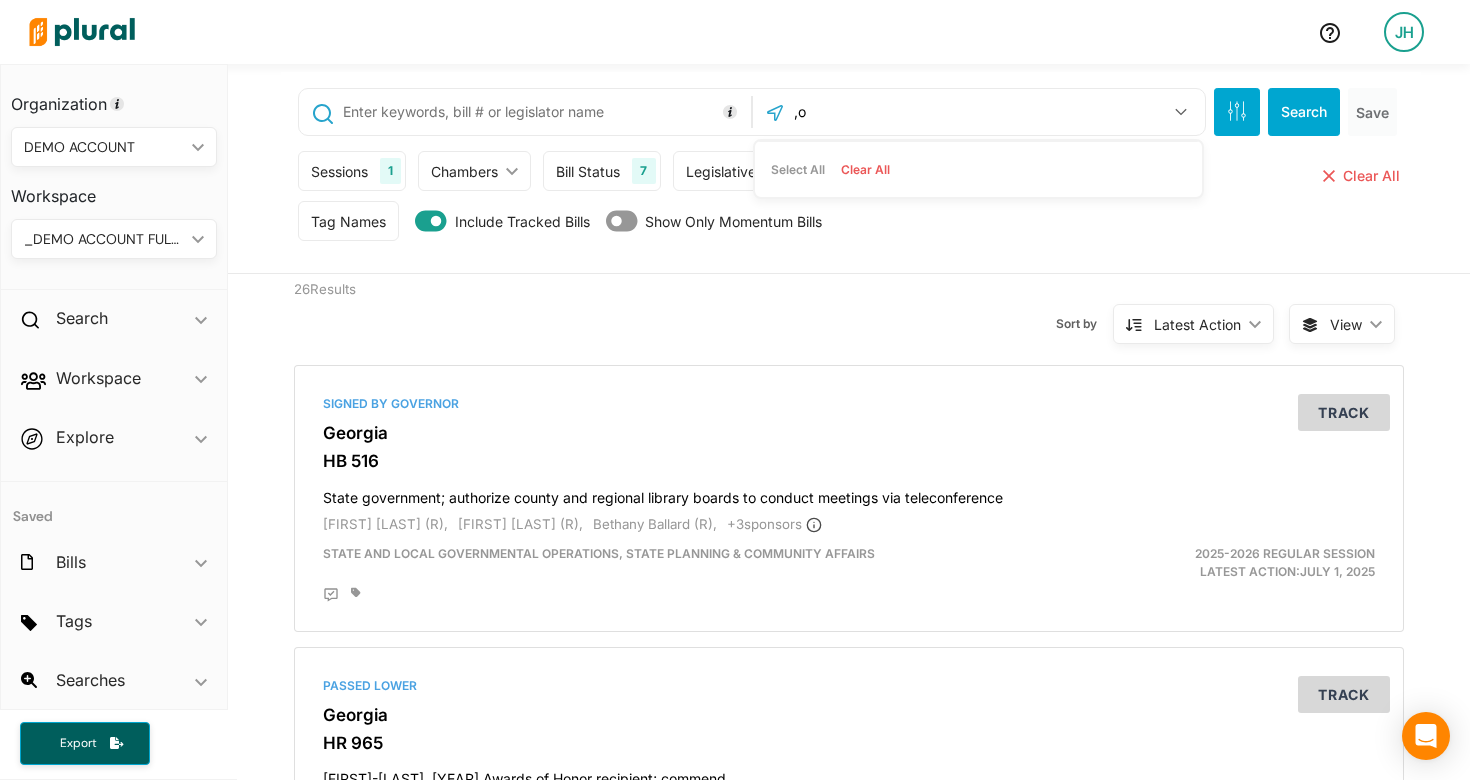 type on "," 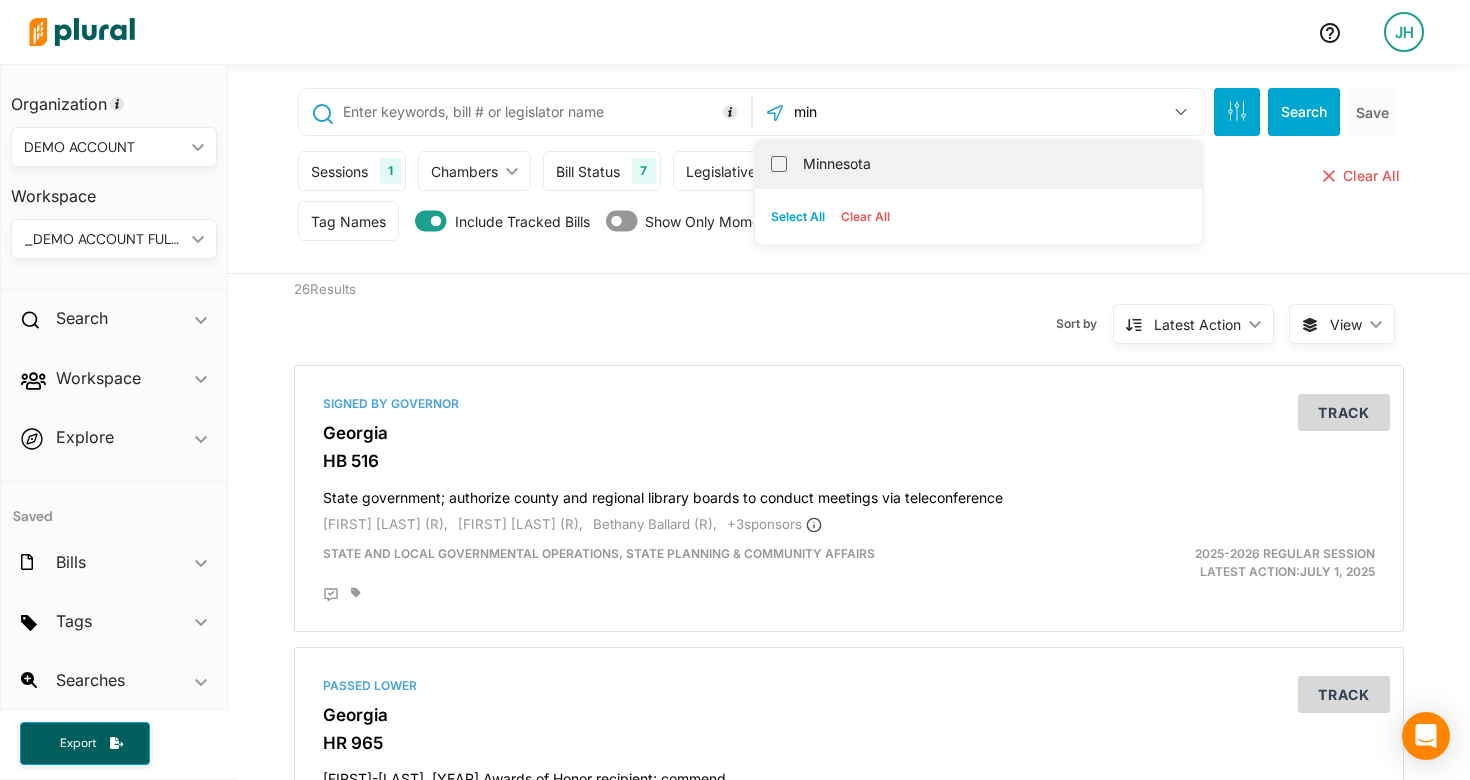 type on "min" 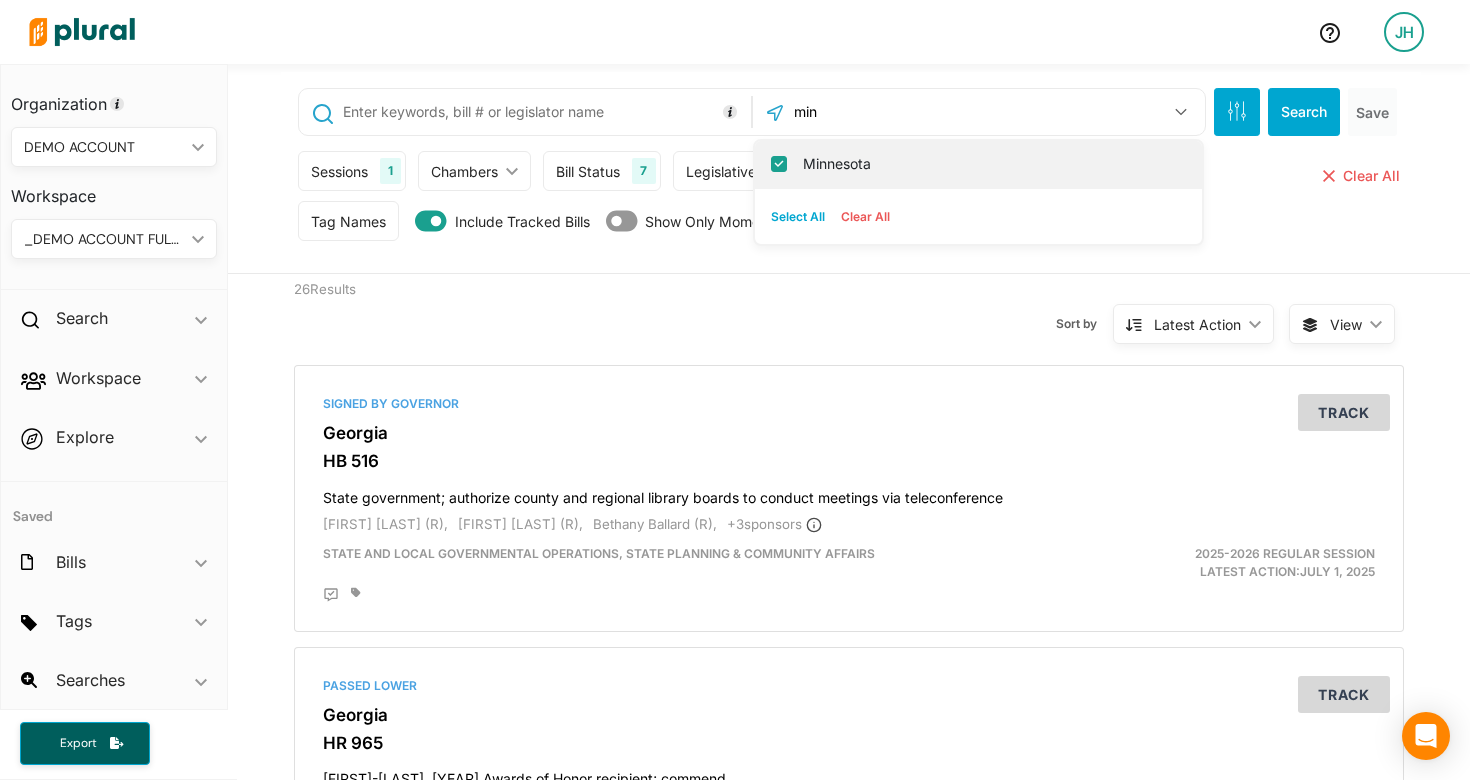 checkbox on "true" 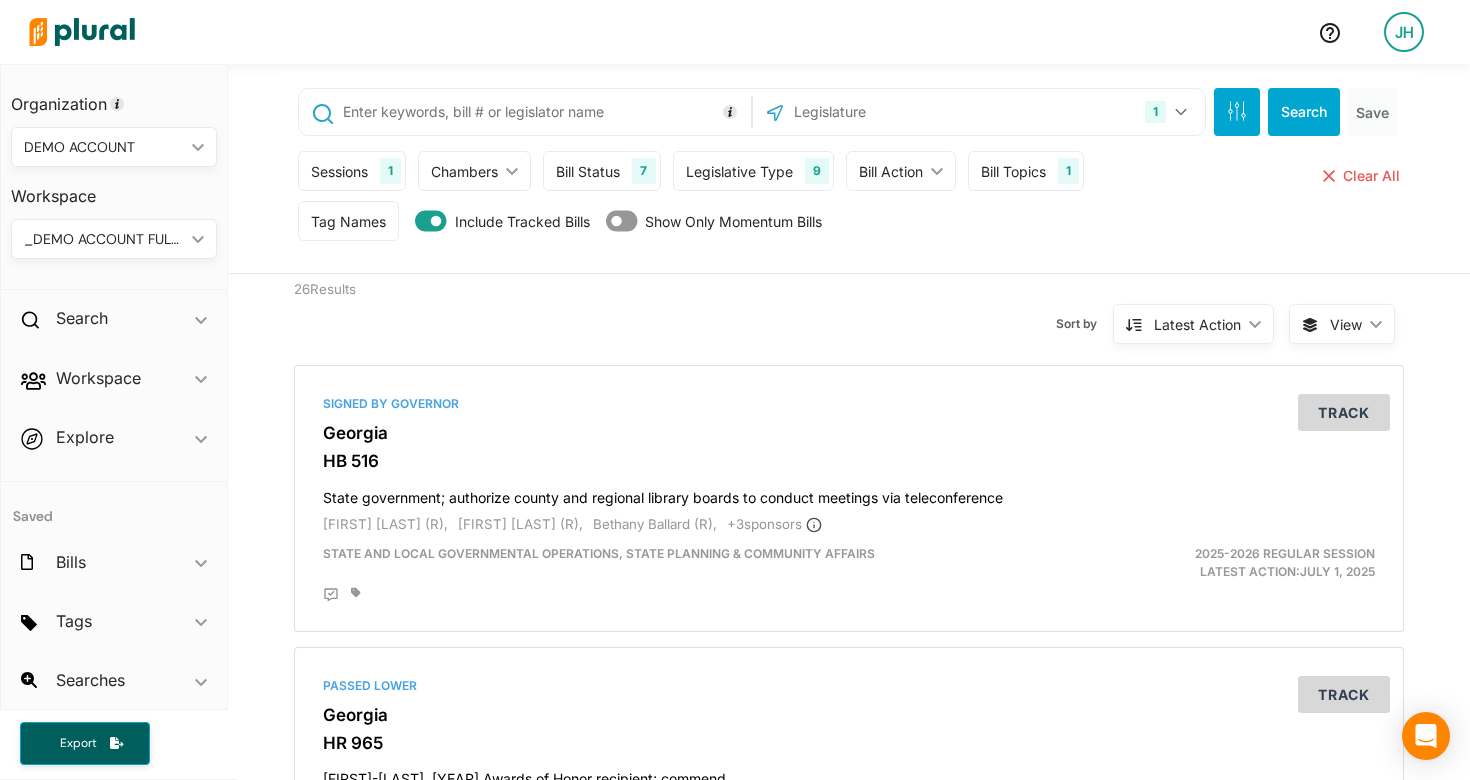 click on "Sessions" at bounding box center [339, 171] 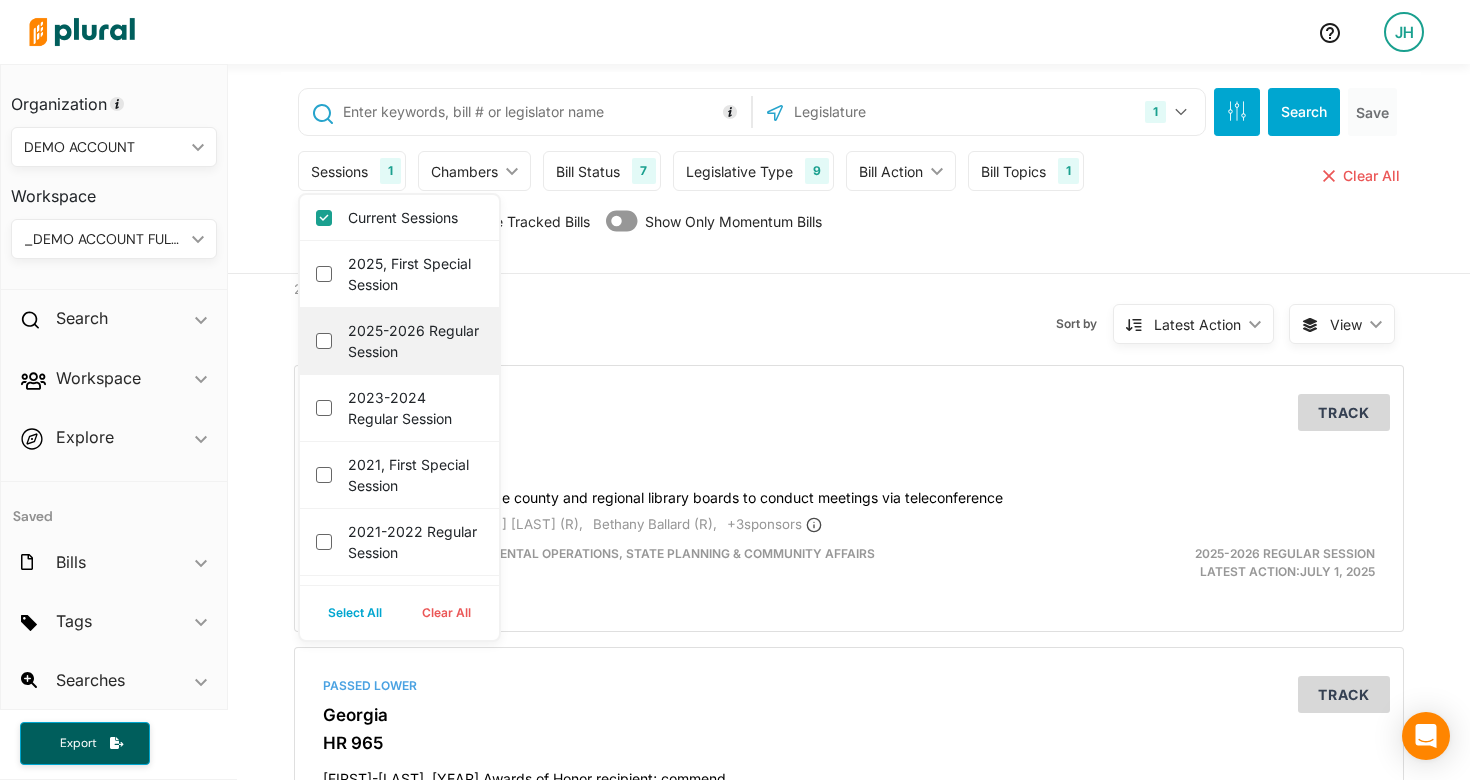 click on "2025-2026 Regular Session" at bounding box center (413, 341) 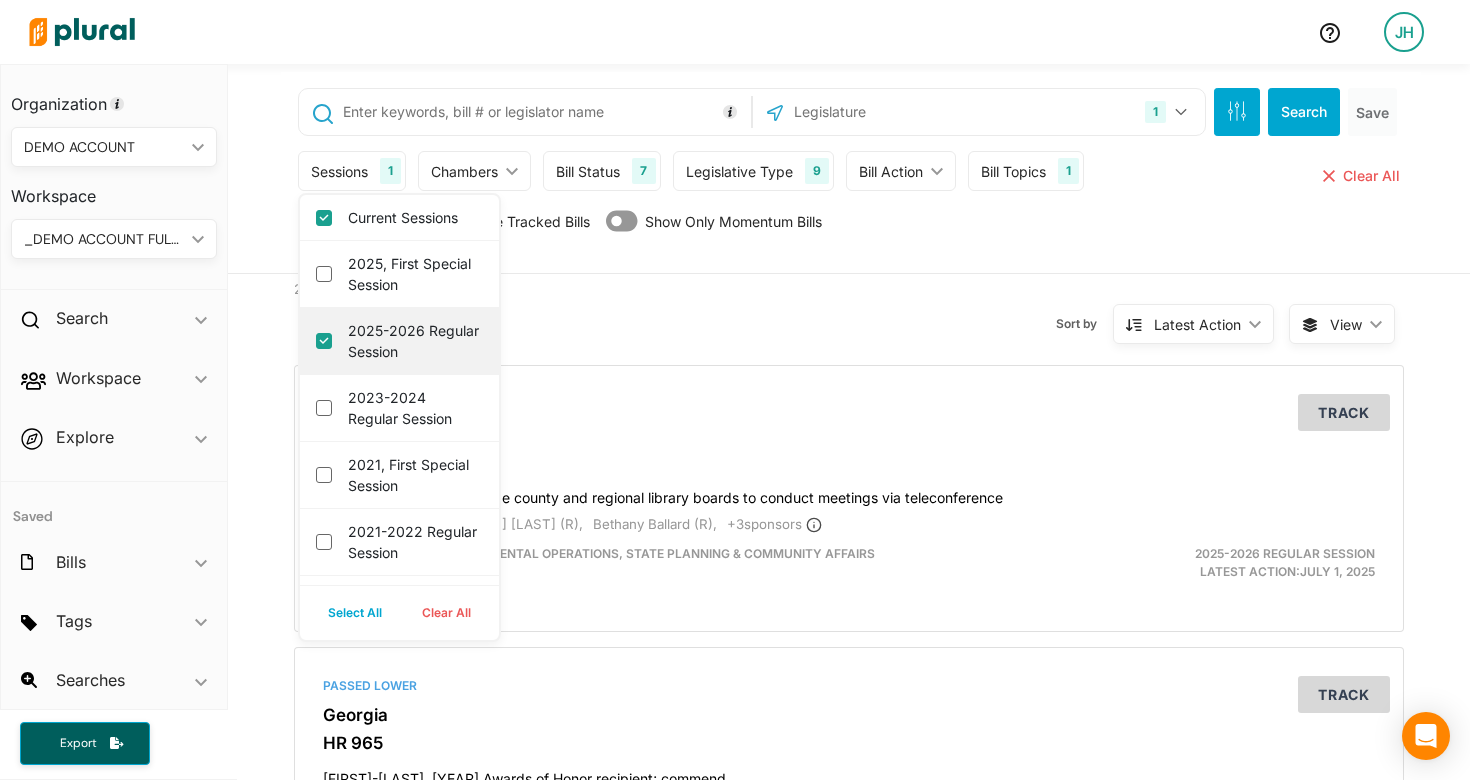 checkbox on "true" 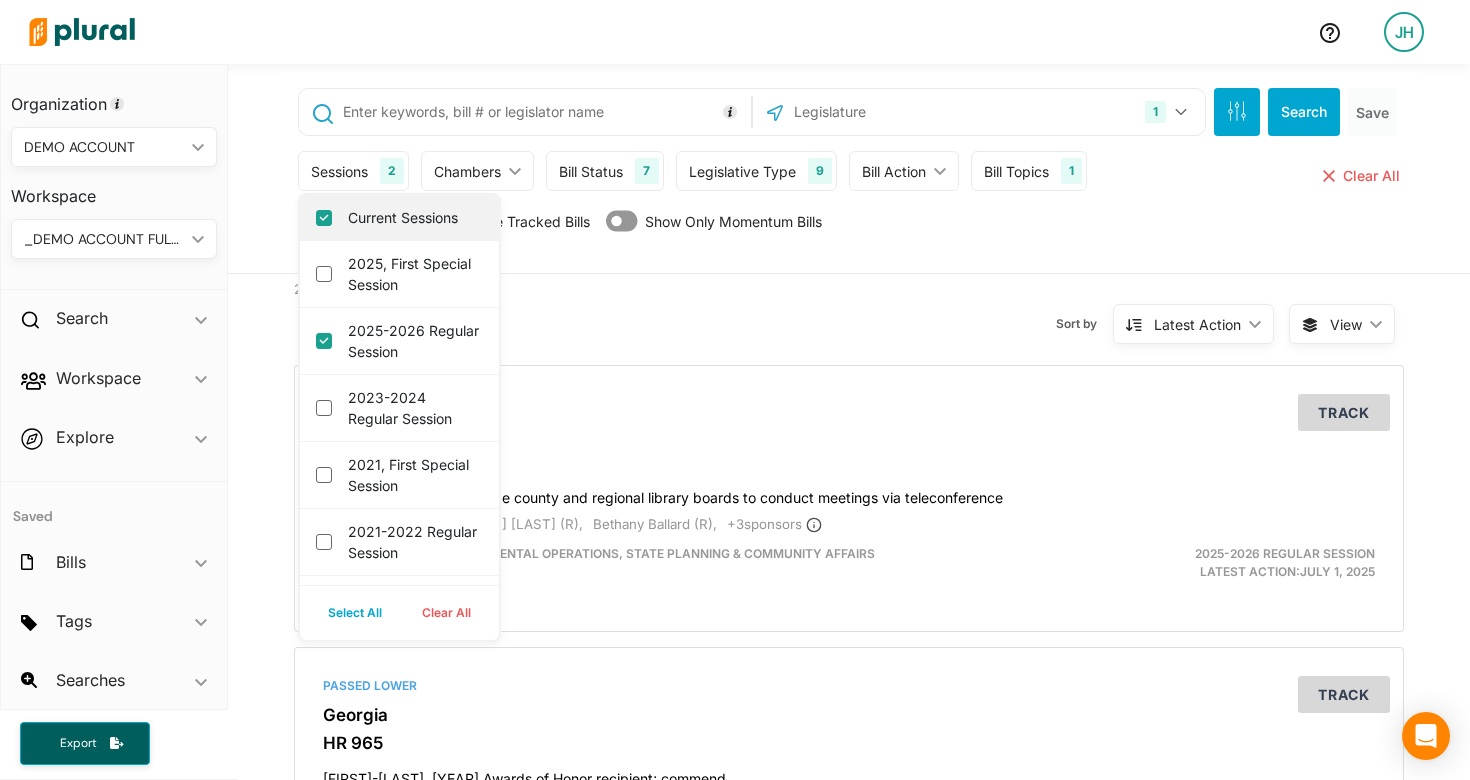 click on "Current Sessions" at bounding box center [413, 217] 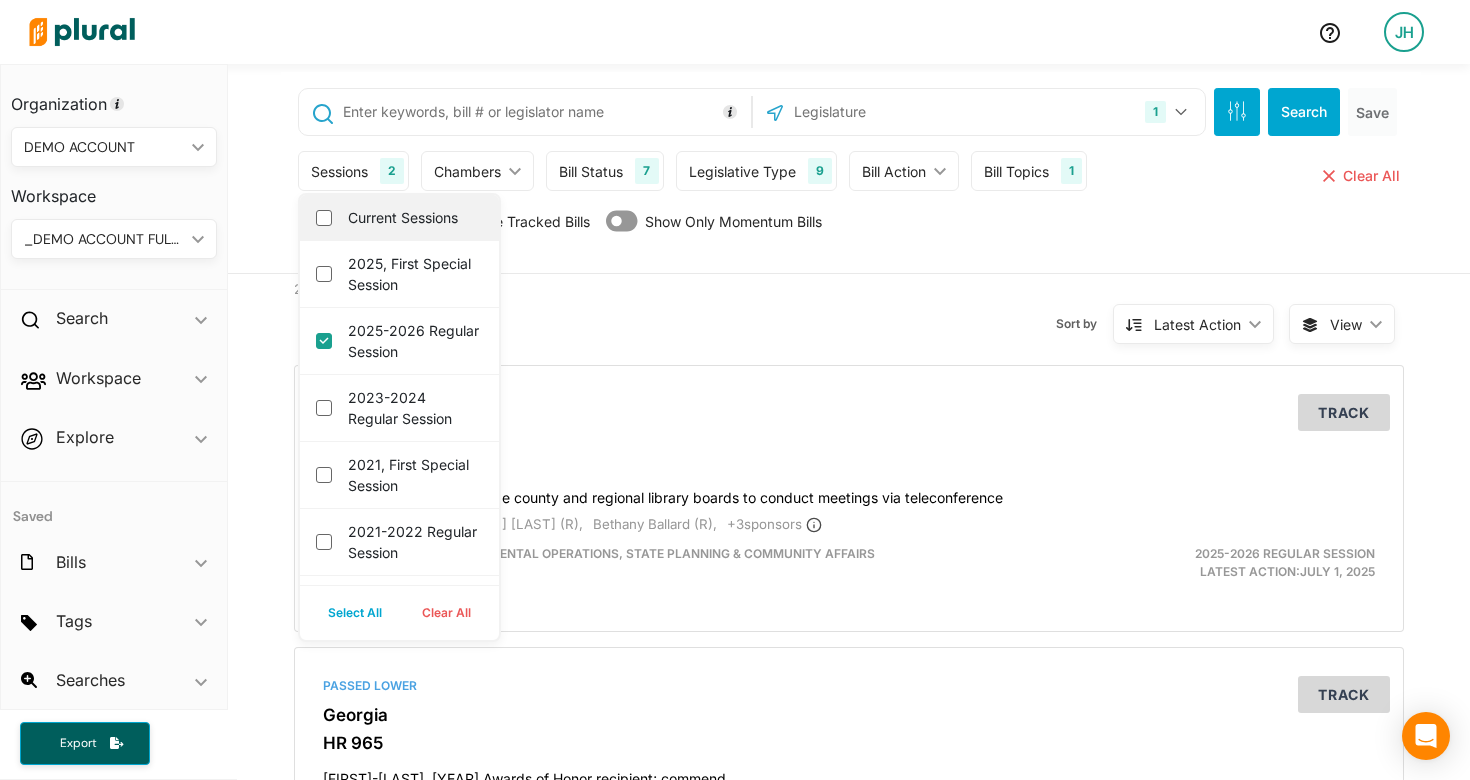 checkbox on "false" 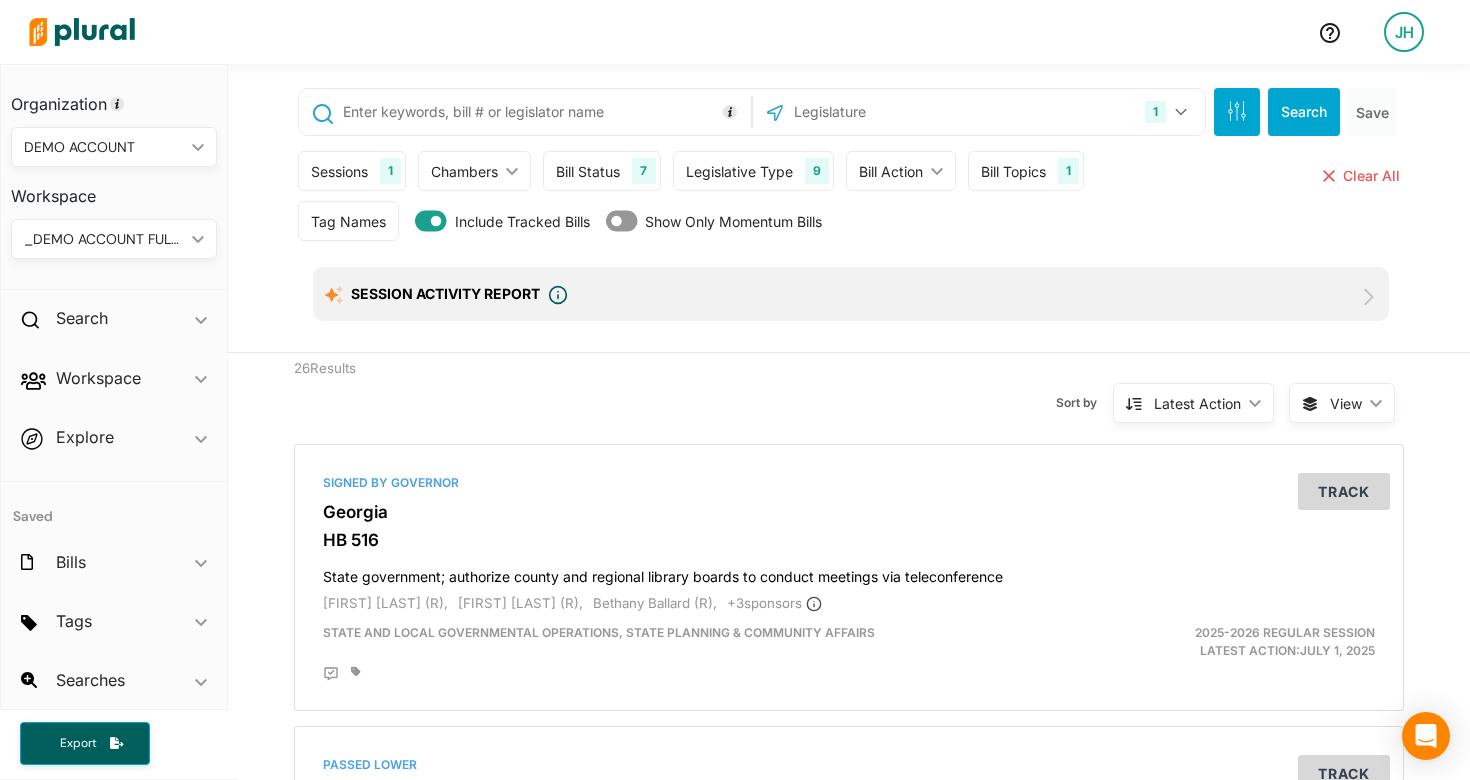 click on "Tag Names Tag Names close Any of Selected ic_keyboard_arrow_down Any of Selected All of Selected None of Selected #Larry [LAST] #2024 bills archive #Bills We Support #Critical #High Priority #Low Priority #Support #Oppose #2024 Education Bills - Archive #In Play 3/15/25 #Needs Review #Export May 9 #Education #Transfer #Healthcare #Leg Responding to Exec Orders #Tax Incentives for Hiring Veterans and People with Disabilities #Model Bills - Anti-DEI/LGBTQ #Test Transfer #Support Bills Weekly Updates #Export May 2 #Newly Discovered Bills #TEST TAG #Support #Oppose #Bills With Activity, Last 7 Days Save Clear All Include Tracked Bills Show Only Momentum Bills" at bounding box center (851, 226) 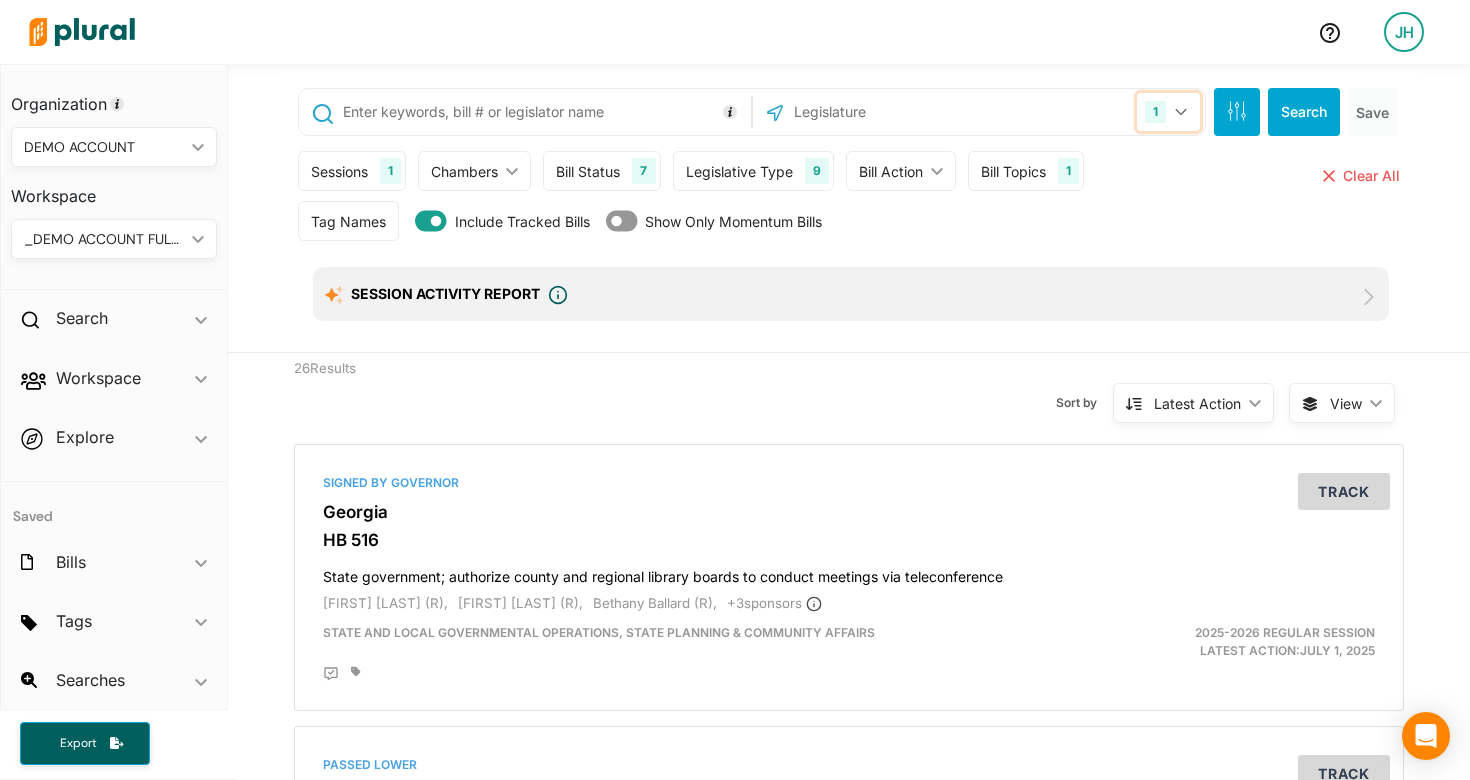 click on "1" at bounding box center (1168, 112) 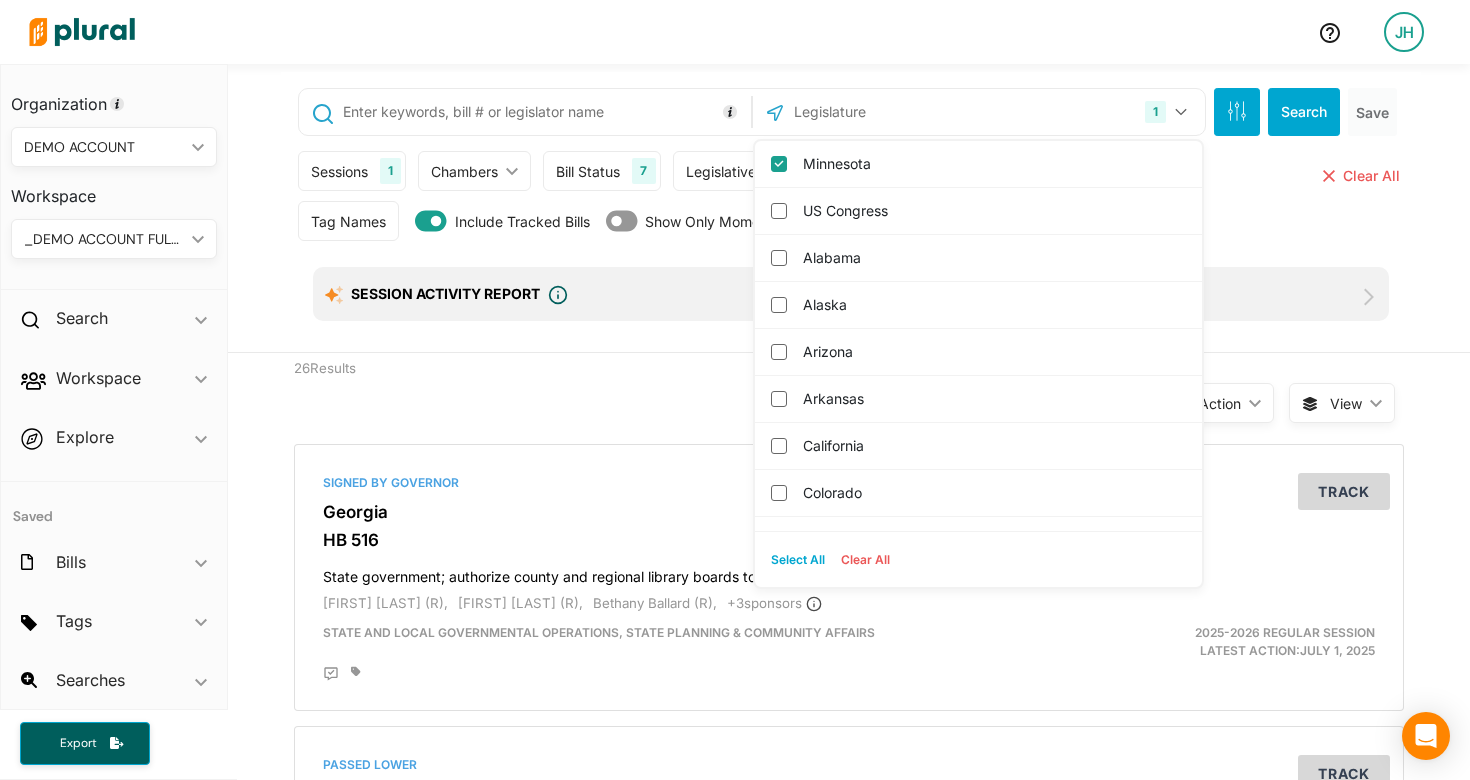 click on "Sessions 1 Current Sessions [YEAR], First Special Session [YEAR]-[YEAR] Regular Session [YEAR]-[YEAR] Regular Session [YEAR], First Special Session [YEAR]-[YEAR] Regular Session [YEAR], Seventh Special Session [YEAR], Sixth Special Session [YEAR], Fifth Special Session [YEAR], Fourth Special Session [YEAR], Third Special Session [YEAR], Second Special Session [YEAR], First Special Session [YEAR], First Special Session [YEAR]-[YEAR] Regular Session [YEAR]-[YEAR] Regular Session [YEAR], 1st Special Session [YEAR]-[YEAR] Regular Session Select All Clear All Chambers ic_keyboard_arrow_down Upper Chamber Lower Chamber Both Chambers Bill Status 7 Introduced Passed Upper Passed Lower Passed Signed by Governor Became Law Vetoed Select All Clear All Legislative Type 9 Bill Resolution Joint Resolution Concurrent Resolution Proclamation Proposed Bill Appropriation Appointment Other Select All Clear All Bill Action ic_keyboard_arrow_down BILL ACTION Bill Action ic_keyboard_arrow_down First Action Latest Action Any Action Introduction Passage Amendment DATES Su Mo Tu" at bounding box center (851, 176) 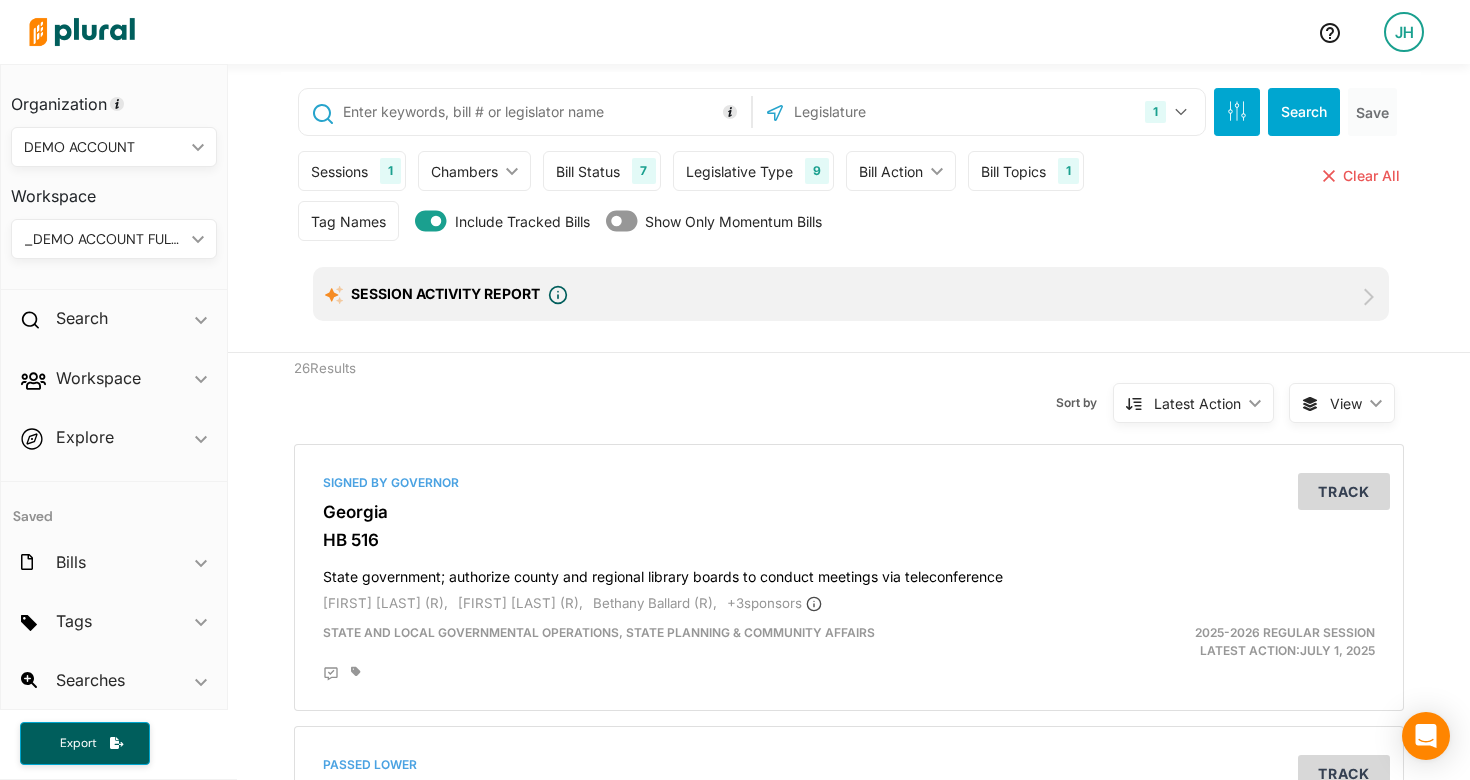 click on "Sessions" at bounding box center [339, 171] 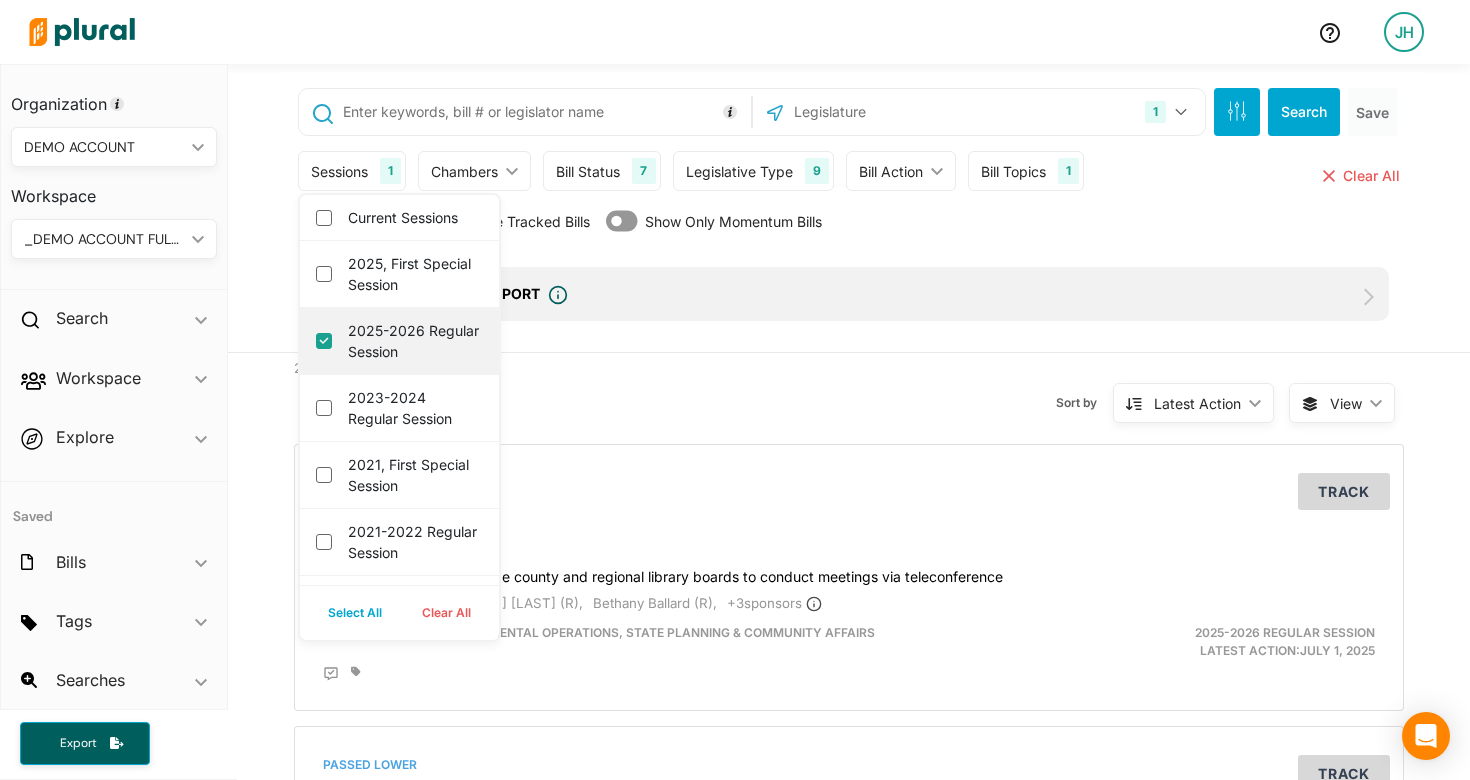 click on "2025-2026 Regular Session" at bounding box center (413, 341) 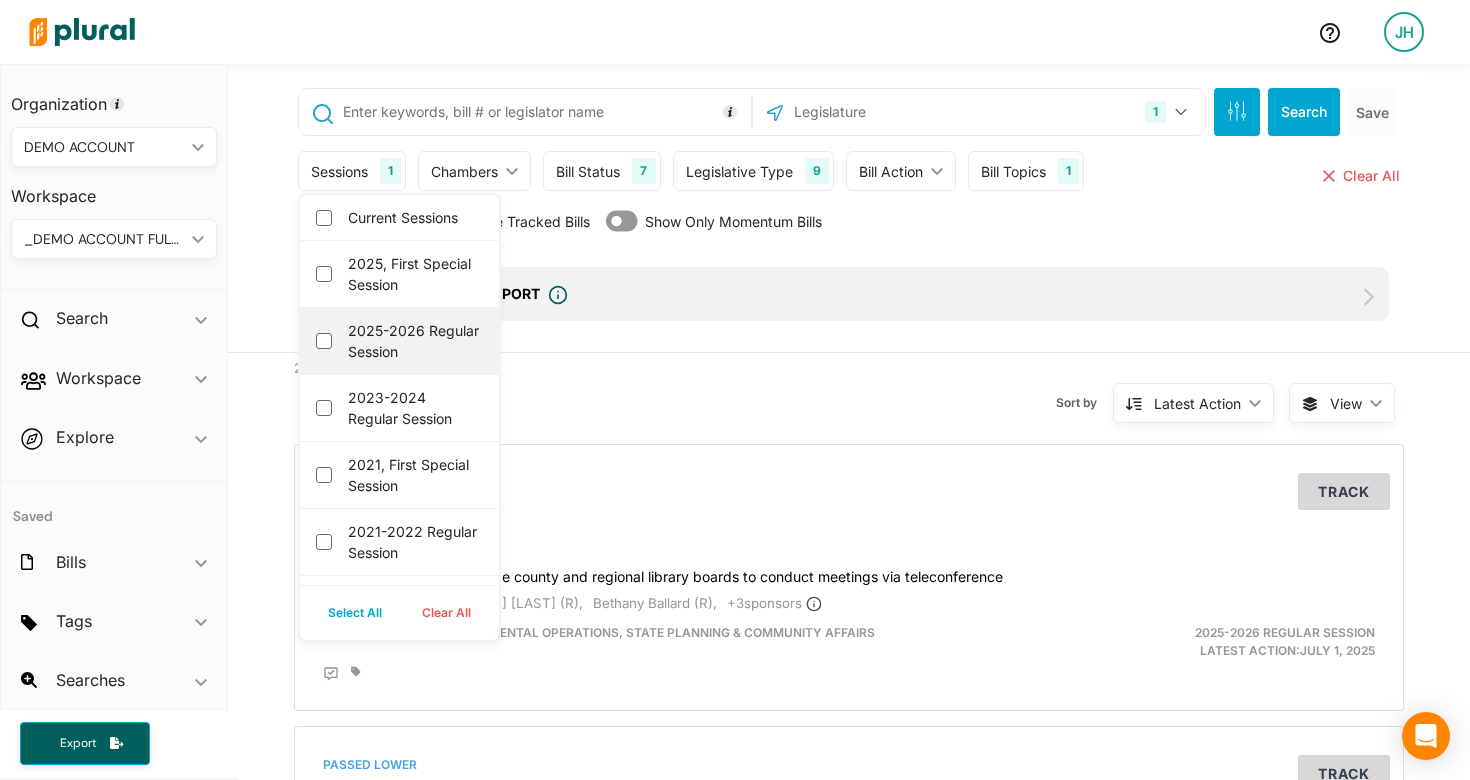 checkbox on "false" 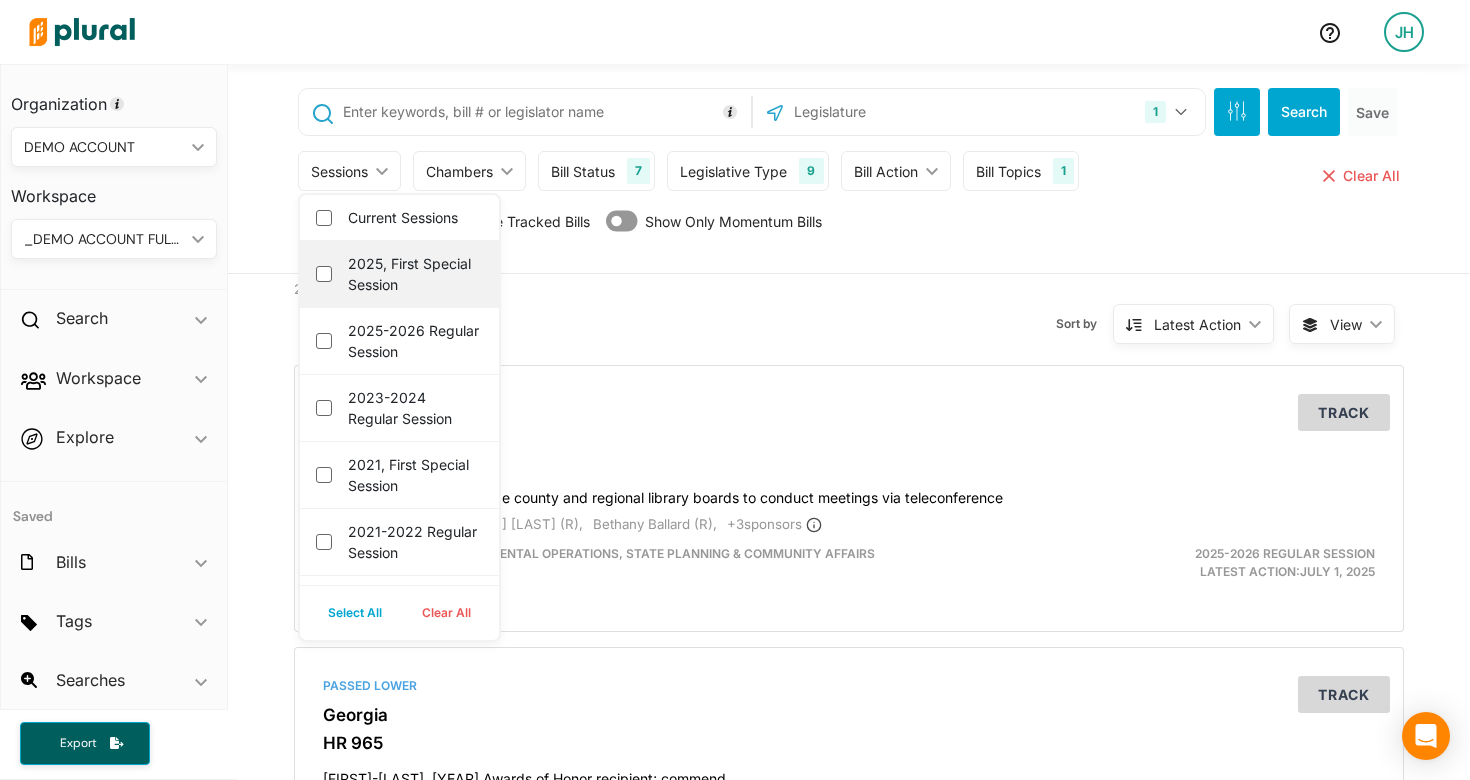 click on "2025, First Special Session" at bounding box center [413, 274] 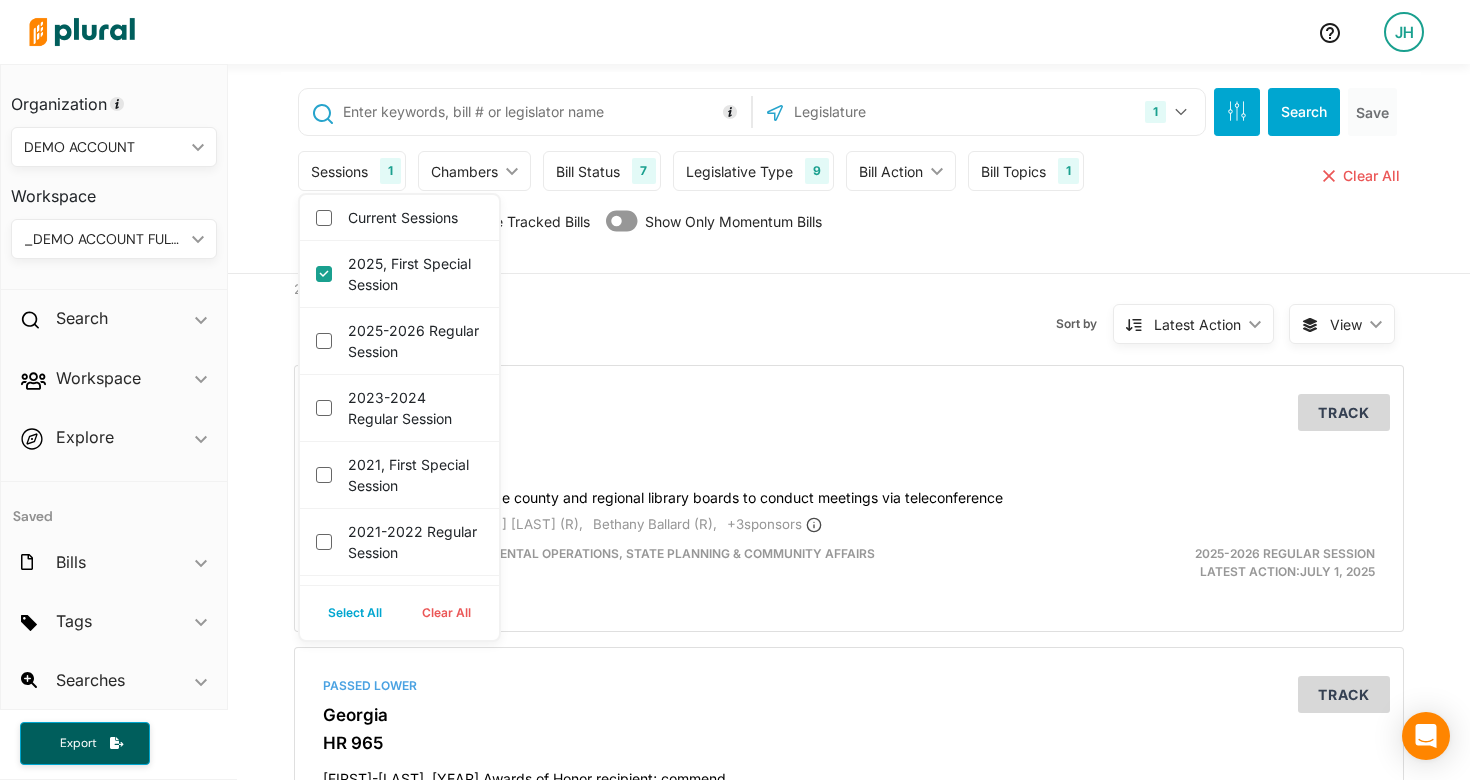 click on "Tag Names Tag Names close Any of Selected ic_keyboard_arrow_down Any of Selected All of Selected None of Selected #Larry [LAST] #2024 bills archive #Bills We Support #Critical #High Priority #Low Priority #Support #Oppose #2024 Education Bills - Archive #In Play 3/15/25 #Needs Review #Export May 9 #Education #Transfer #Healthcare #Leg Responding to Exec Orders #Tax Incentives for Hiring Veterans and People with Disabilities #Model Bills - Anti-DEI/LGBTQ #Test Transfer #Support Bills Weekly Updates #Export May 2 #Newly Discovered Bills #TEST TAG #Support #Oppose #Bills With Activity, Last 7 Days Save Clear All Include Tracked Bills Show Only Momentum Bills" at bounding box center (851, 226) 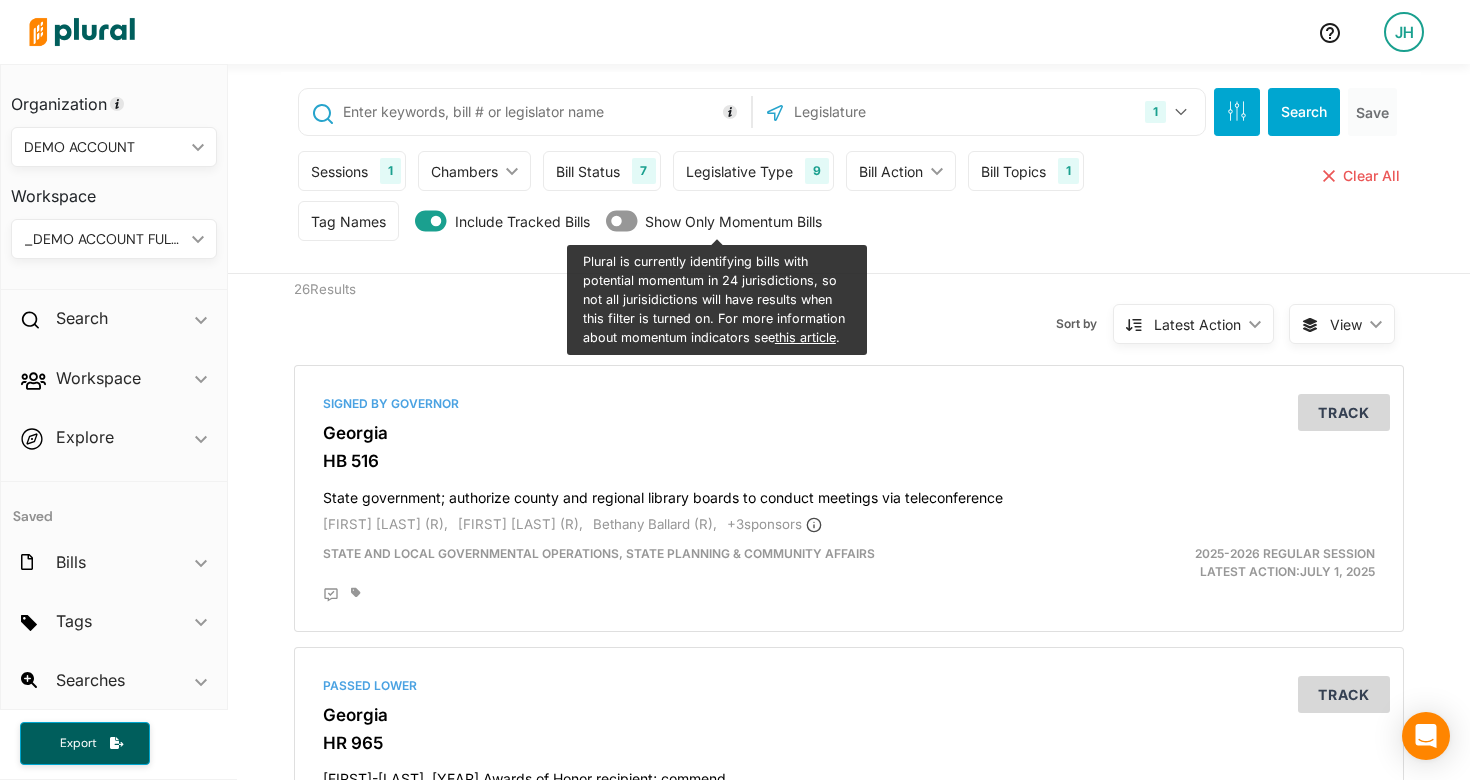 click on "Sessions 1" at bounding box center (352, 171) 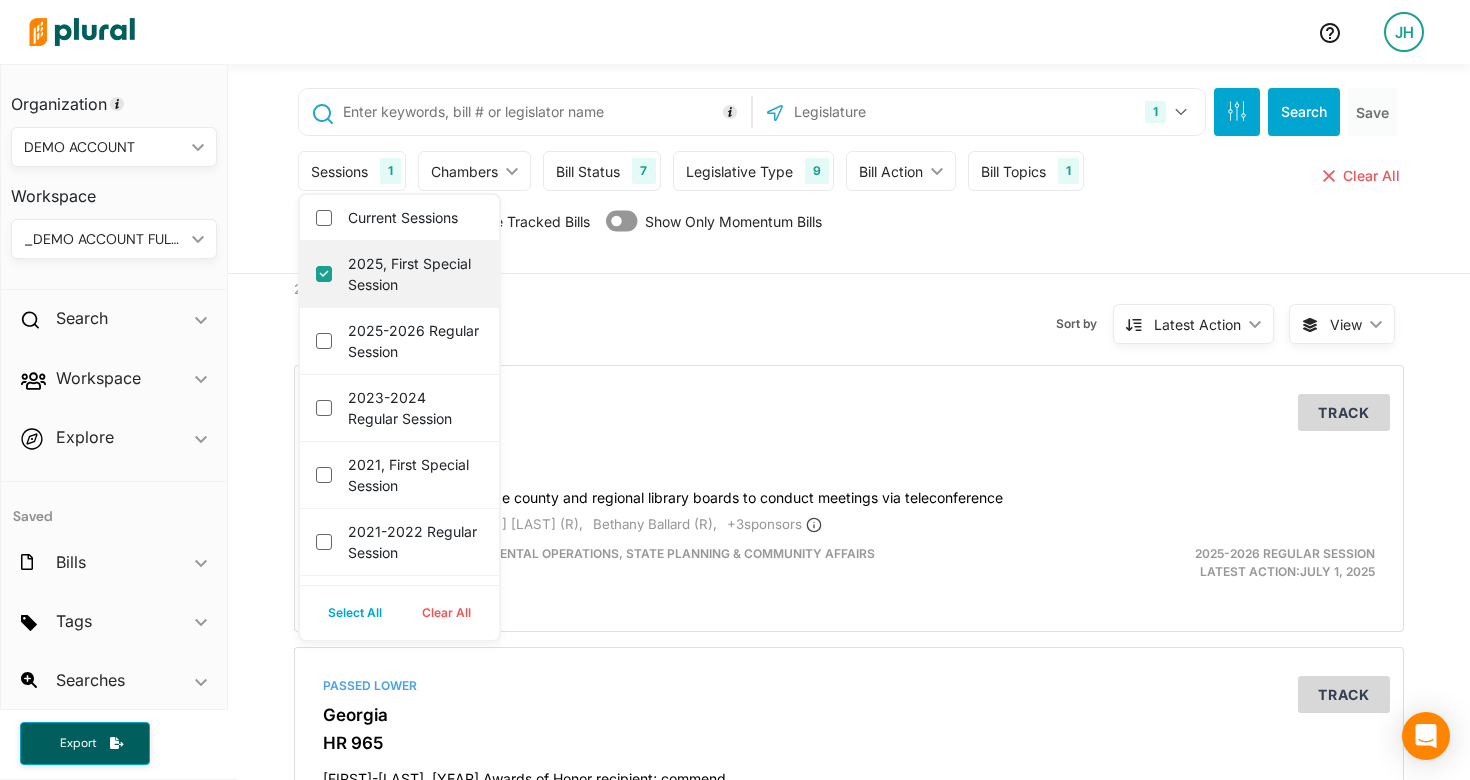 click on "2025, First Special Session" at bounding box center [413, 274] 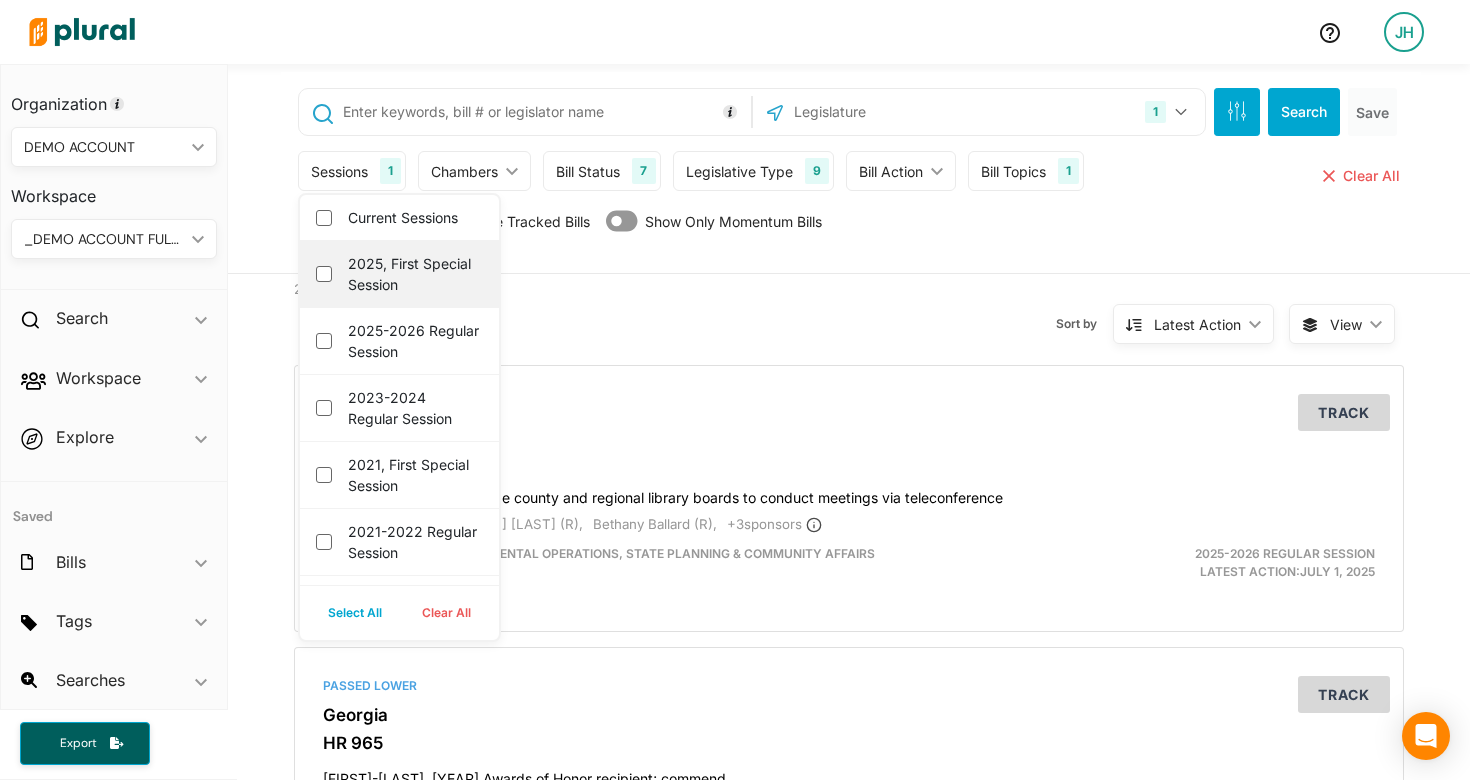 checkbox on "false" 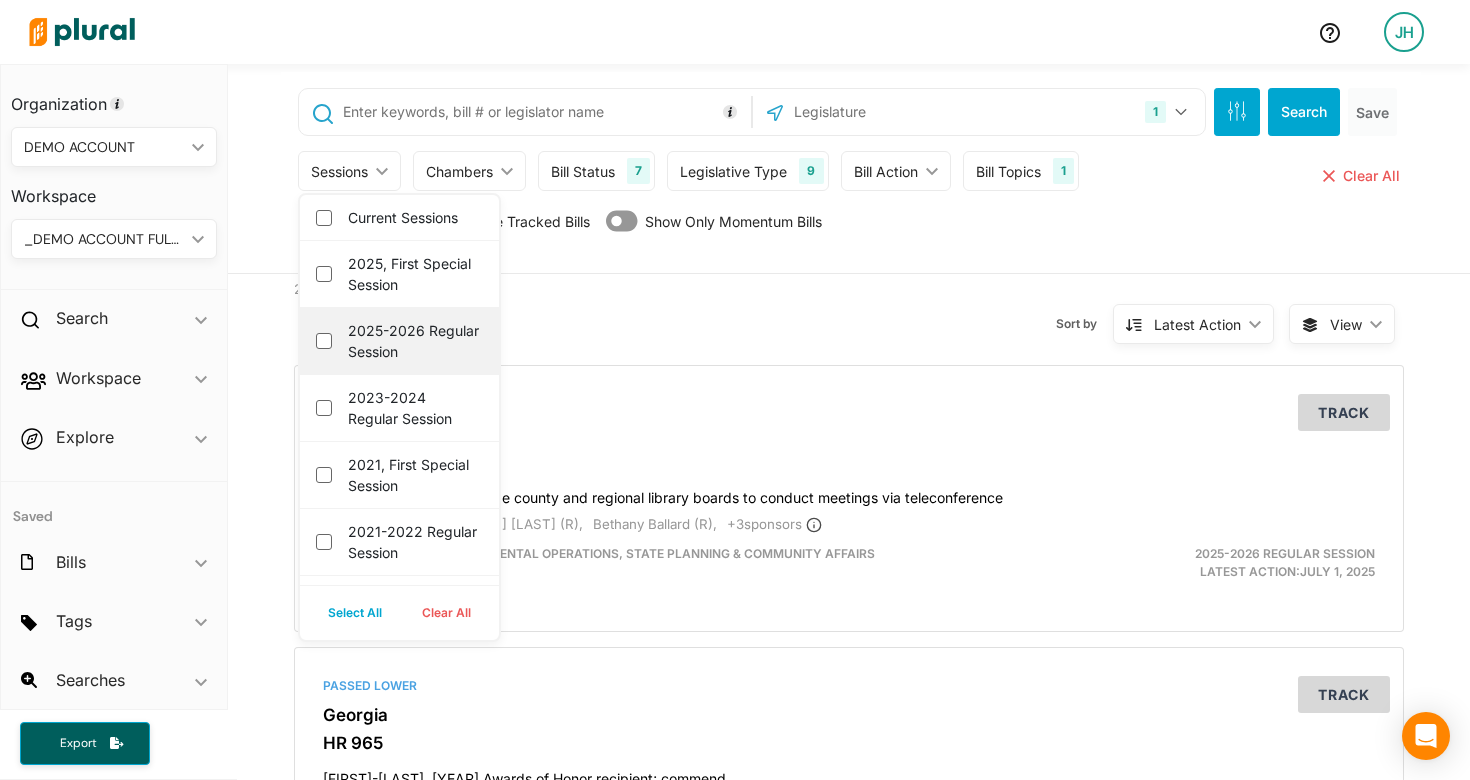 click on "2025-2026 Regular Session" at bounding box center (413, 341) 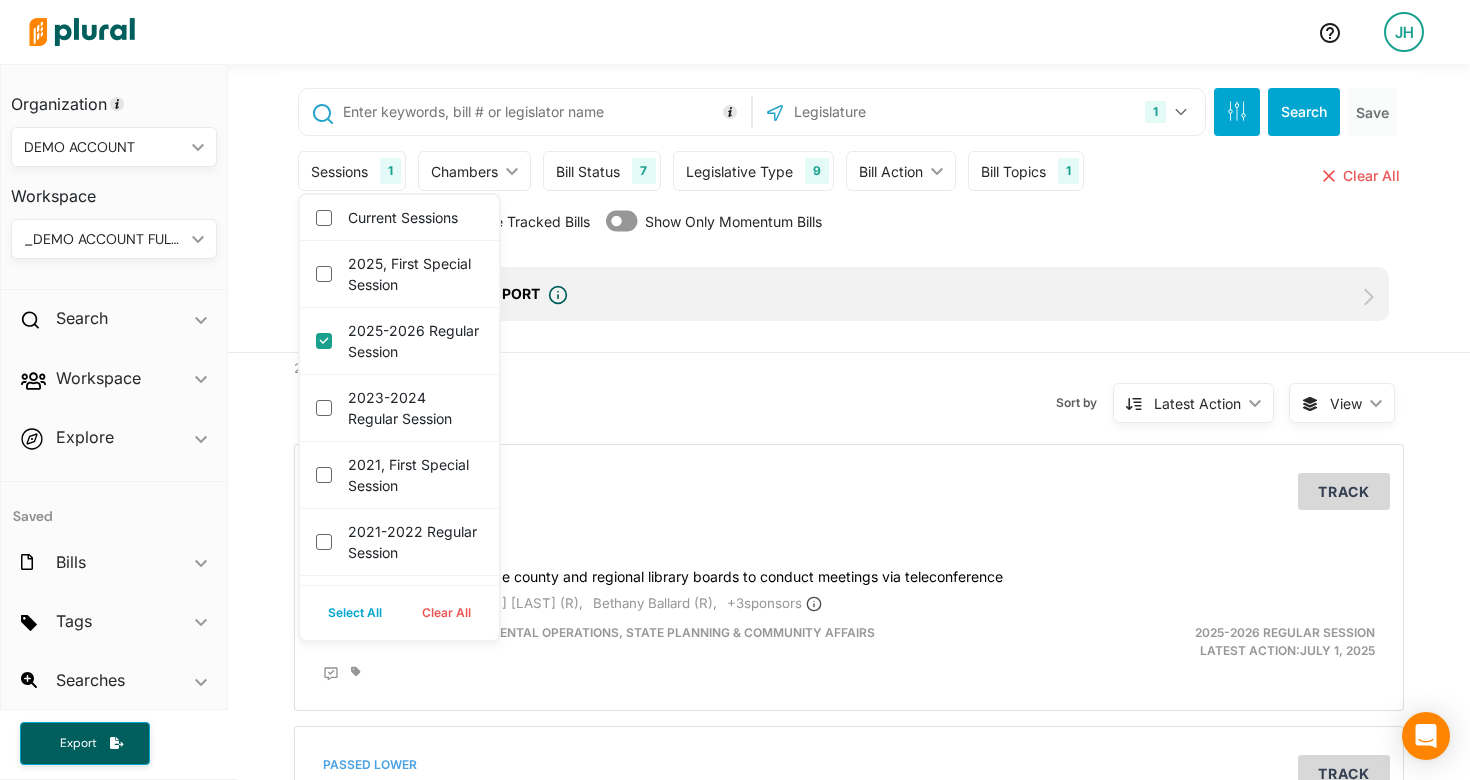 click on "Tag Names Tag Names close Any of Selected ic_keyboard_arrow_down Any of Selected All of Selected None of Selected #Larry [LAST] #2024 bills archive #Bills We Support #Critical #High Priority #Low Priority #Support #Oppose #2024 Education Bills - Archive #In Play 3/15/25 #Needs Review #Export May 9 #Education #Transfer #Healthcare #Leg Responding to Exec Orders #Tax Incentives for Hiring Veterans and People with Disabilities #Model Bills - Anti-DEI/LGBTQ #Test Transfer #Support Bills Weekly Updates #Export May 2 #Newly Discovered Bills #TEST TAG #Support #Oppose #Bills With Activity, Last 7 Days Save Clear All Include Tracked Bills Show Only Momentum Bills" at bounding box center [851, 226] 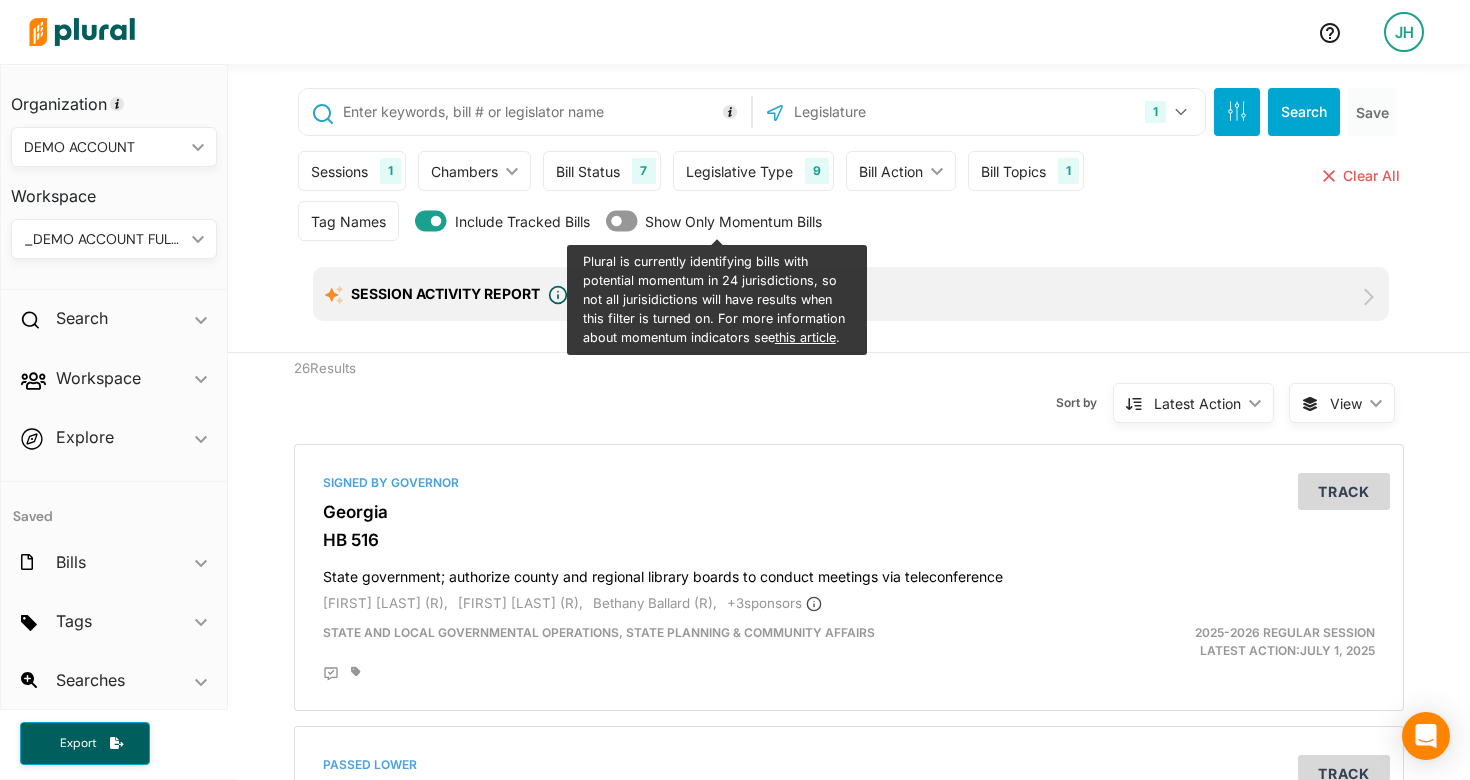 click on "Sessions" at bounding box center [339, 171] 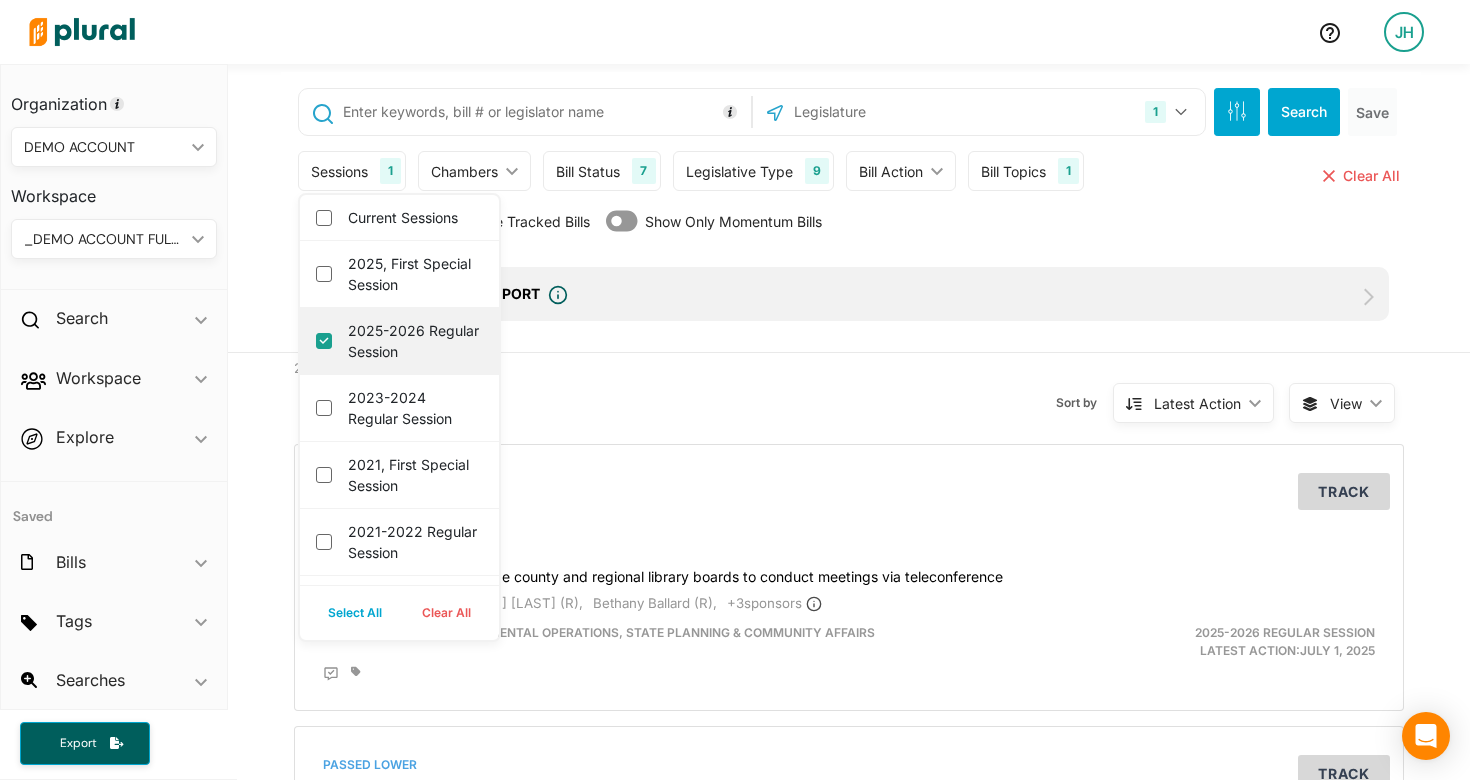 click on "2025-2026 Regular Session" at bounding box center [413, 341] 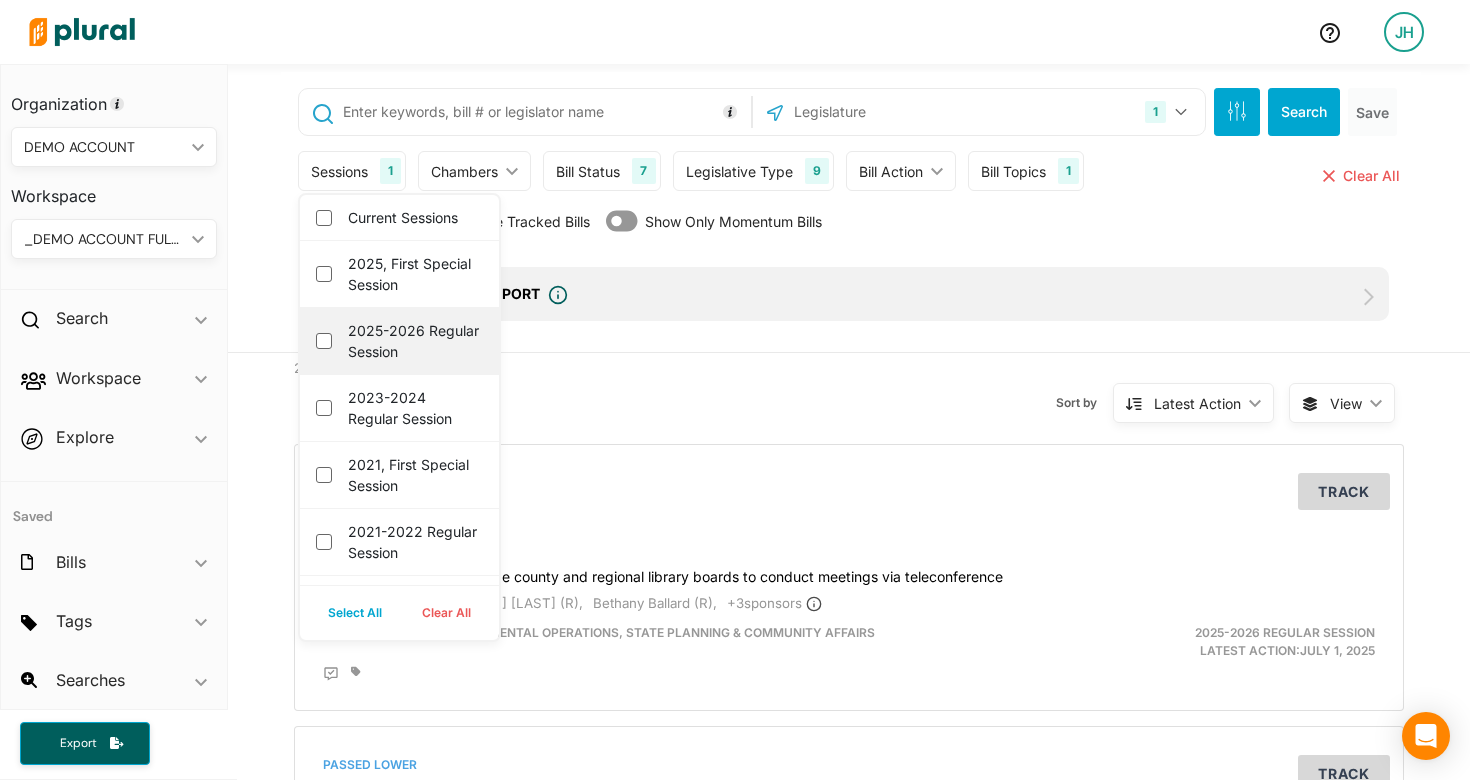 checkbox on "false" 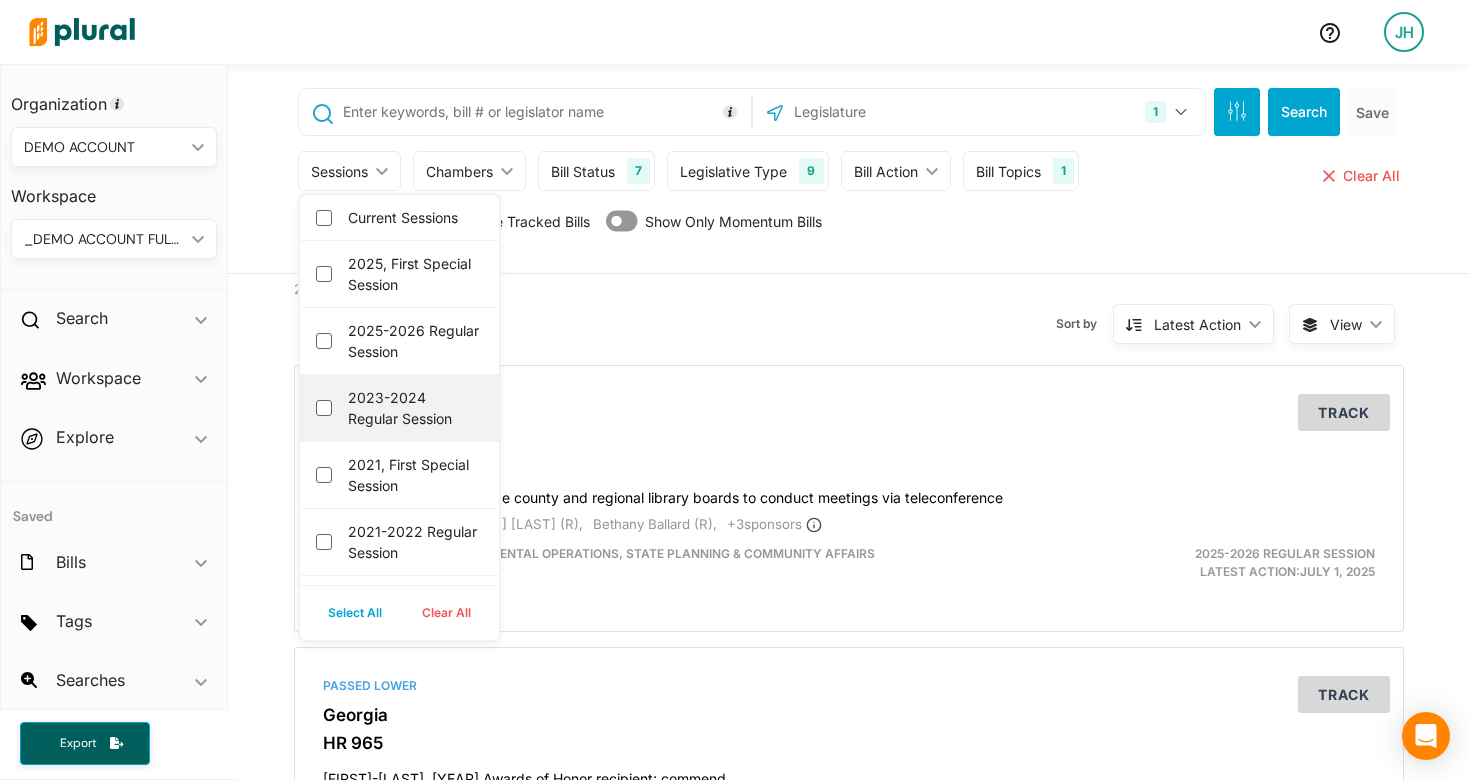 click on "2023-2024 Regular Session" at bounding box center (413, 408) 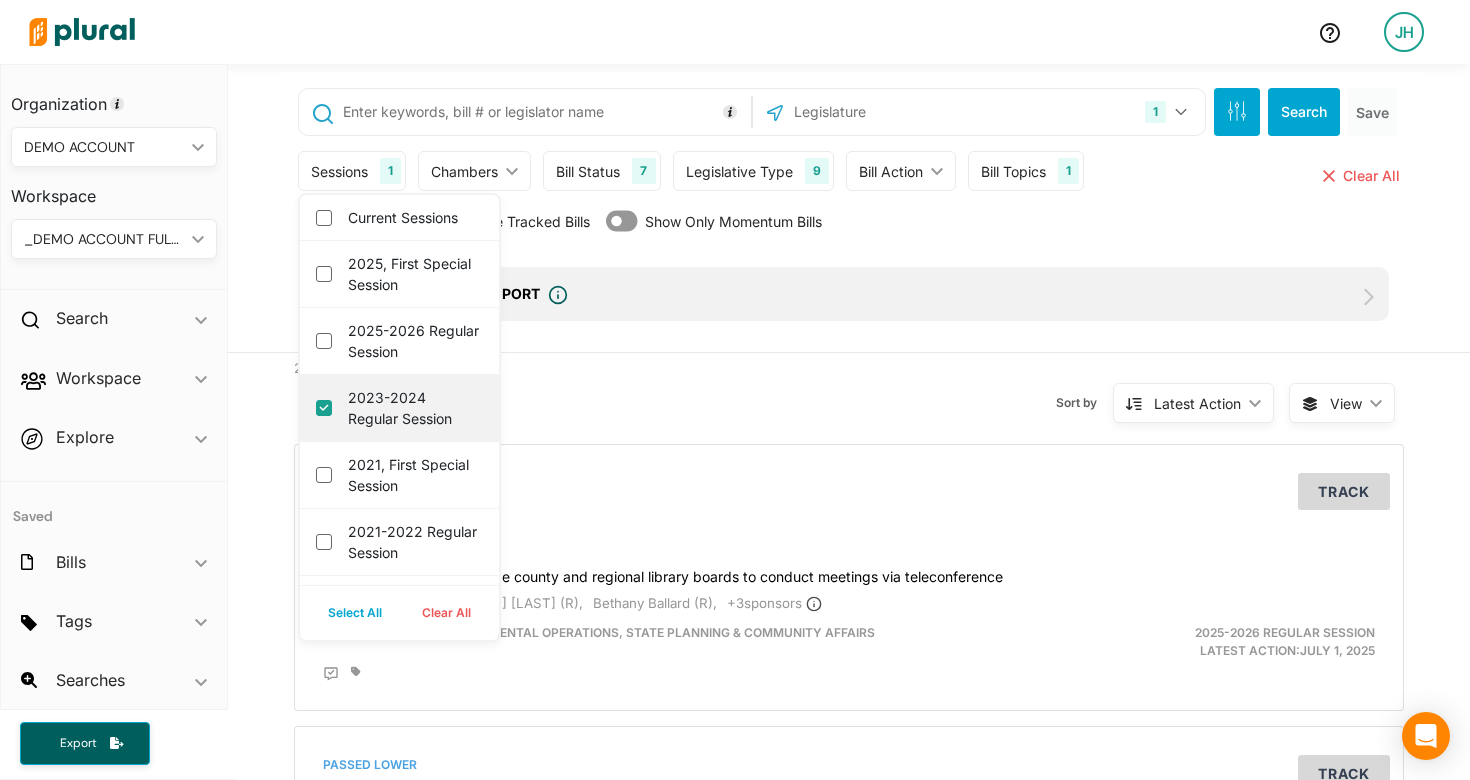 click on "2023-2024 Regular Session" at bounding box center [413, 408] 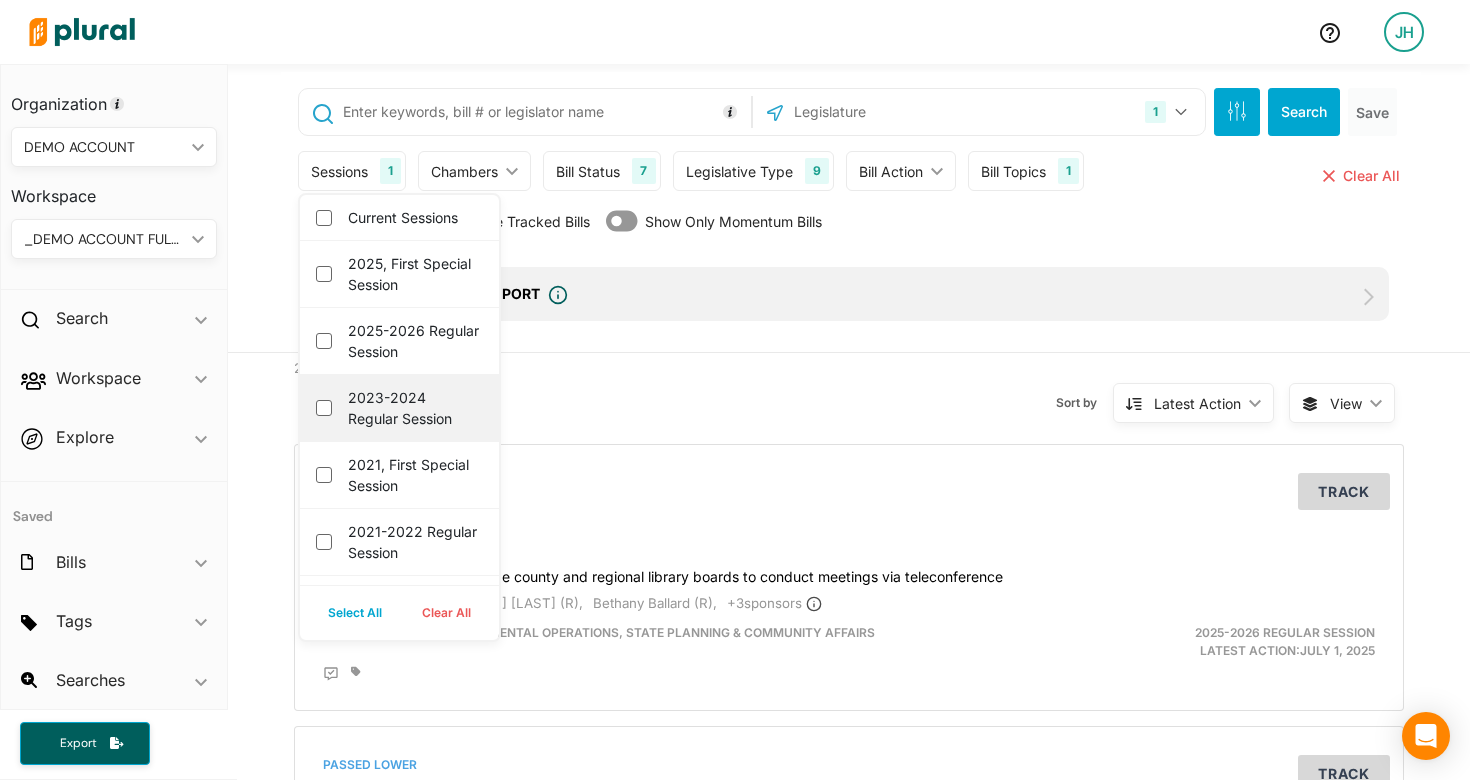 checkbox on "false" 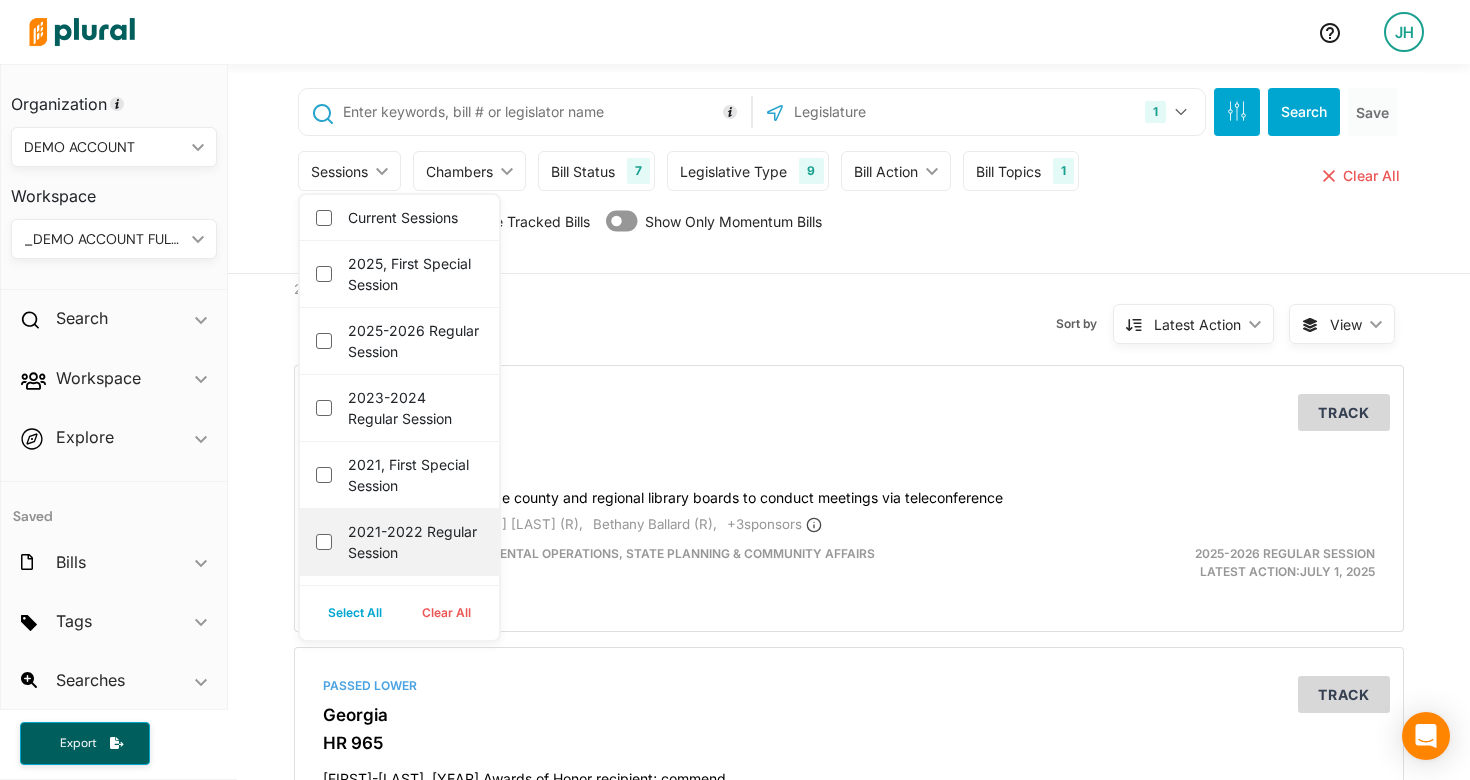 click on "2021-2022 Regular Session" at bounding box center [399, 542] 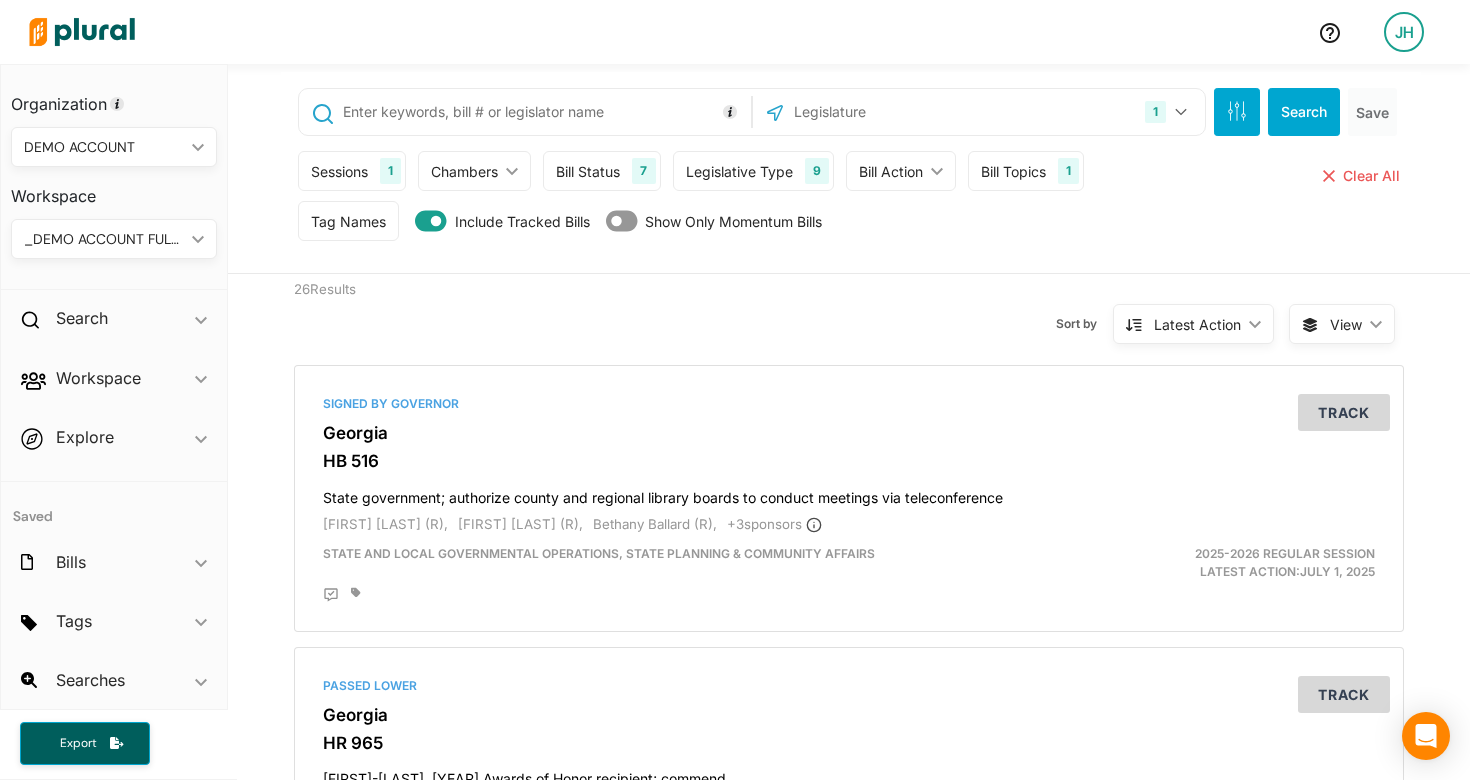 click on "Tag Names Tag Names close Any of Selected ic_keyboard_arrow_down Any of Selected All of Selected None of Selected #Larry [LAST] #2024 bills archive #Bills We Support #Critical #High Priority #Low Priority #Support #Oppose #2024 Education Bills - Archive #In Play 3/15/25 #Needs Review #Export May 9 #Education #Transfer #Healthcare #Leg Responding to Exec Orders #Tax Incentives for Hiring Veterans and People with Disabilities #Model Bills - Anti-DEI/LGBTQ #Test Transfer #Support Bills Weekly Updates #Export May 2 #Newly Discovered Bills #TEST TAG #Support #Oppose #Bills With Activity, Last 7 Days Save Clear All Include Tracked Bills Show Only Momentum Bills" at bounding box center [851, 226] 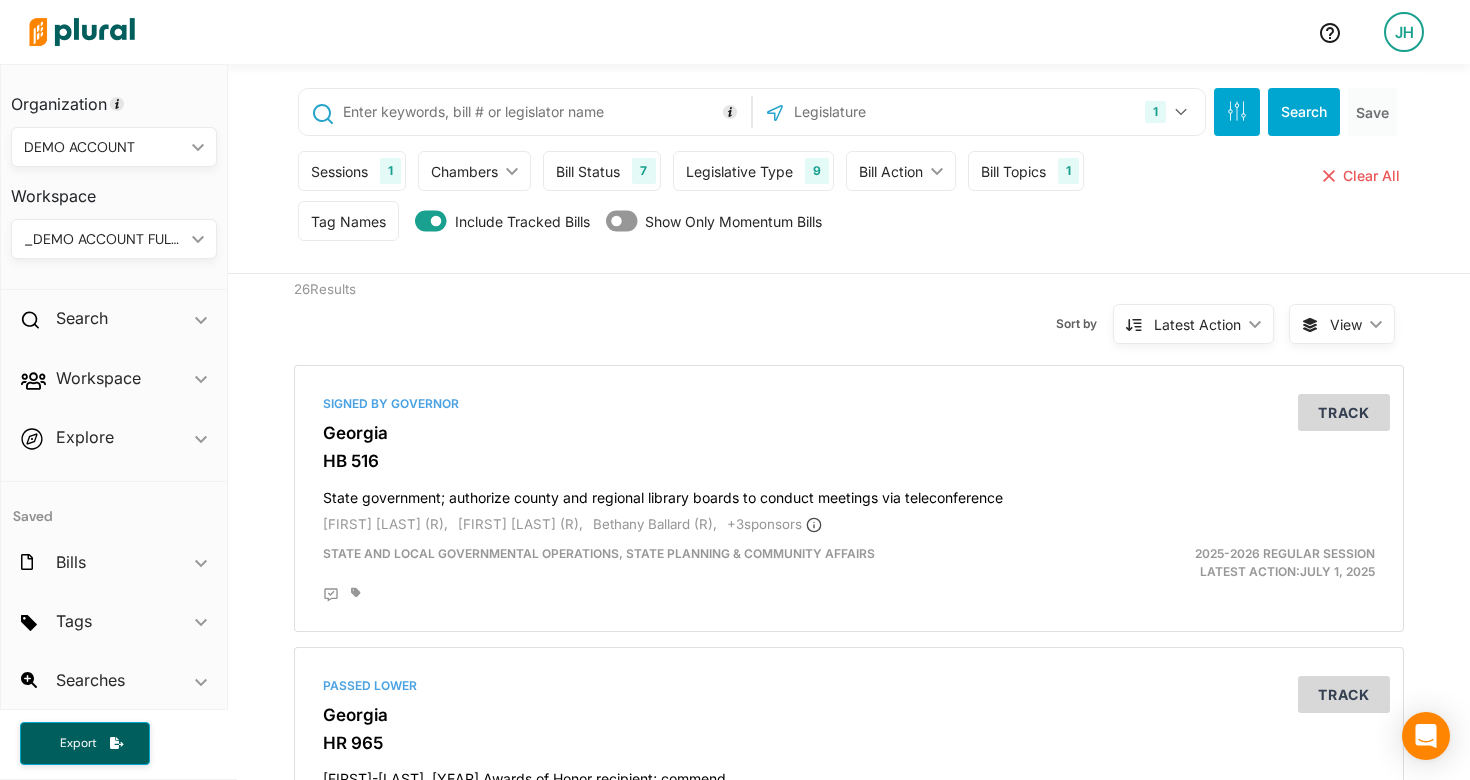 click on "Sessions 1" at bounding box center (352, 171) 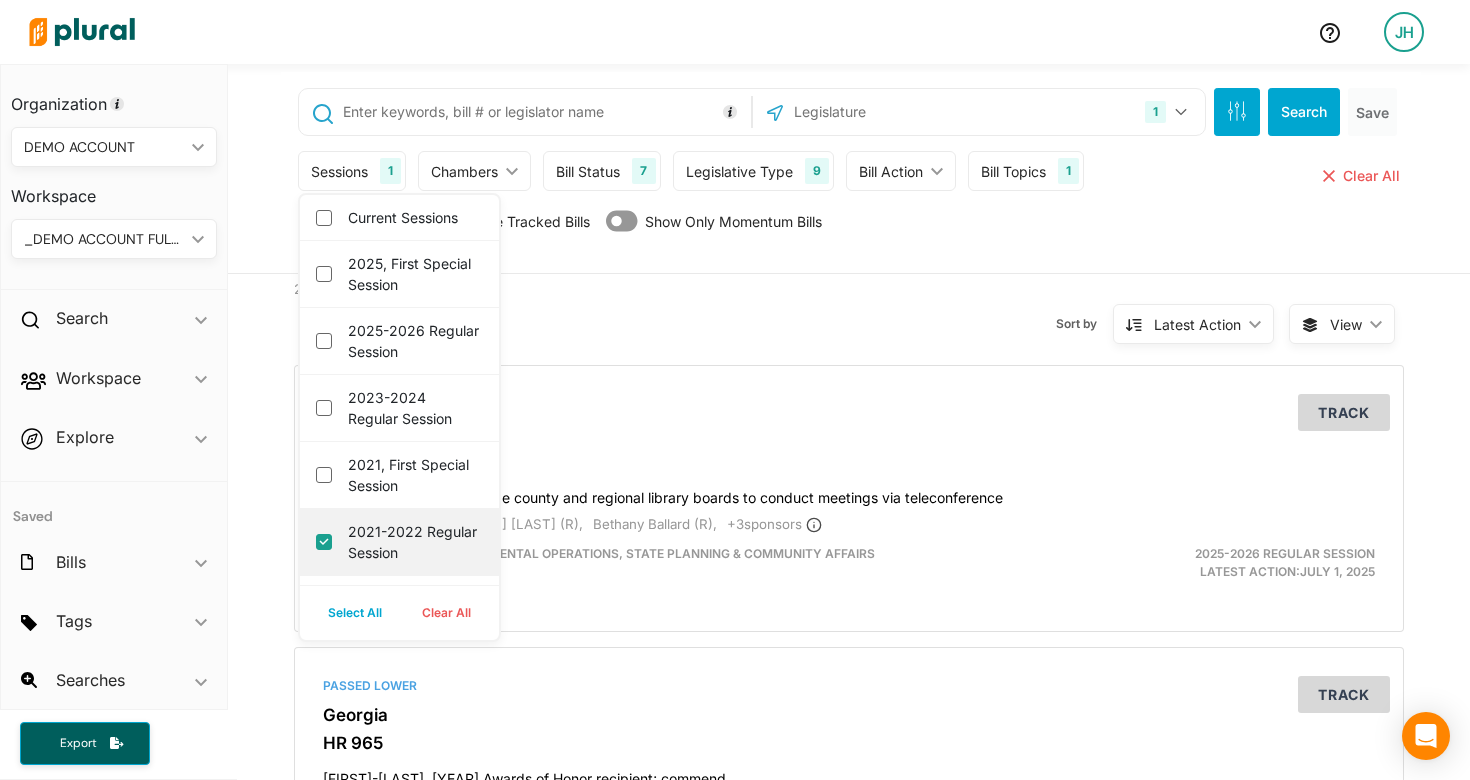 click on "2021-2022 Regular Session" at bounding box center (324, 542) 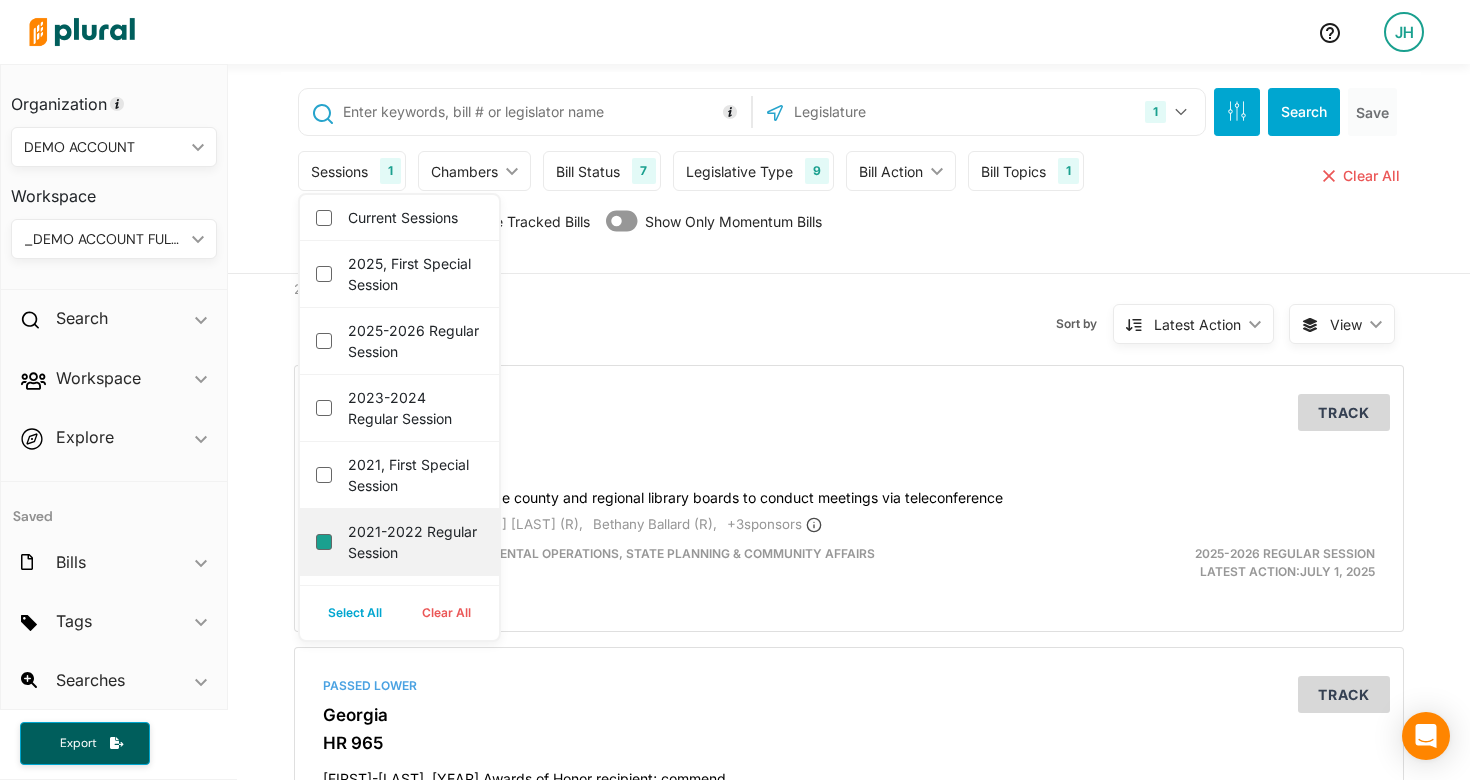 checkbox on "false" 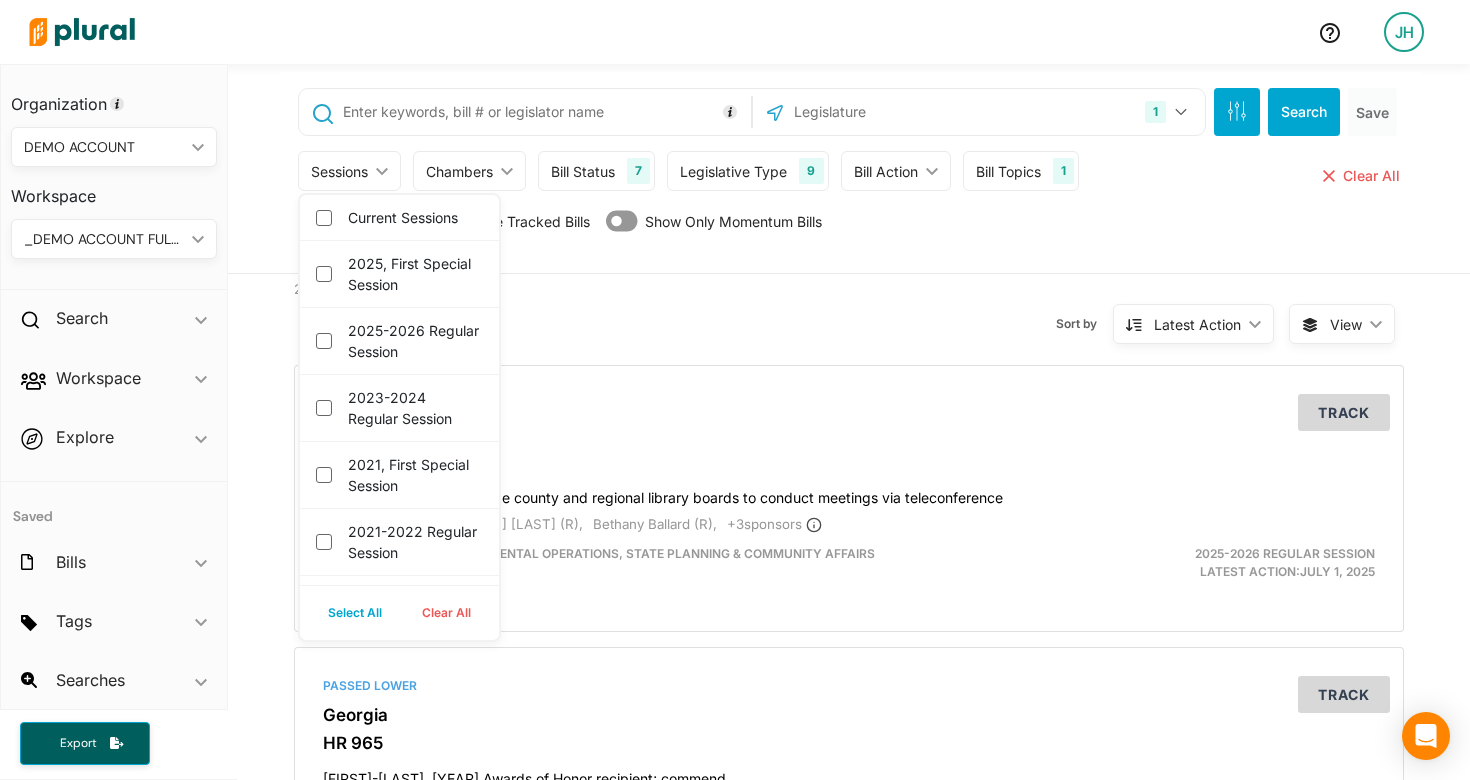 click on "Sort by Latest Action ic_keyboard_arrow_down Relevance Latest Action Latest Action Alphanumerical Alphanumerical" at bounding box center (956, 312) 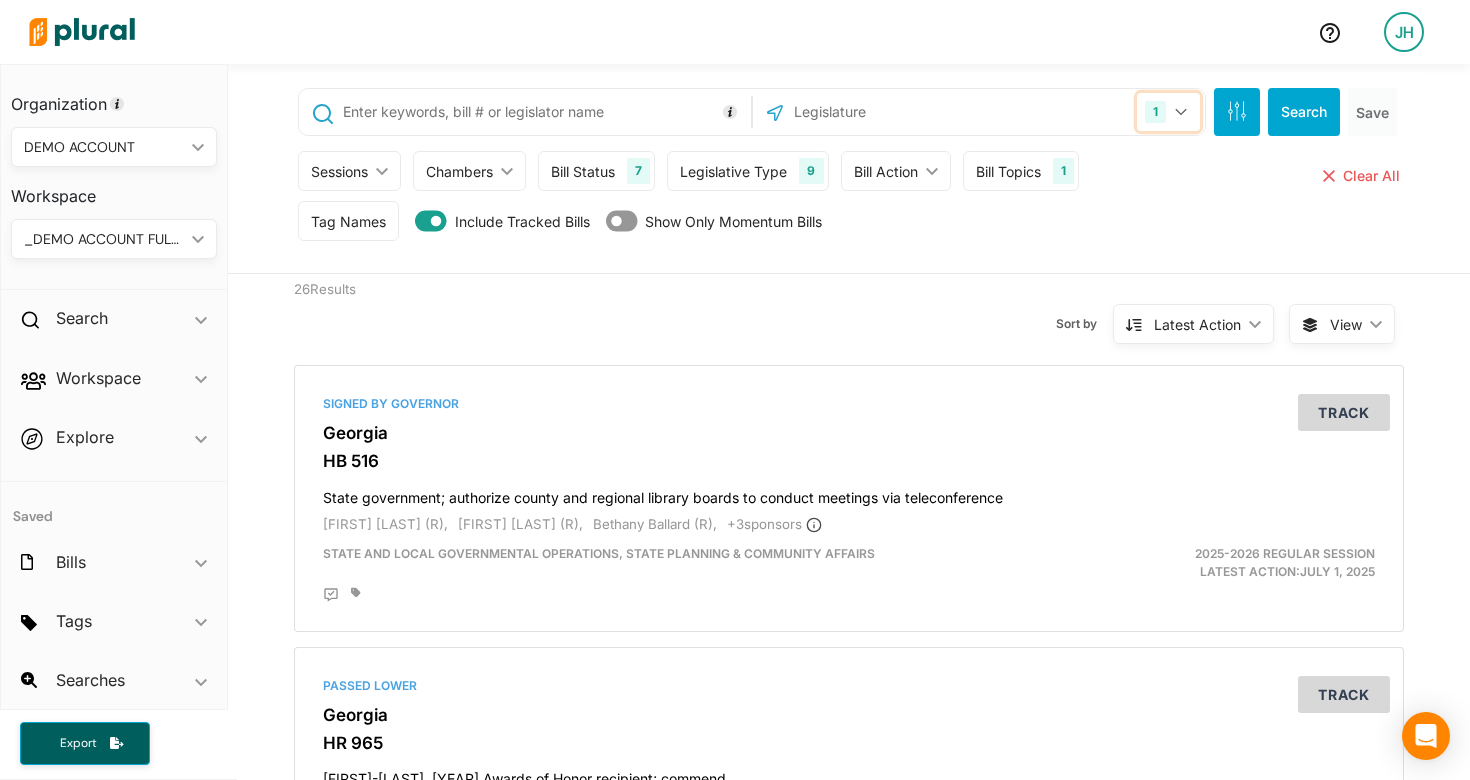 click 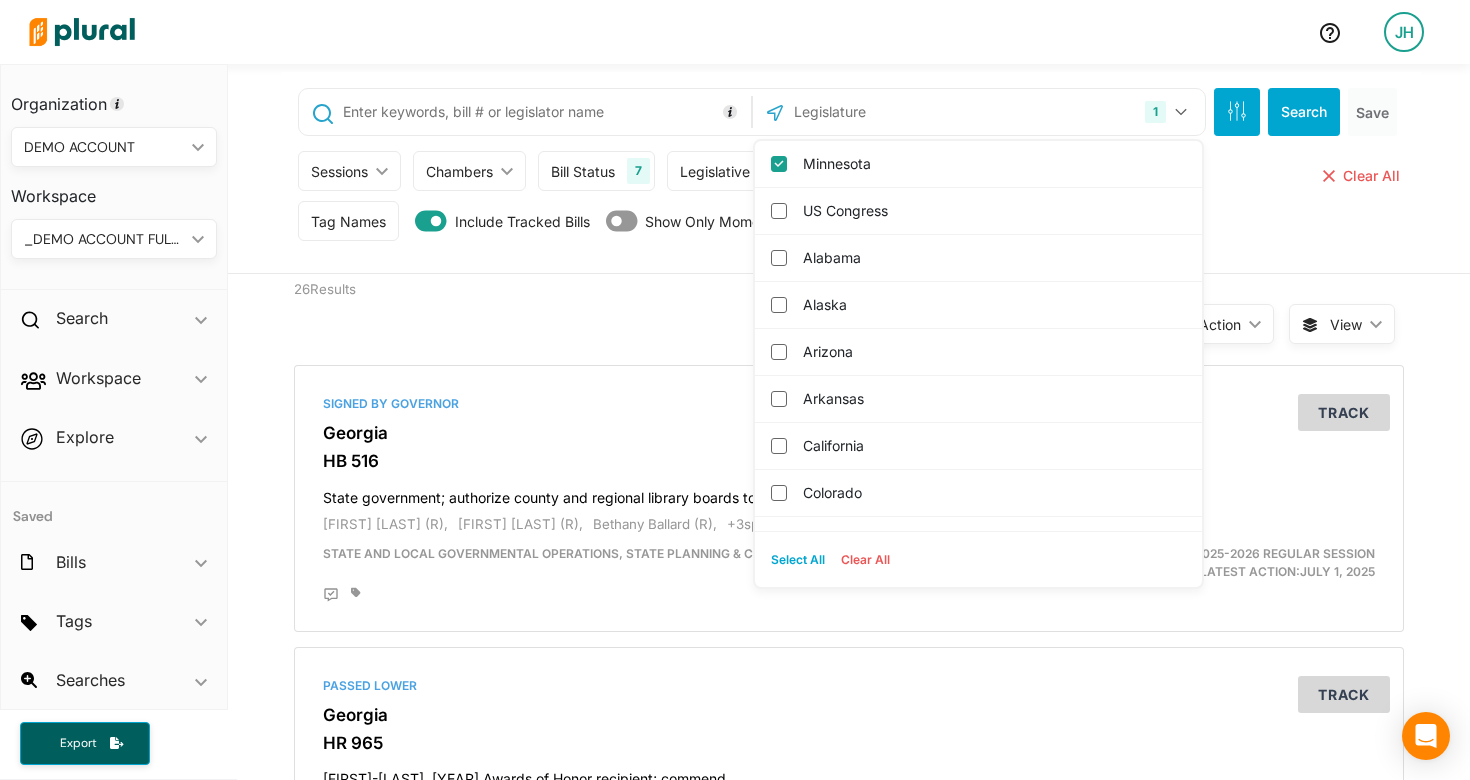 click on "Sort by Latest Action ic_keyboard_arrow_down Relevance Latest Action Latest Action Alphanumerical Alphanumerical" at bounding box center [956, 312] 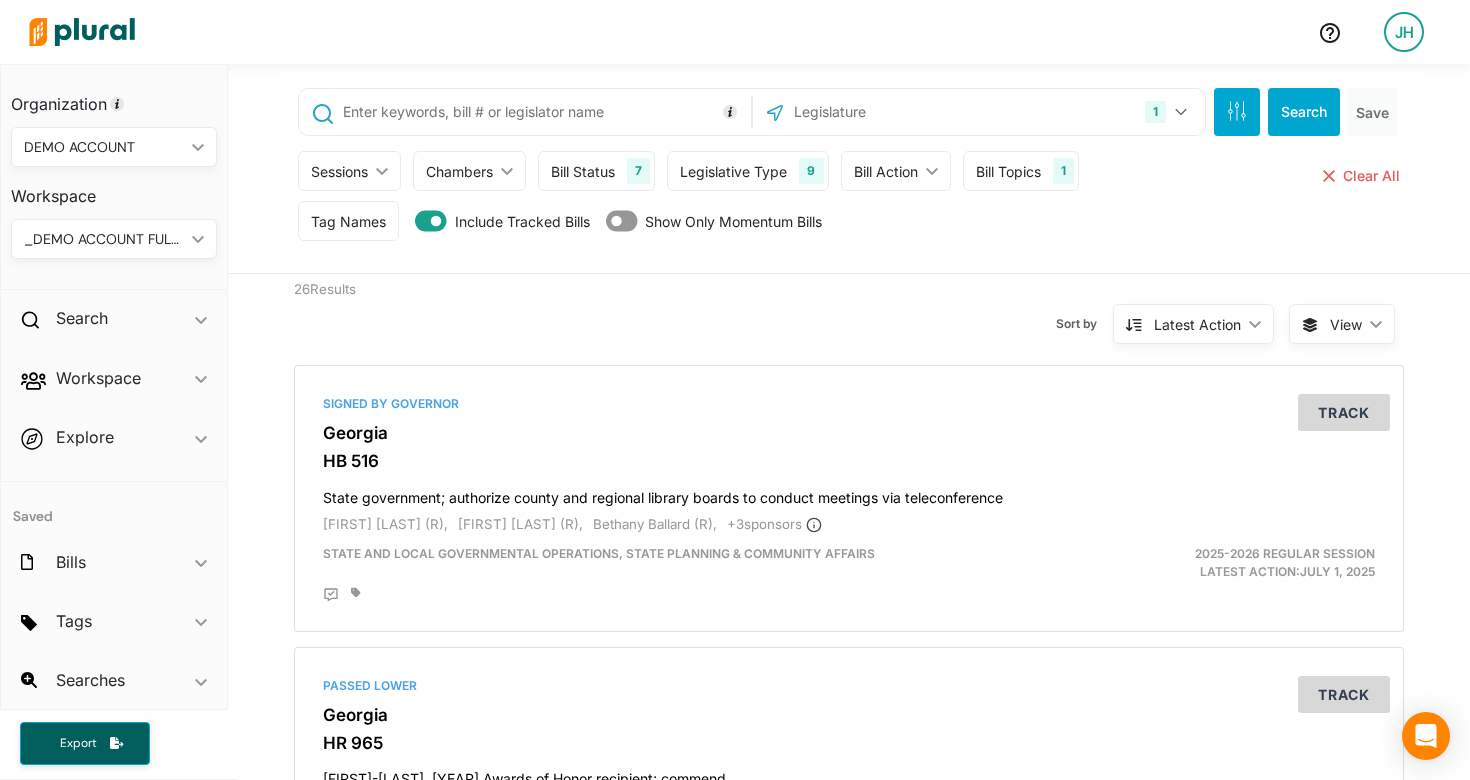 click on "Sessions ic_keyboard_arrow_down Current Sessions 2025, First Special Session 2025-2026 Regular Session 2023-2024 Regular Session 2021, First Special Session 2021-2022 Regular Session 2020, Seventh Special Session 2020, Sixth Special Session 2020, Fifth Special Session 2020, Fourth Special Session 2020, Third Special Session 2020, Second Special Session 2020, First Special Session 2019, First Special Session 2019-2020 Regular Session 2017-2018 Regular Session 2017, 1st Special Session 2013-2014 Regular Session Select All Clear All Chambers ic_keyboard_arrow_down Upper Chamber Lower Chamber Both Chambers Bill Status 7 Introduced Passed Upper Passed Lower Passed Signed by Governor Became Law Vetoed Select All Clear All Legislative Type 9 Bill Resolution Joint Resolution Concurrent Resolution Proclamation Proposed Bill Appropriation Appointment Other Select All Clear All Bill Action ic_keyboard_arrow_down BILL ACTION Bill Action ic_keyboard_arrow_down First Action Latest Action Any Action Introduction Passage Su" at bounding box center (851, 196) 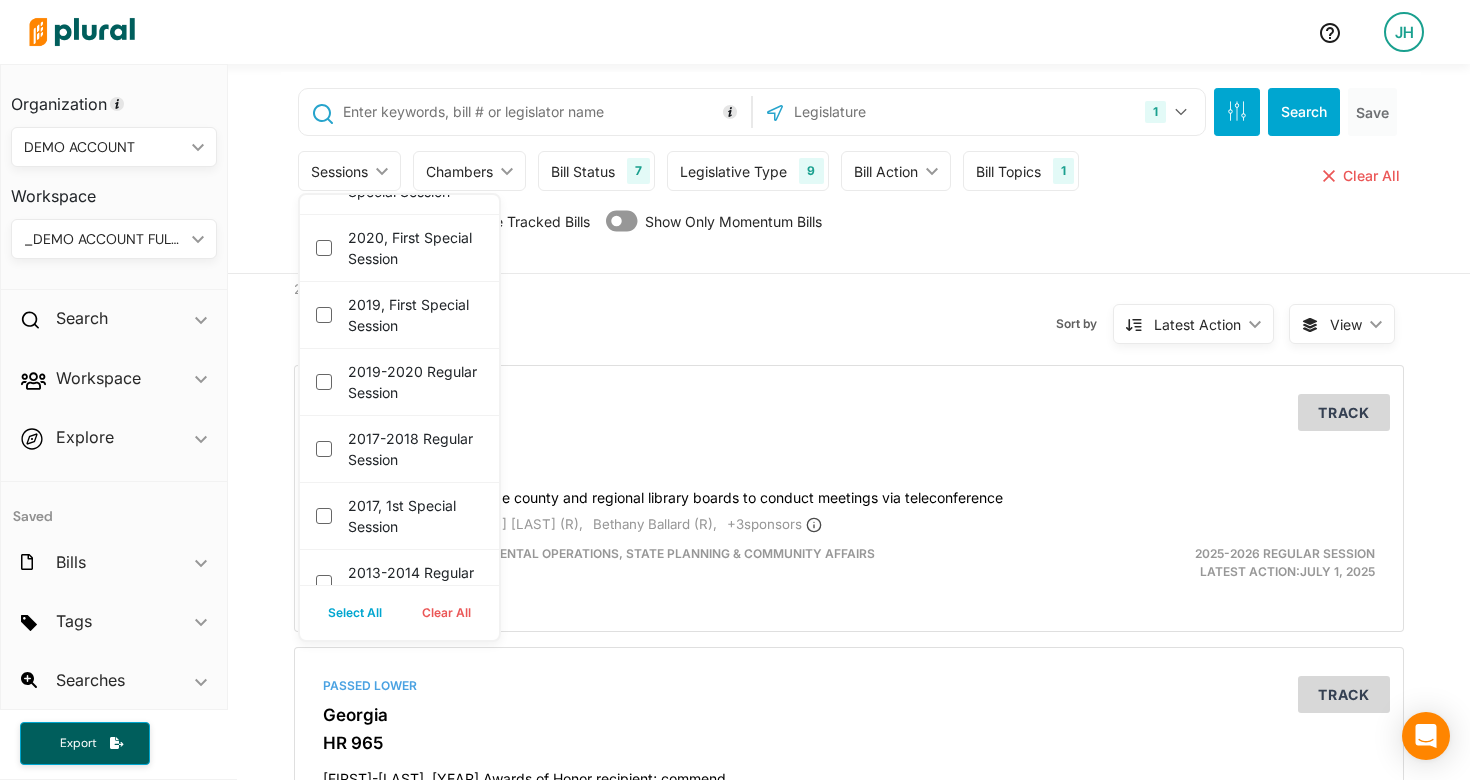 scroll, scrollTop: 795, scrollLeft: 0, axis: vertical 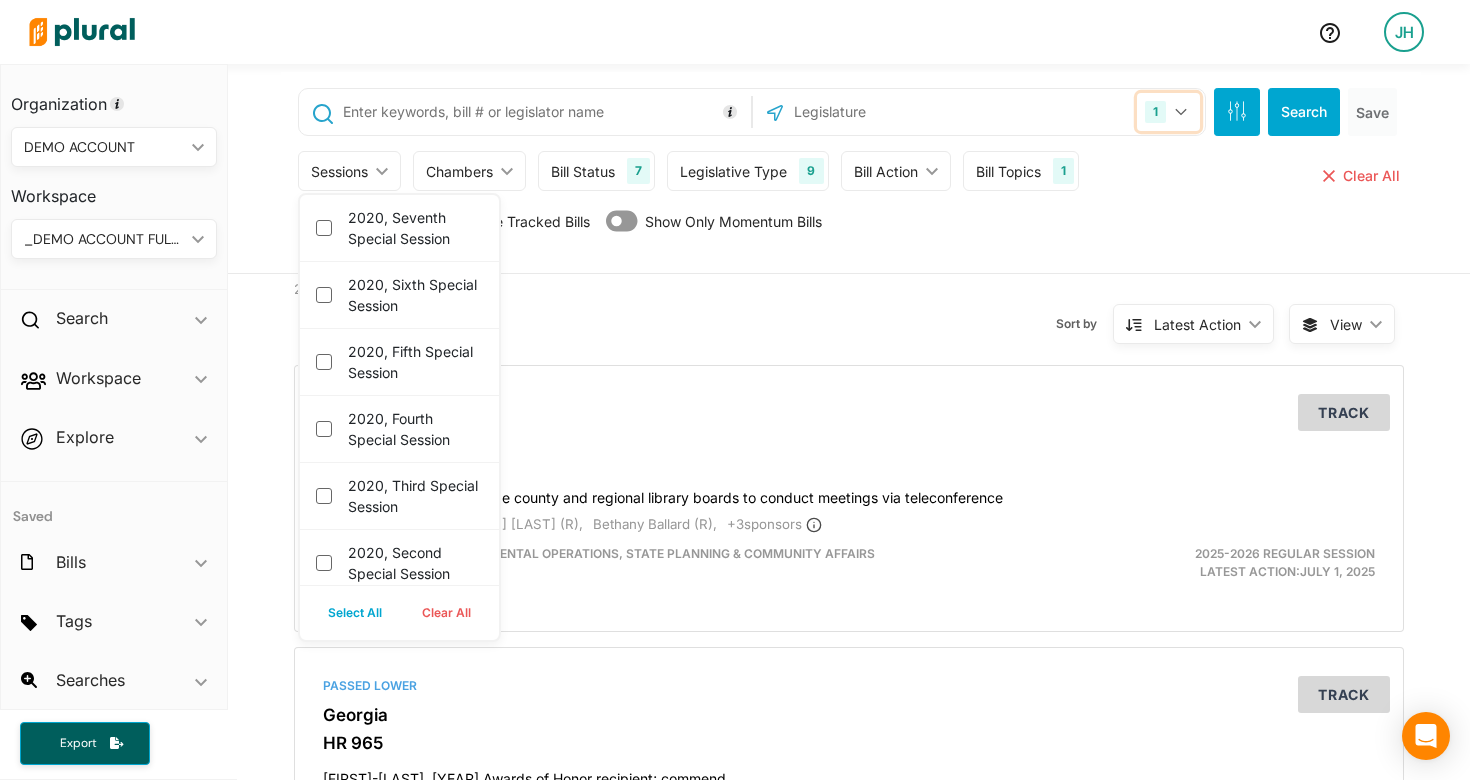 click 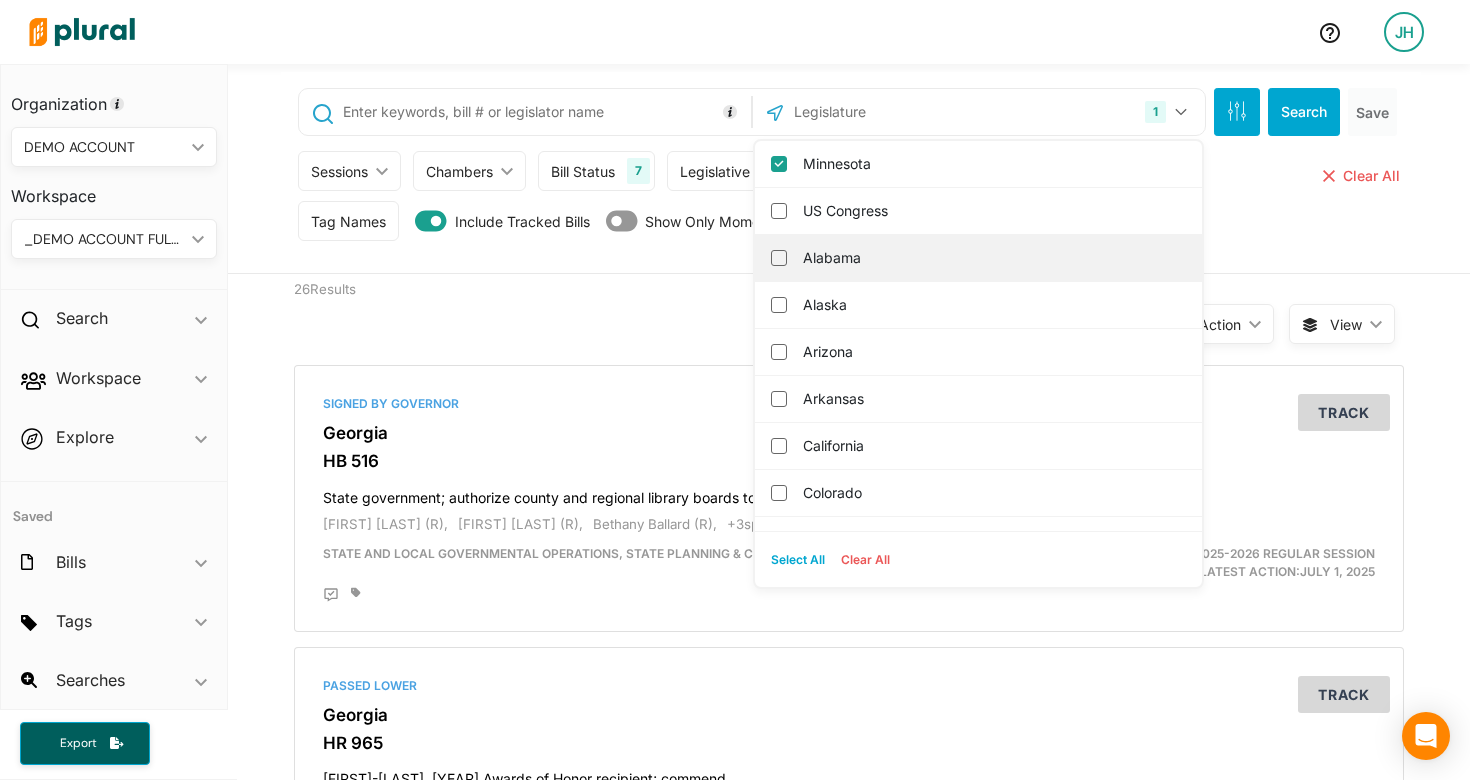 click on "Alabama" at bounding box center (992, 258) 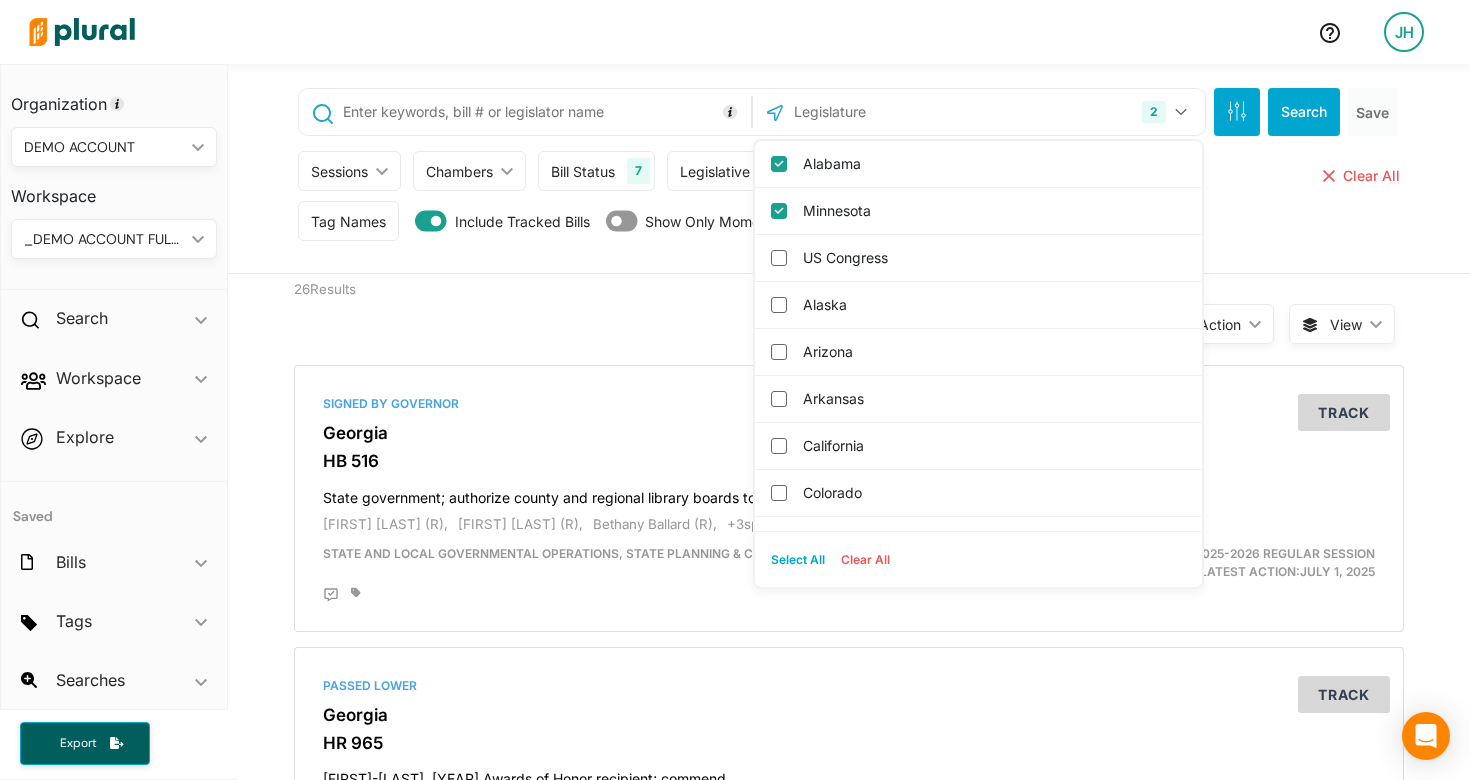 click on "Sort by Latest Action ic_keyboard_arrow_down Relevance Latest Action Latest Action Alphanumerical Alphanumerical" at bounding box center [956, 312] 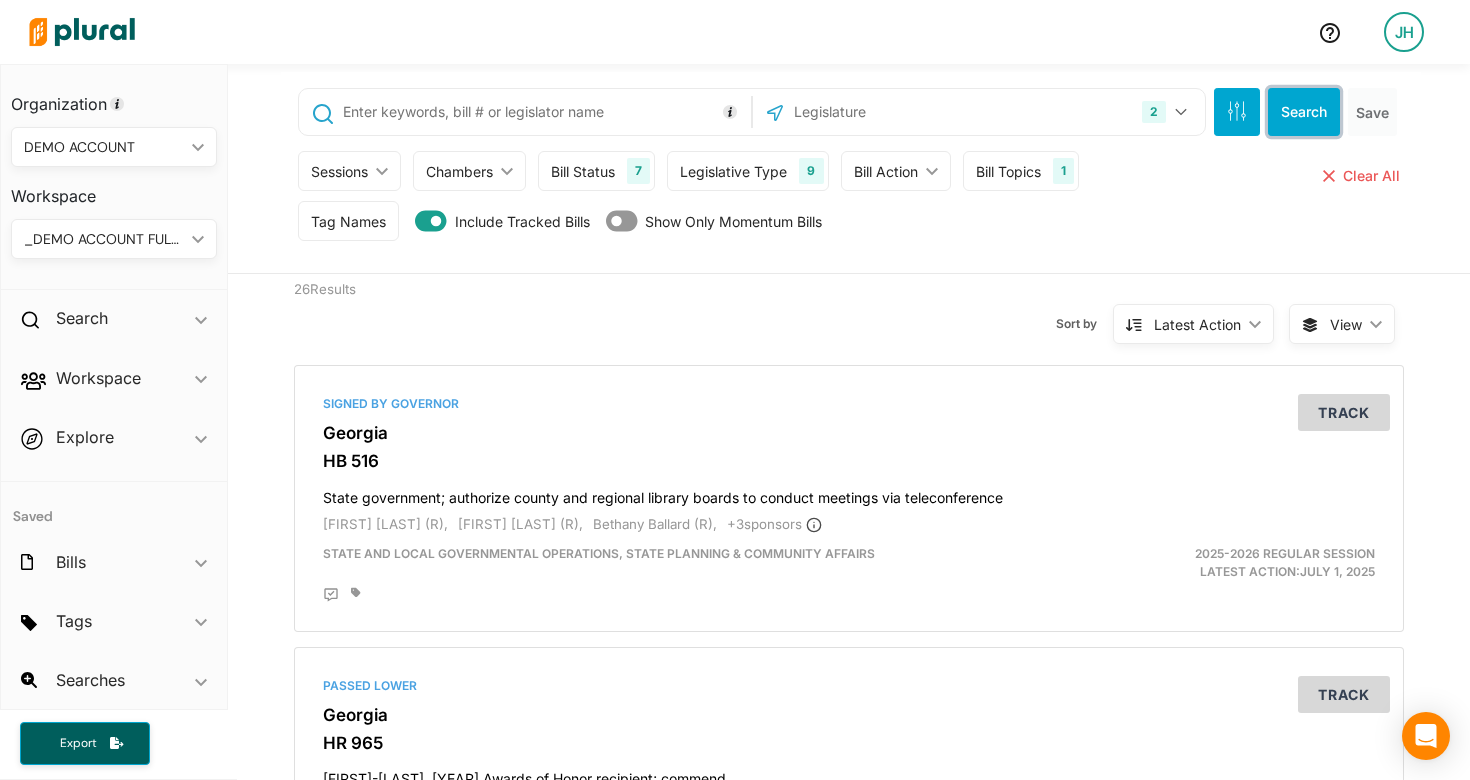 click on "Search" at bounding box center [1304, 112] 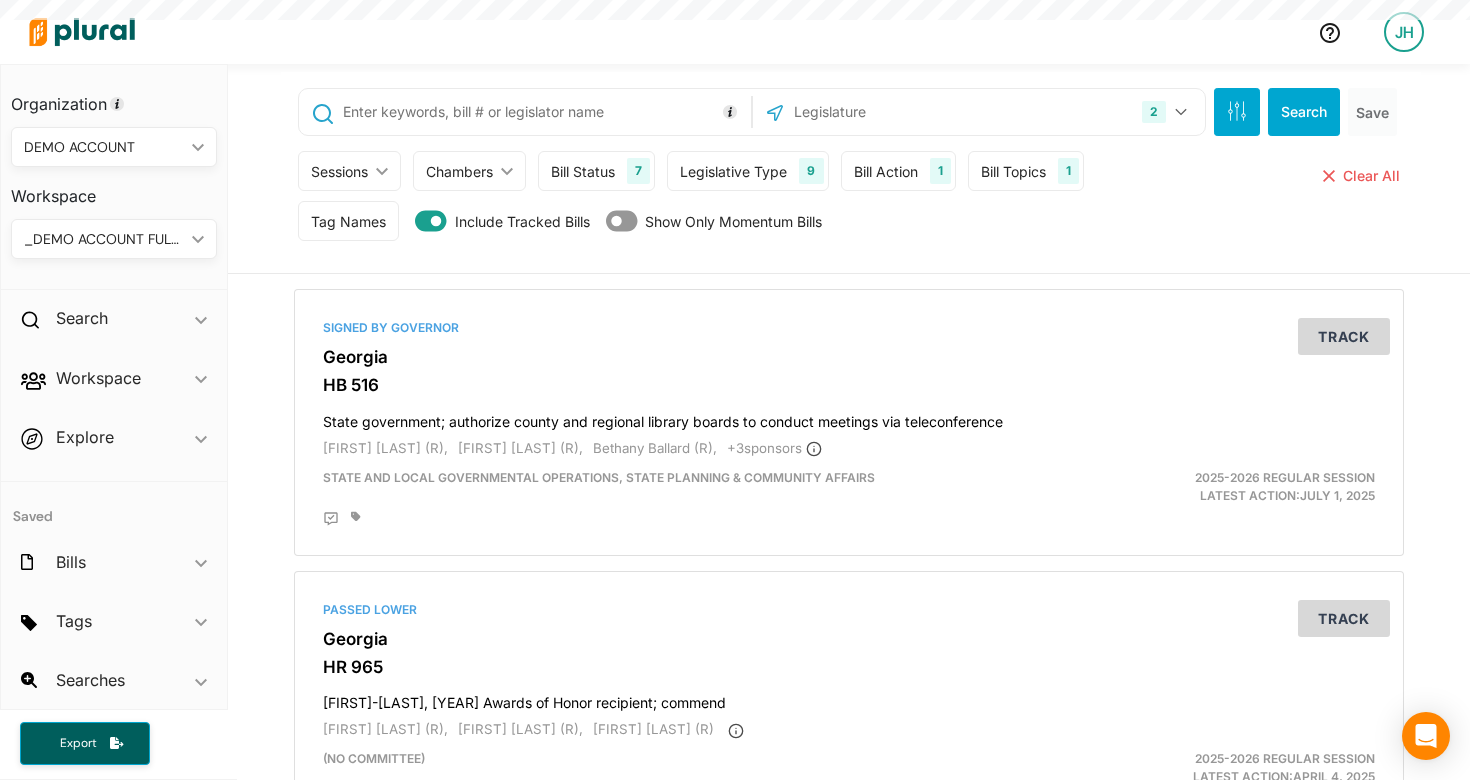 click on "Sessions" at bounding box center (339, 171) 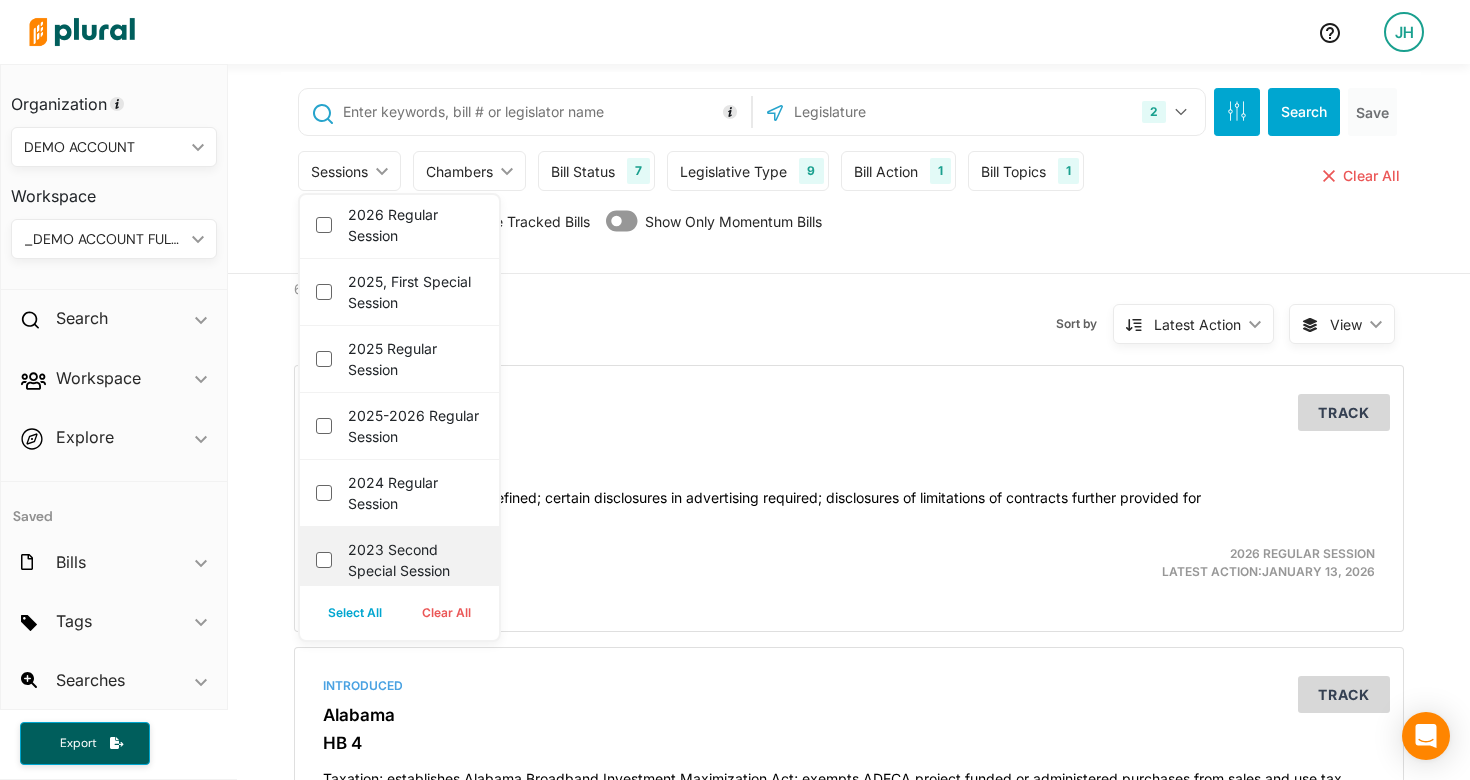 scroll, scrollTop: 0, scrollLeft: 0, axis: both 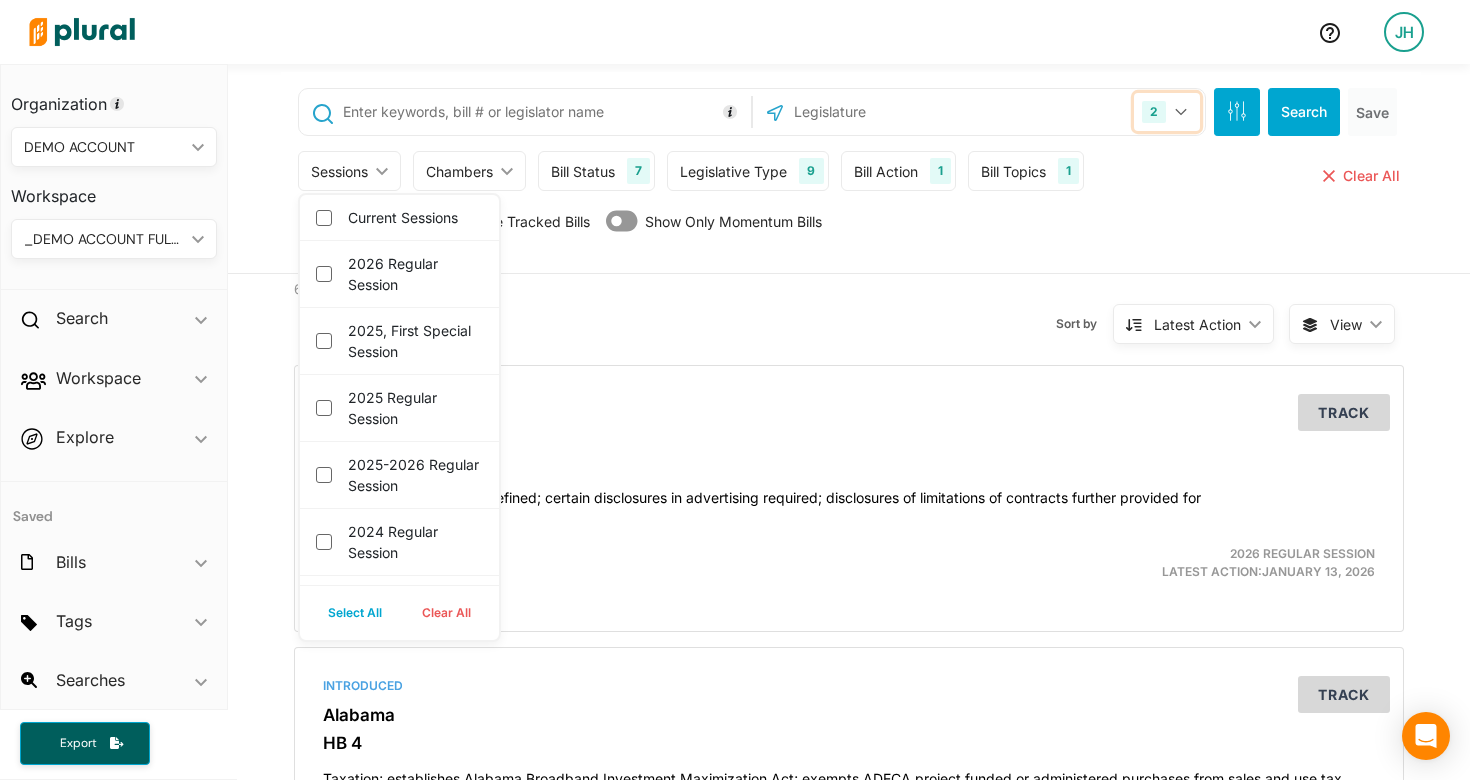 click on "2" at bounding box center [1167, 112] 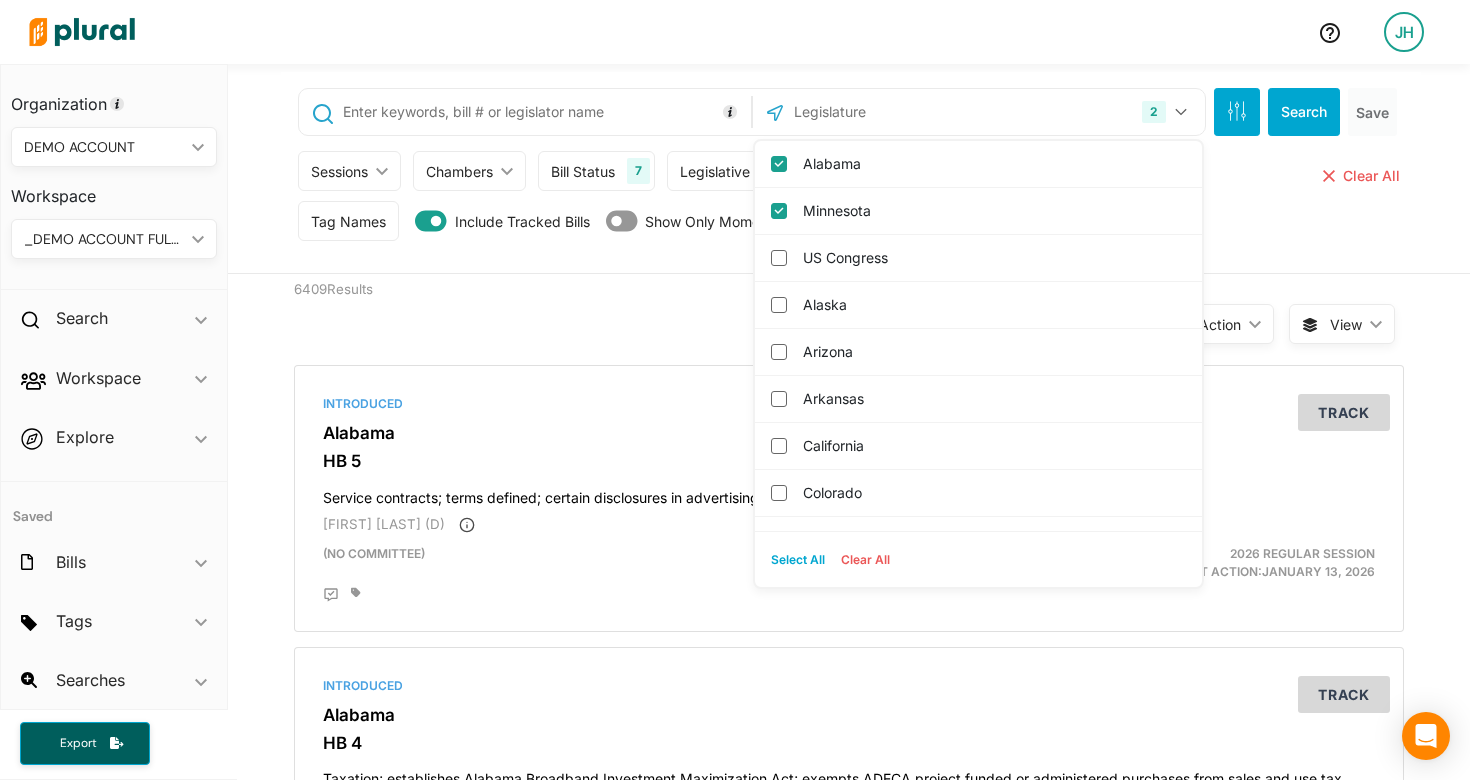 click on "Select All" at bounding box center (798, 560) 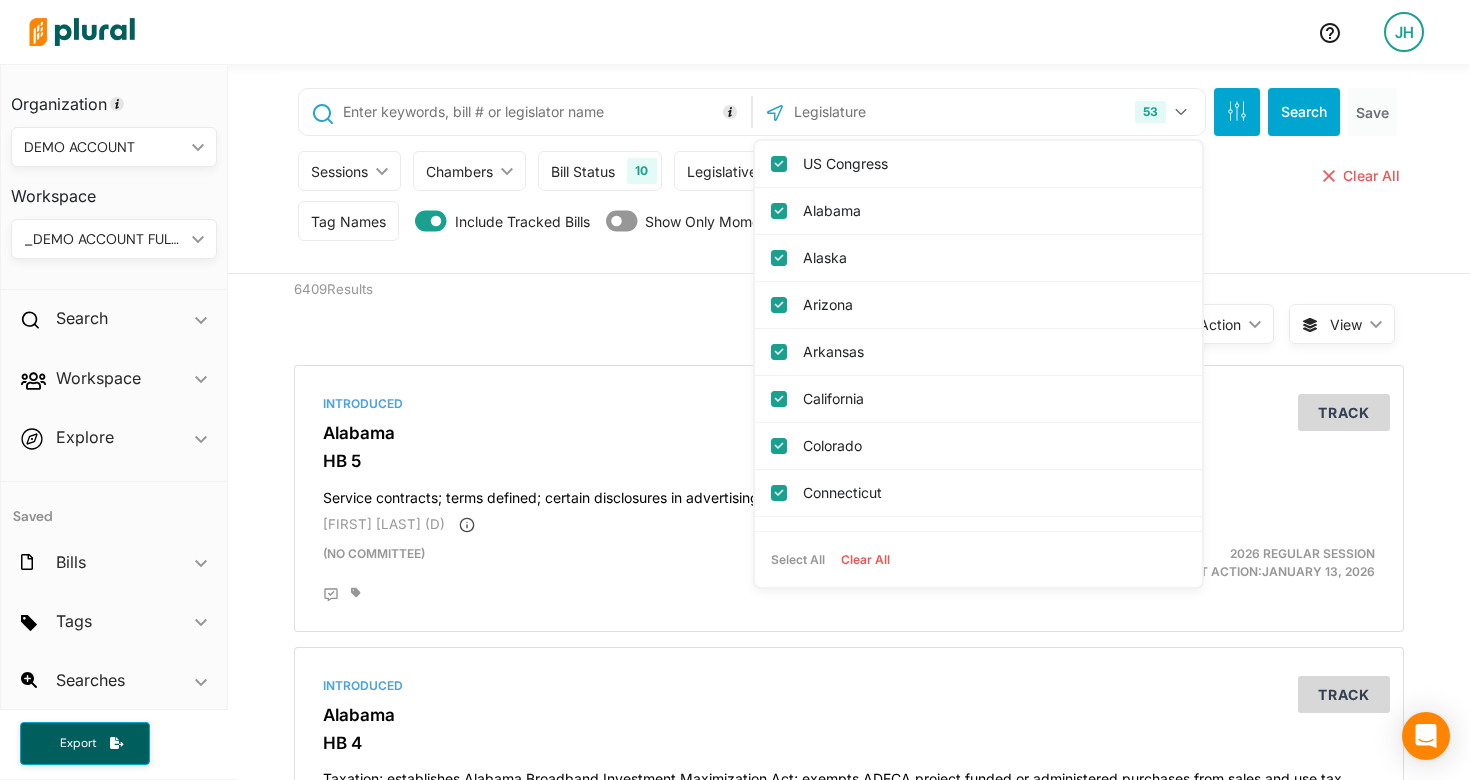 click on "Introduced Alabama HB 5 Service contracts; terms defined; certain disclosures in advertising required; disclosures of limitations of contracts further provided for A.J. [LAST] (D) (no committee) 2026 Regular Session    Latest Action:  January 13, 2026   Track Introduced Alabama HB 4 Taxation; establishes Alabama Broadband Investment Maximization Act; exempts ADECA project funded or administered purchases from sales and use tax Woods (M) (no committee) 2026 Regular Session    Latest Action:  January 13, 2026   Track Introduced Alabama HB 3 Taxation; to exempt certain retail sales of fish or other seafood from sales and use taxes Chip Brown (R) (no committee) 2026 Regular Session    Latest Action:  January 13, 2026   Track Signed by Governor Minnesota HF 747 Minnesota Business Corporation Act modified. [FIRST] [LAST] (R), [FIRST] [LAST] (D), [FIRST] [LAST] (R) Commerce Finance and Policy, Judiciary Finance and Civil Law, Judiciary and Public Safety 2025-2026 Regular Session    Latest Action:  August 1, 2025   + 7" at bounding box center [849, 3877] 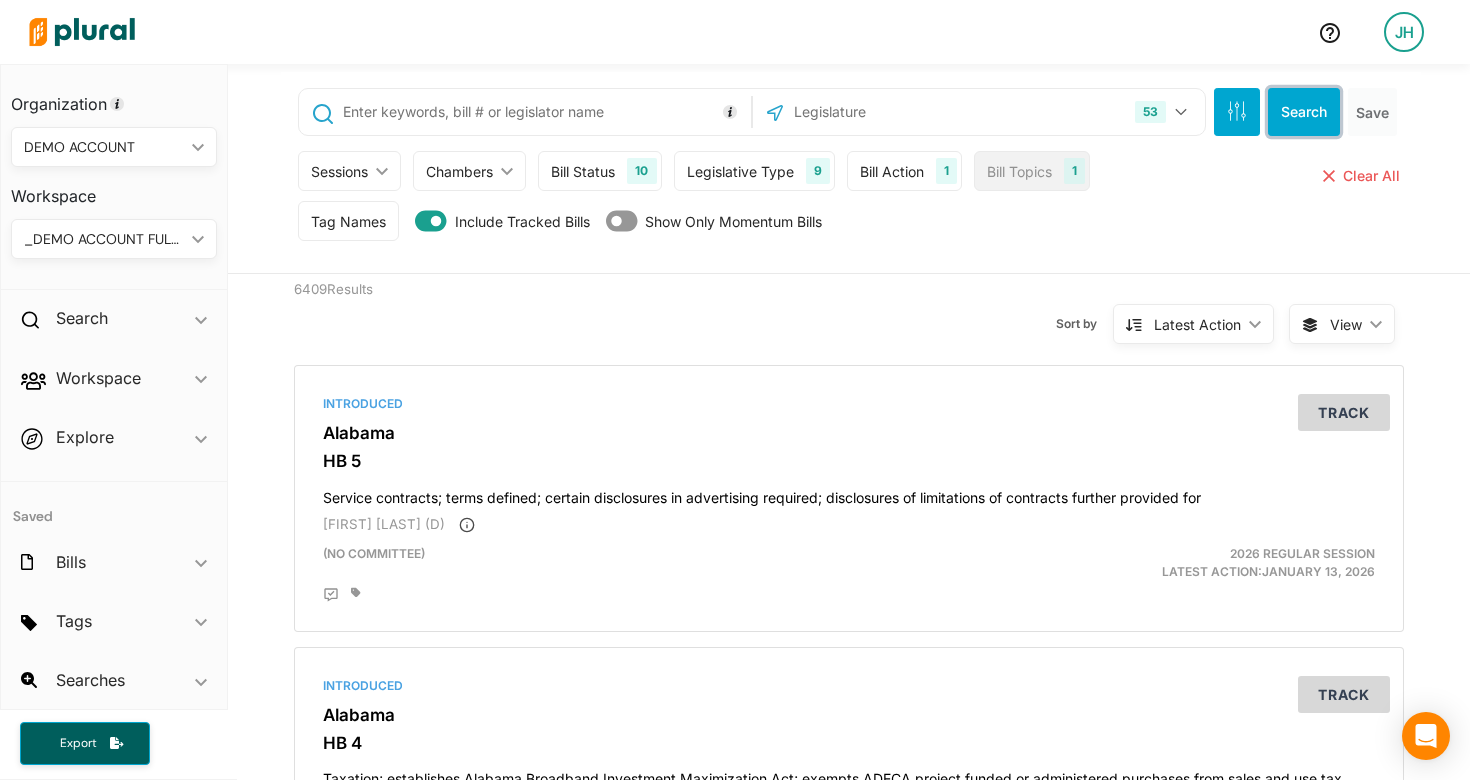 click on "Search" at bounding box center [1304, 112] 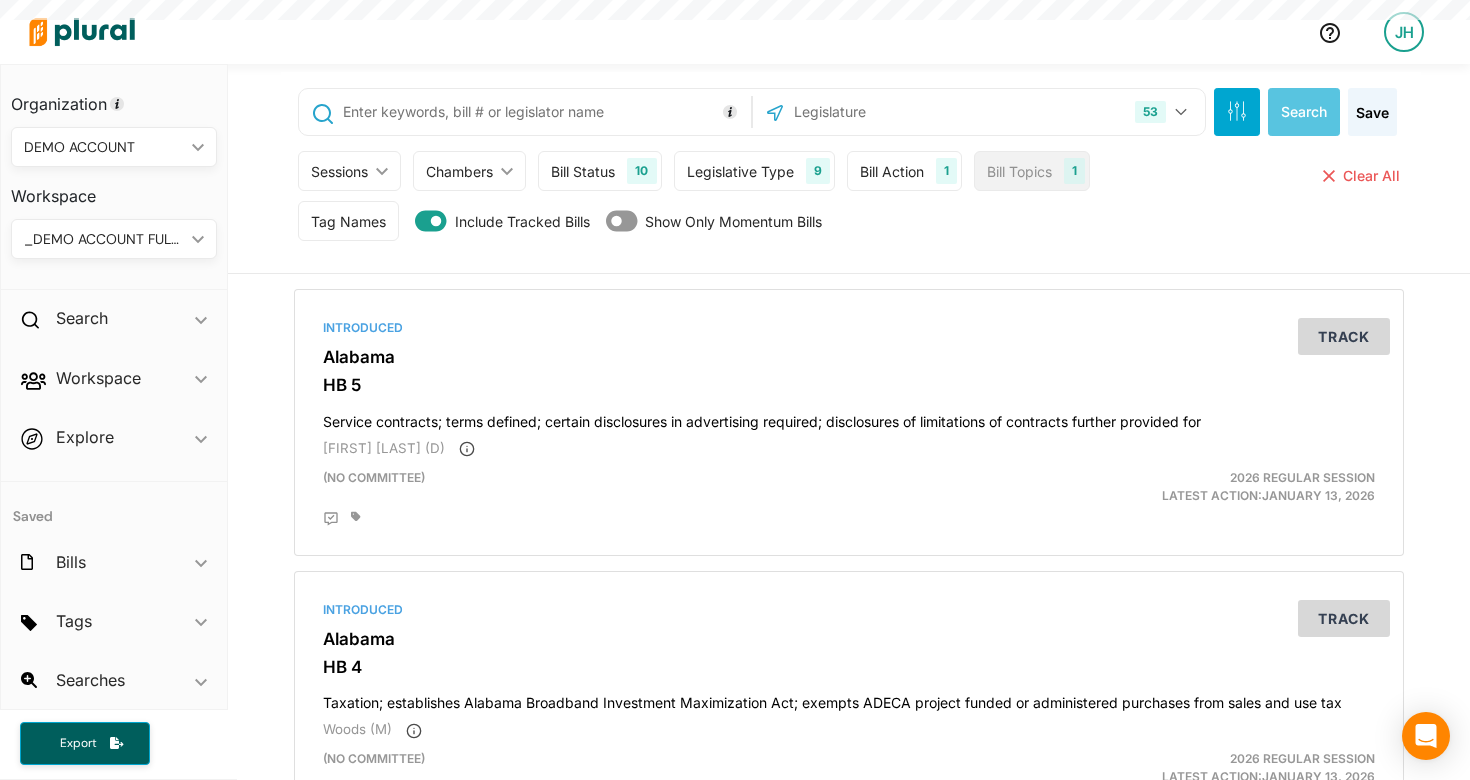 click on "Sessions ic_keyboard_arrow_down" at bounding box center [349, 171] 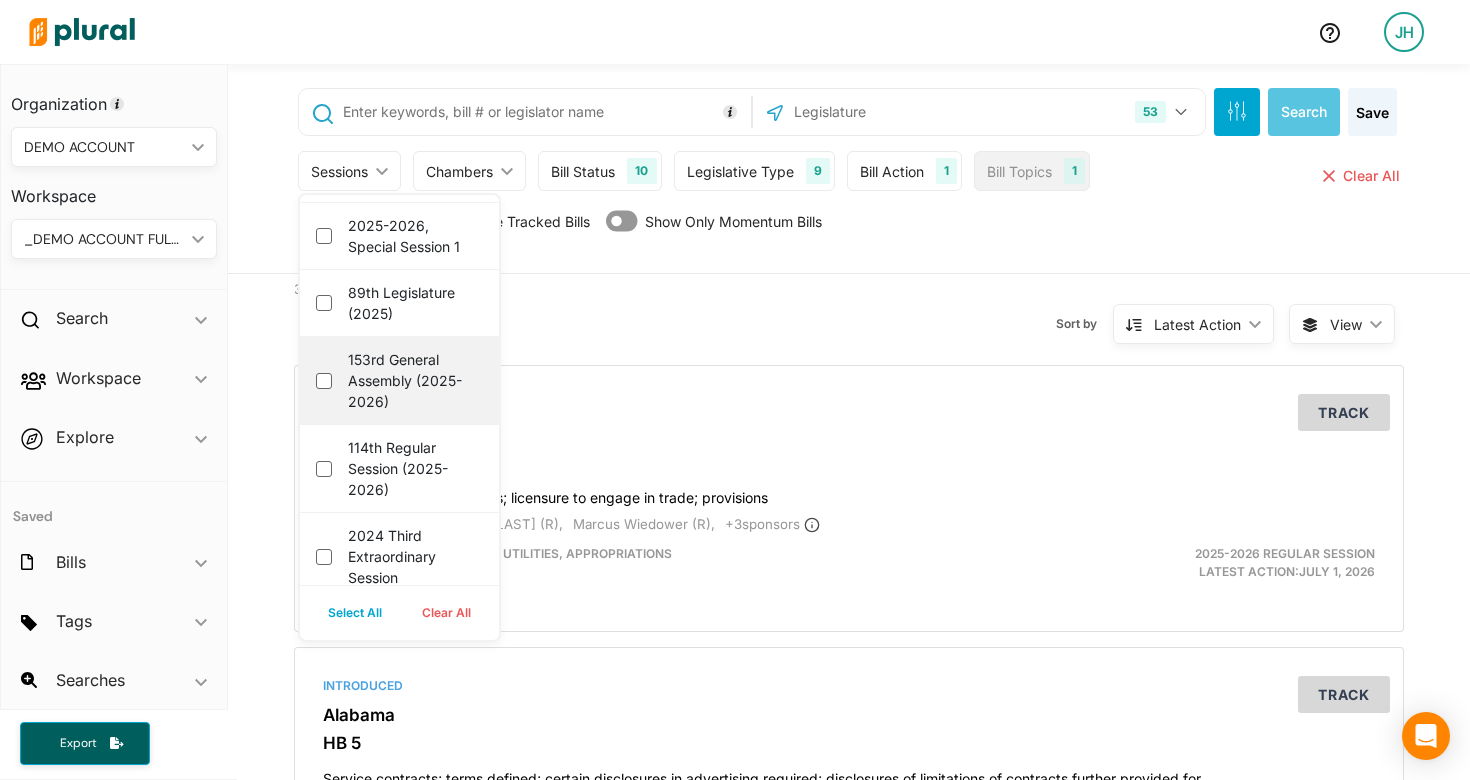 scroll, scrollTop: 0, scrollLeft: 0, axis: both 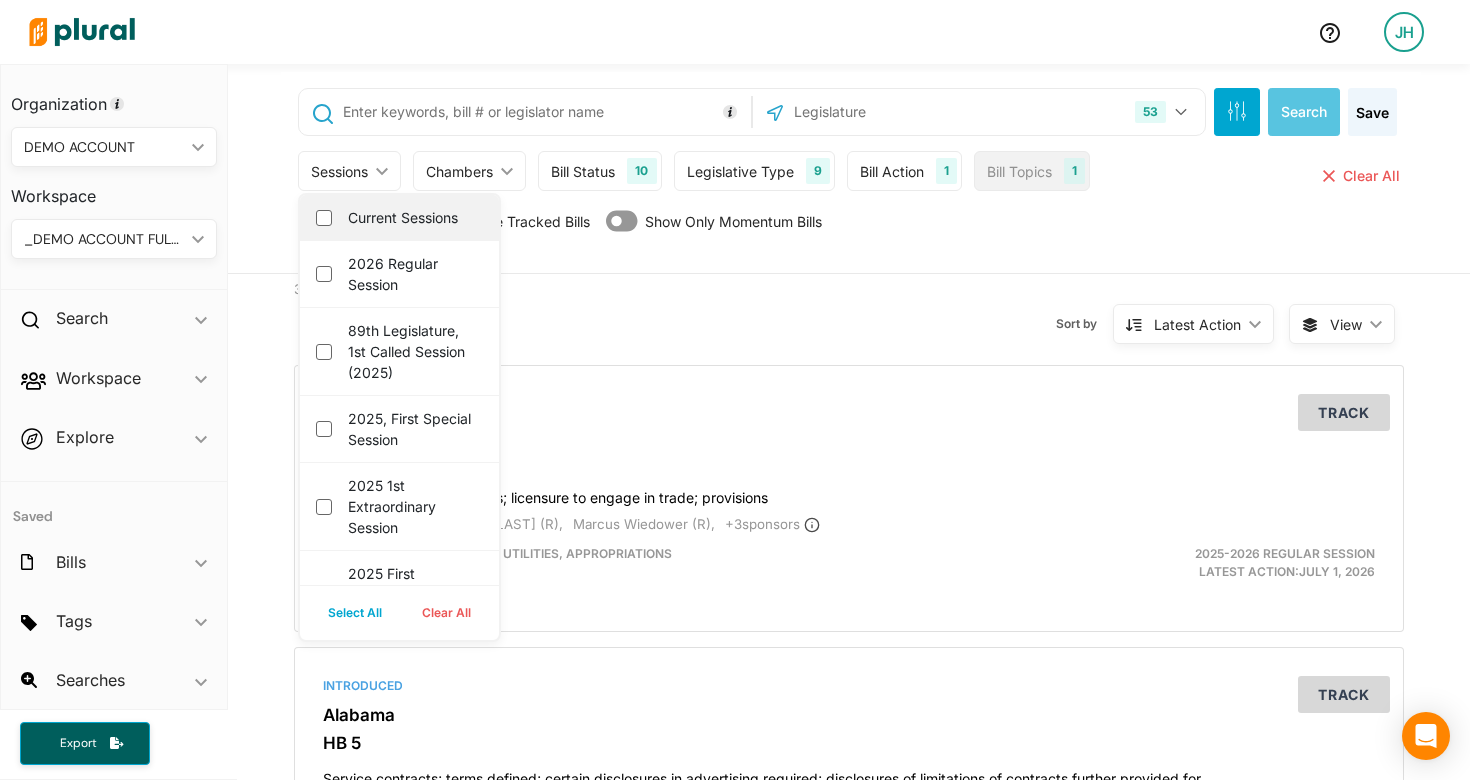 click on "Current Sessions" at bounding box center [413, 217] 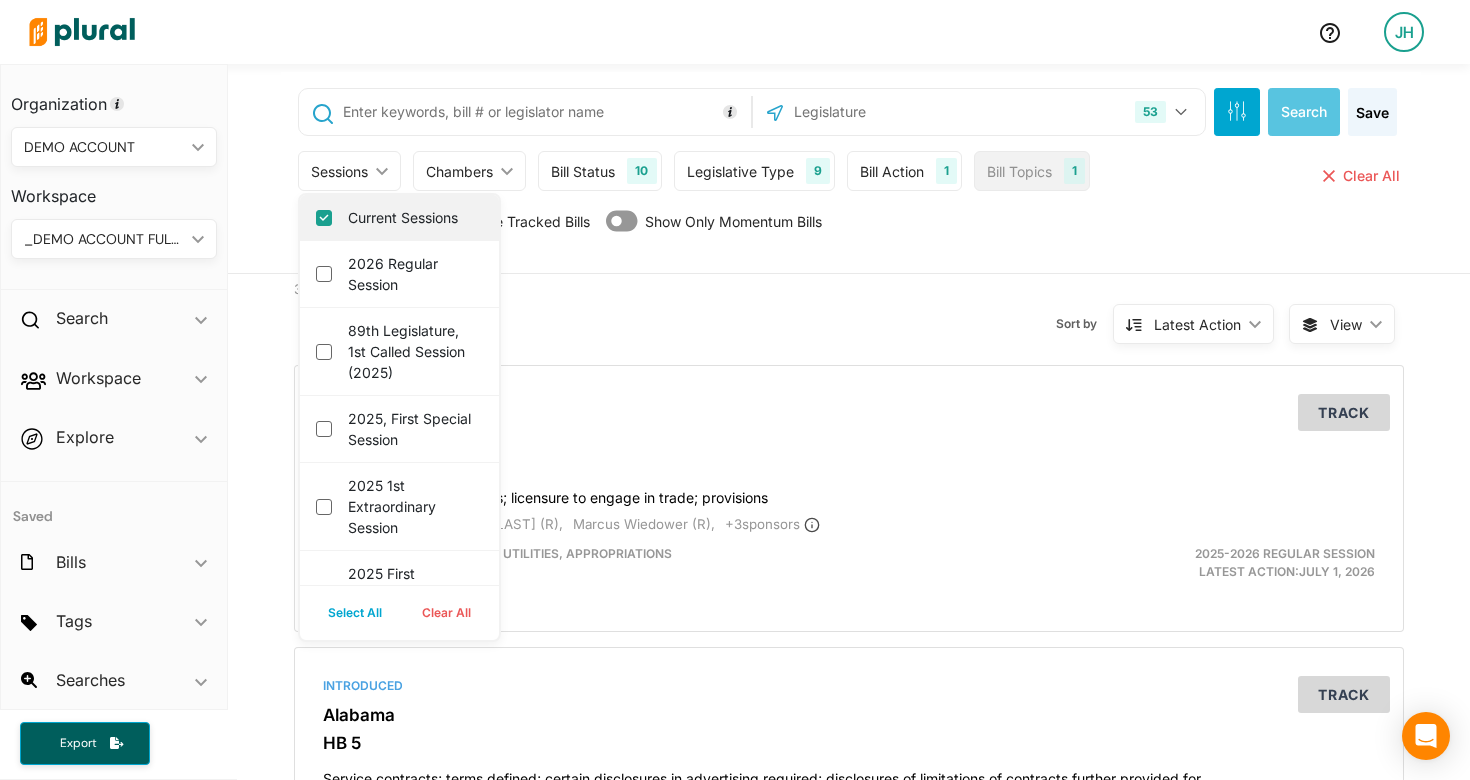 checkbox on "true" 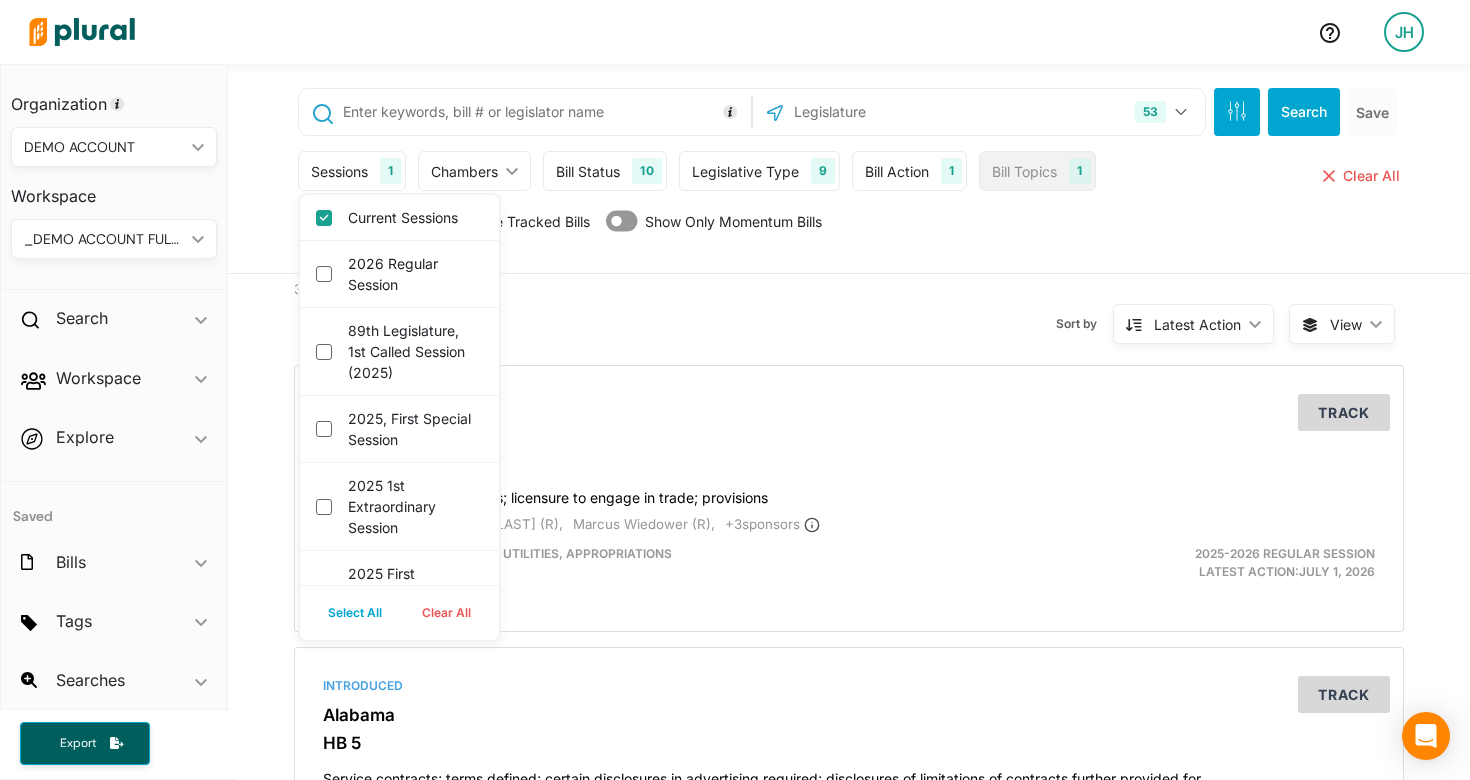 click on "30724  Results Sort by Latest Action ic_keyboard_arrow_down Relevance Latest Action Latest Action Alphanumerical Alphanumerical View ic_keyboard_arrow_down" at bounding box center (849, 312) 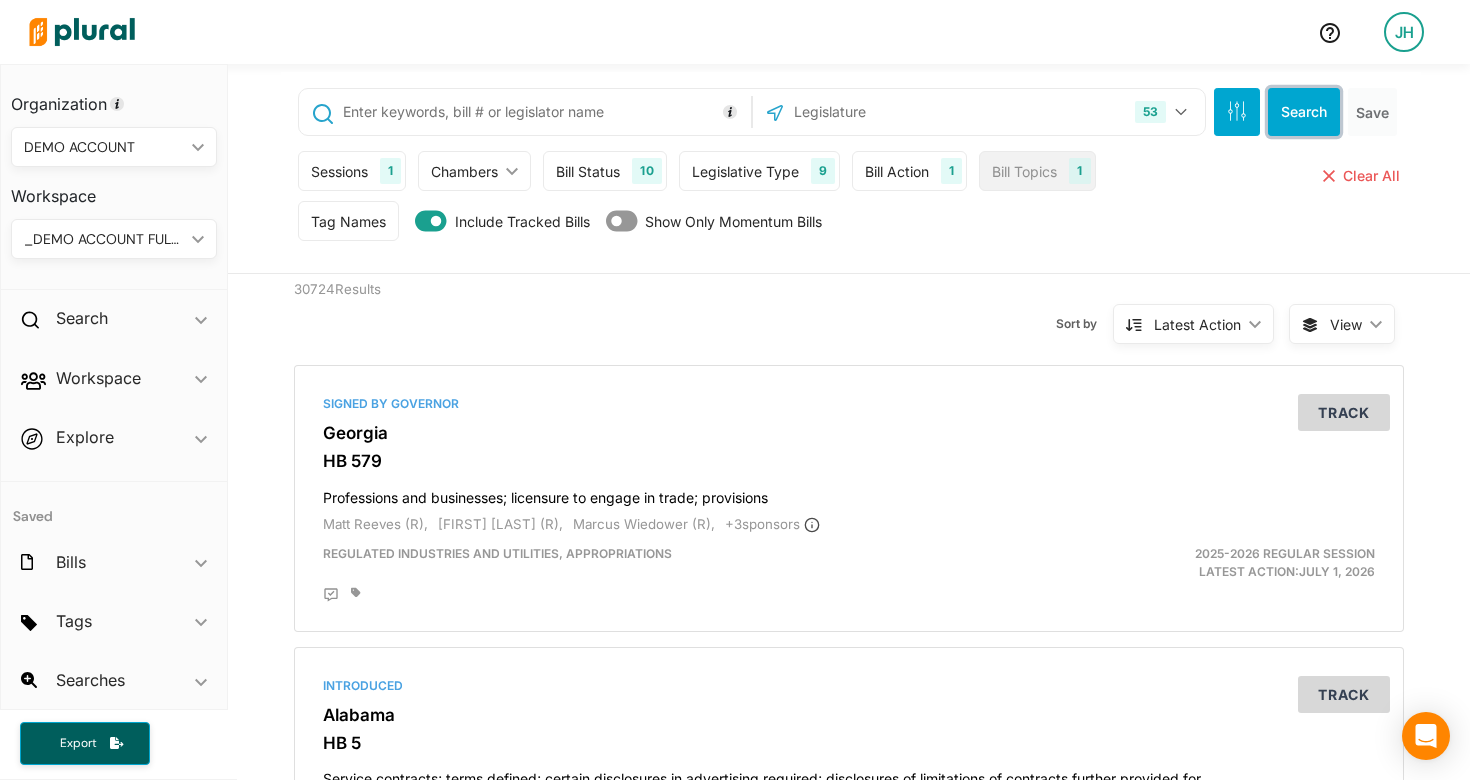 click on "Search" at bounding box center [1304, 112] 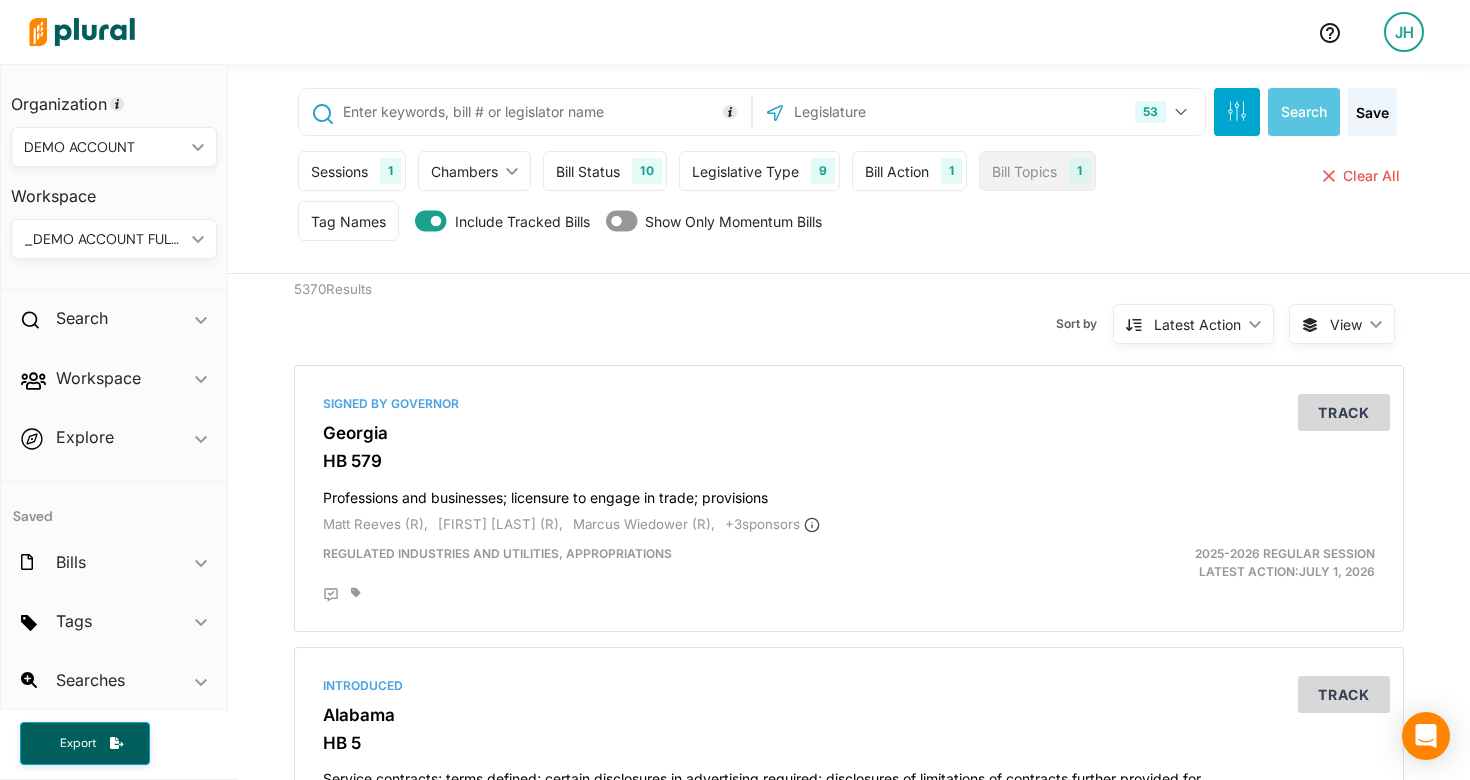 click on "Sessions 1 Current Sessions [YEAR] Regular Session 89th Legislature, 1st Called Session ([YEAR]) [YEAR], First Special Session [YEAR] 1st Extraordinary Session [YEAR] First Extraordinary Session [YEAR] Special Session C [YEAR] Regular Session 114th First Extraordinary Session (January [YEAR]) [YEAR] Special Session B [YEAR] Special Session A 34th Legislature ([YEAR]-[YEAR]) 104th Regular Session 109th Legislature ([YEAR]-[YEAR]) [YEAR]-[YEAR] Regular Session [YEAR]-[YEAR] Session 136th Legislature ([YEAR]-[YEAR]) 119th Congress 194th Legislature ([YEAR]-[YEAR]) [YEAR]-[YEAR] Session 26th Council Period ([YEAR]-[YEAR]) 69th Legislative Assembly ([YEAR]-[YEAR]) [YEAR] General Session 135th Legislature, First Special Session [YEAR] Special Session 132nd Legislature ([YEAR]-[YEAR]) 68th Legislature, 1st Regular Session ([YEAR]) [YEAR]-[YEAR], Special Session 1 89th Legislature ([YEAR]) 153rd General Assembly ([YEAR]-[YEAR]) 114th Regular Session ([YEAR]-[YEAR]) [YEAR] Third Extraordinary Session [YEAR] Second Special Session 57th Legislature - First Regular Session [YEAR]-[YEAR], Special Session 2 10" at bounding box center [851, 176] 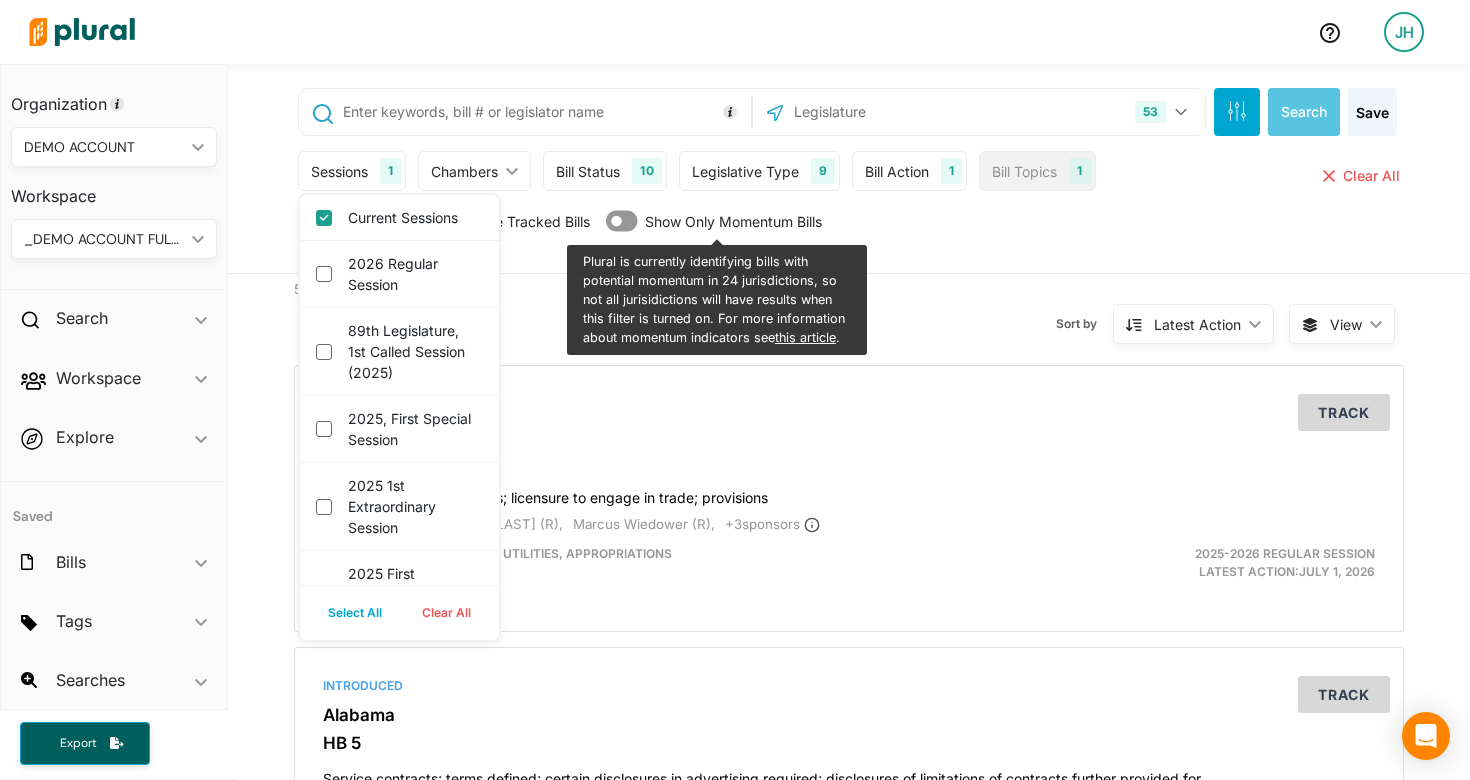 click on "Plural is currently identifying bills with potential momentum in 24 jurisdictions, so not all jurisidictions will have results when this filter is turned on. For more information about momentum indicators see this article ." at bounding box center (717, 300) 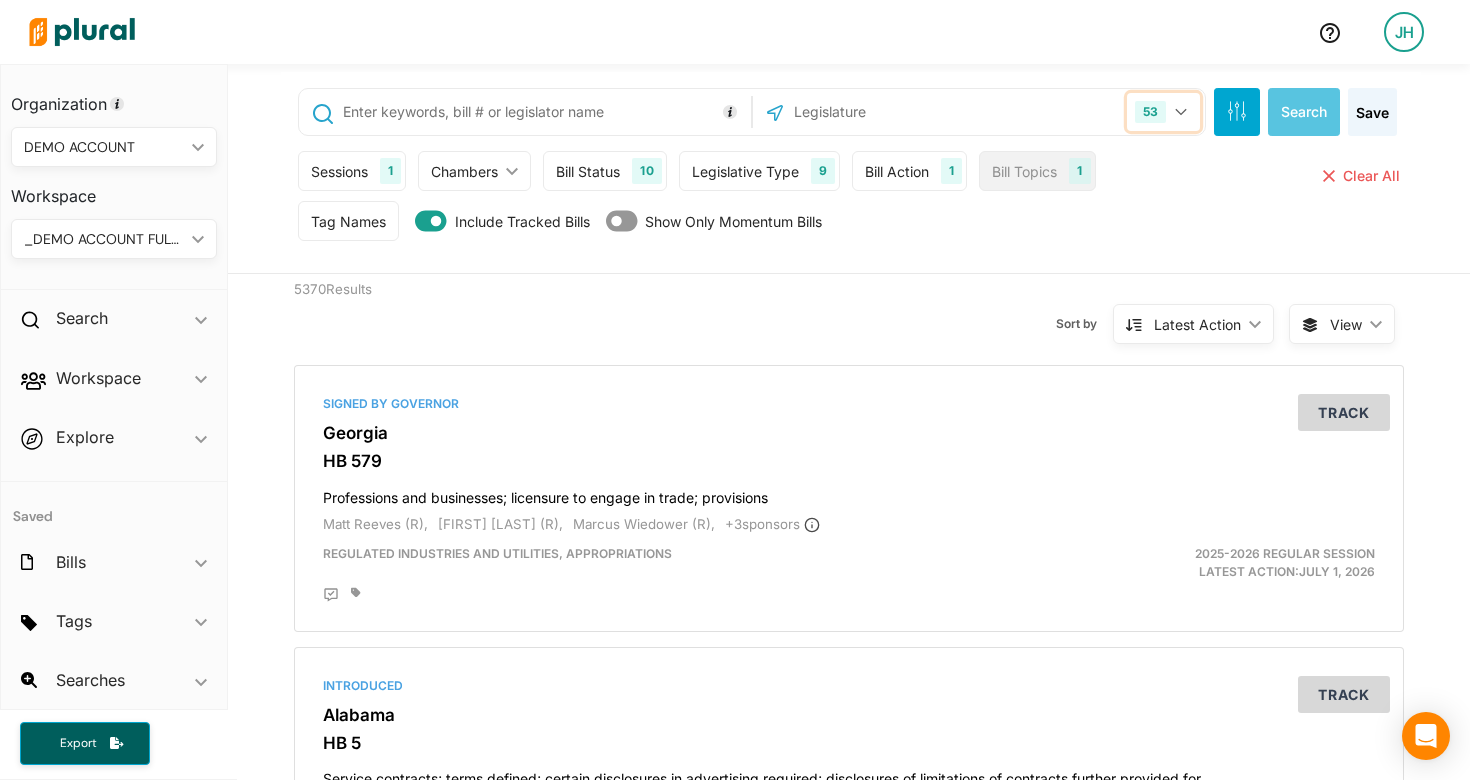 click on "53" at bounding box center (1163, 112) 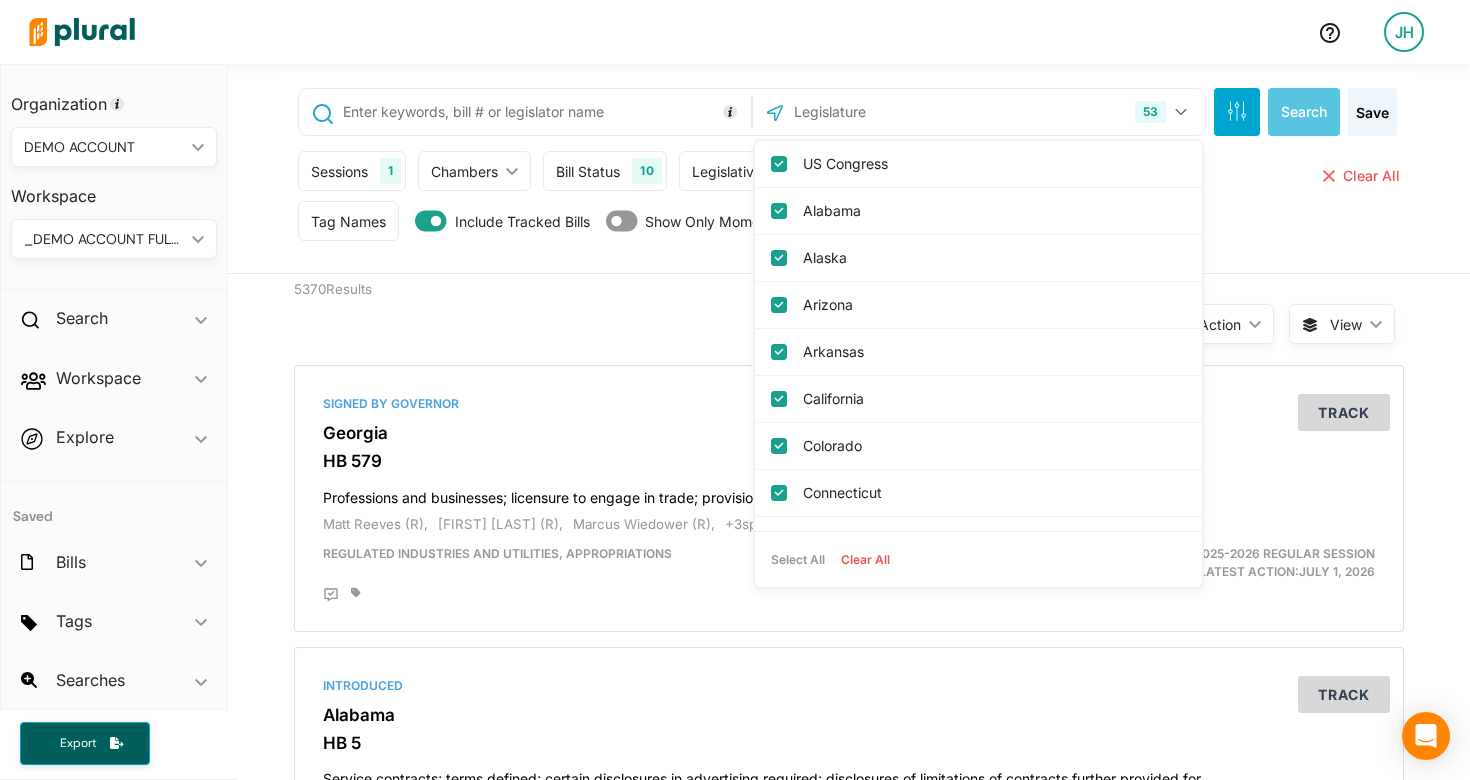 click on "Clear All" at bounding box center (865, 560) 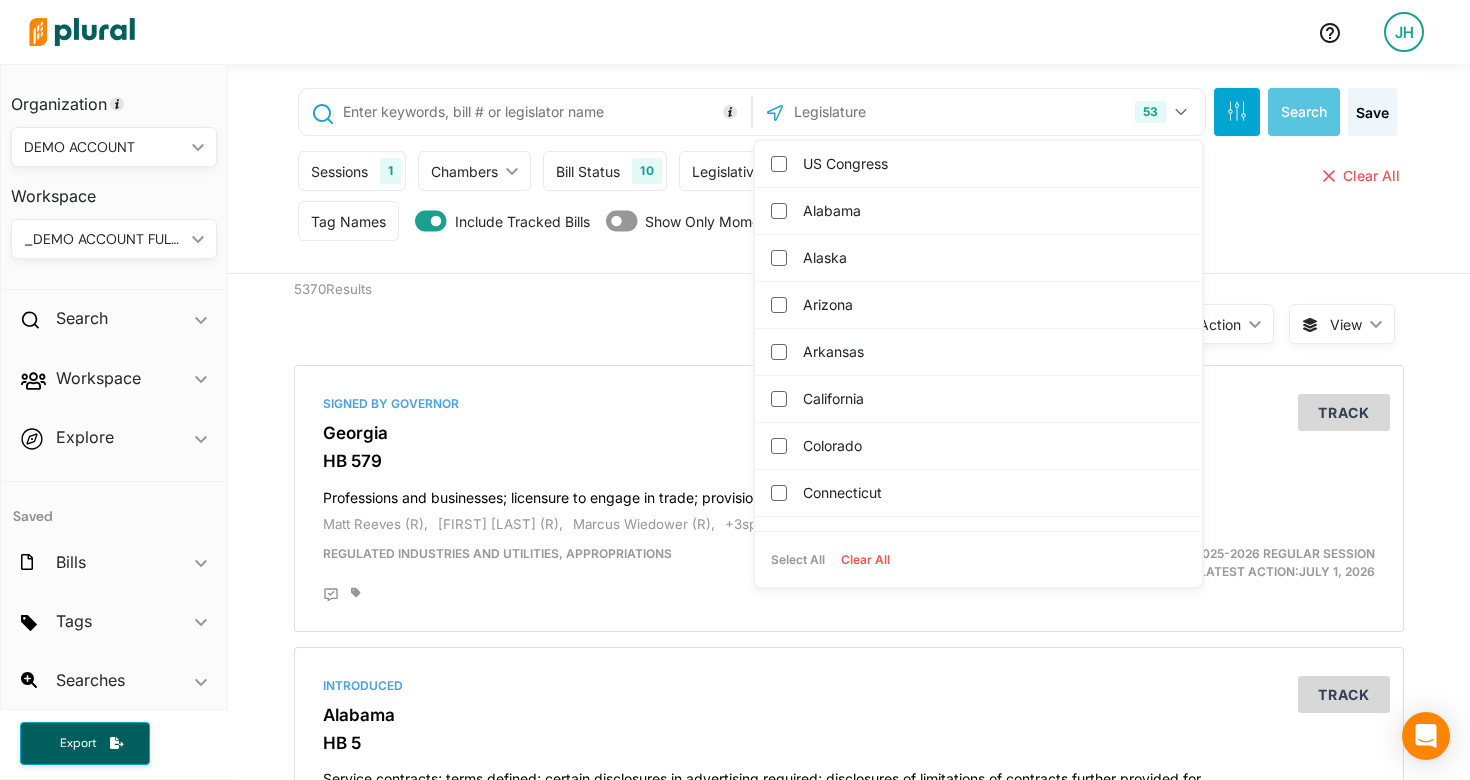 checkbox on "false" 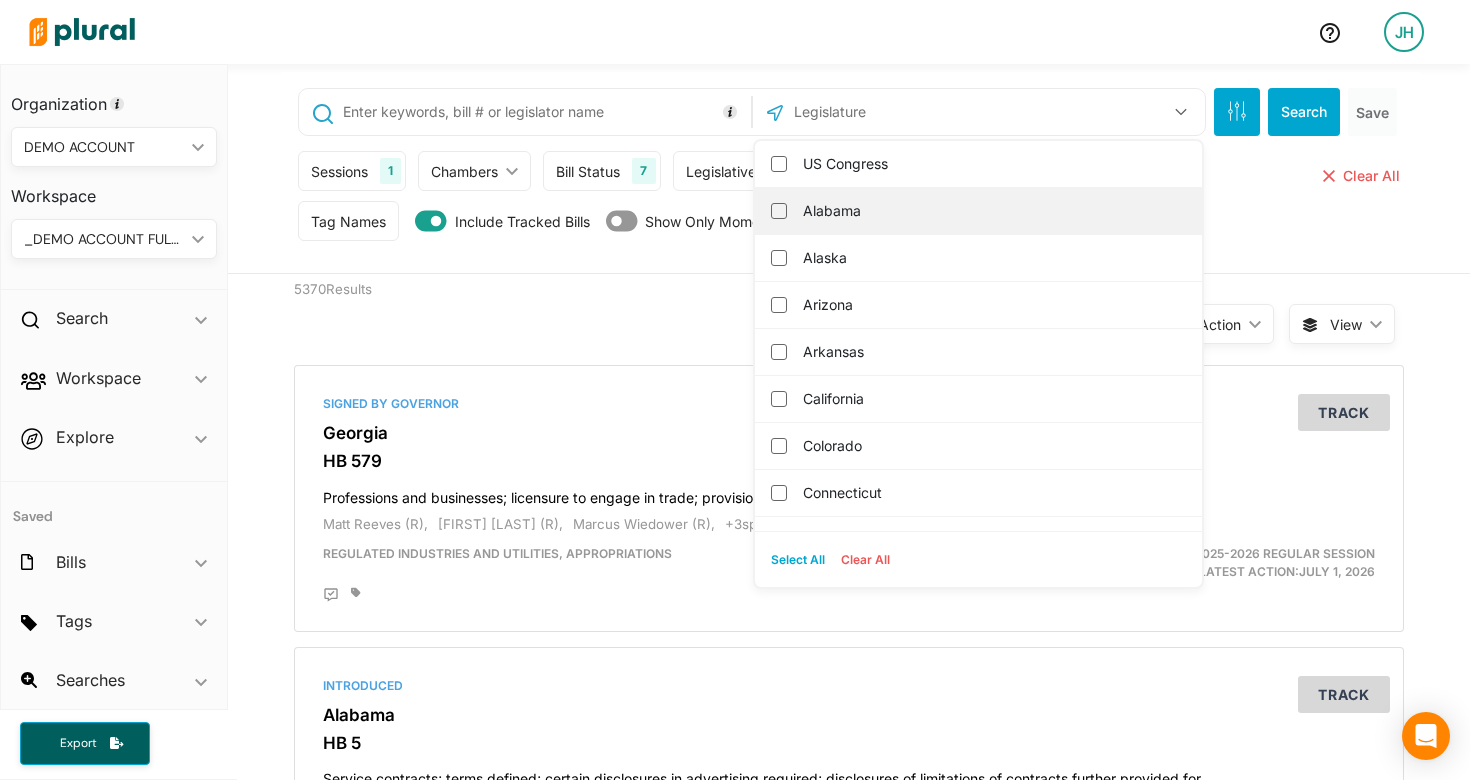 click on "Alabama" at bounding box center [992, 211] 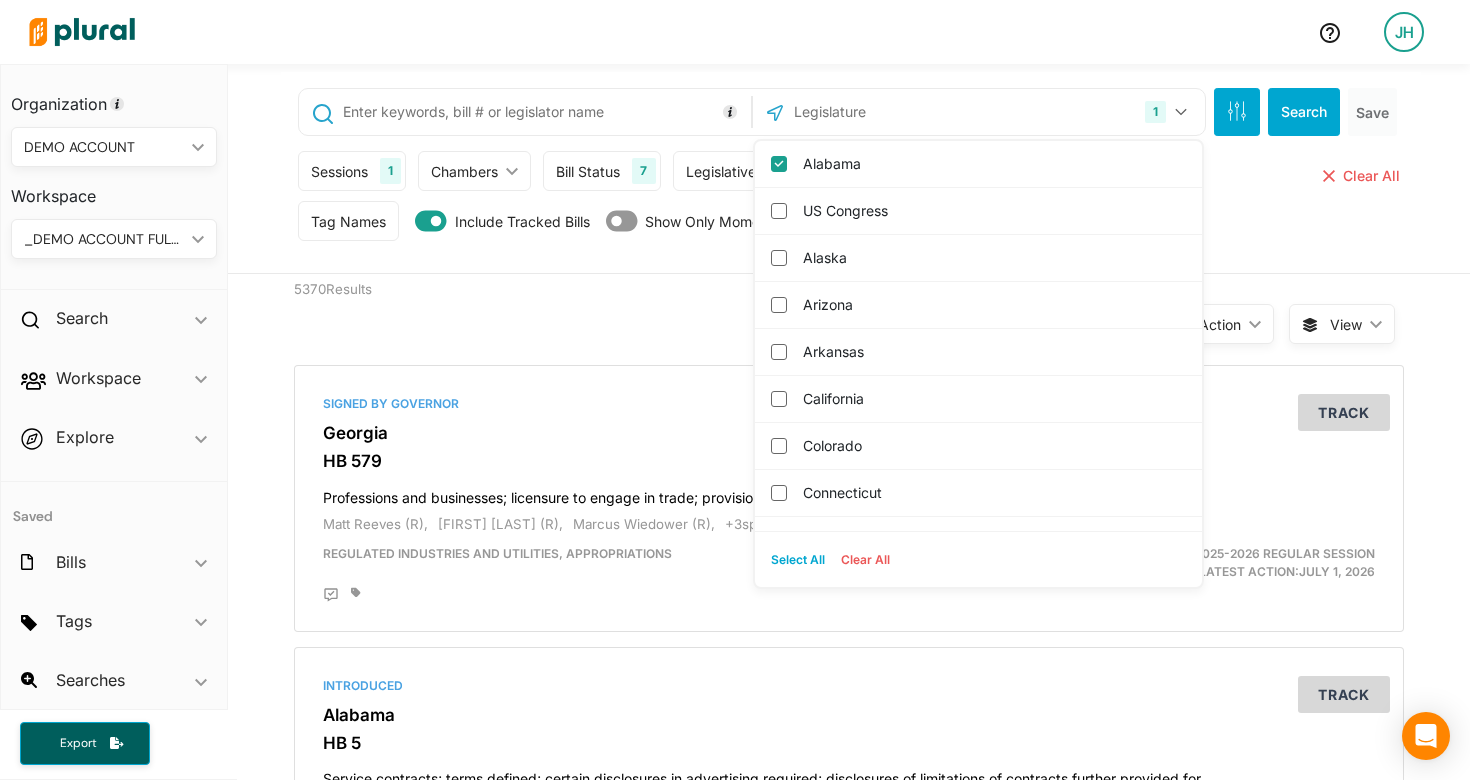 click on "Sort by Latest Action ic_keyboard_arrow_down Relevance Latest Action Latest Action Alphanumerical Alphanumerical" at bounding box center [956, 312] 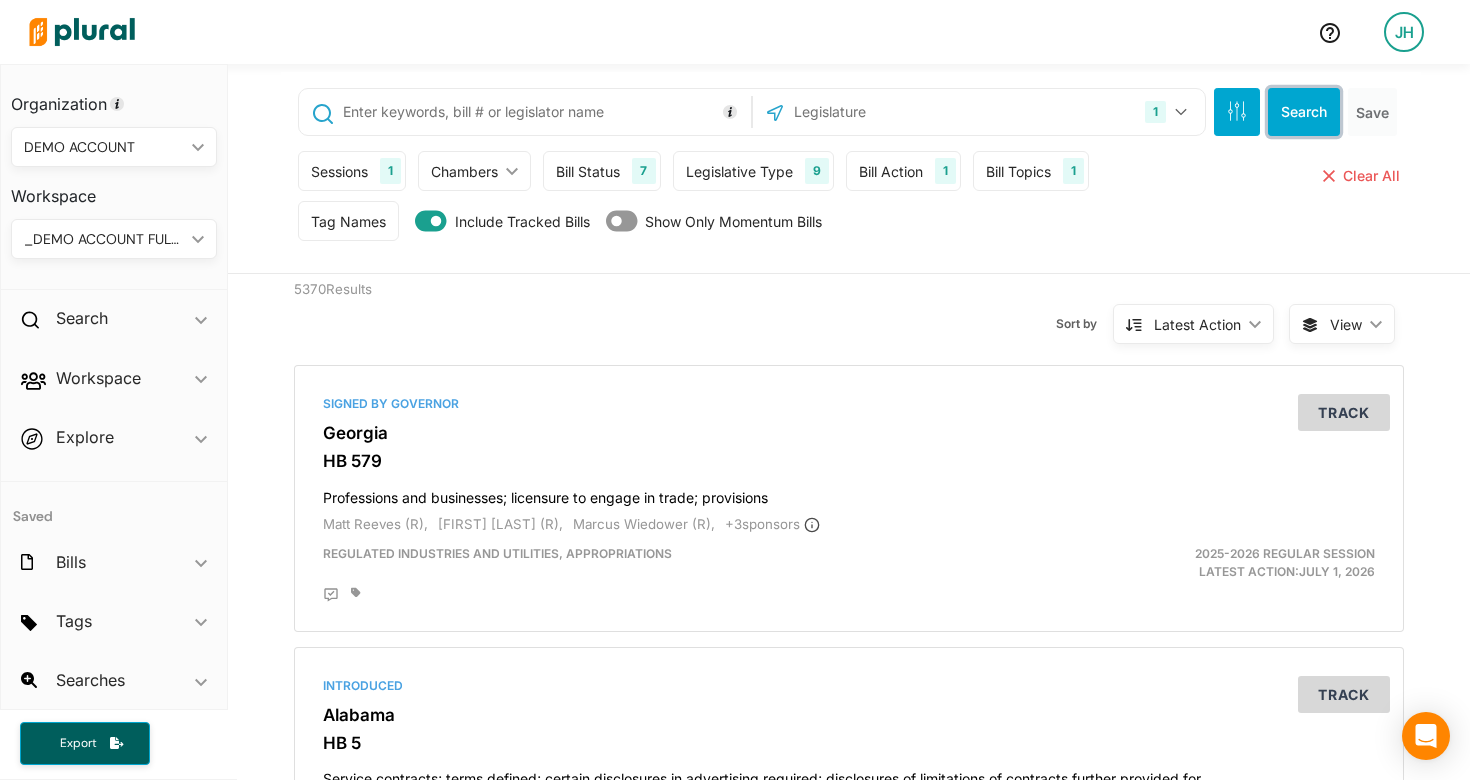 click on "Search" at bounding box center [1304, 112] 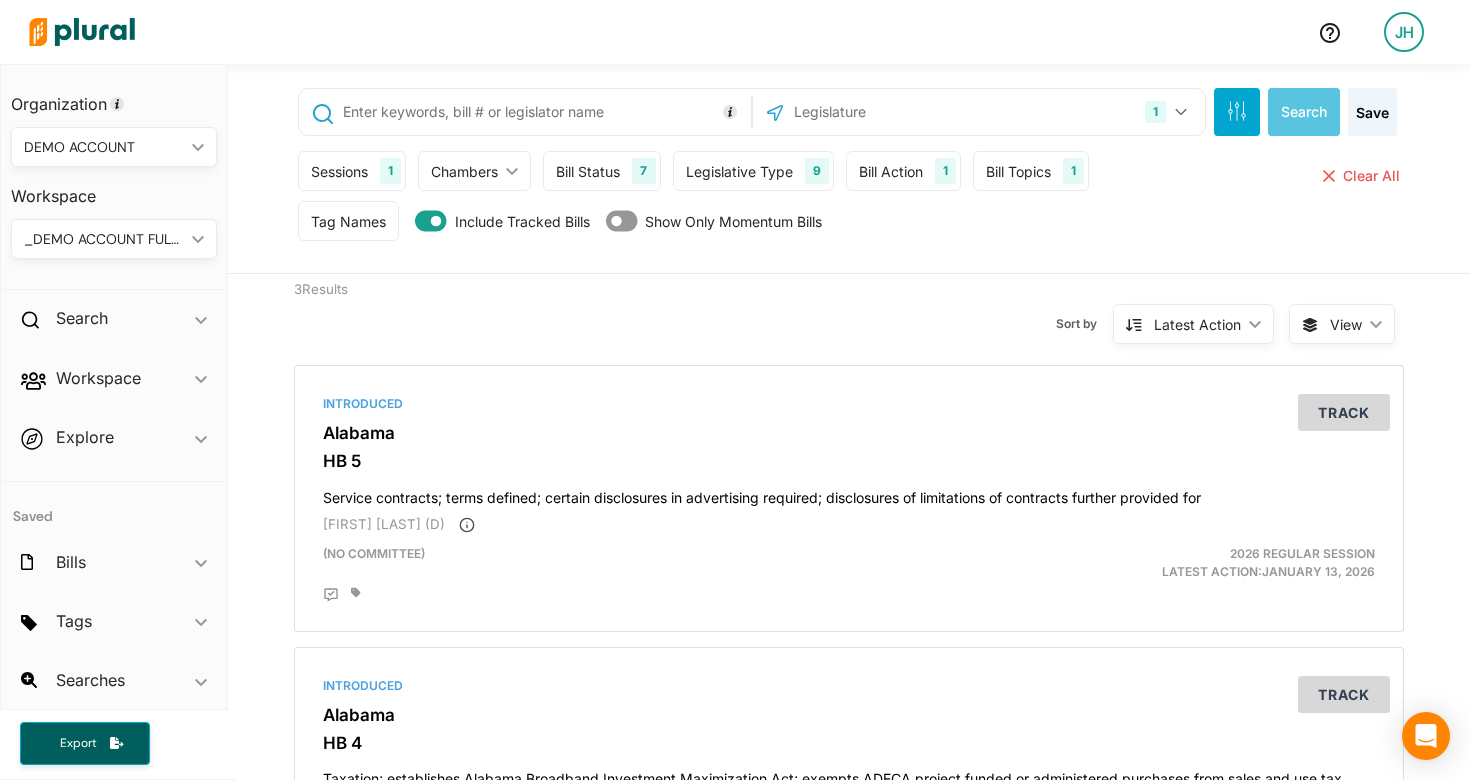 click on "Sessions 1" at bounding box center (352, 171) 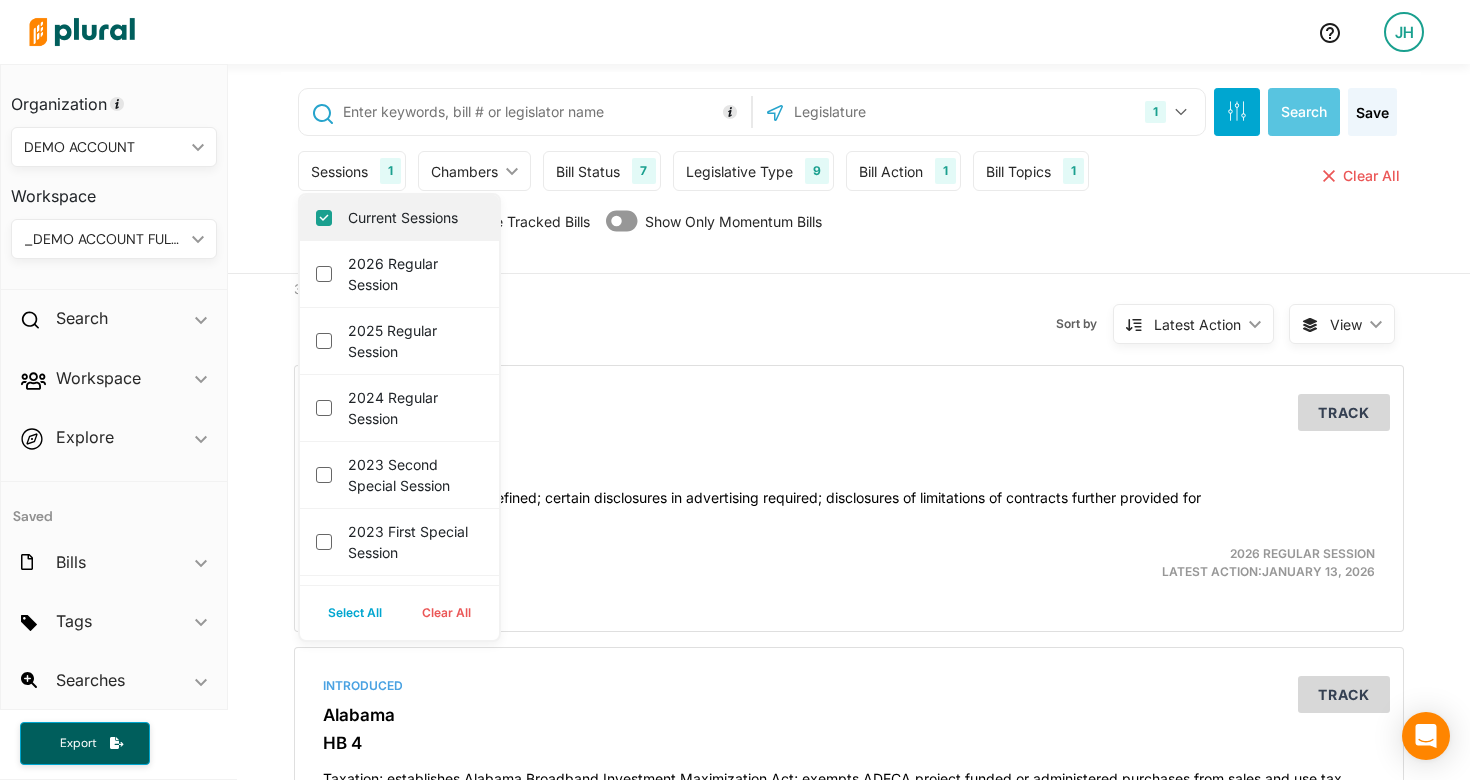 click on "Current Sessions" at bounding box center [324, 218] 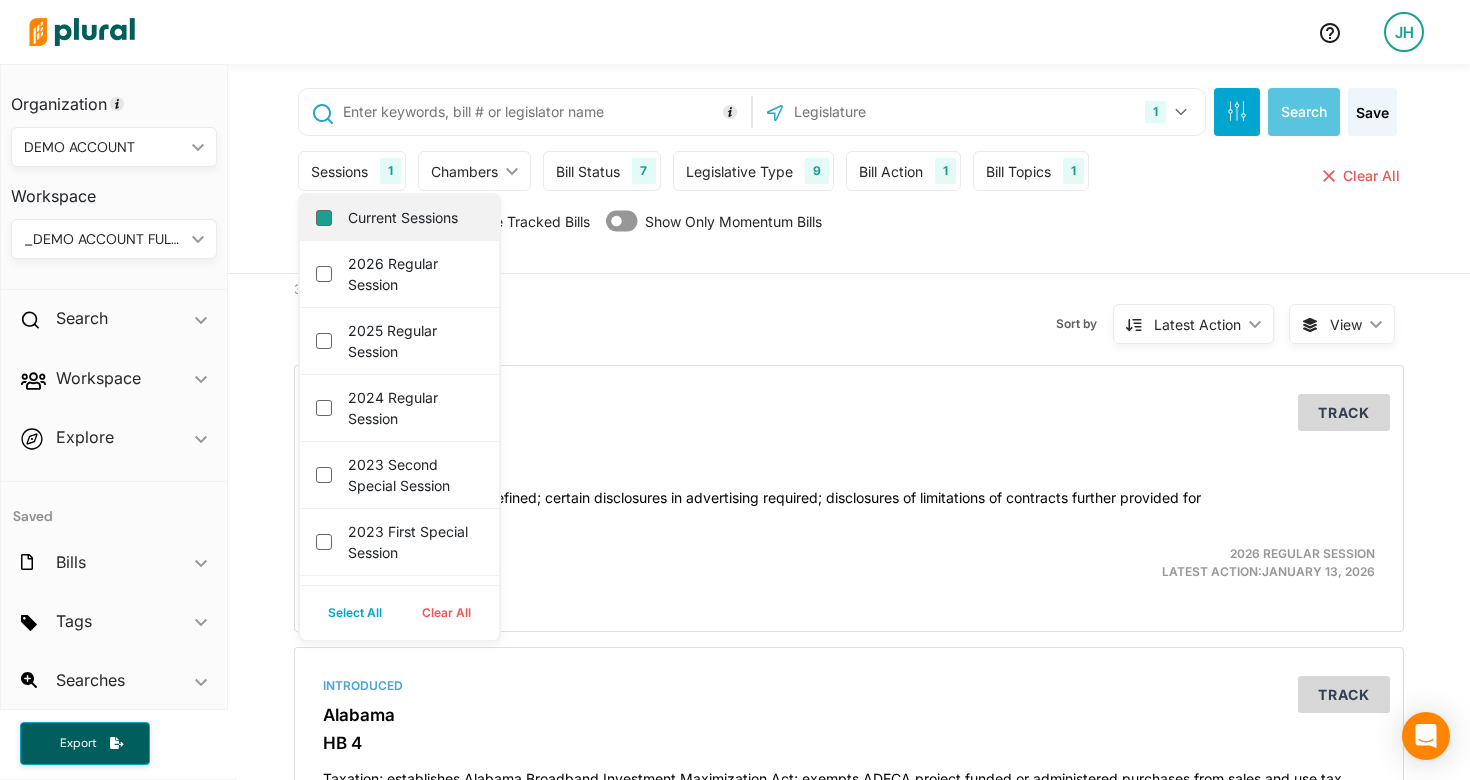 checkbox on "false" 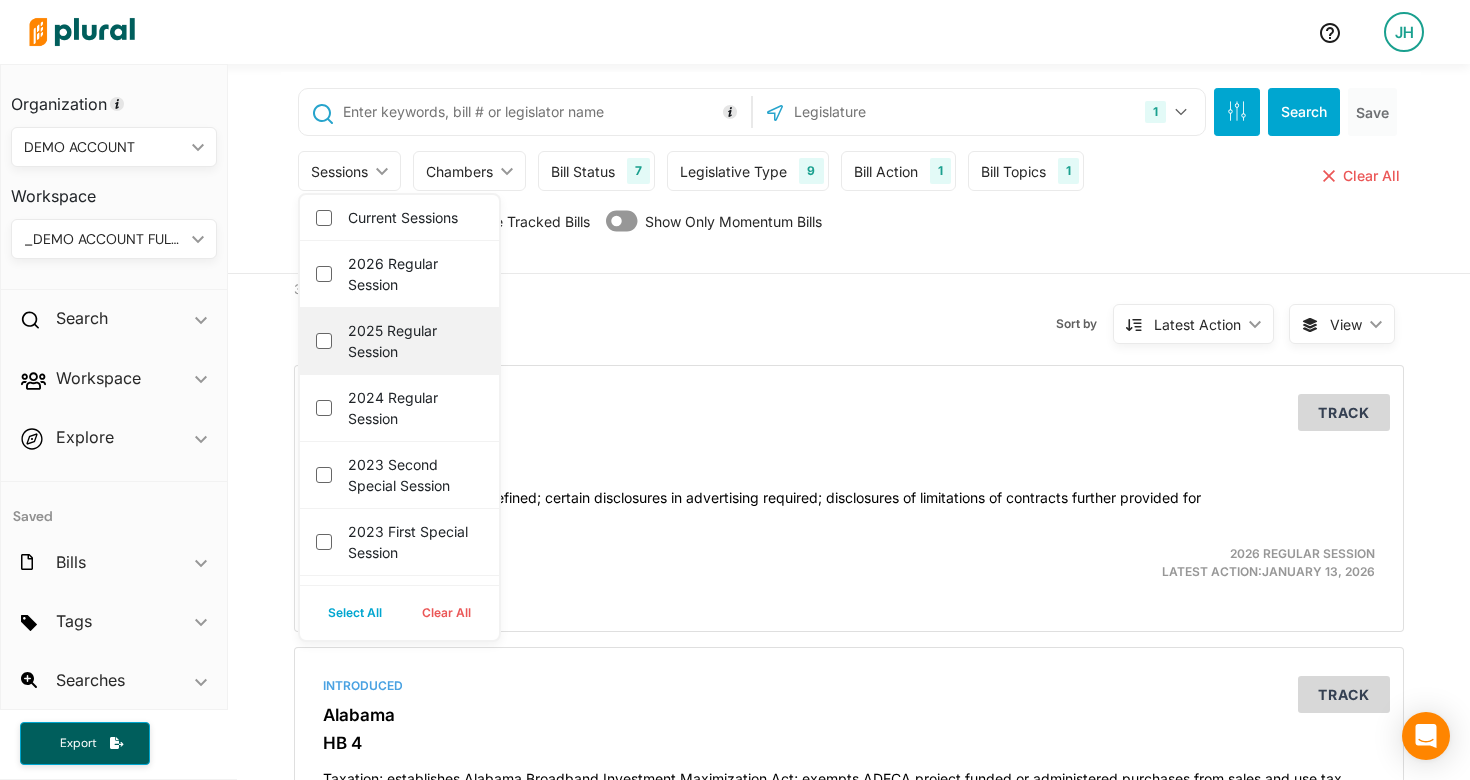 click on "2025 Regular Session" at bounding box center [413, 341] 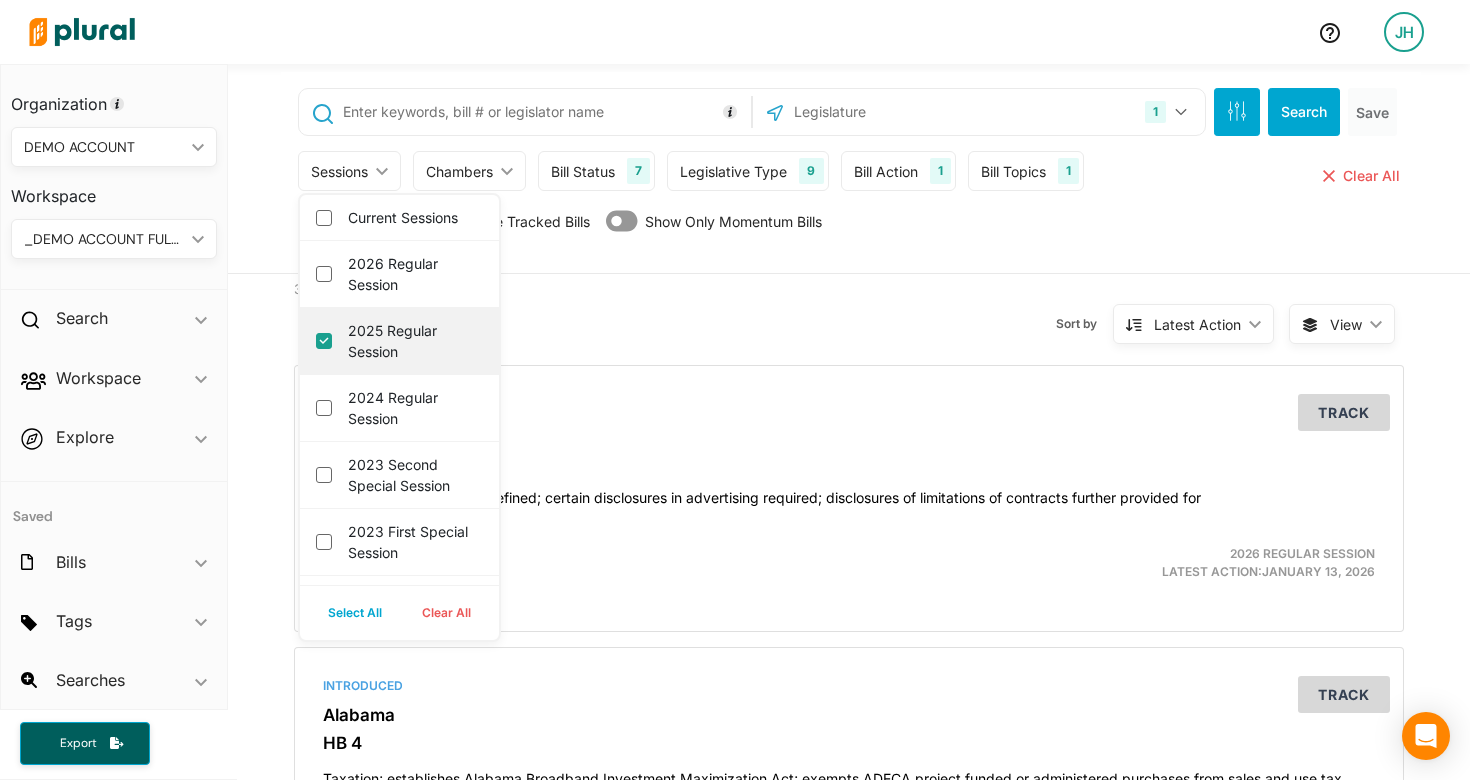 checkbox on "true" 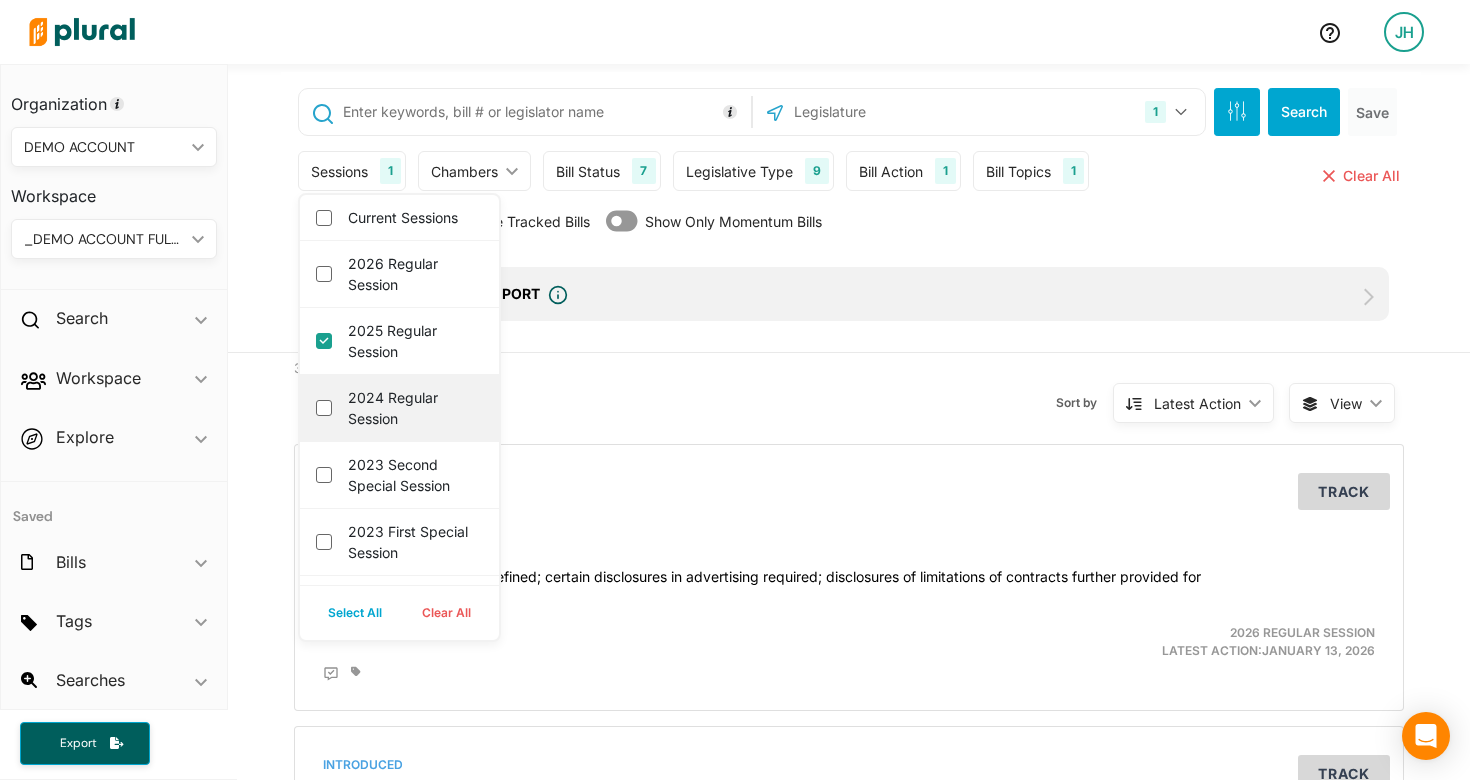 click on "2024 Regular Session" at bounding box center (413, 408) 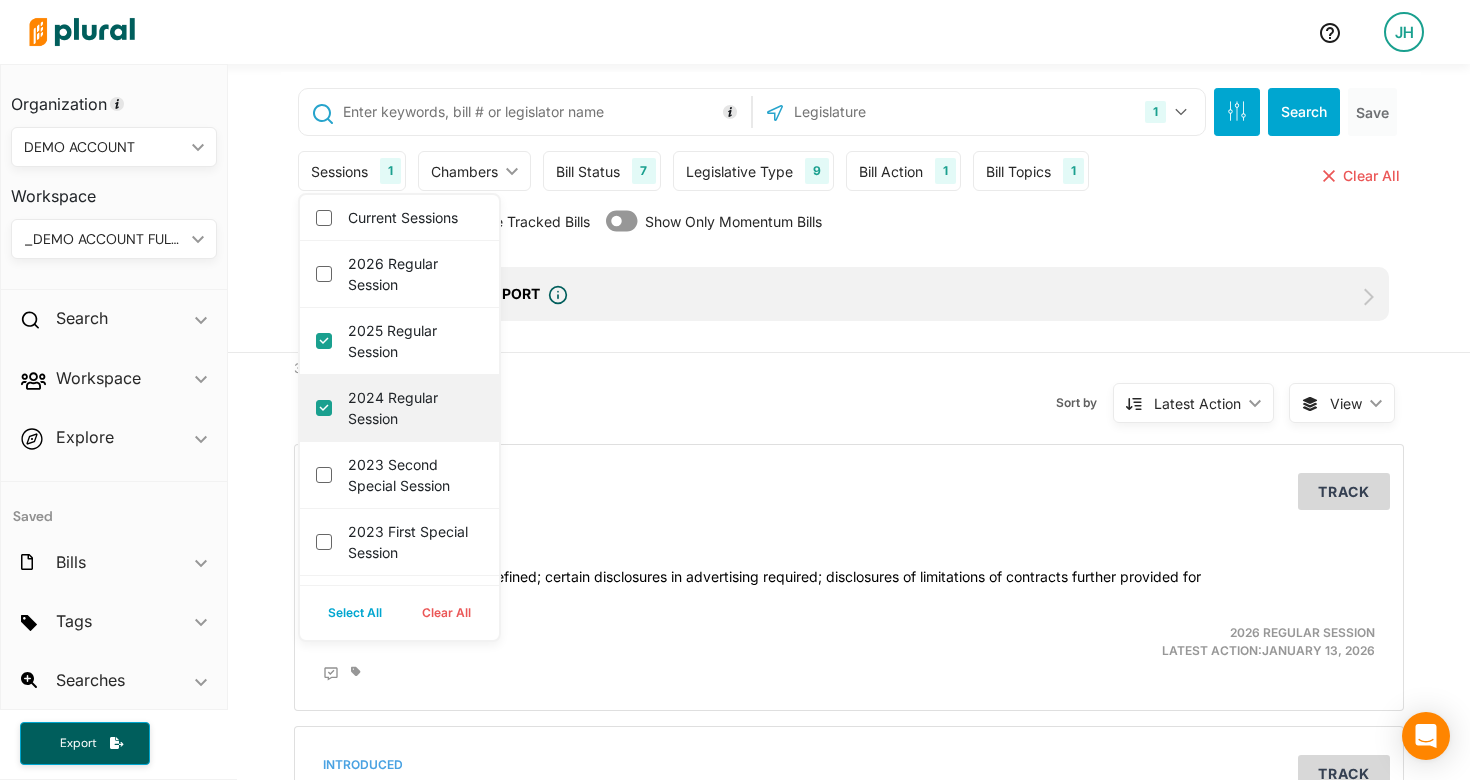 checkbox on "true" 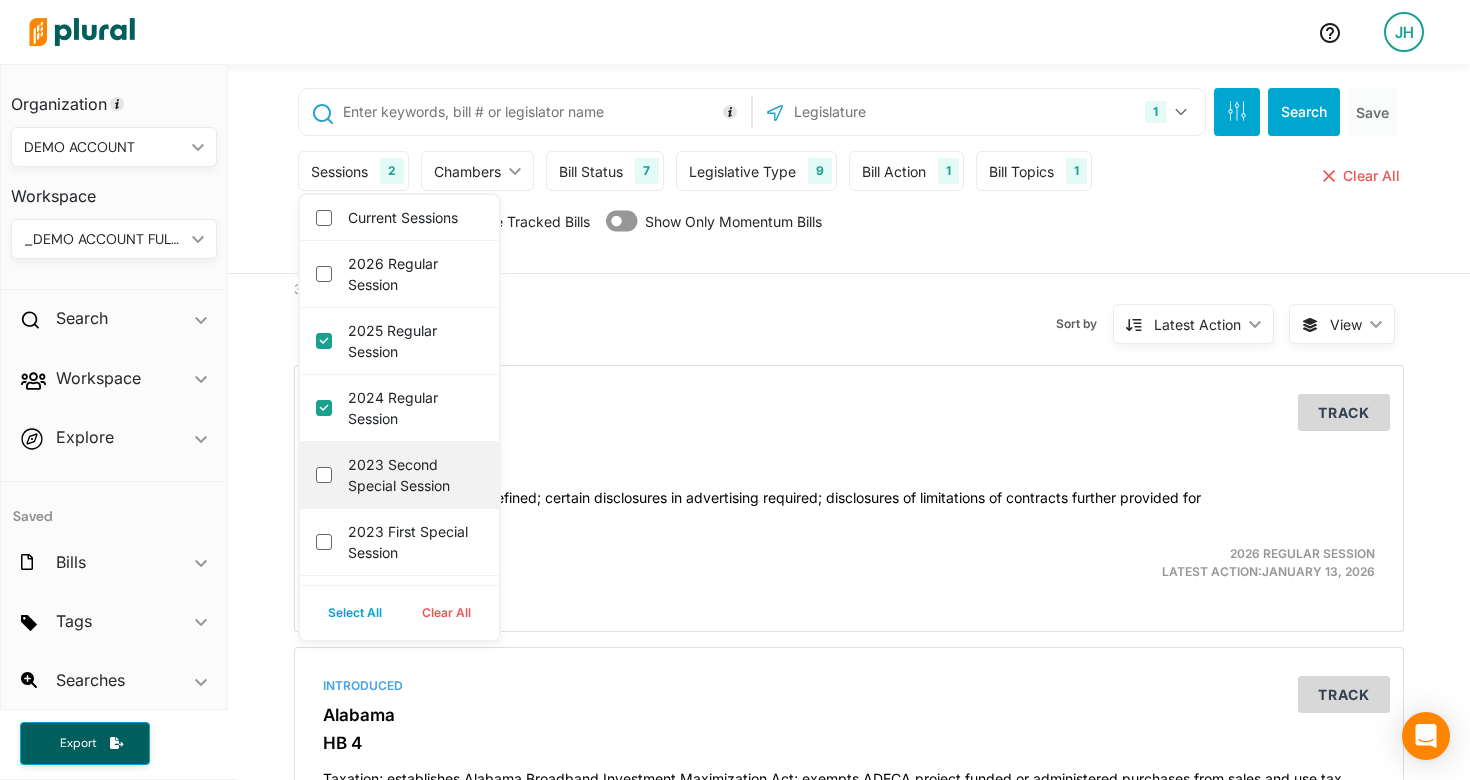 click on "2023 Second Special Session" at bounding box center [413, 475] 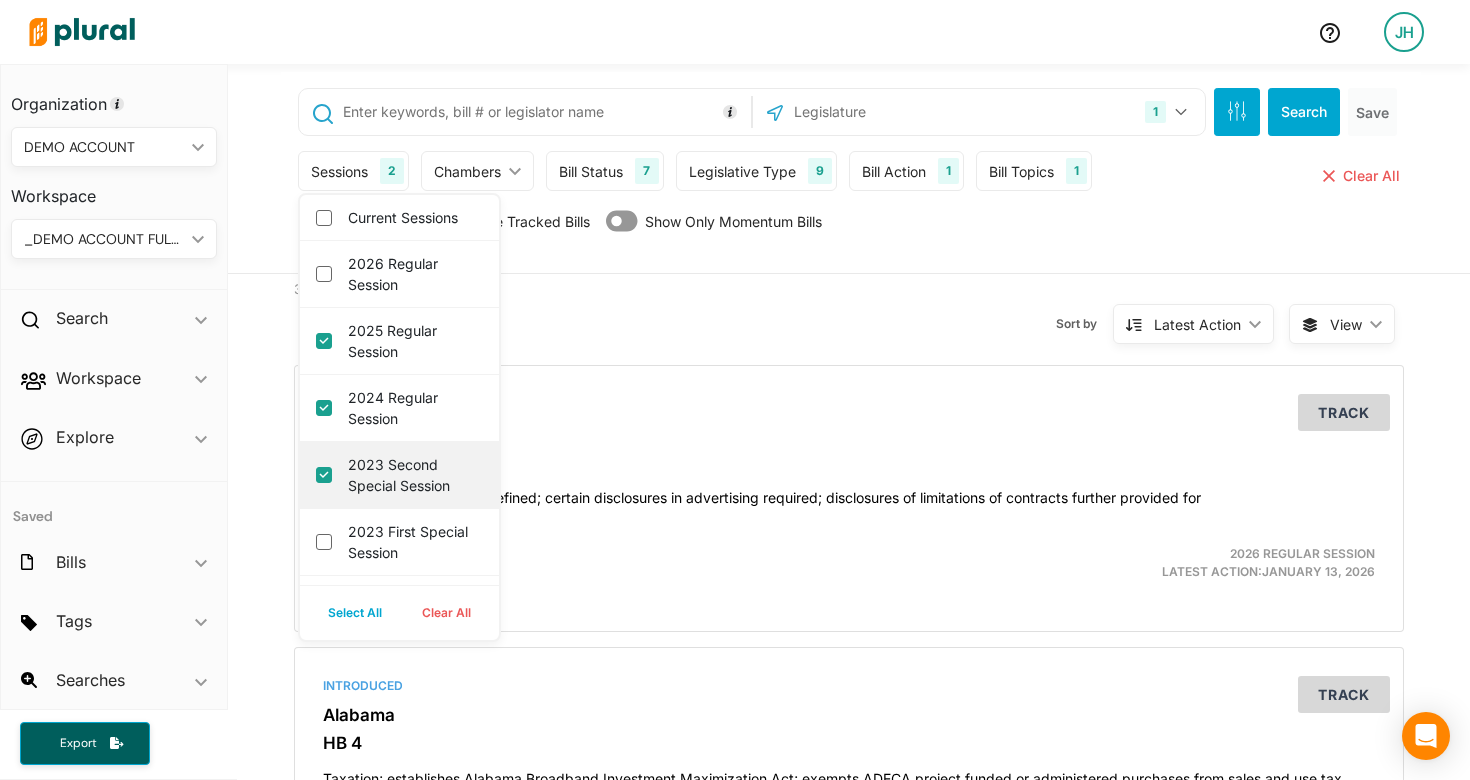 type 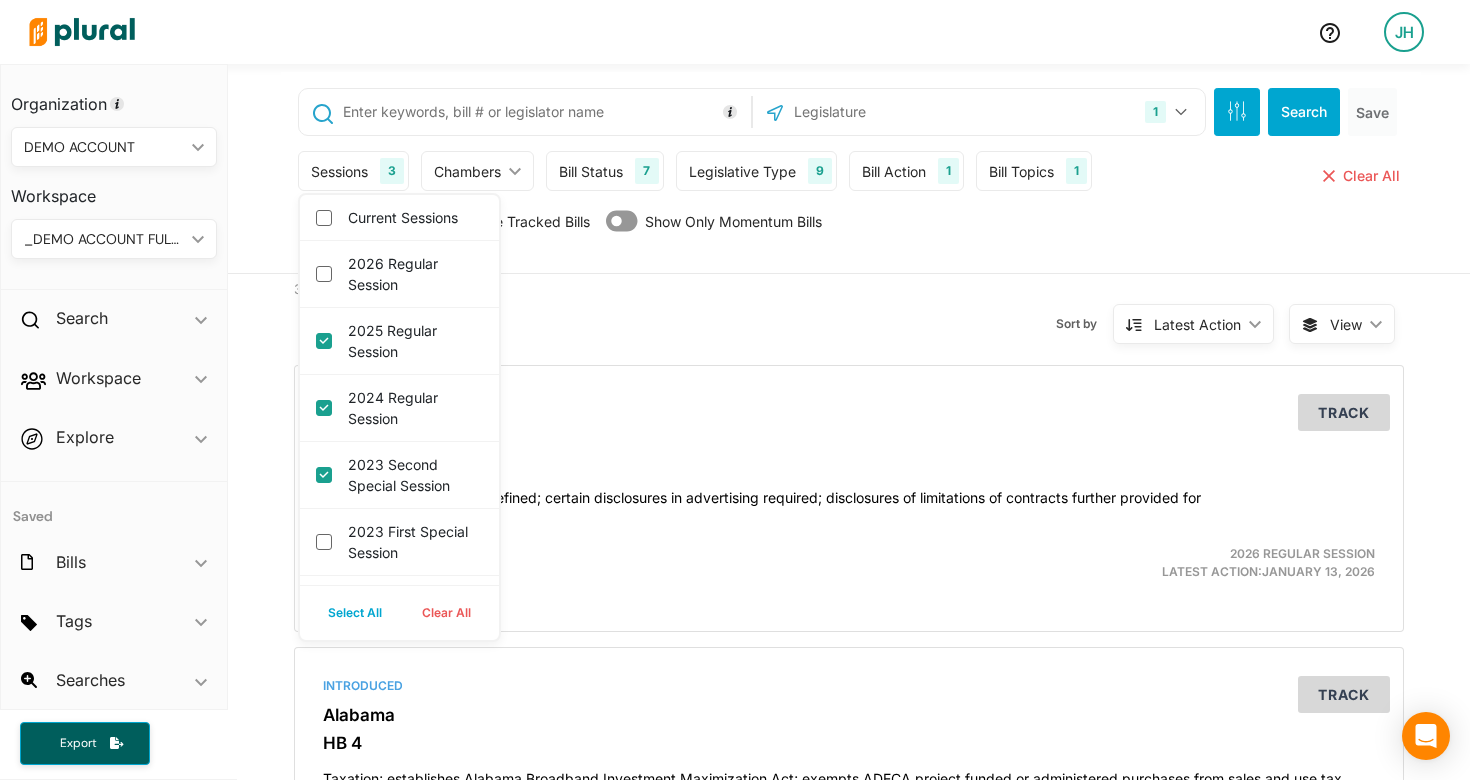 click on "Sort by Latest Action ic_keyboard_arrow_down Relevance Latest Action Latest Action Alphanumerical Alphanumerical" at bounding box center [956, 312] 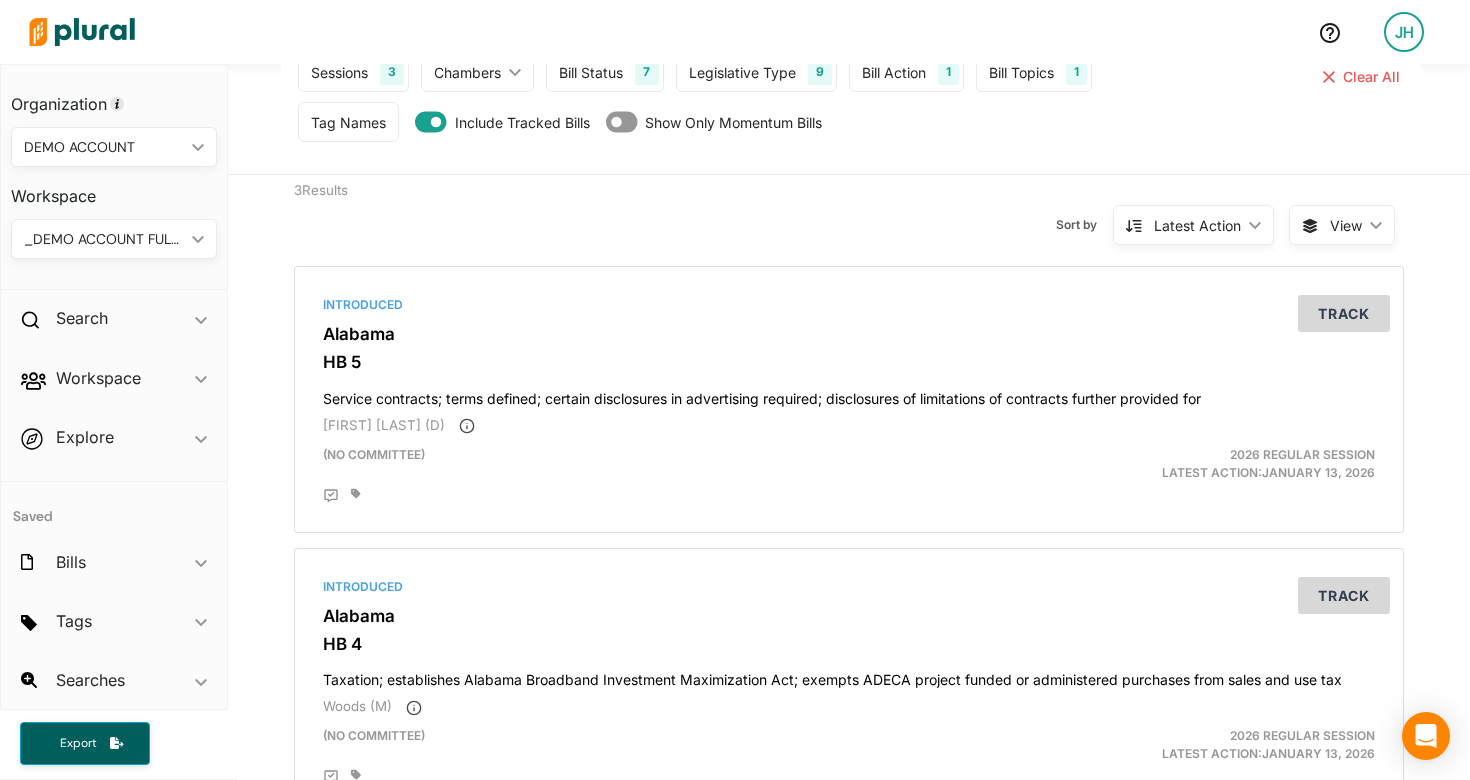 scroll, scrollTop: 0, scrollLeft: 0, axis: both 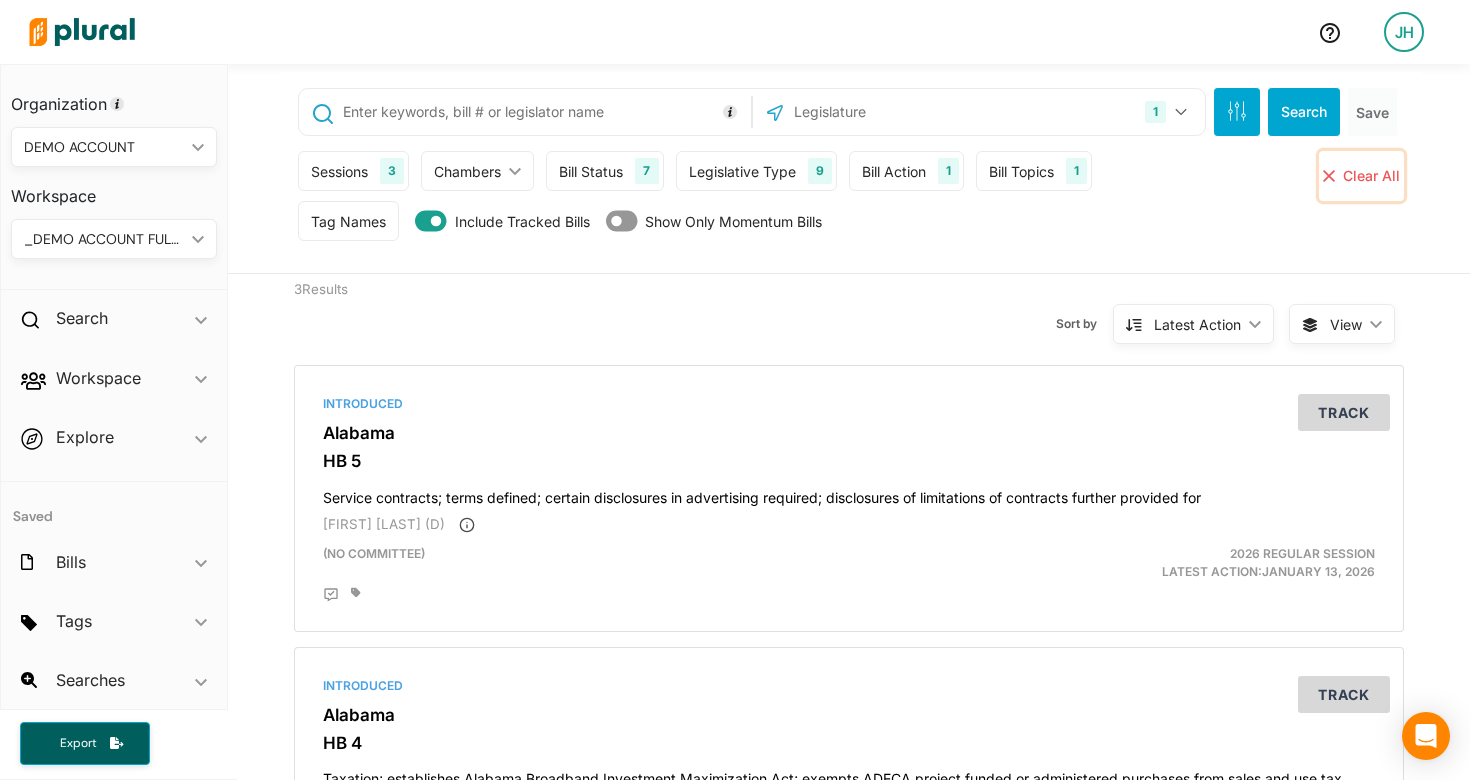 click on "Clear All" at bounding box center (1371, 175) 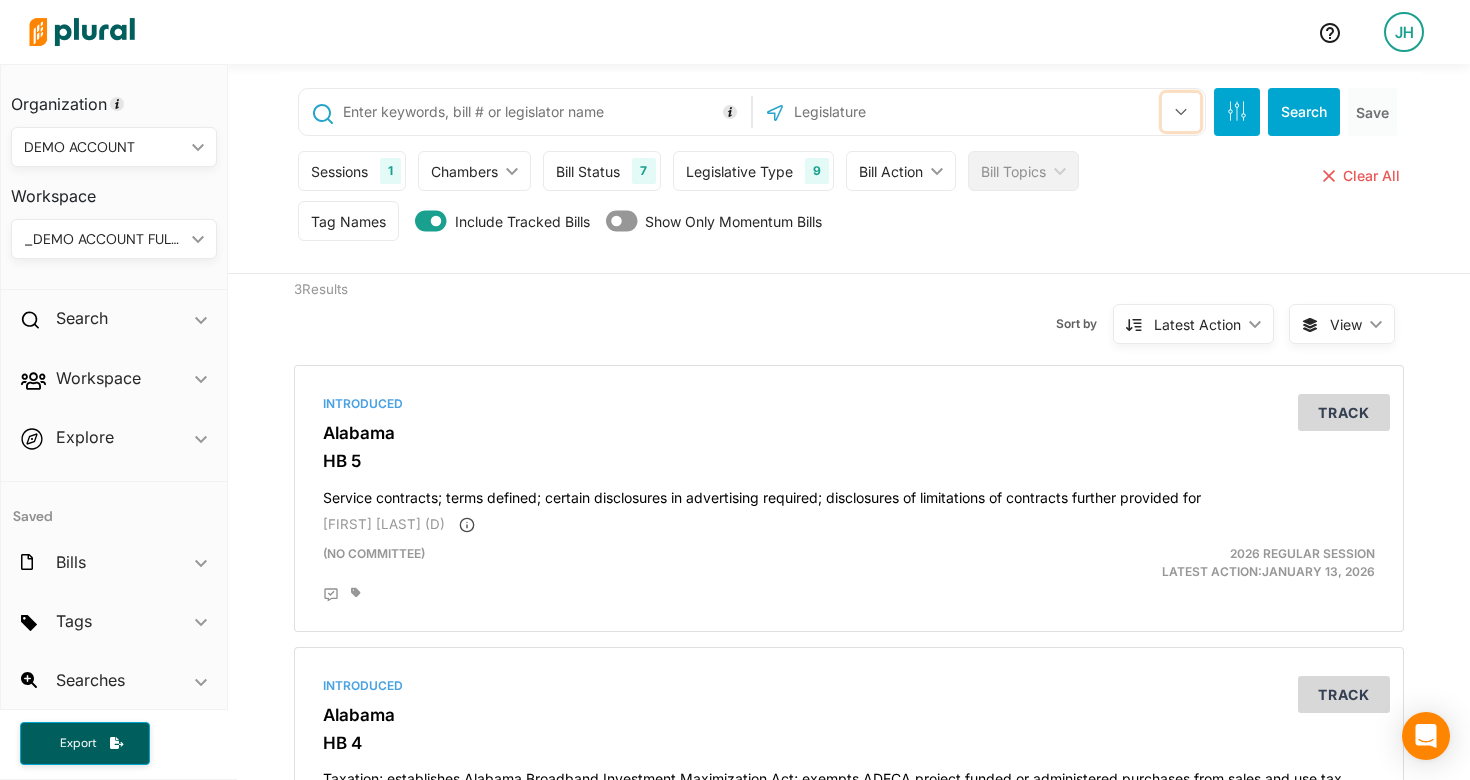 click at bounding box center (1181, 112) 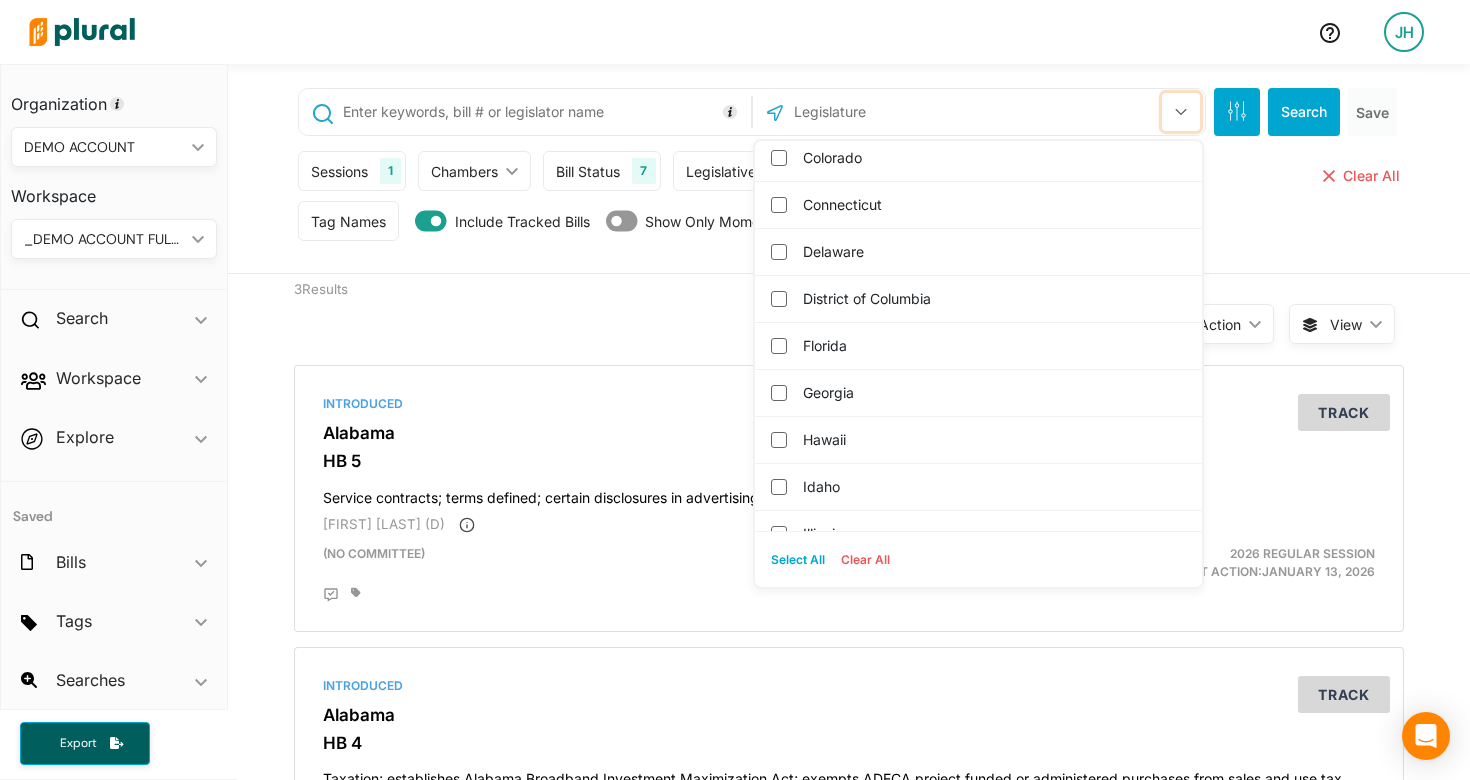 scroll, scrollTop: 290, scrollLeft: 0, axis: vertical 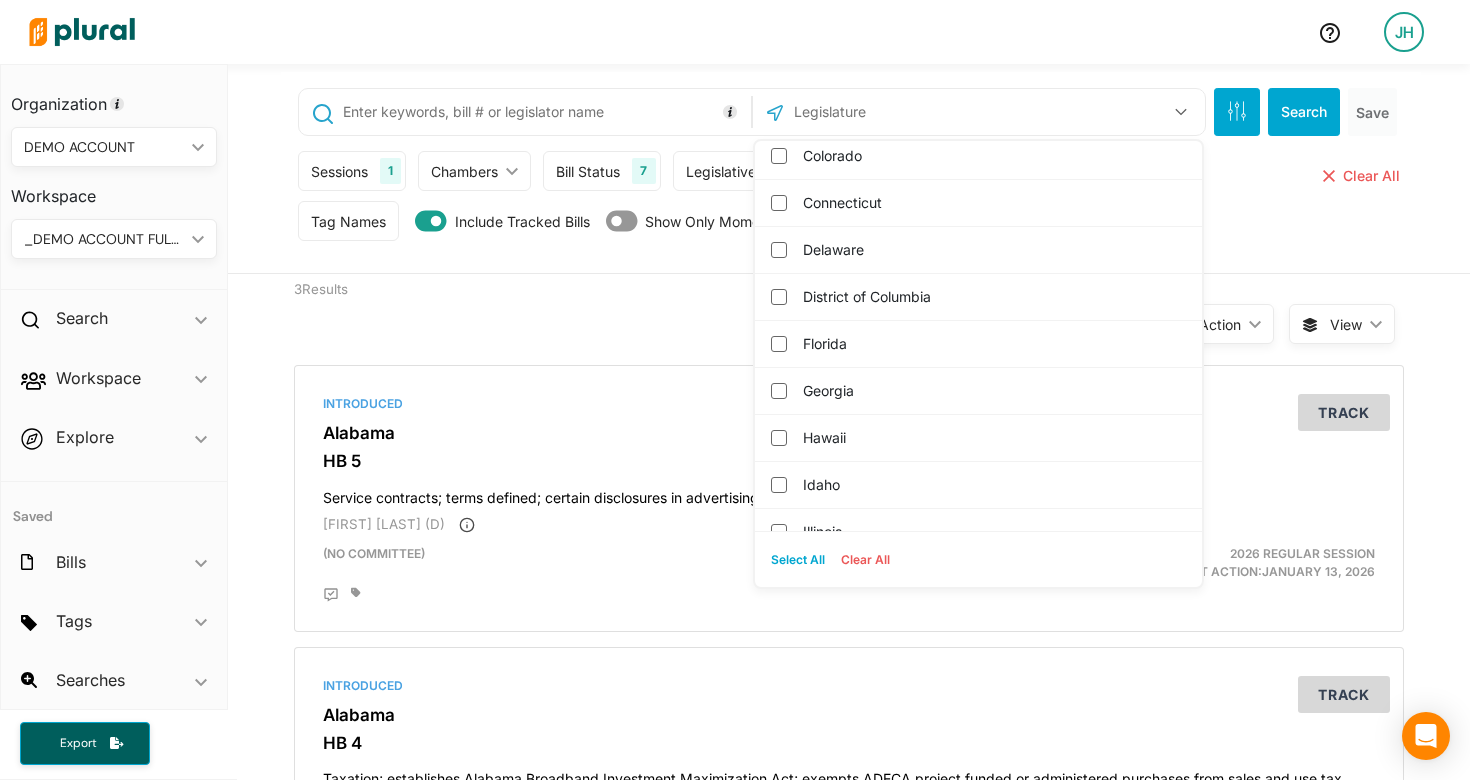 click on "Introduced Alabama HB 5 Service contracts; terms defined; certain disclosures in advertising required; disclosures of limitations of contracts further provided for A.J. [LAST] (D) (no committee) 2026 Regular Session    Latest Action:  January 13, 2026   Track Introduced Alabama HB 4 Taxation; establishes Alabama Broadband Investment Maximization Act; exempts ADECA project funded or administered purchases from sales and use tax Woods (M) (no committee) 2026 Regular Session    Latest Action:  January 13, 2026   Track Introduced Alabama HB 3 Taxation; to exempt certain retail sales of fish or other seafood from sales and use taxes Chip Brown (R) (no committee) 2026 Regular Session    Latest Action:  January 13, 2026   Track" at bounding box center (849, 780) 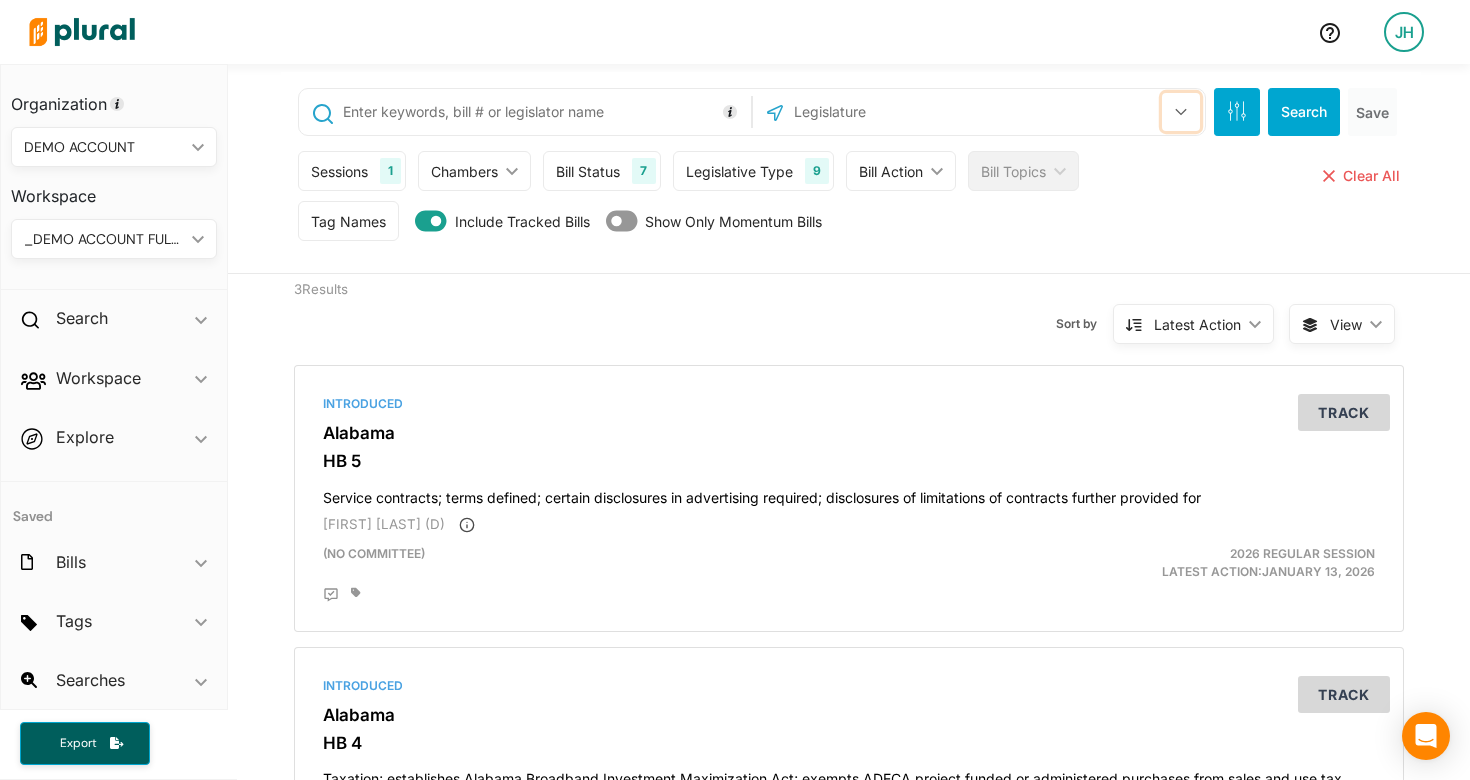 click at bounding box center (1181, 112) 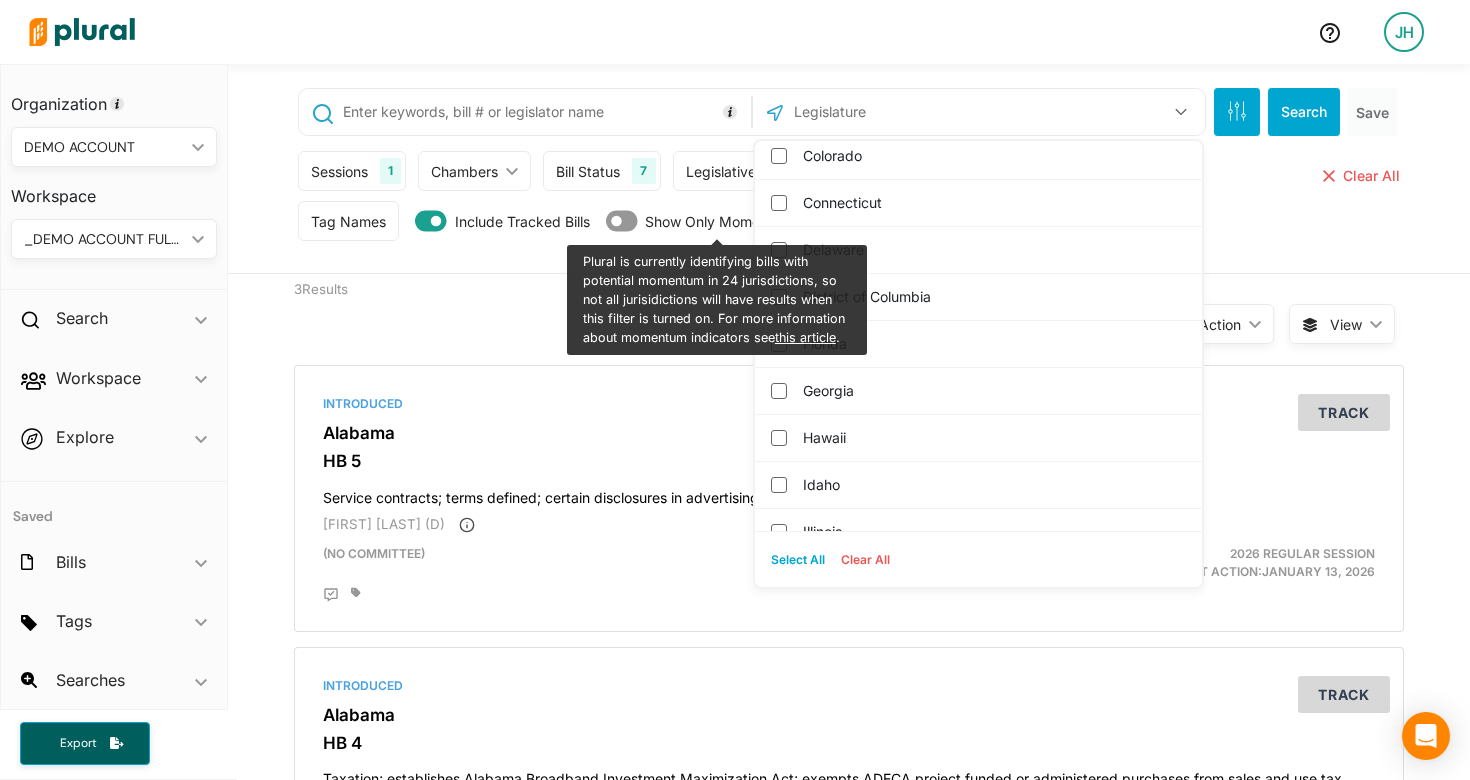 click on "3  Results" at bounding box center [421, 312] 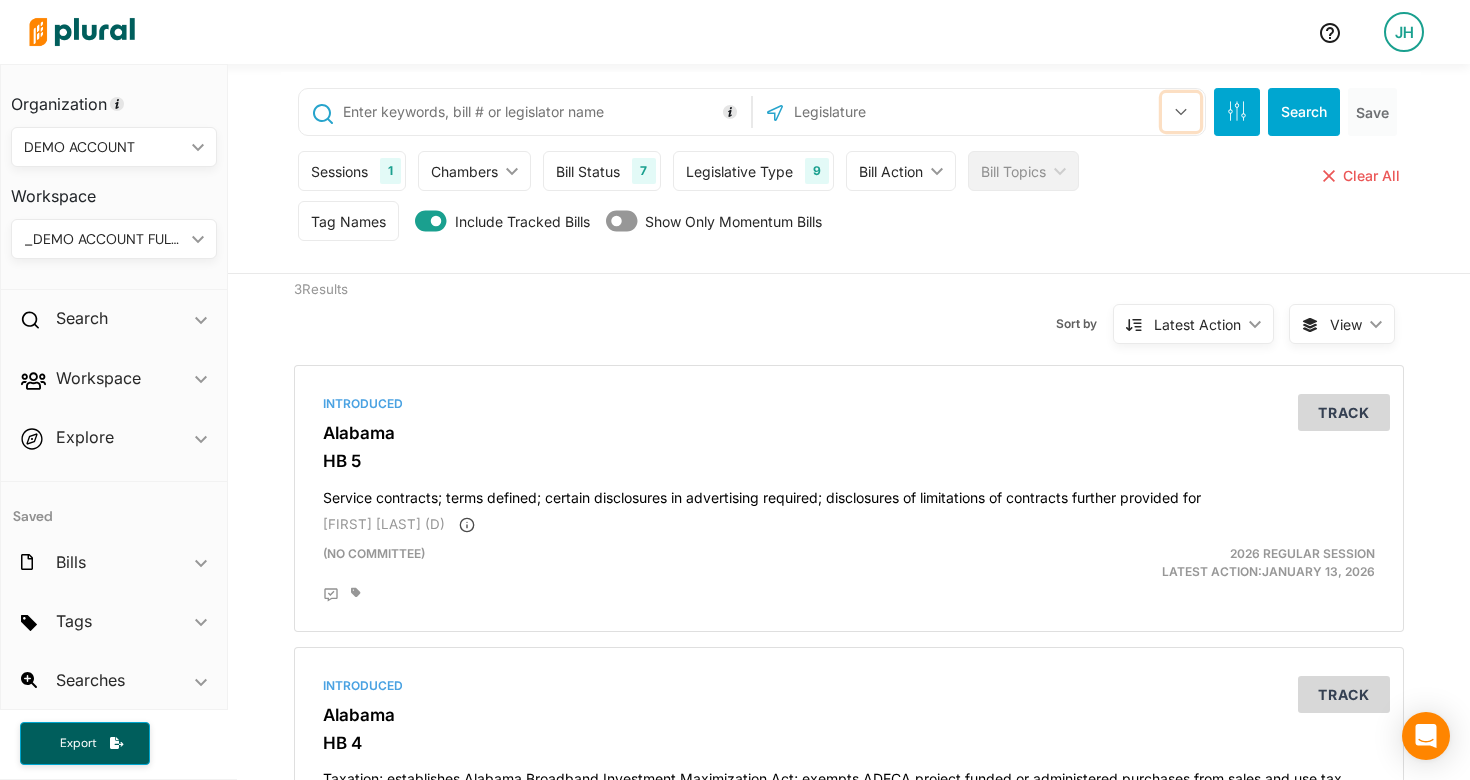 click 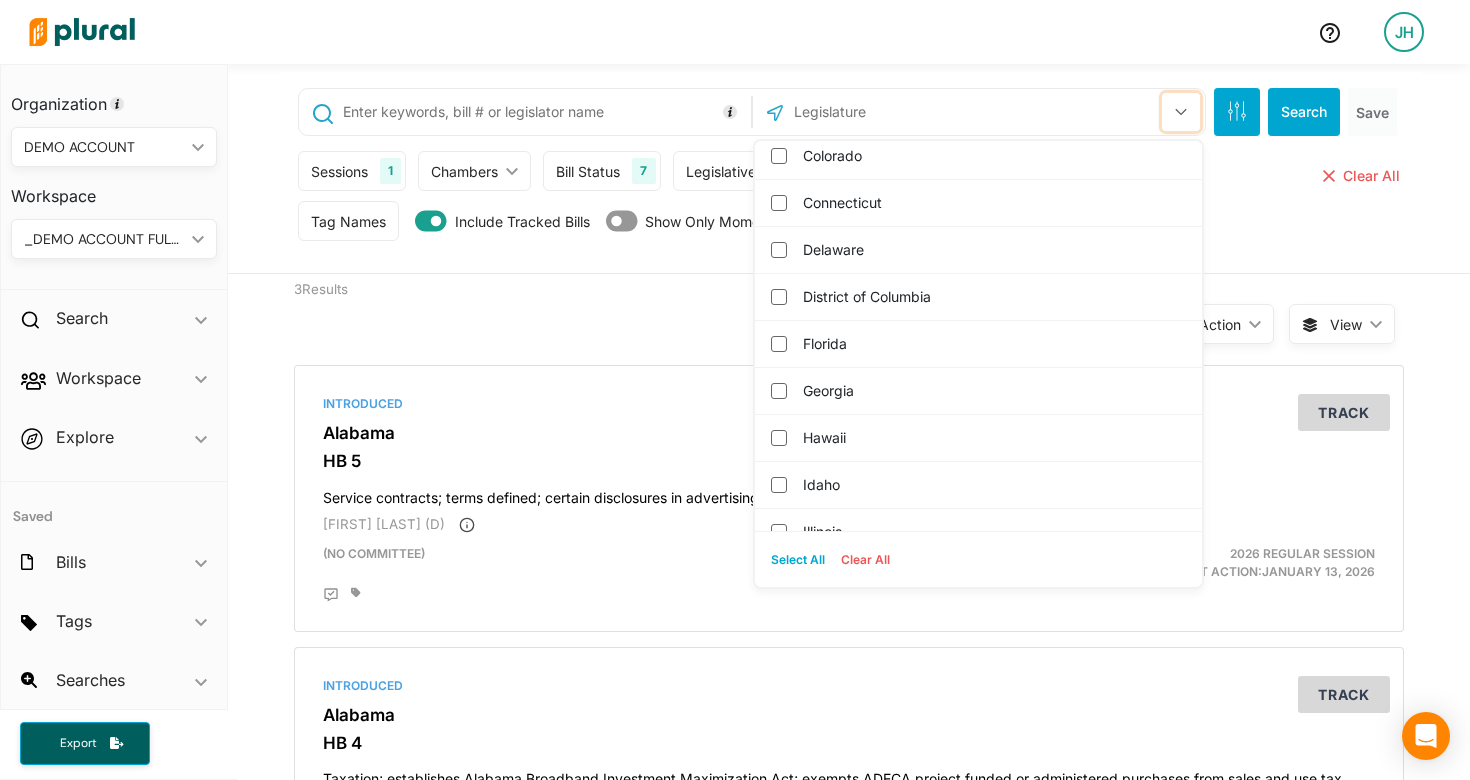 click at bounding box center (1181, 112) 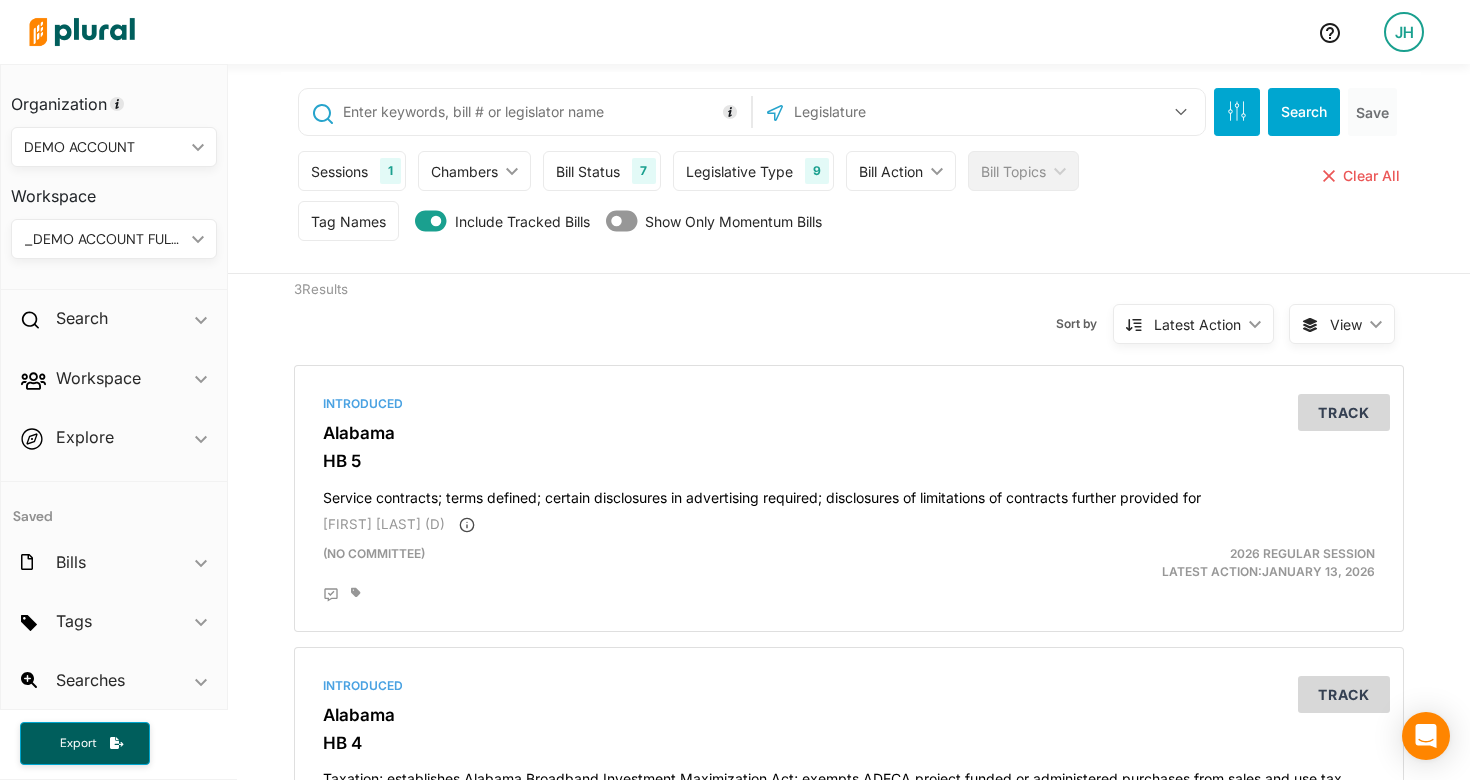 click at bounding box center (82, 32) 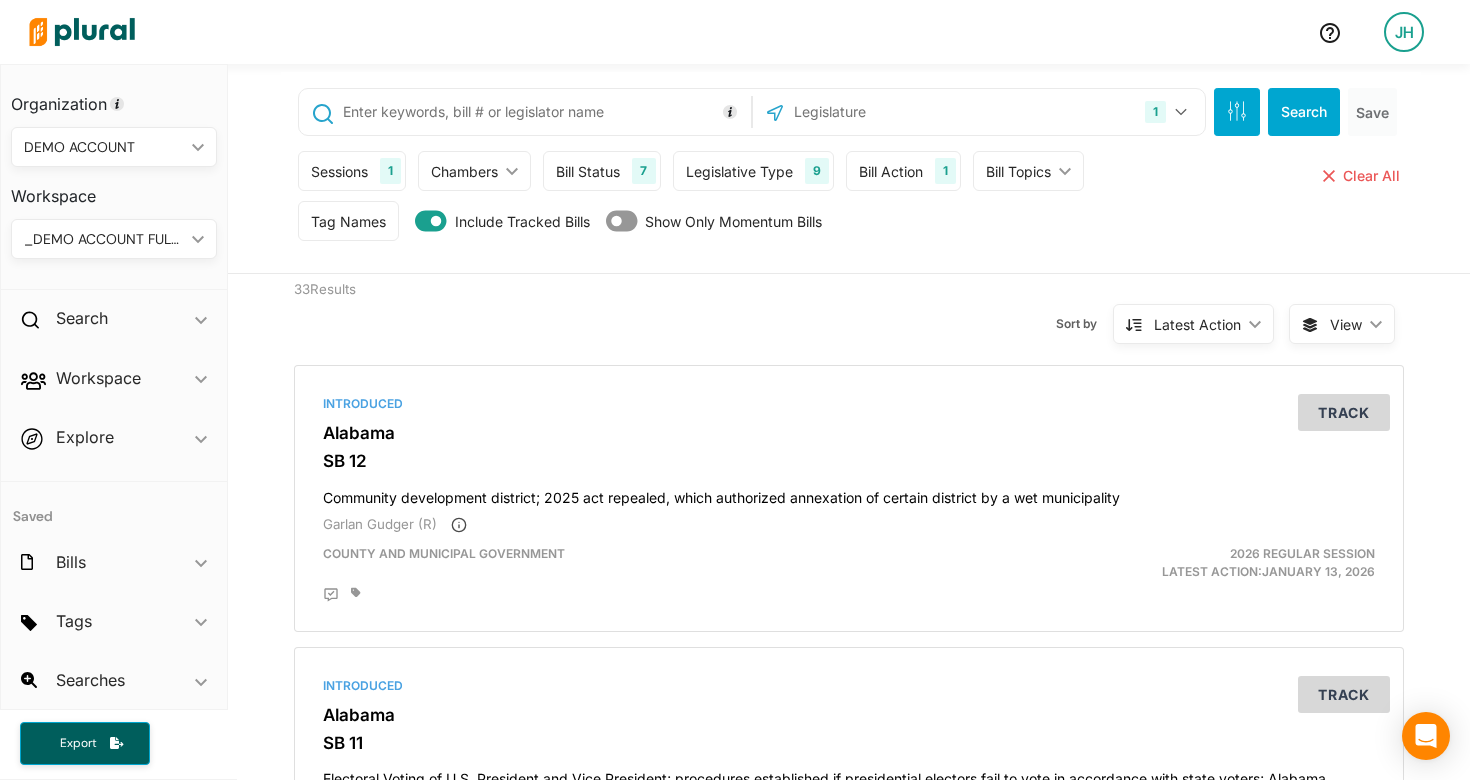 click on "JH" at bounding box center (1404, 32) 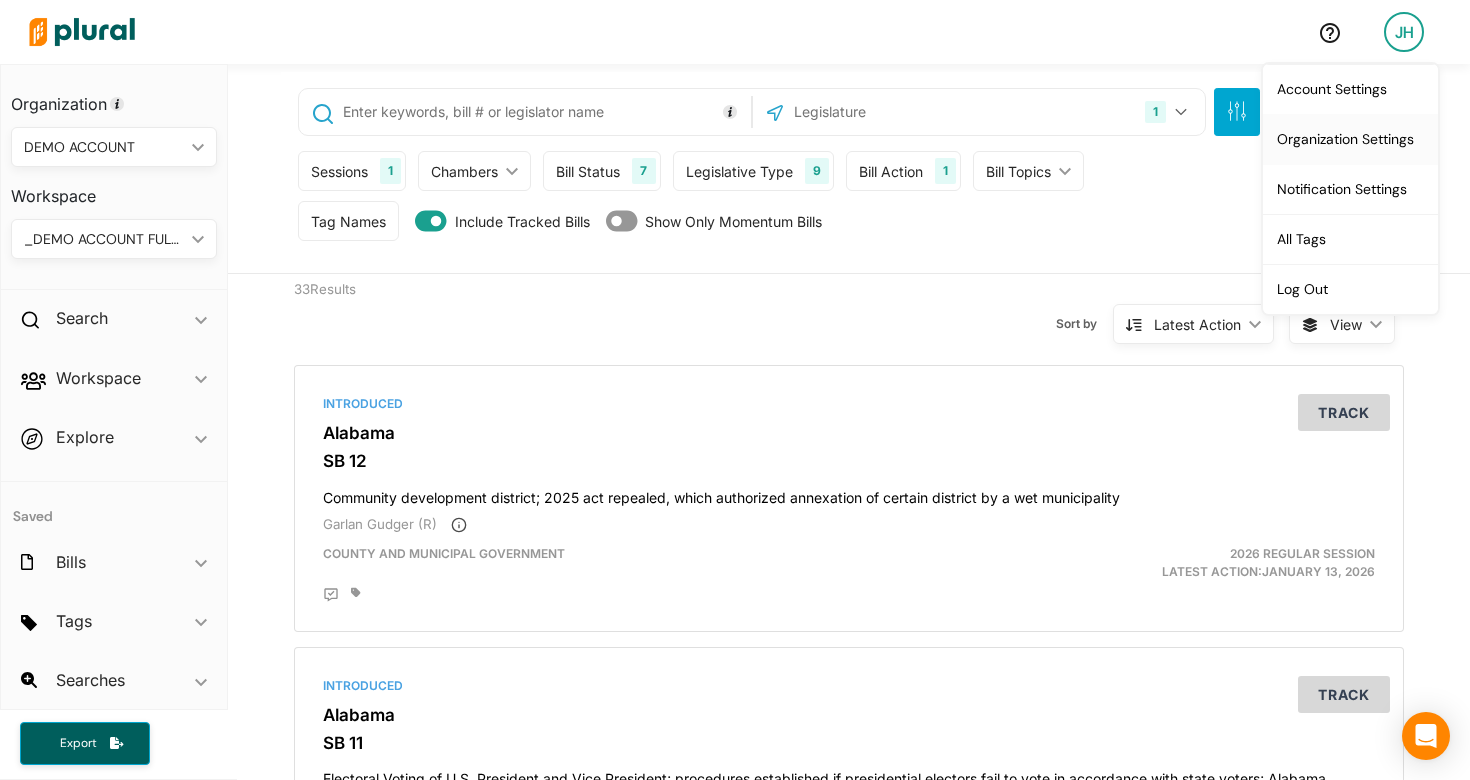 click on "Organization Settings" at bounding box center (1350, 139) 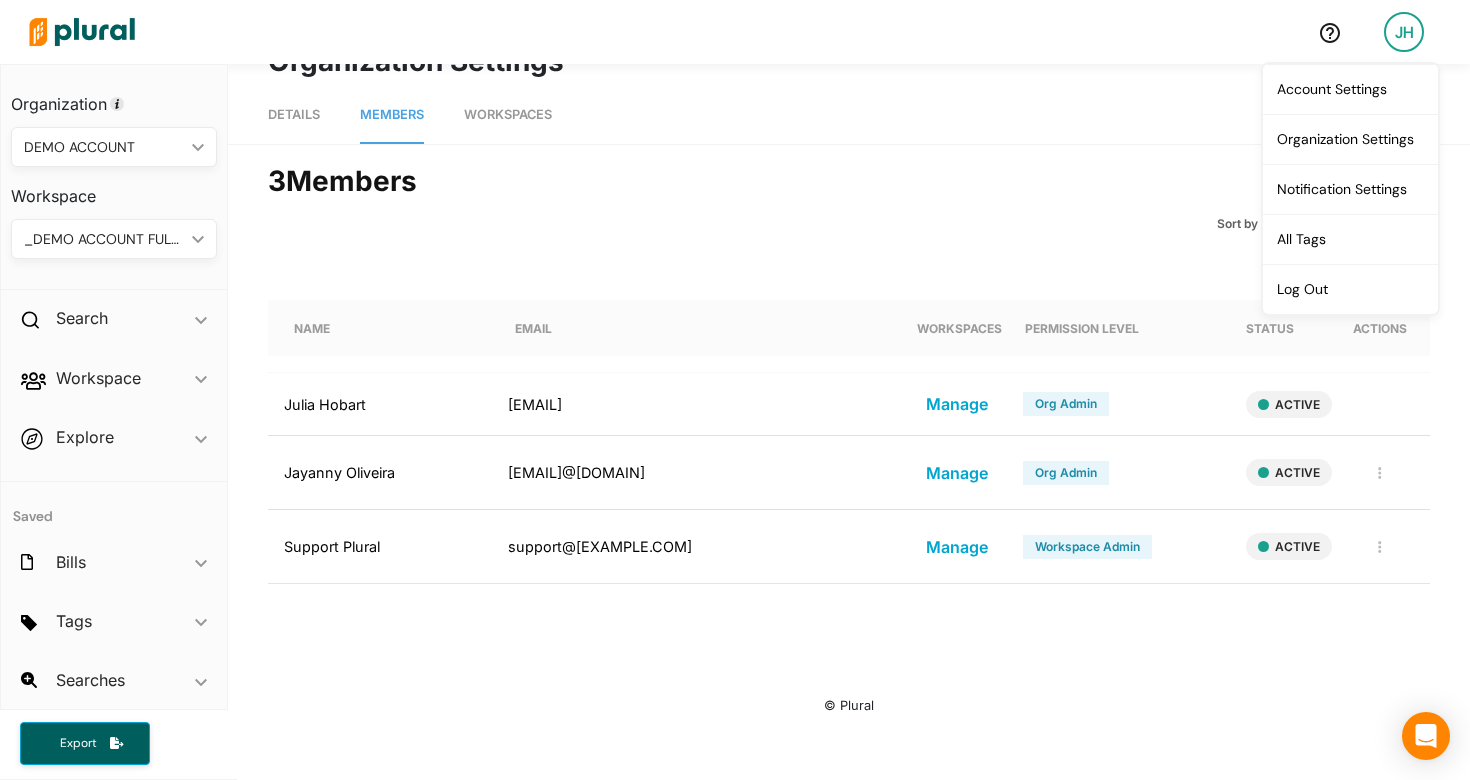 scroll, scrollTop: 53, scrollLeft: 0, axis: vertical 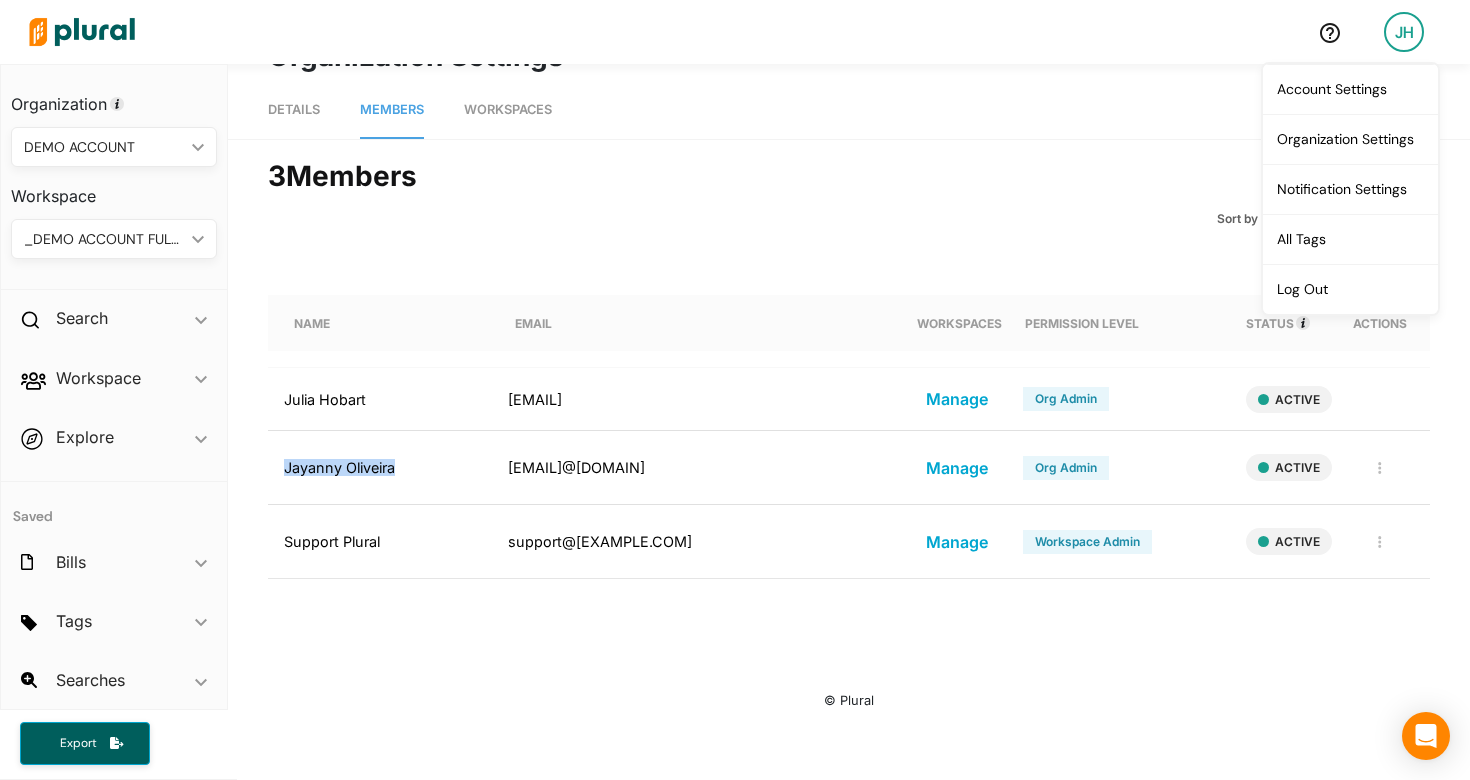 drag, startPoint x: 270, startPoint y: 474, endPoint x: 407, endPoint y: 472, distance: 137.0146 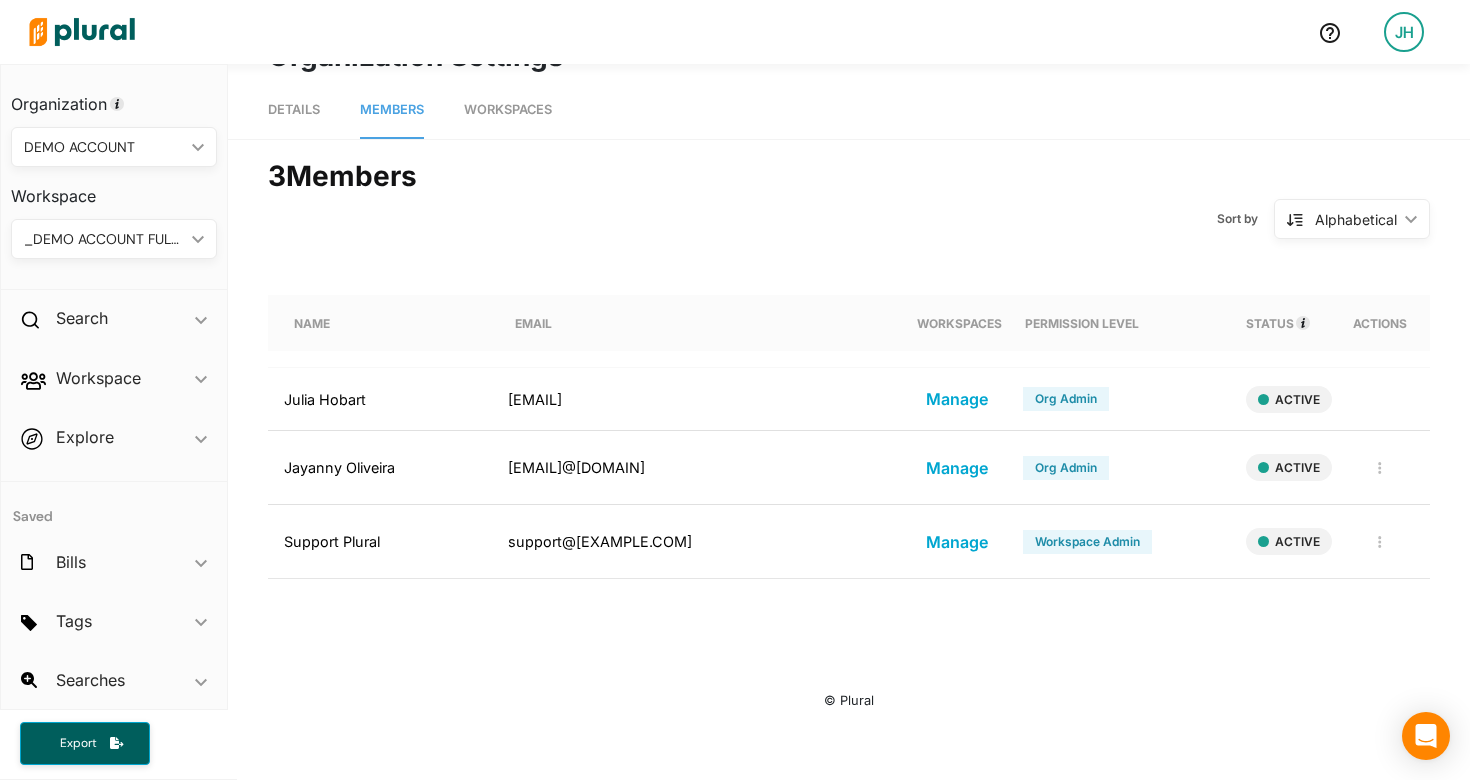 click on "Sort by Alphabetical ic_keyboard_arrow_down Alphabetical Alphabetical" 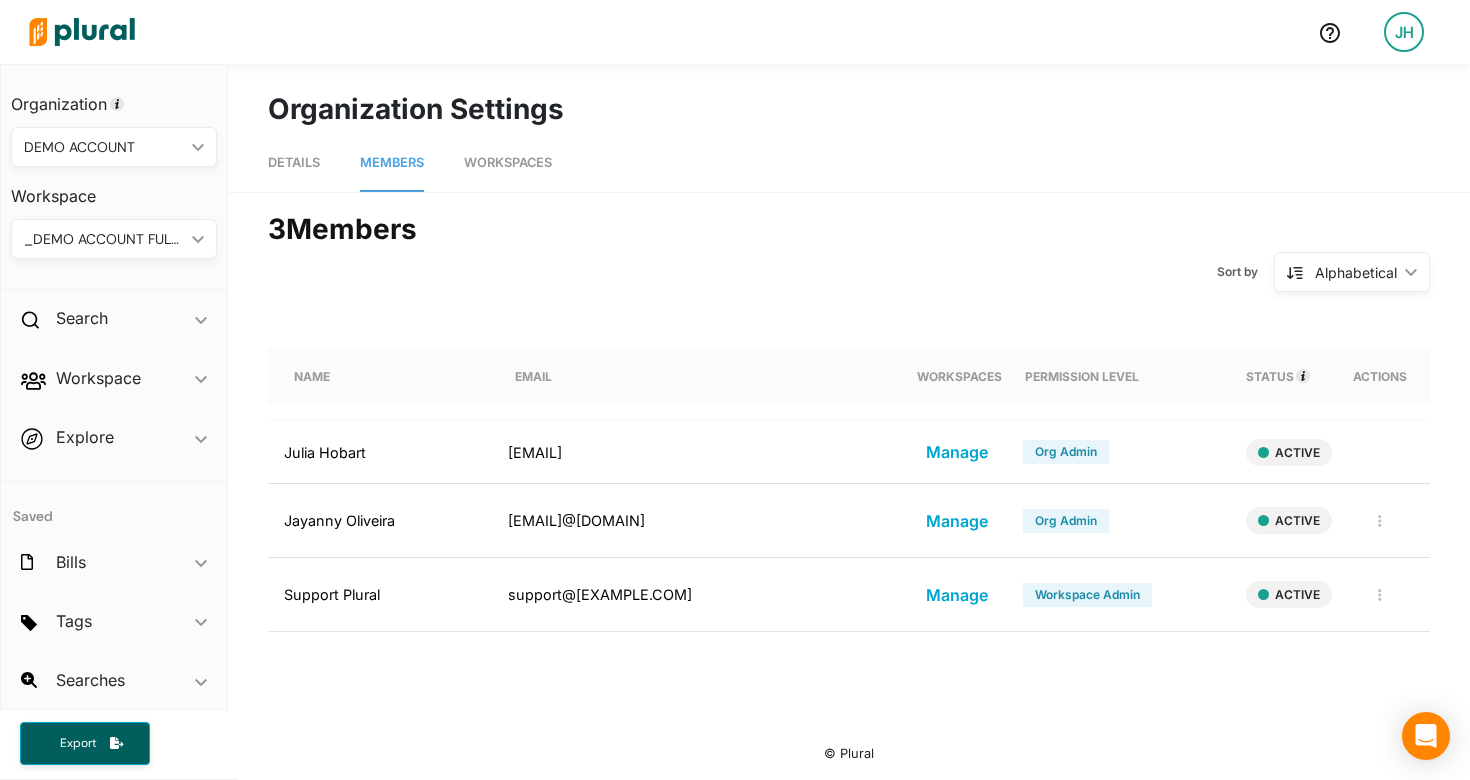 click on "Workspaces" at bounding box center (508, 162) 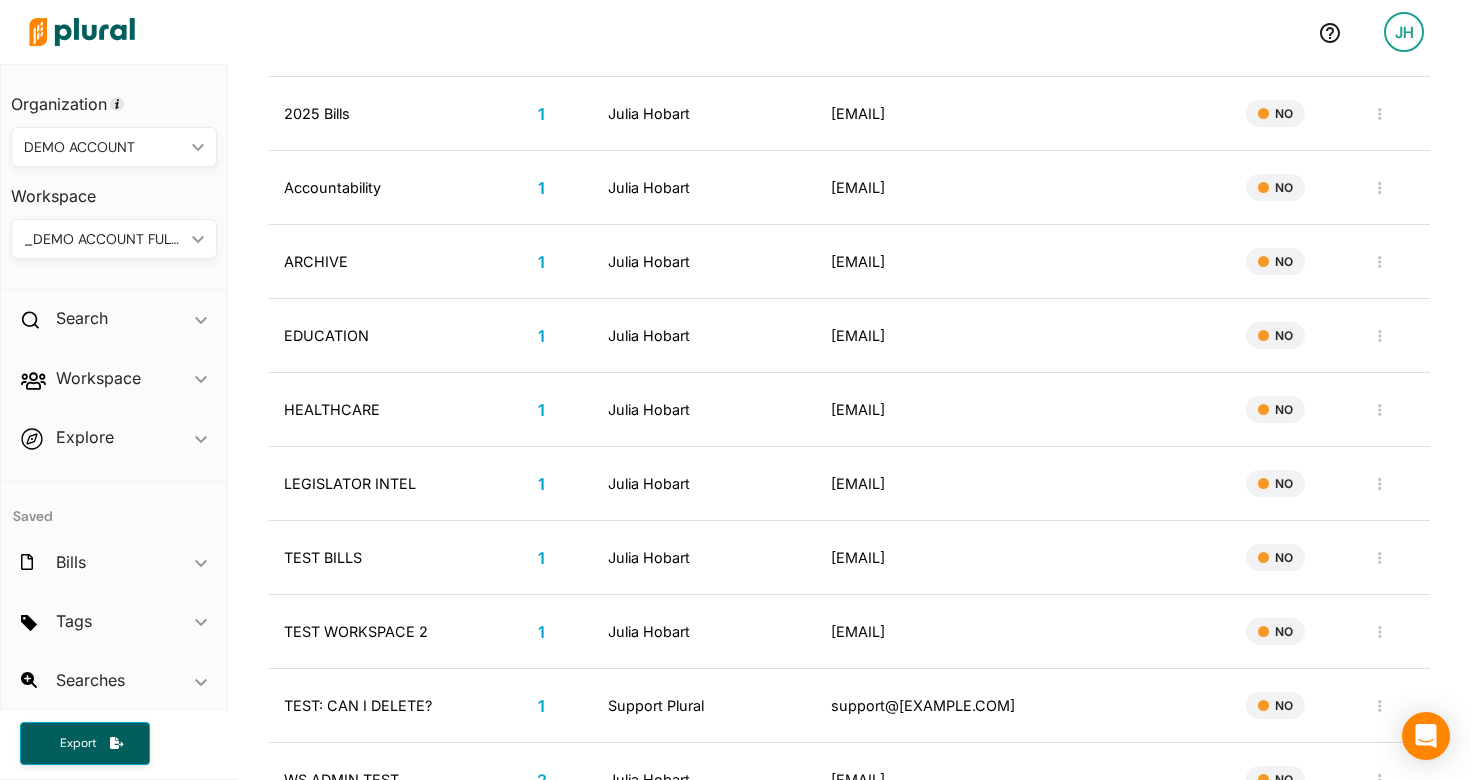 scroll, scrollTop: 785, scrollLeft: 0, axis: vertical 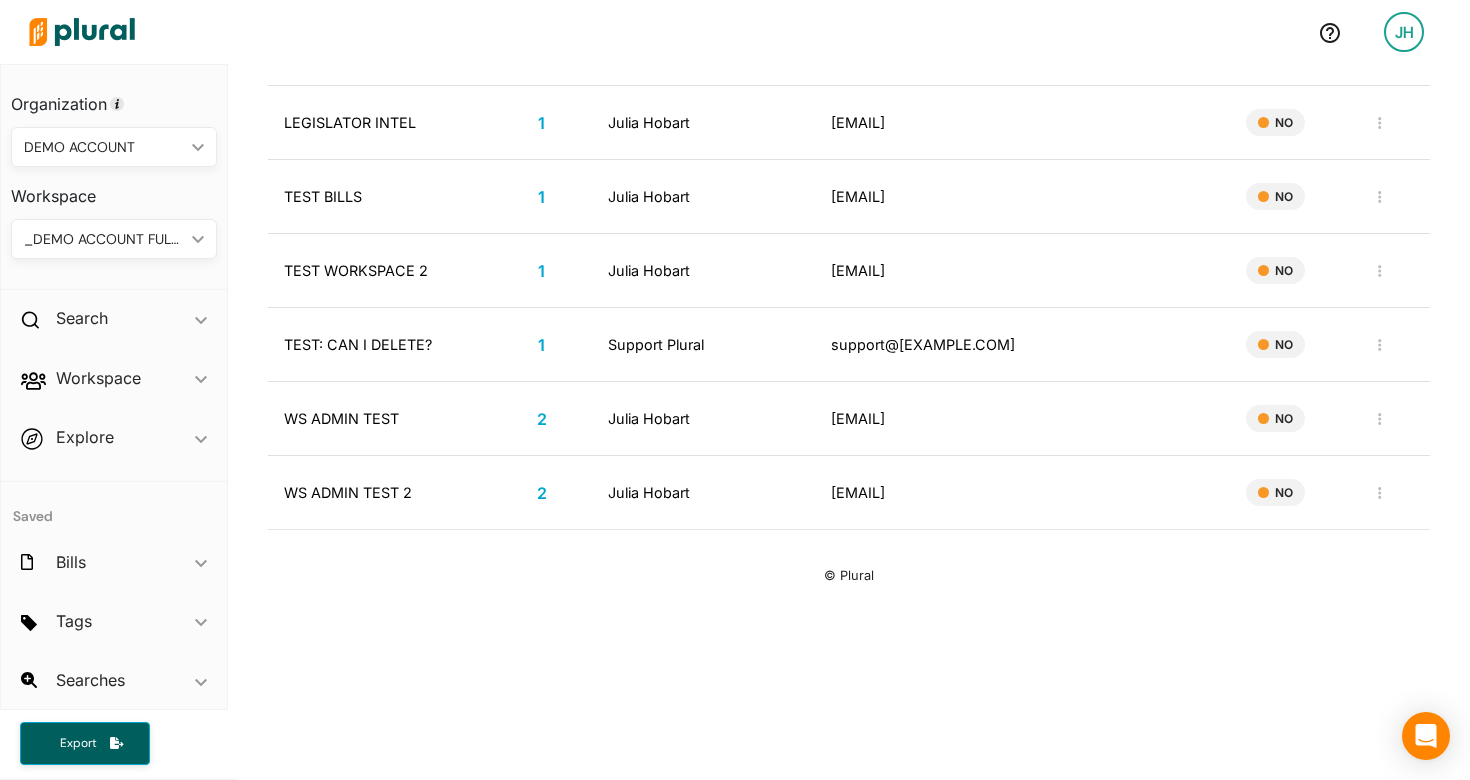 click on "2" at bounding box center (542, 493) 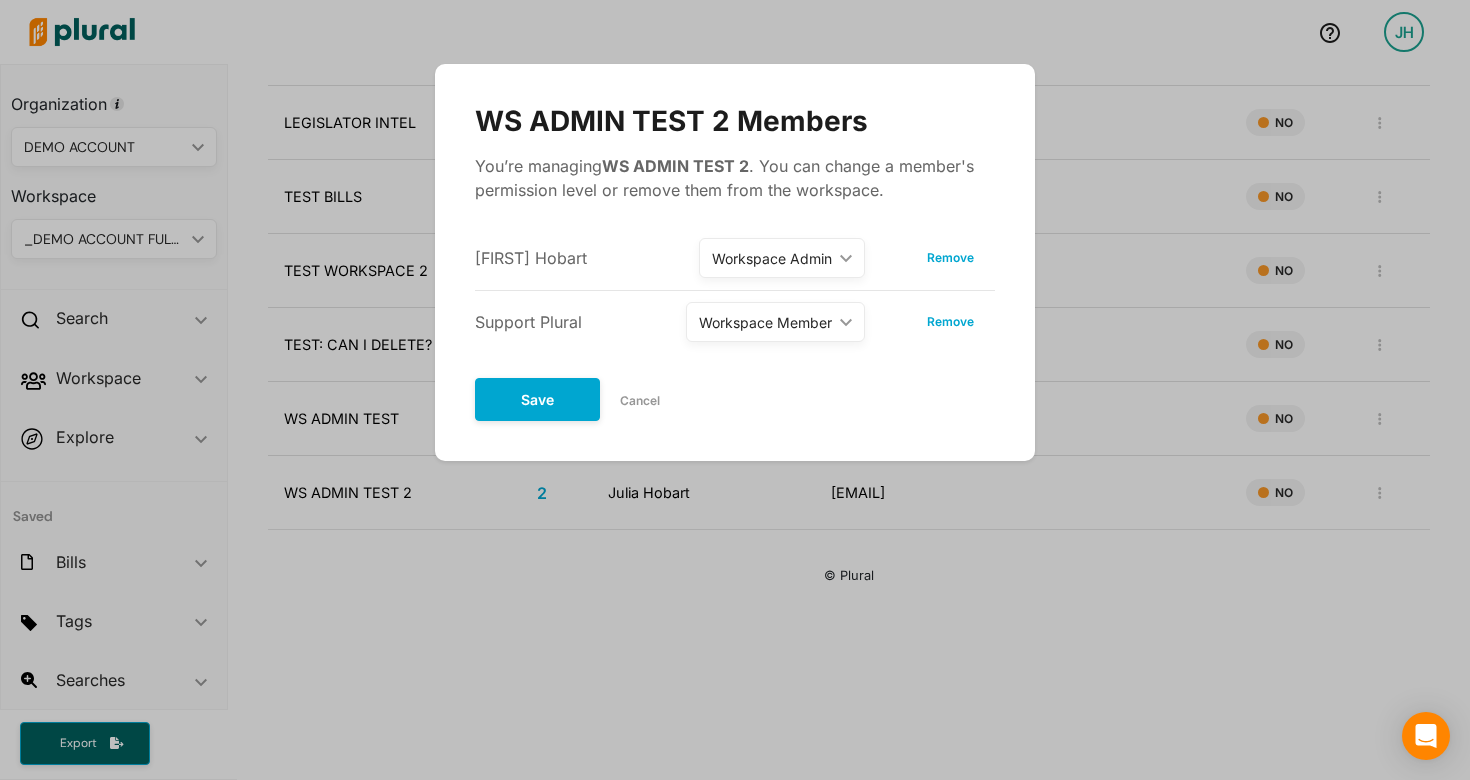 click on "Cancel" at bounding box center (640, 401) 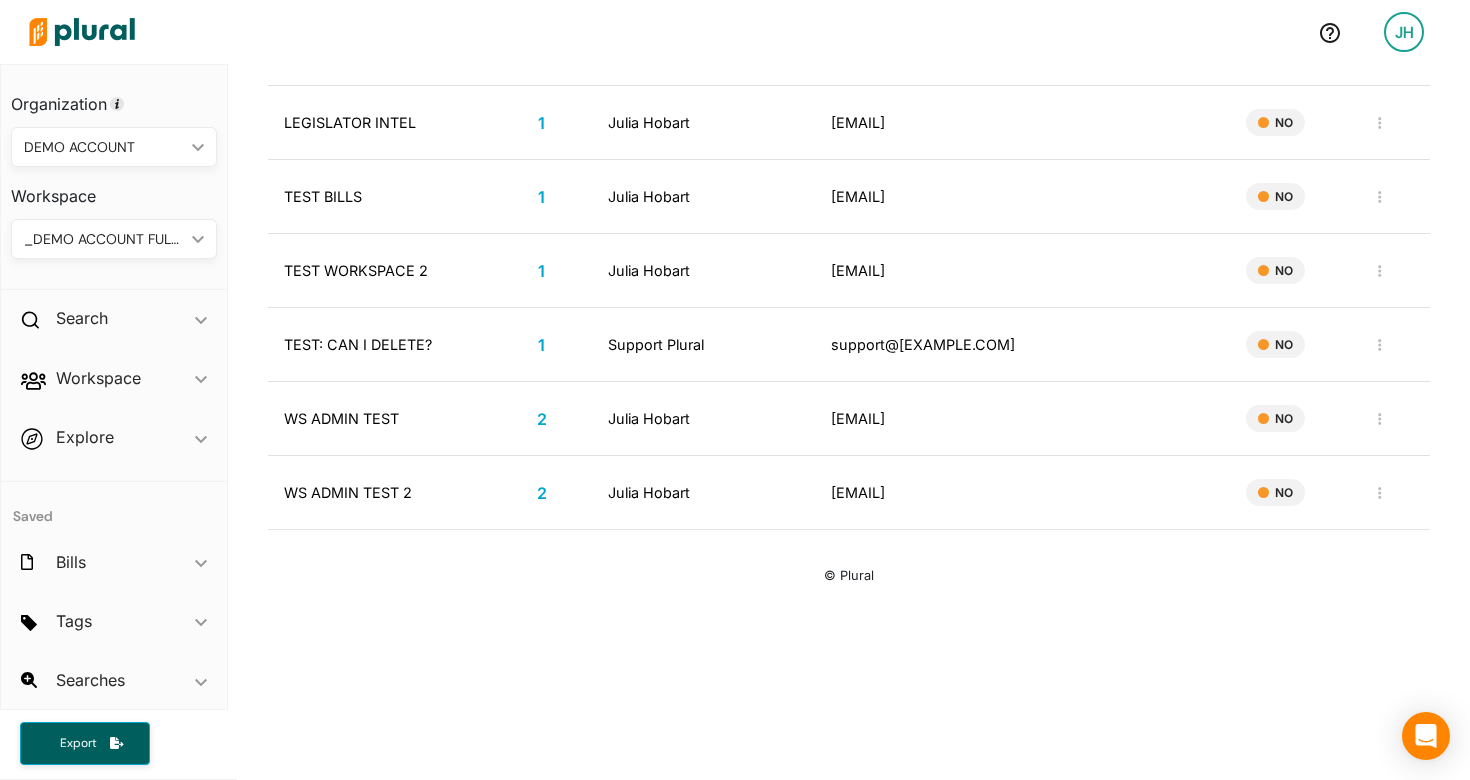 click on "2" at bounding box center [542, 419] 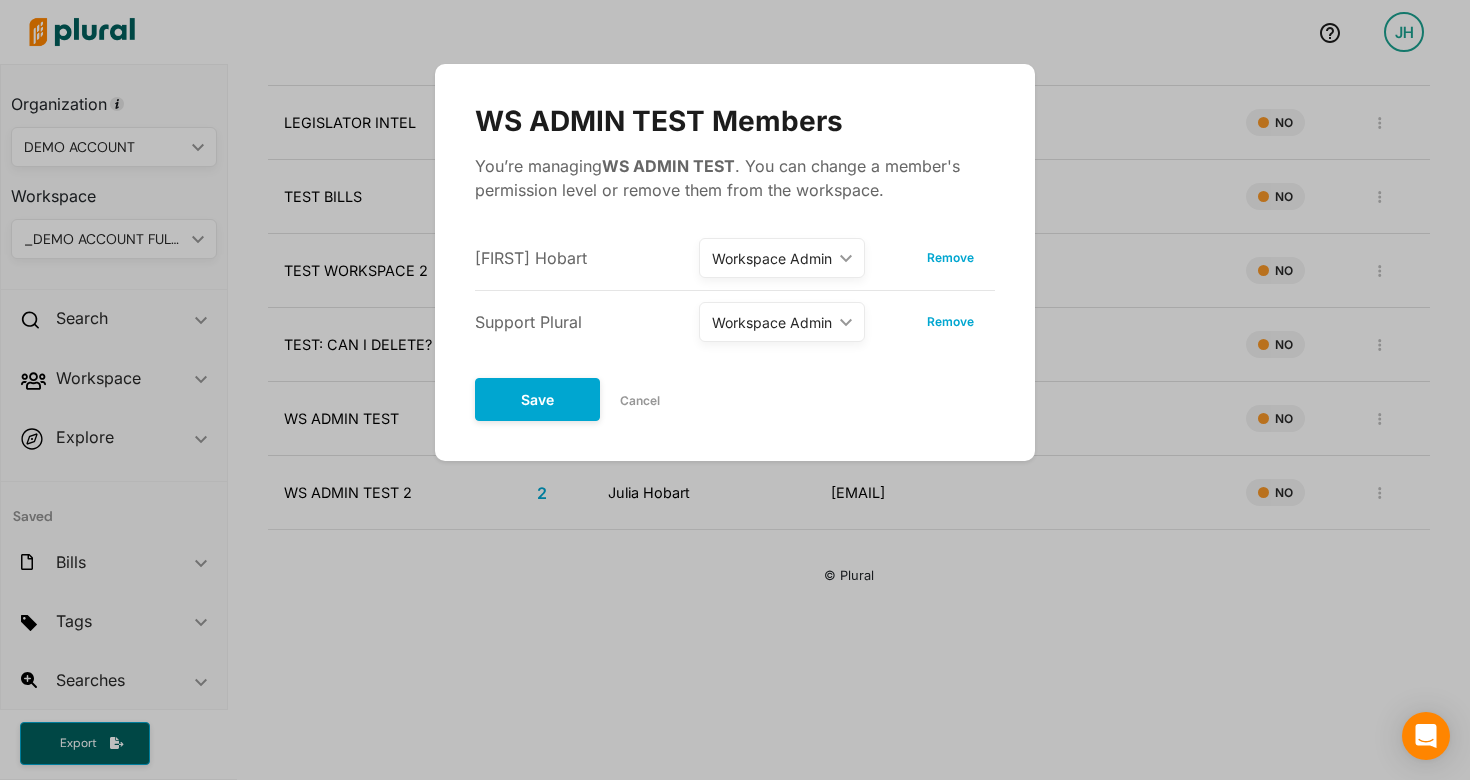 click on "Cancel" at bounding box center (640, 401) 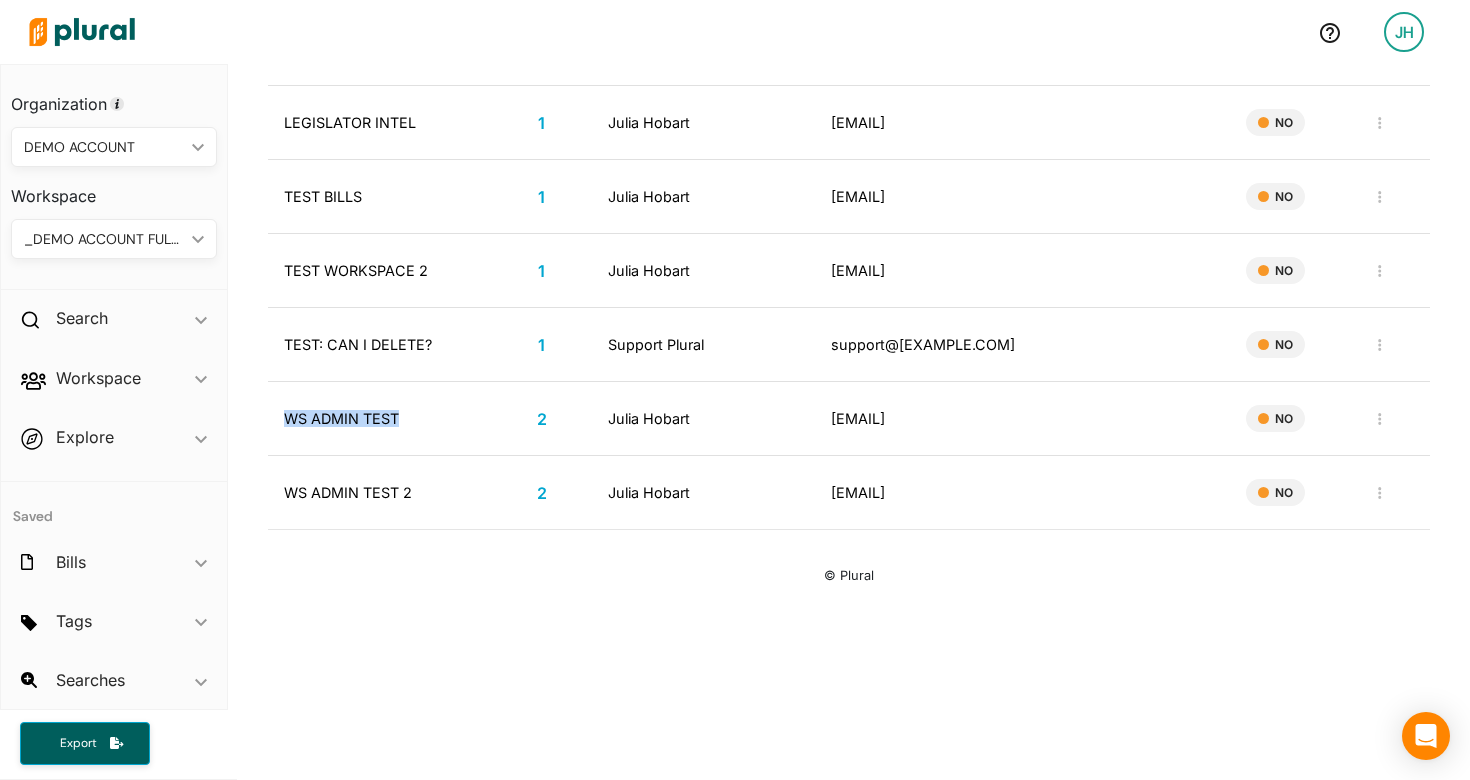 drag, startPoint x: 284, startPoint y: 413, endPoint x: 399, endPoint y: 415, distance: 115.01739 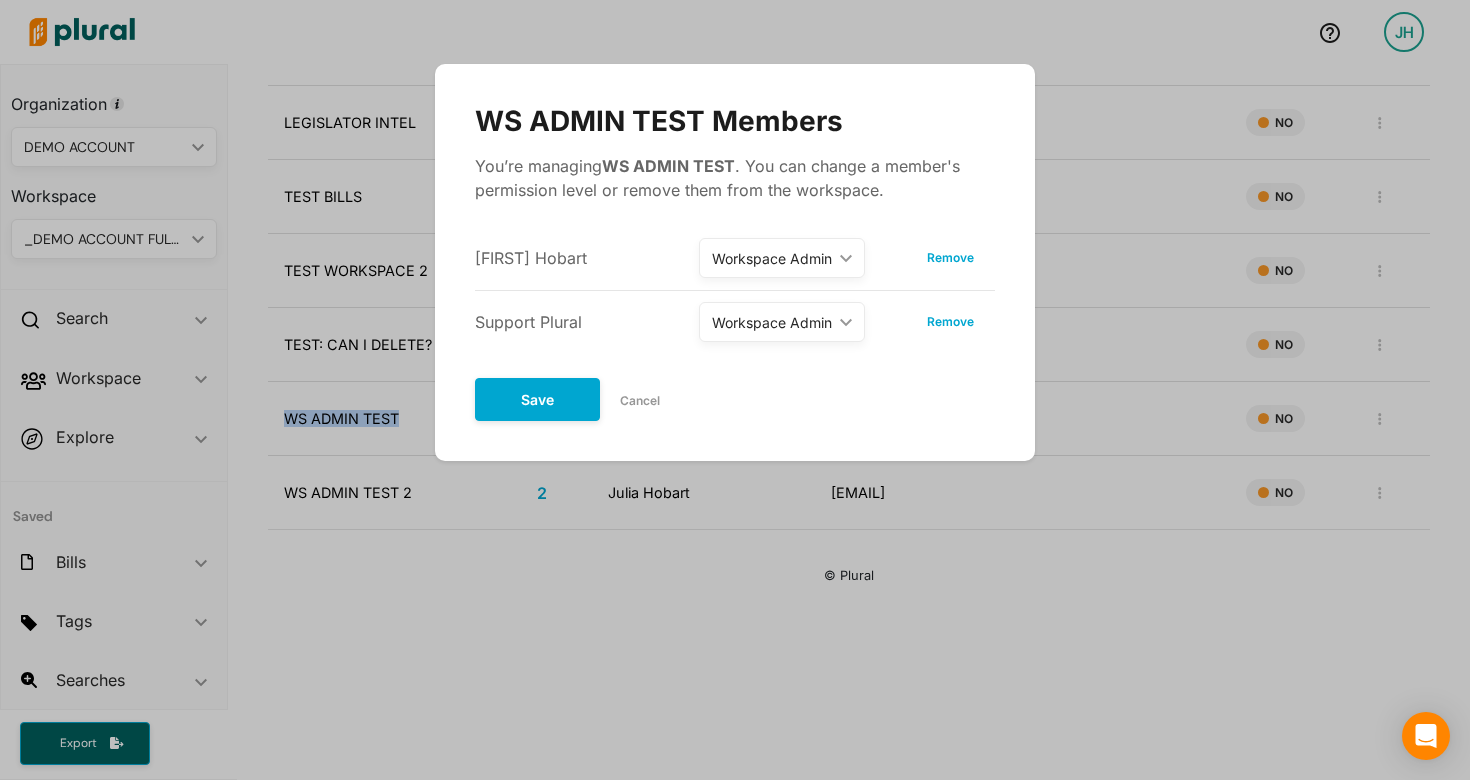 click on "Remove" at bounding box center [950, 258] 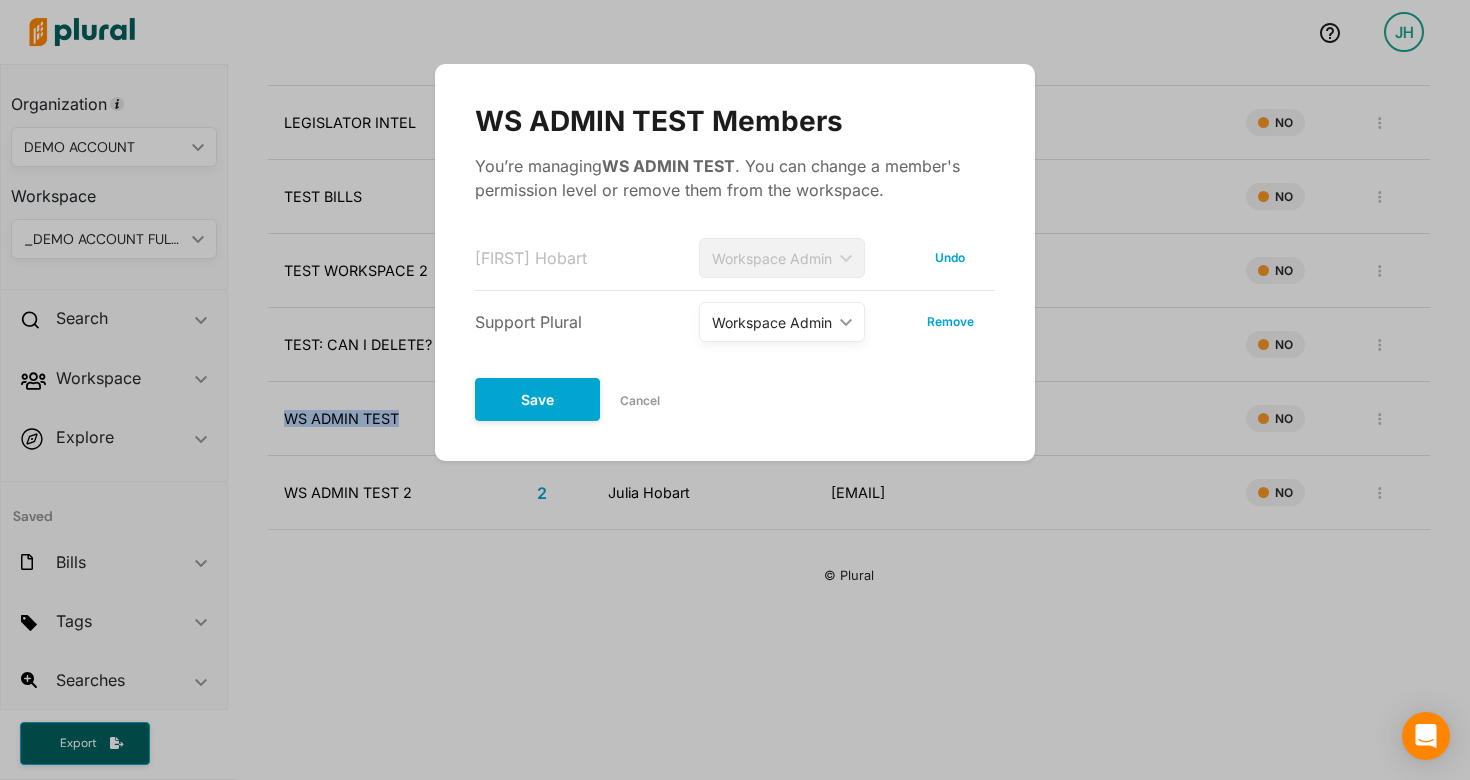 click on "Cancel" at bounding box center [640, 401] 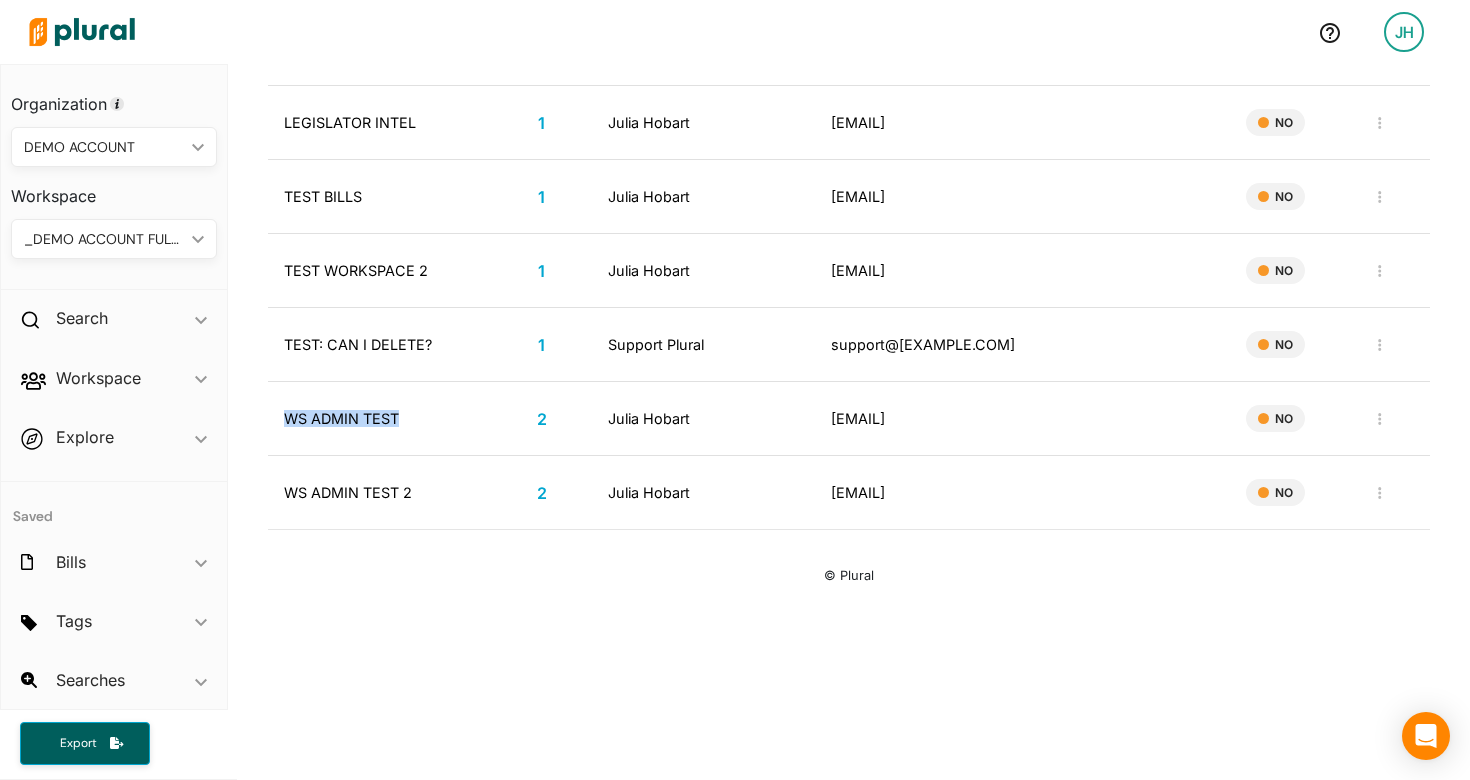 click on "WS ADMIN TEST" at bounding box center [379, 418] 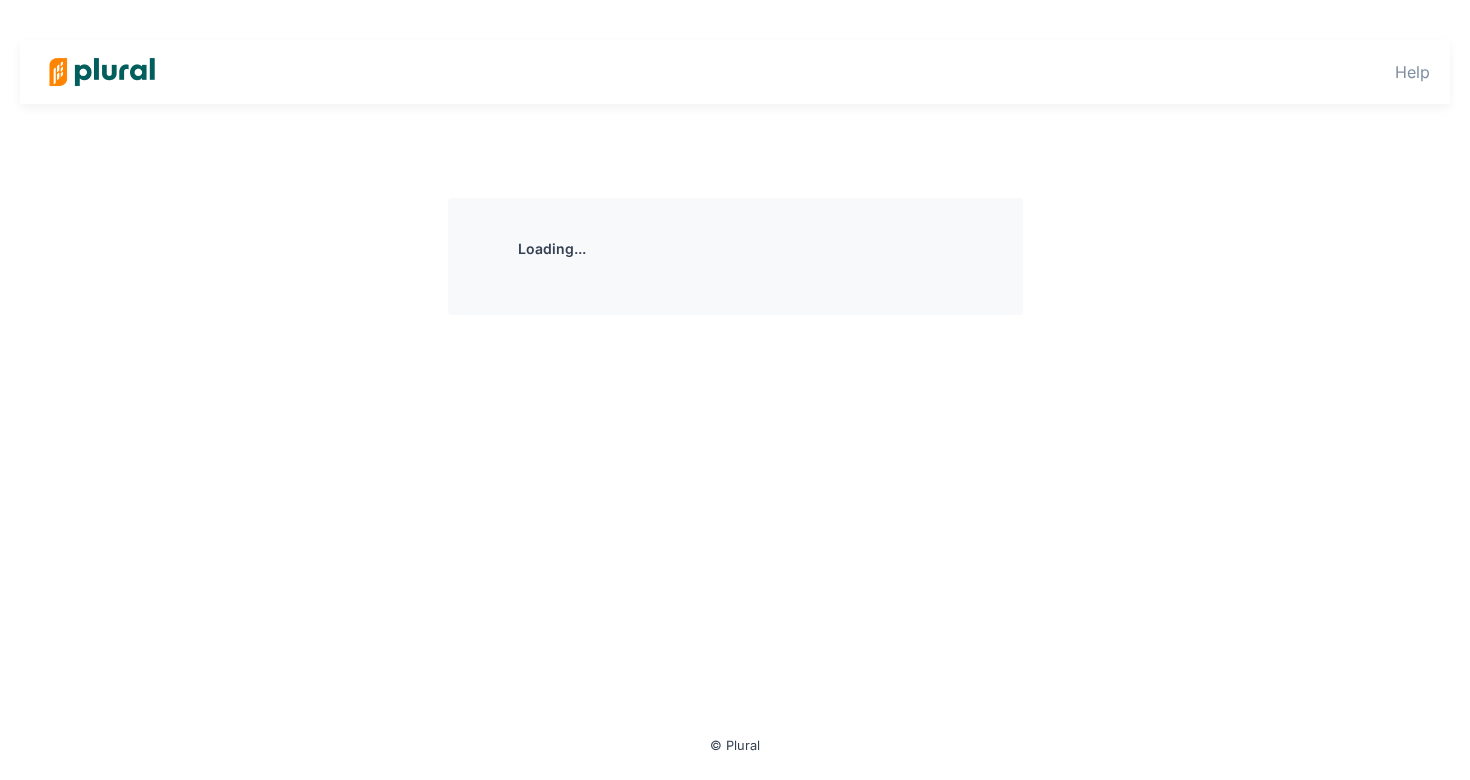 scroll, scrollTop: 0, scrollLeft: 0, axis: both 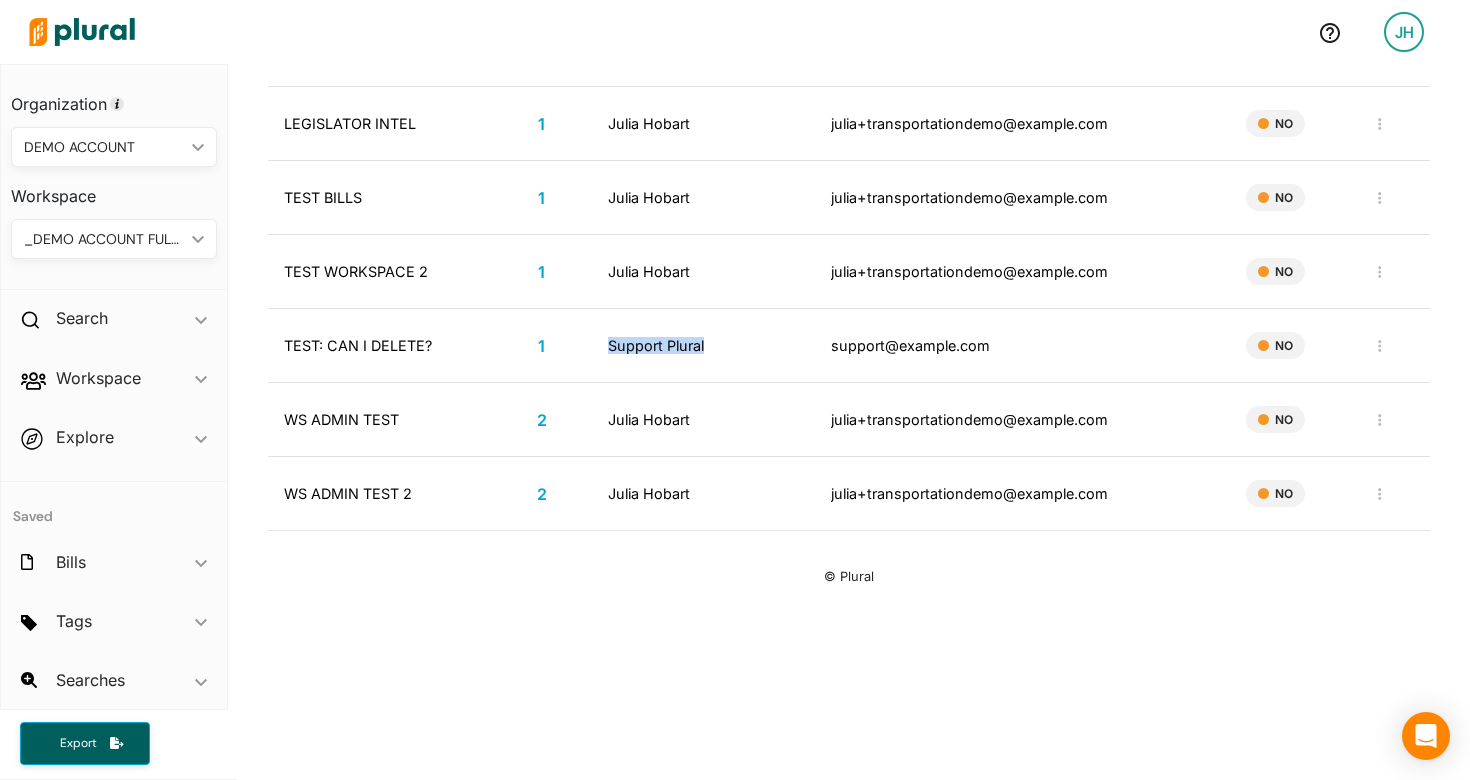 drag, startPoint x: 602, startPoint y: 352, endPoint x: 718, endPoint y: 350, distance: 116.01724 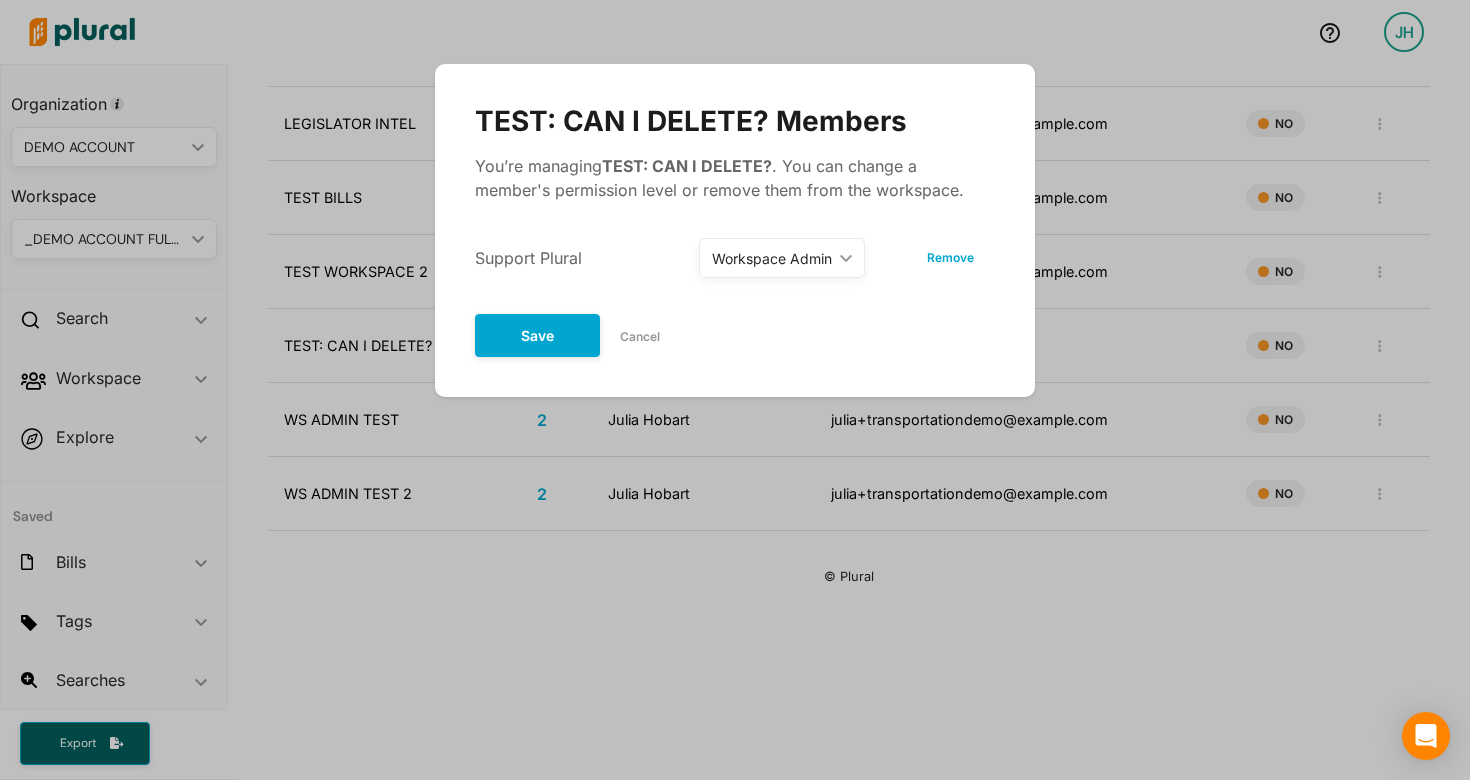 click on "Cancel" at bounding box center [640, 337] 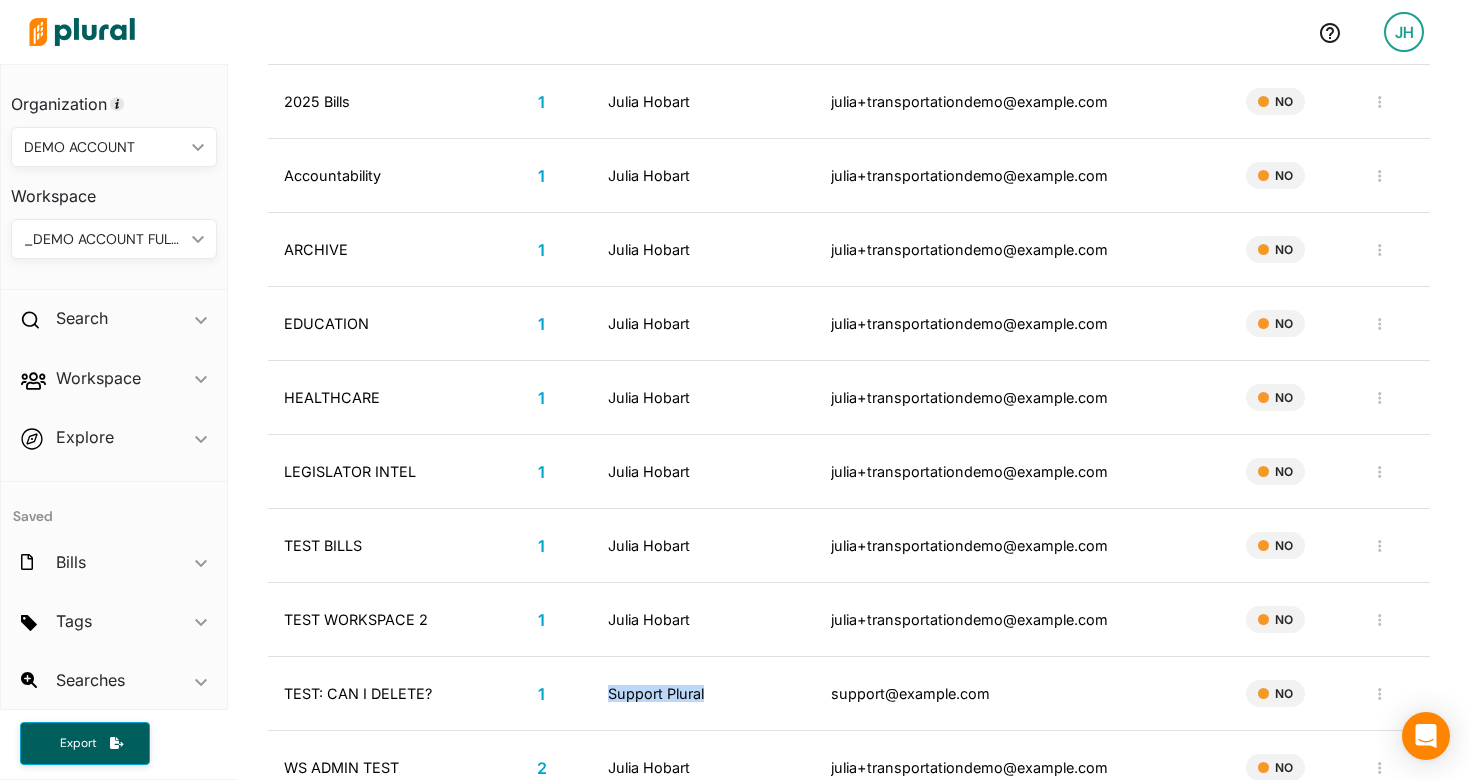 scroll, scrollTop: 0, scrollLeft: 0, axis: both 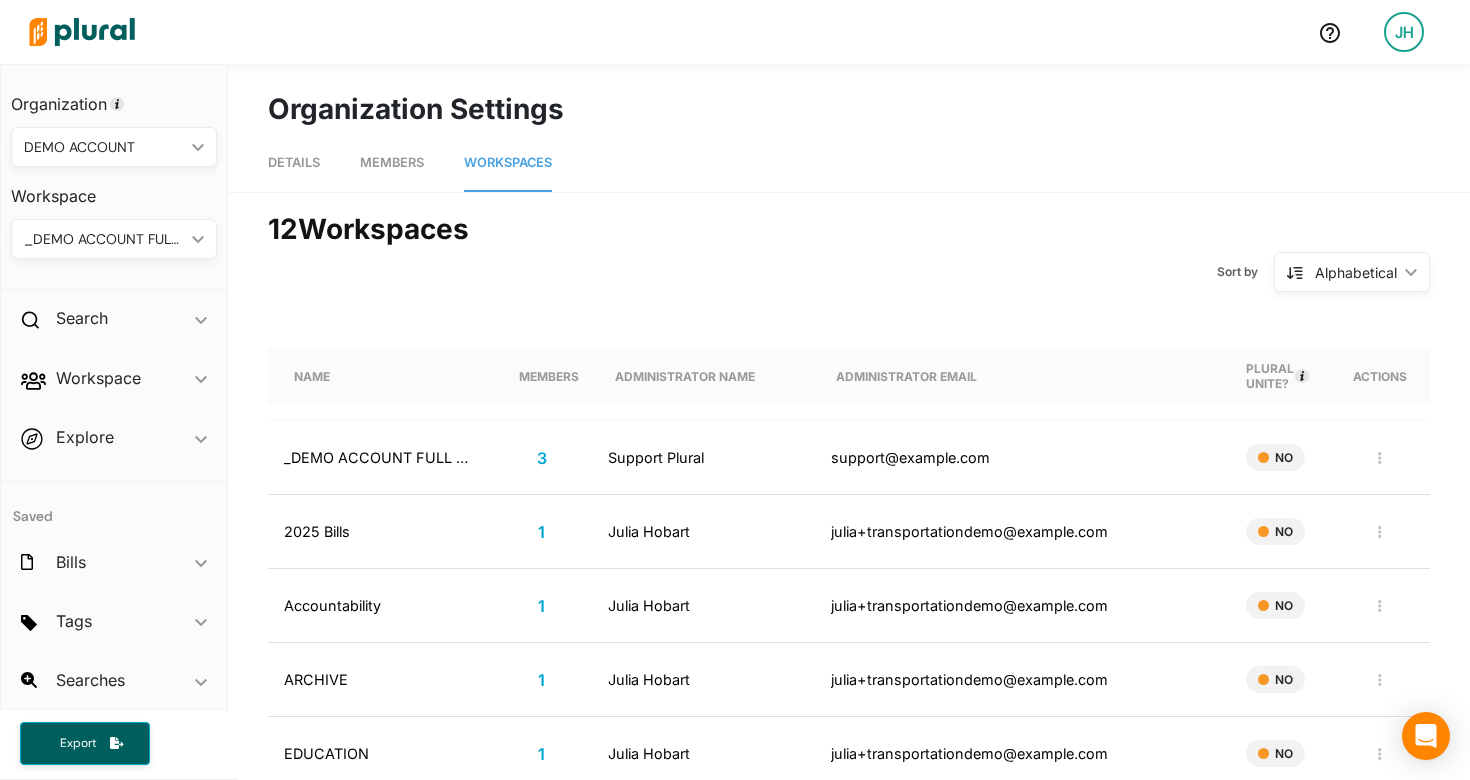 click on "JH" at bounding box center (1404, 32) 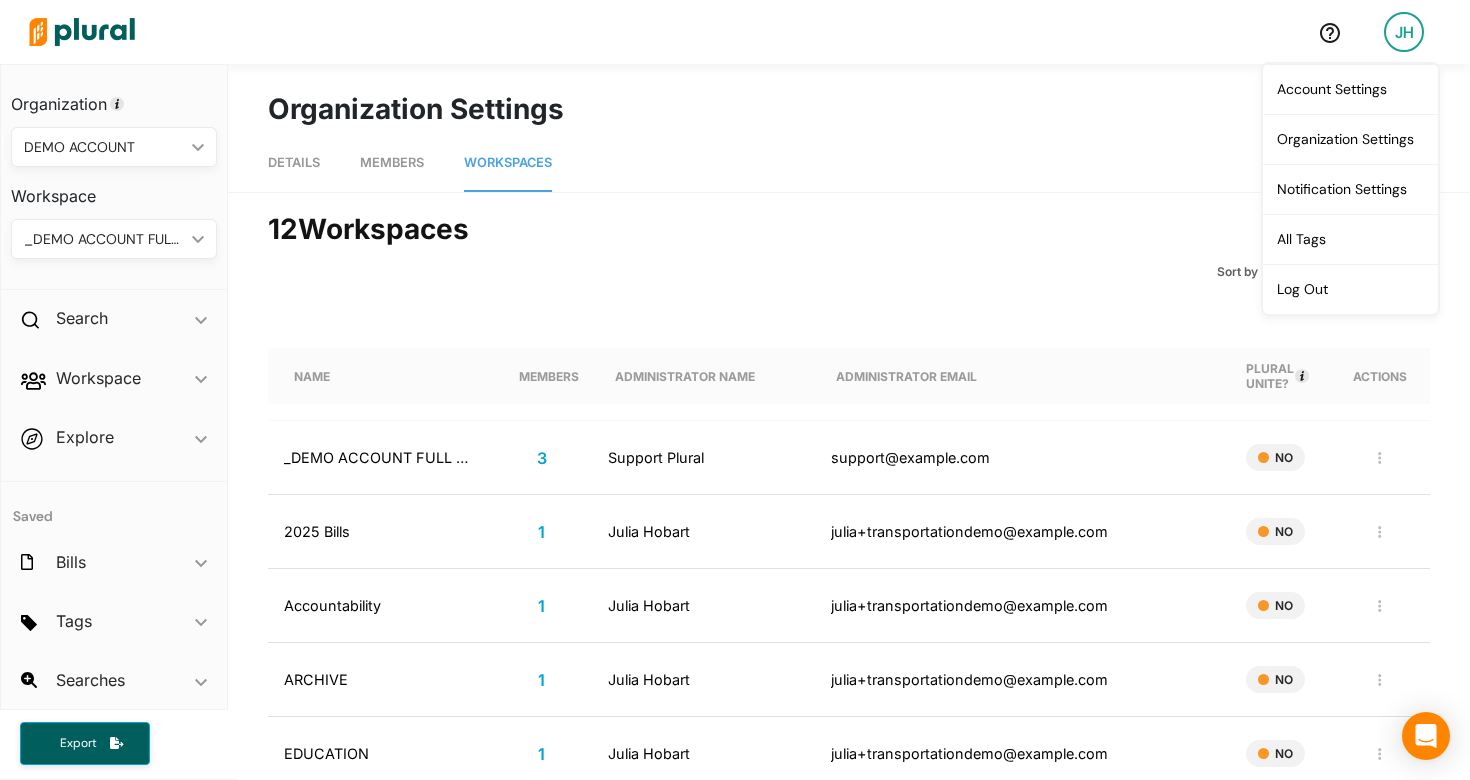 click on "Members" at bounding box center (392, 162) 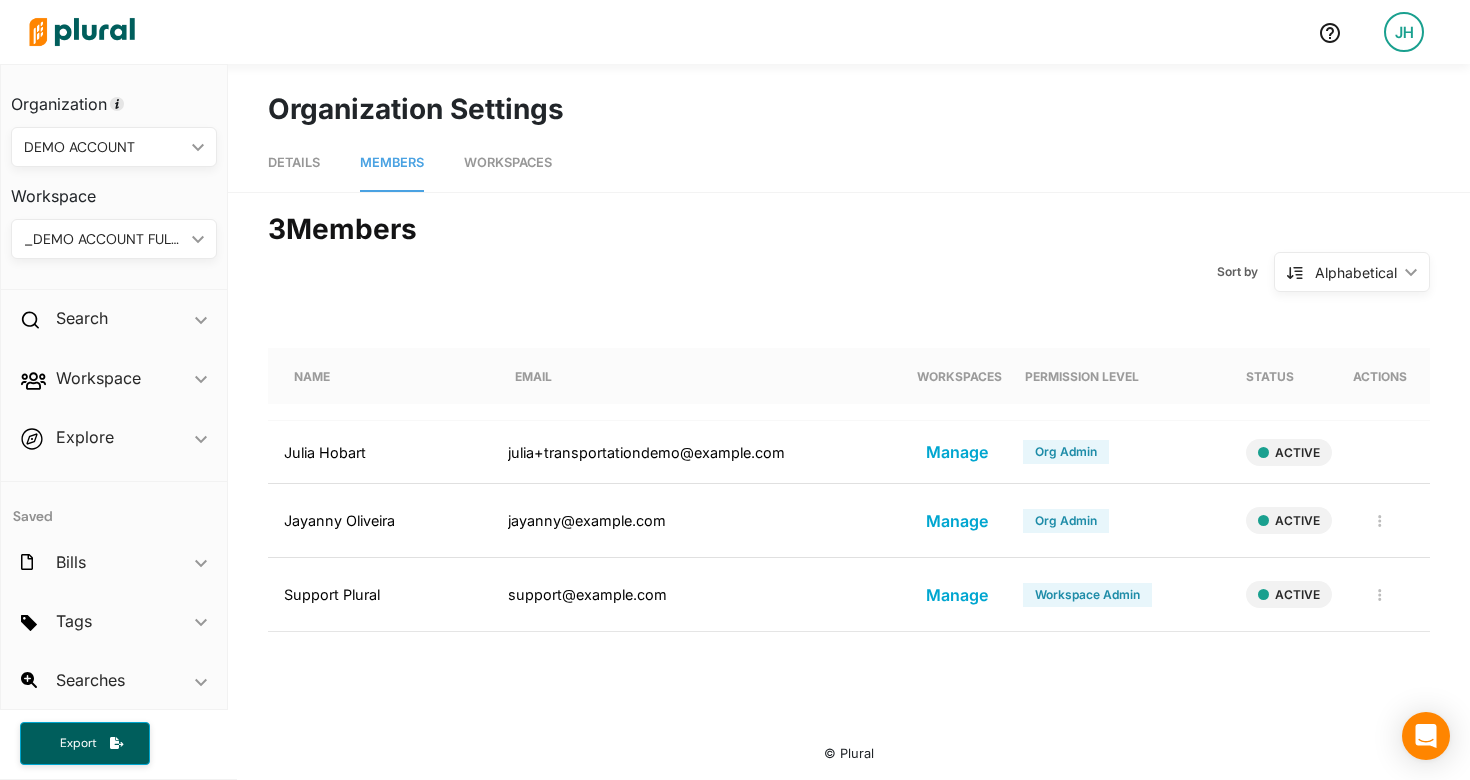 scroll, scrollTop: 103, scrollLeft: 0, axis: vertical 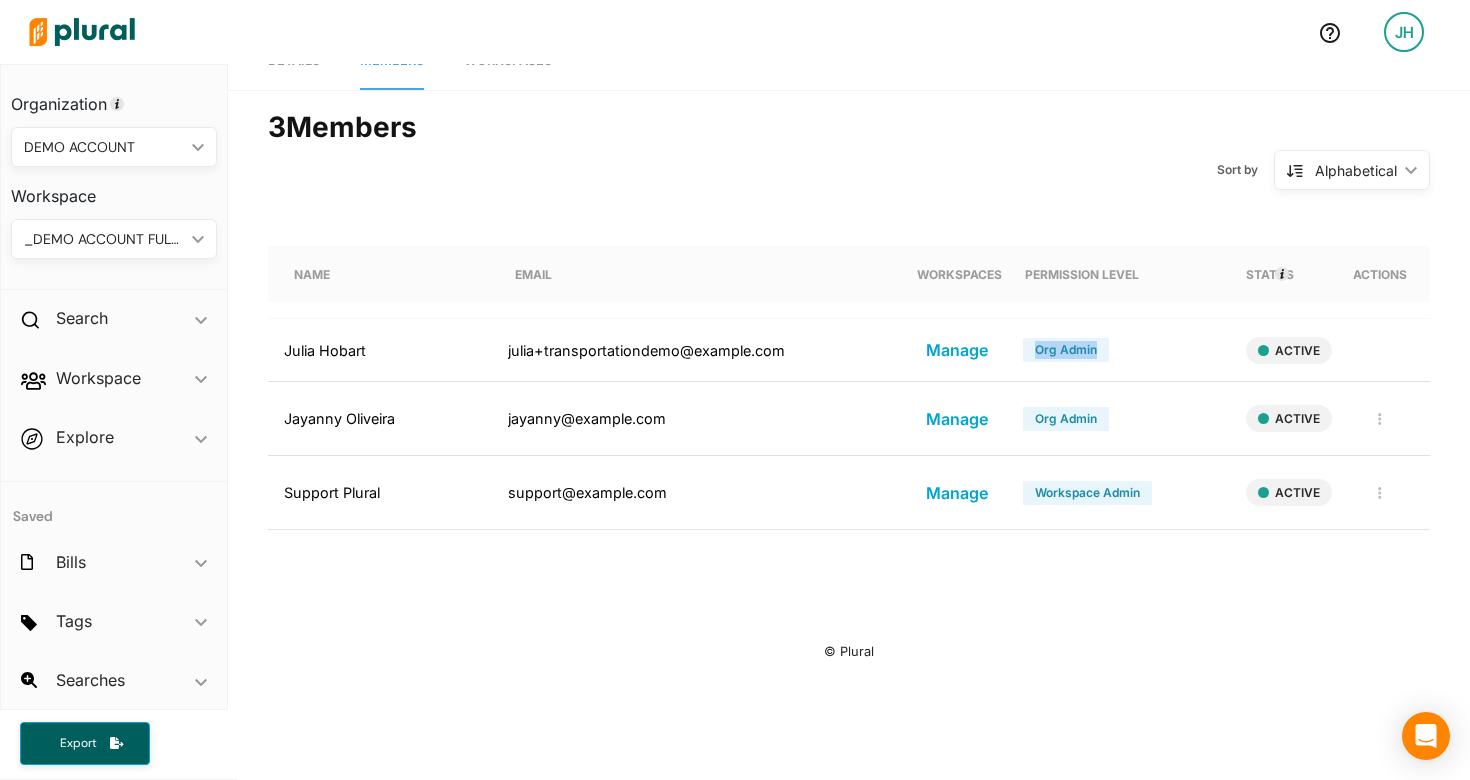 drag, startPoint x: 1130, startPoint y: 340, endPoint x: 1026, endPoint y: 338, distance: 104.019226 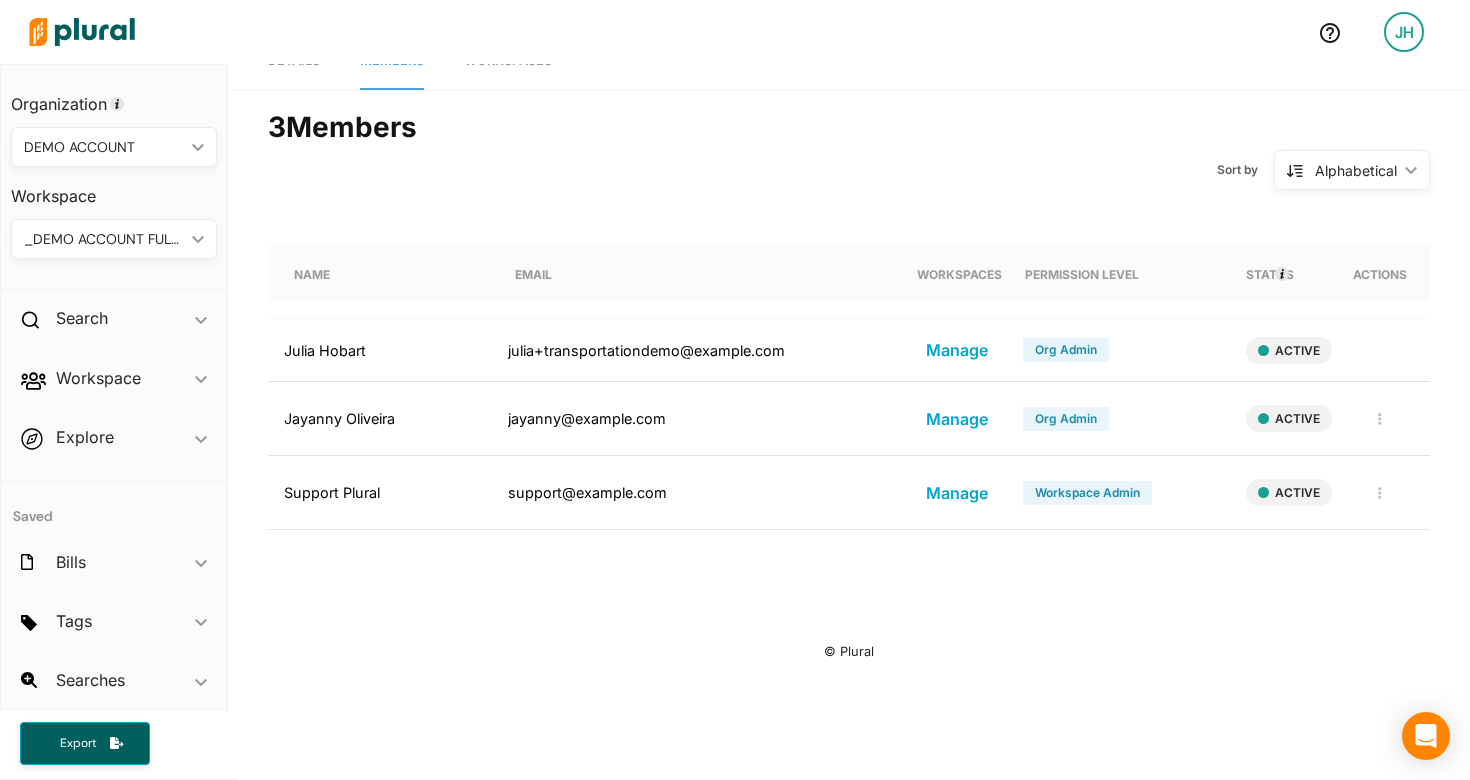 click on "Sort by Alphabetical ic_keyboard_arrow_down Alphabetical Alphabetical" 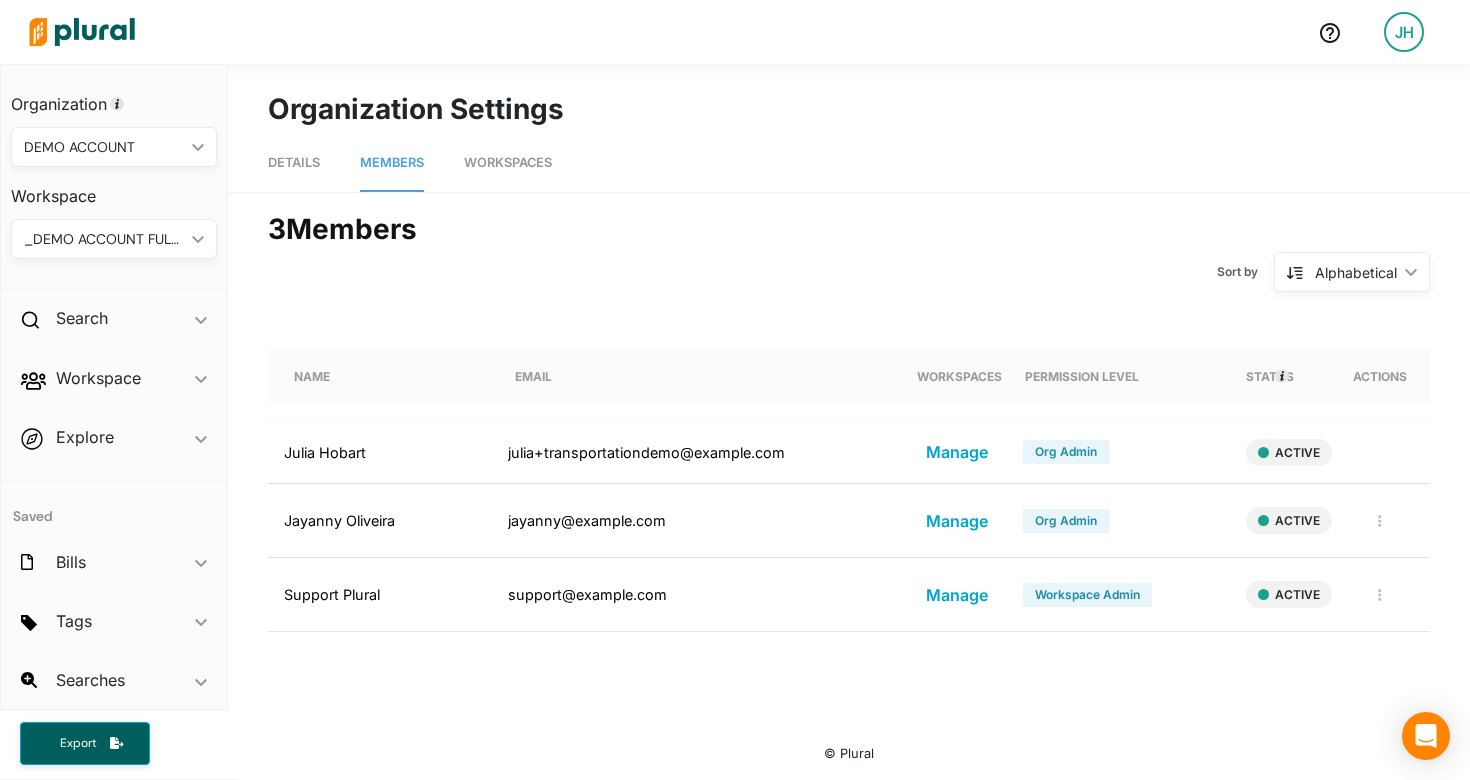 click on "Workspaces" at bounding box center (508, 162) 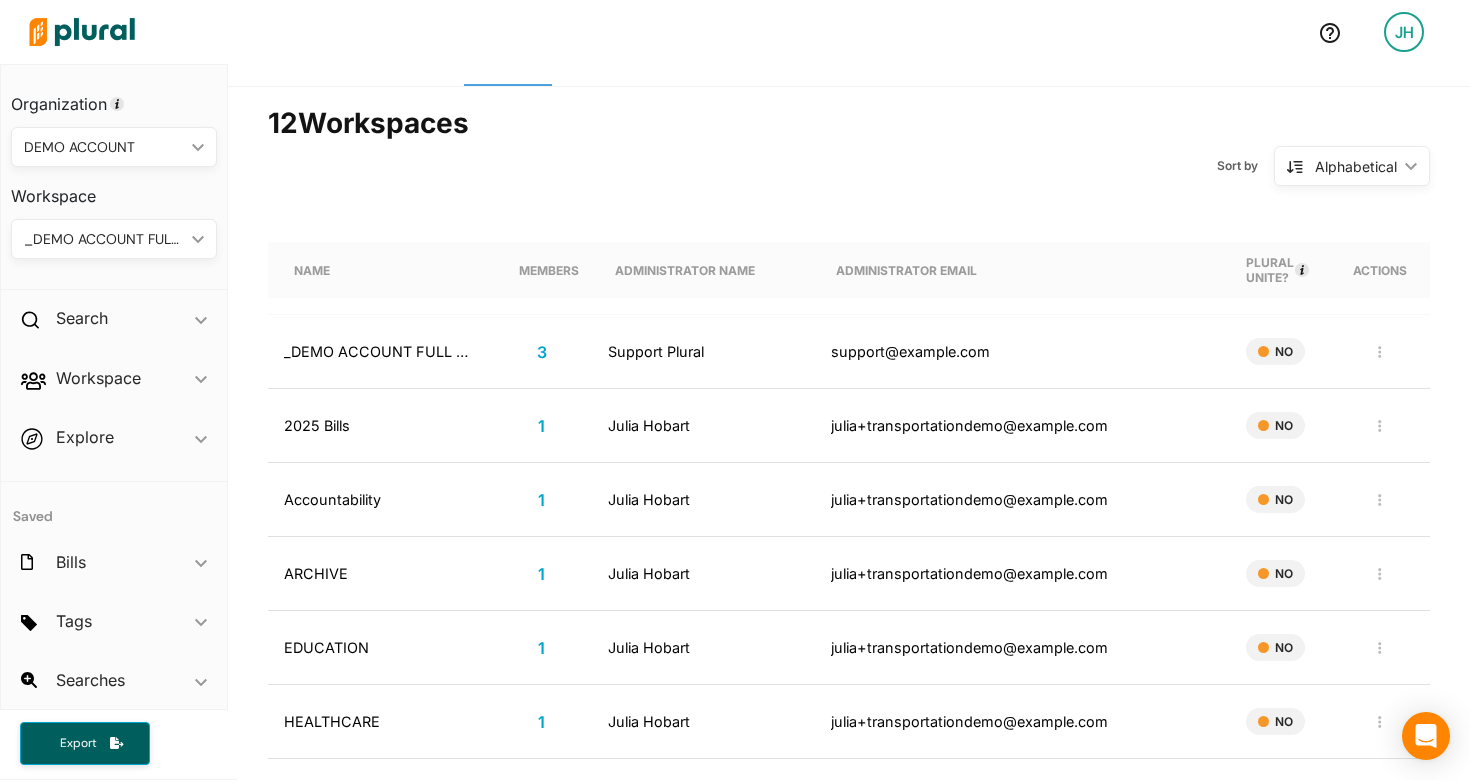 scroll, scrollTop: 0, scrollLeft: 0, axis: both 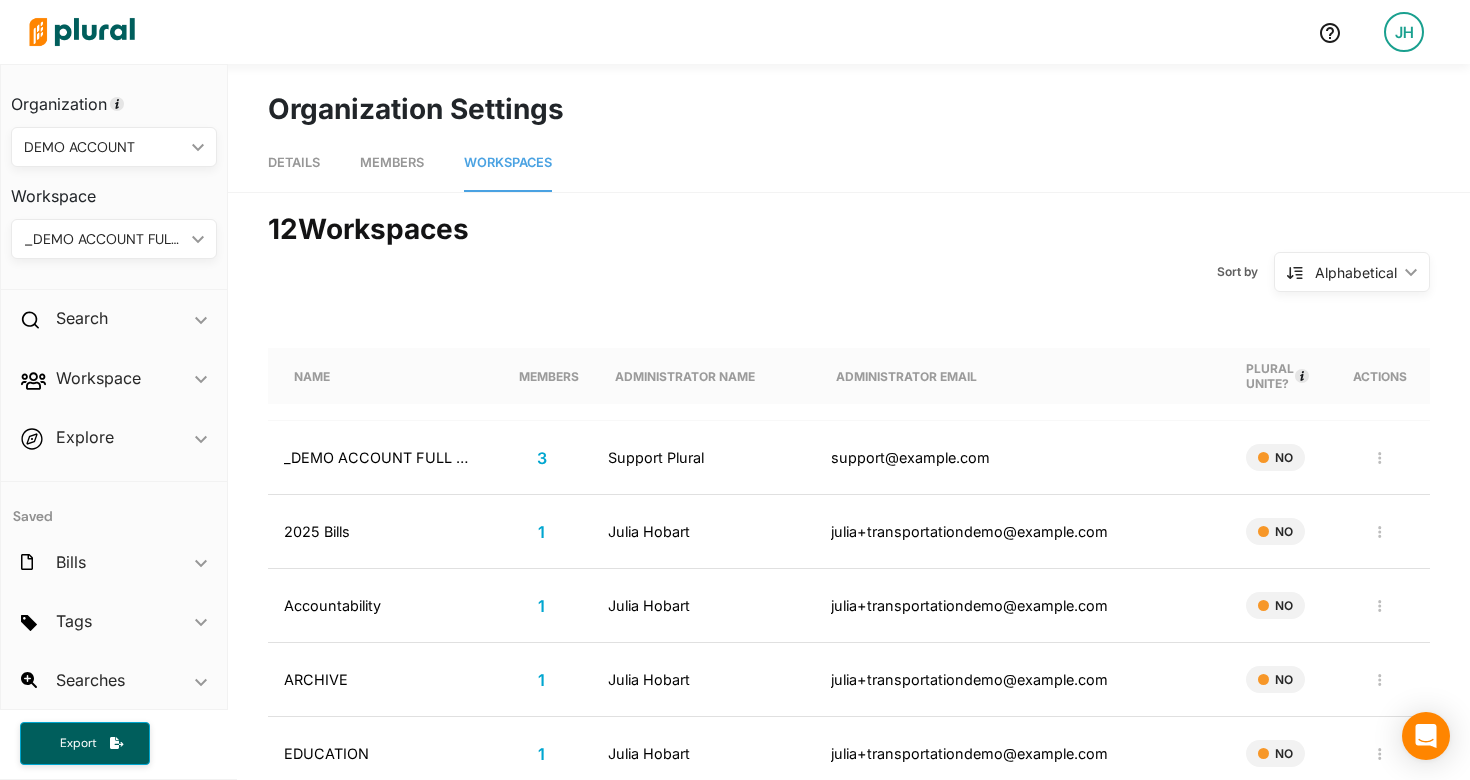 click on "_DEMO ACCOUNT FULL TEAM" at bounding box center [104, 239] 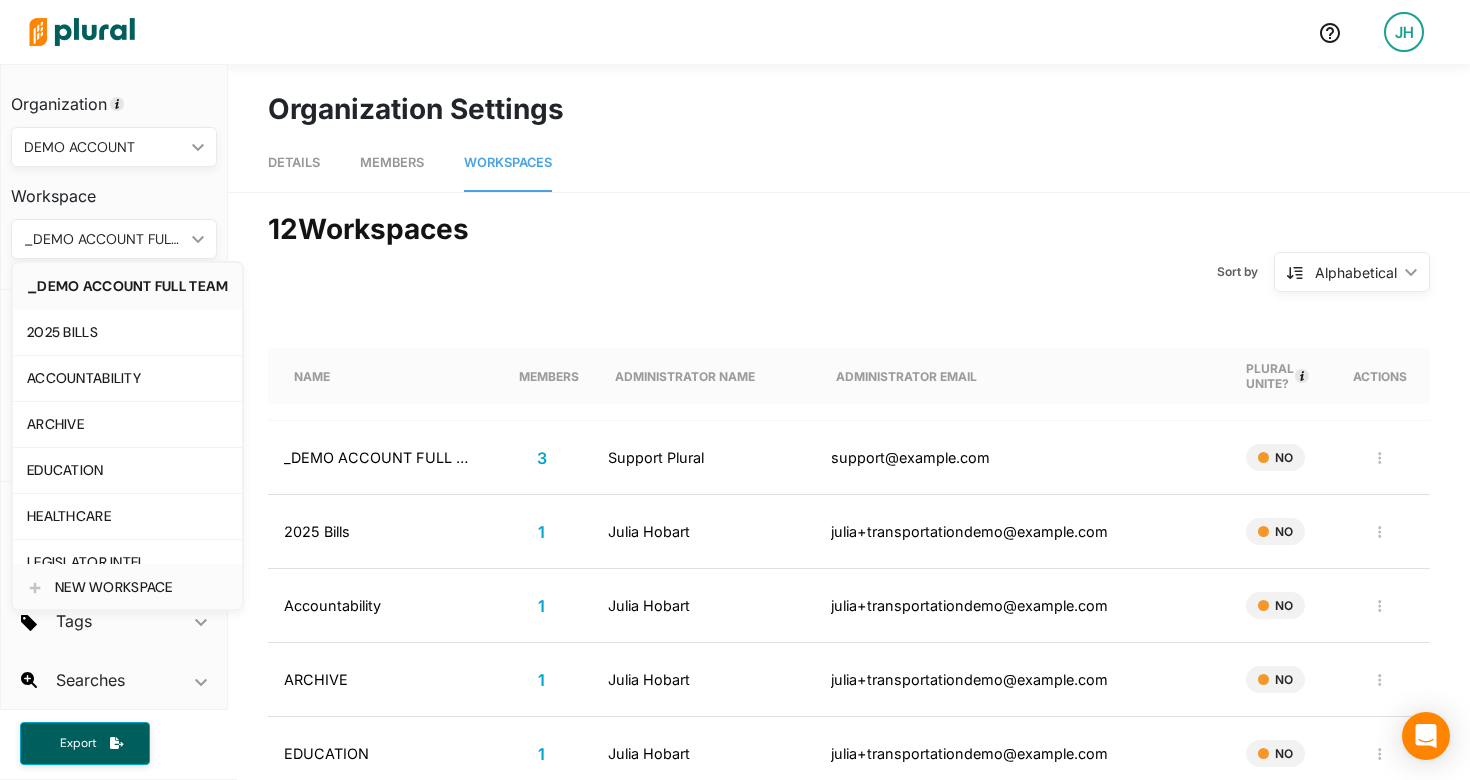 click on "NEW WORKSPACE" at bounding box center [141, 587] 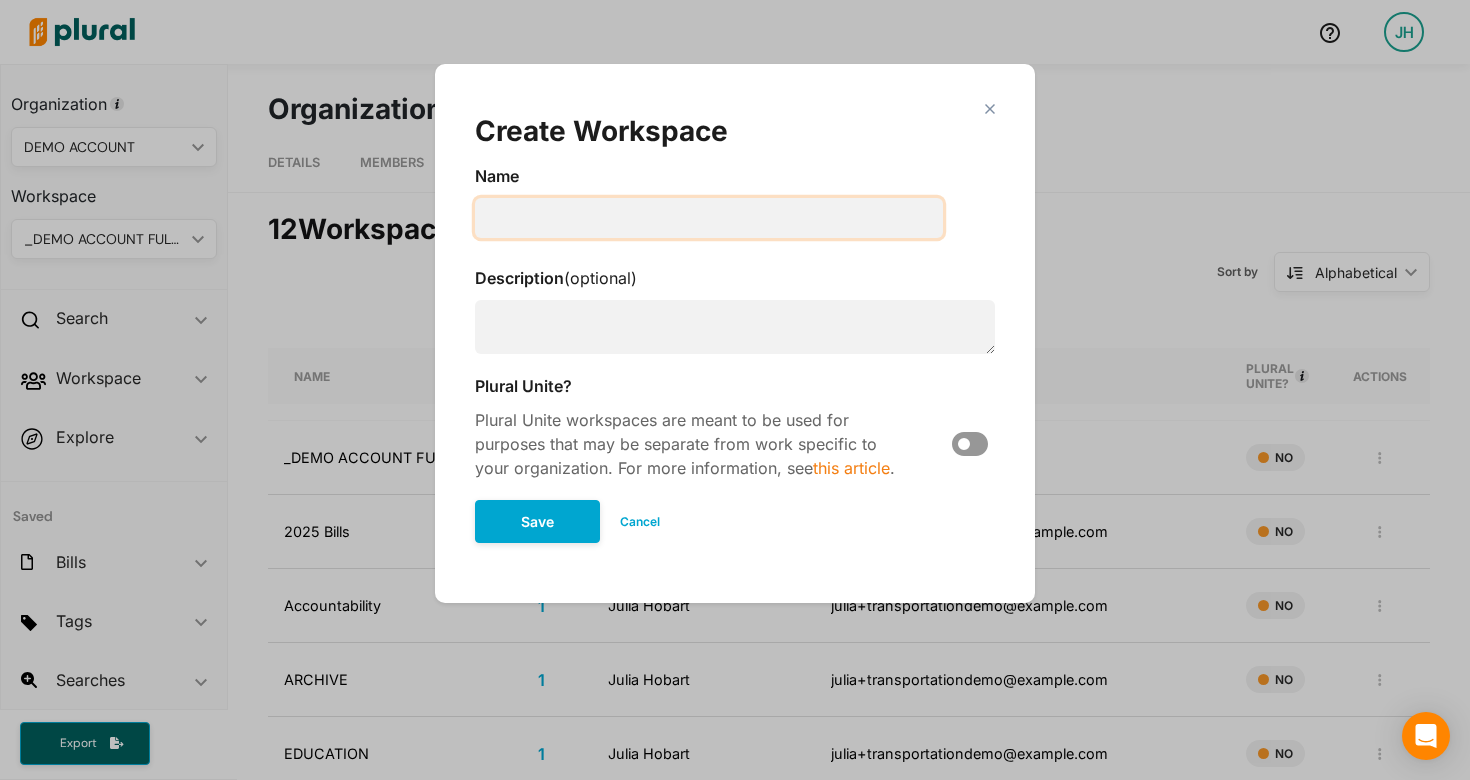 click at bounding box center [709, 218] 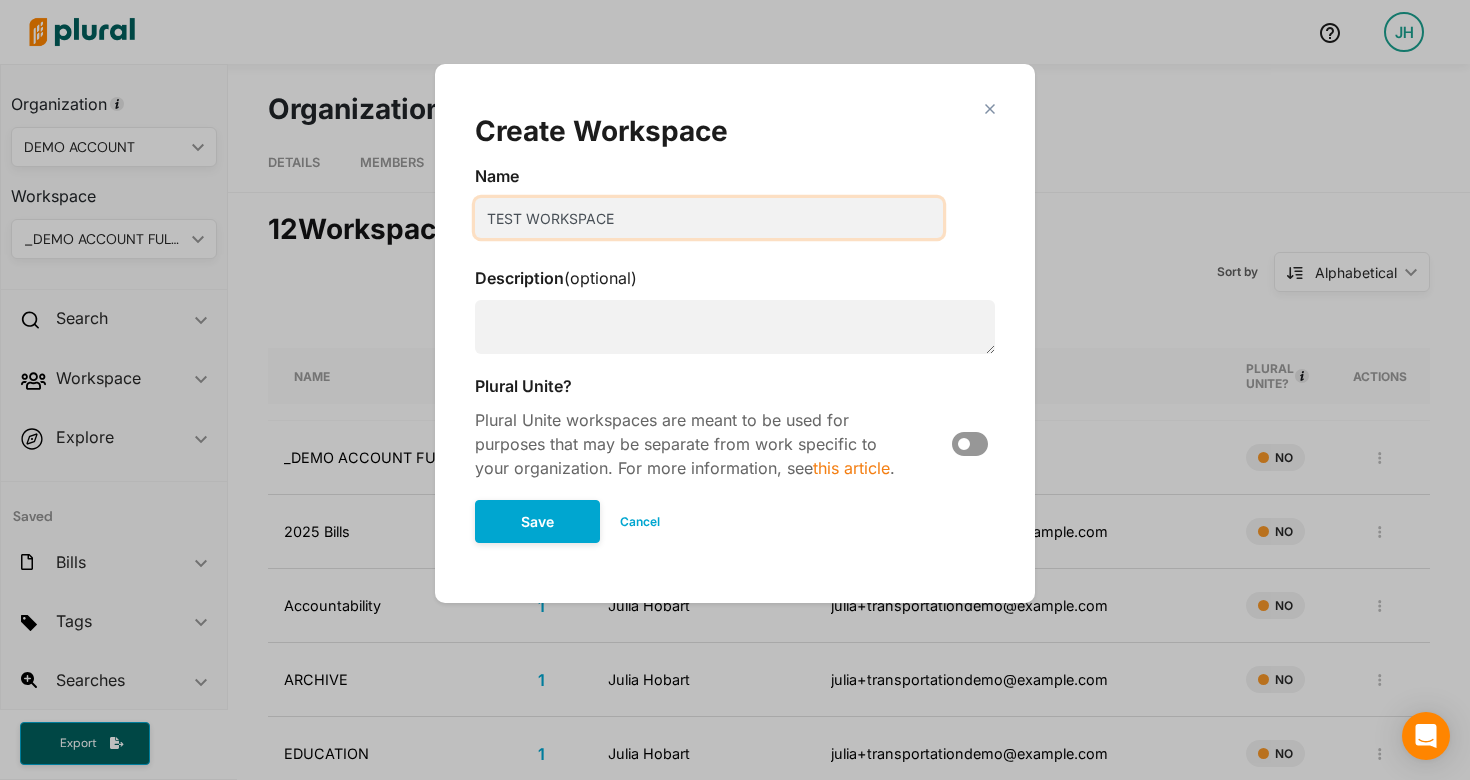 type on "TEST WORKSPACE" 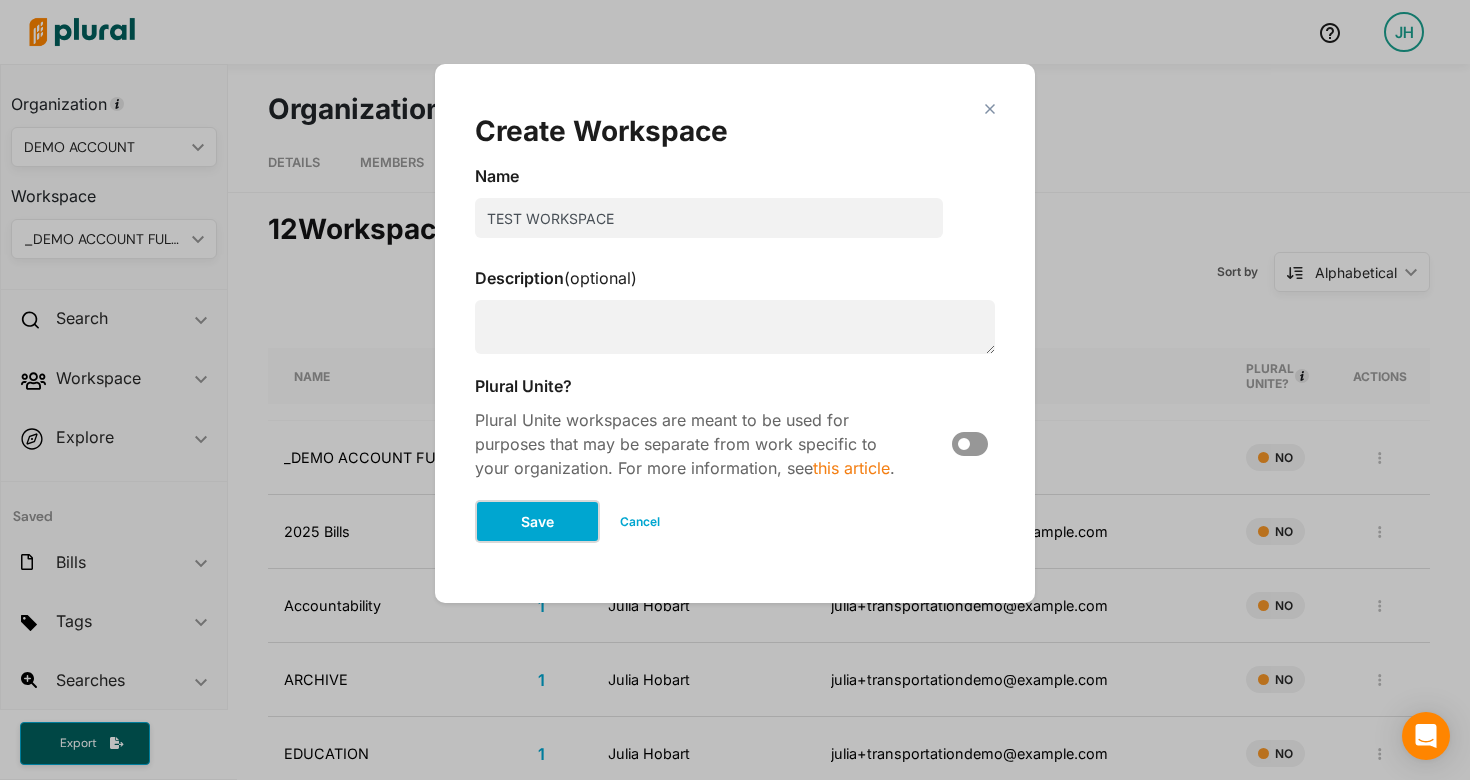 click on "Save" at bounding box center [537, 521] 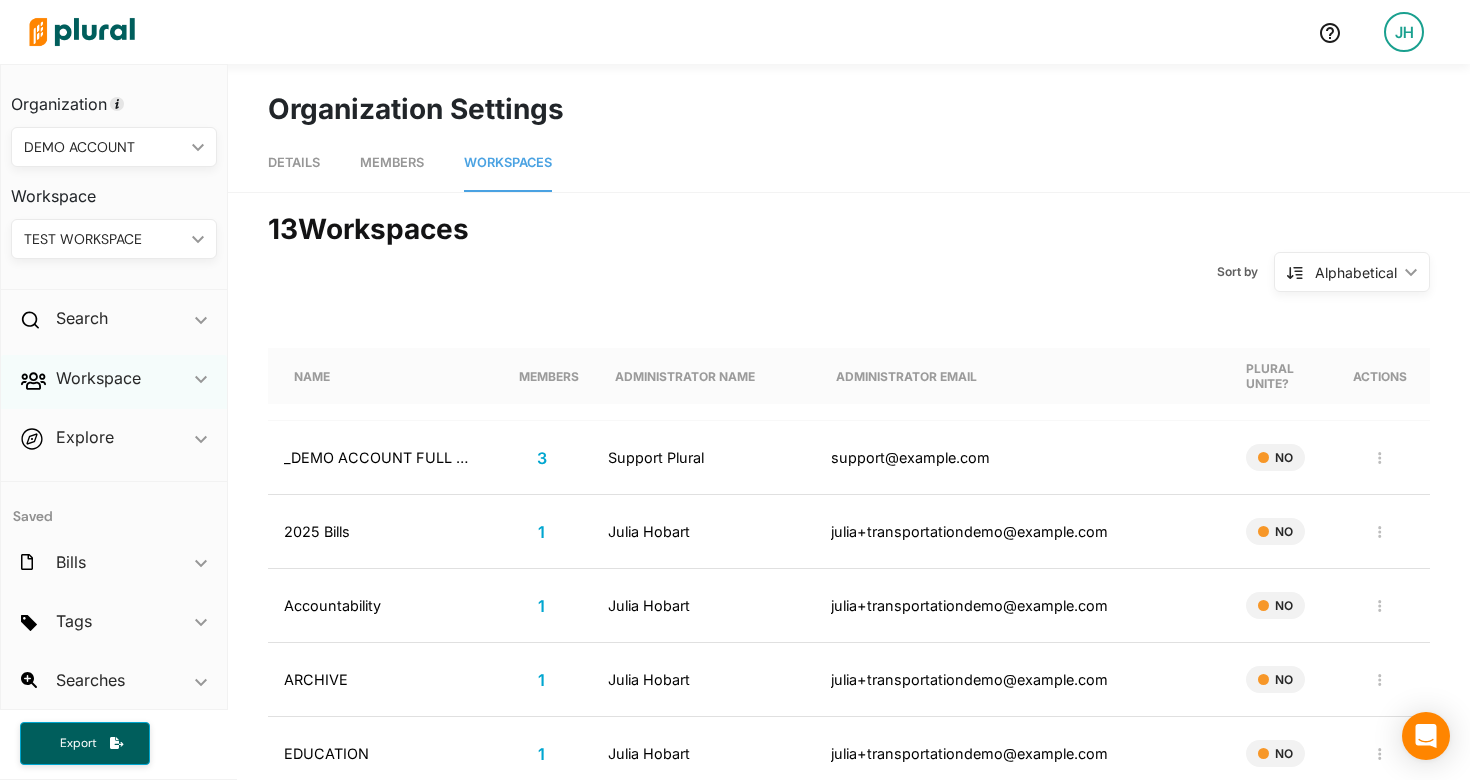 click on "Workspace ic_keyboard_arrow_down" at bounding box center (114, 382) 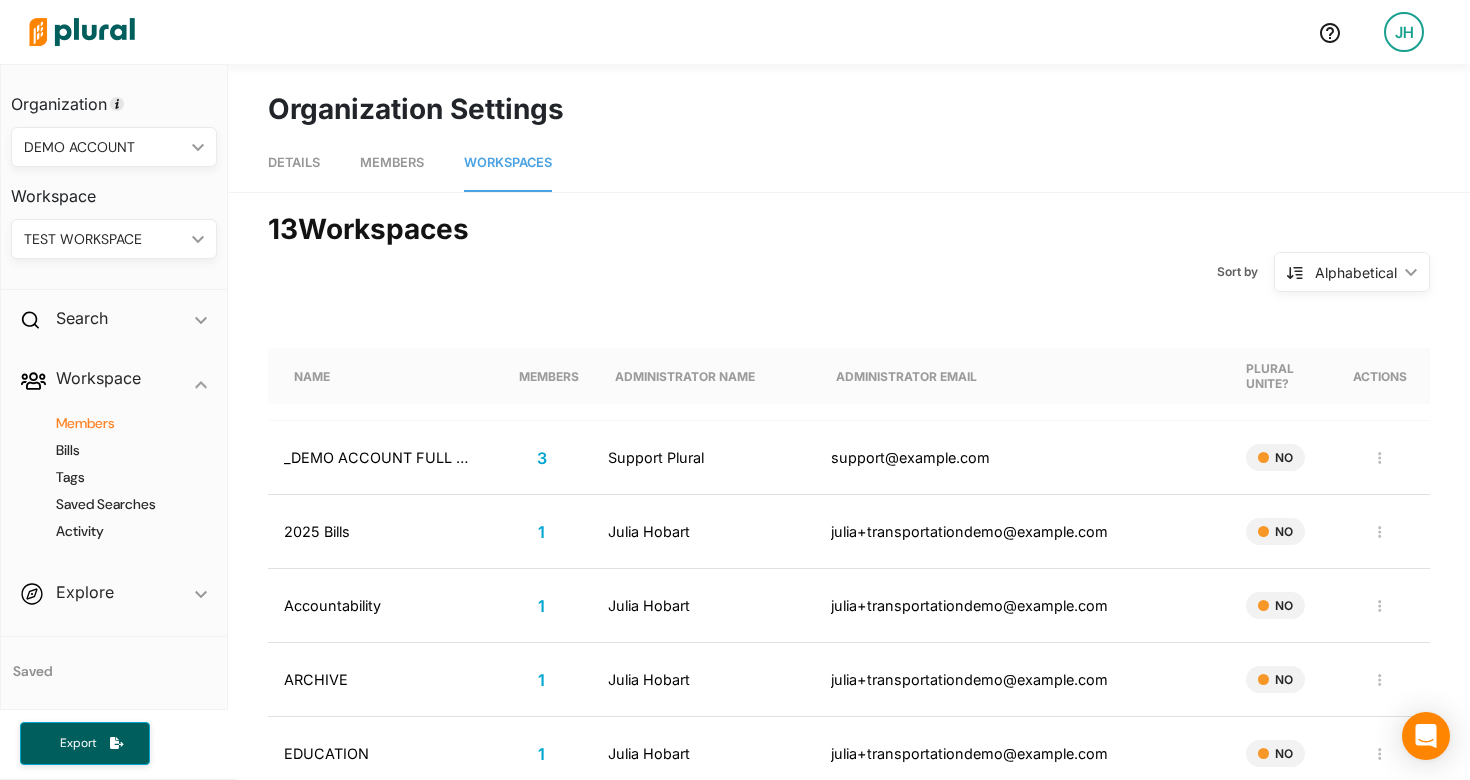 click on "Members" at bounding box center [119, 423] 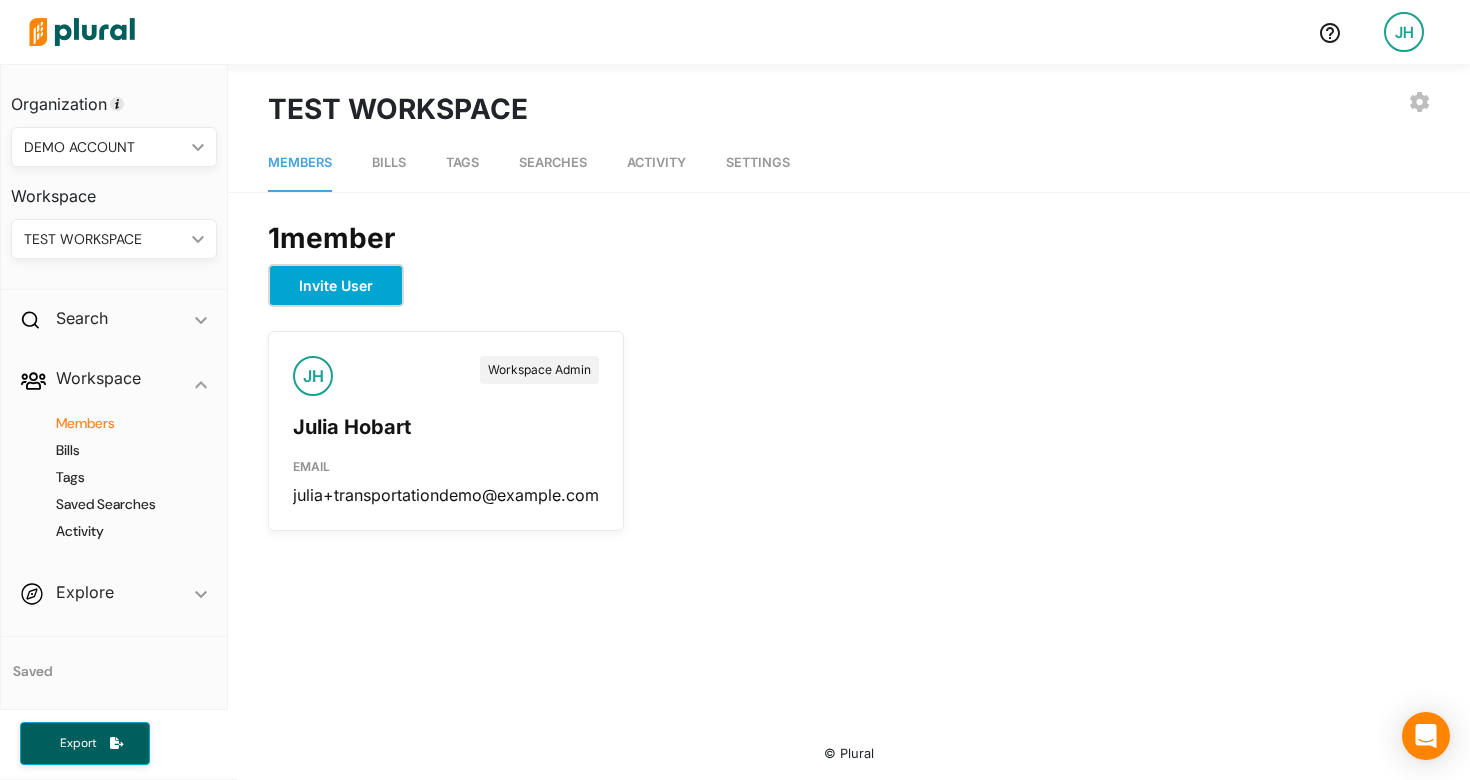 click on "Invite User" at bounding box center [336, 285] 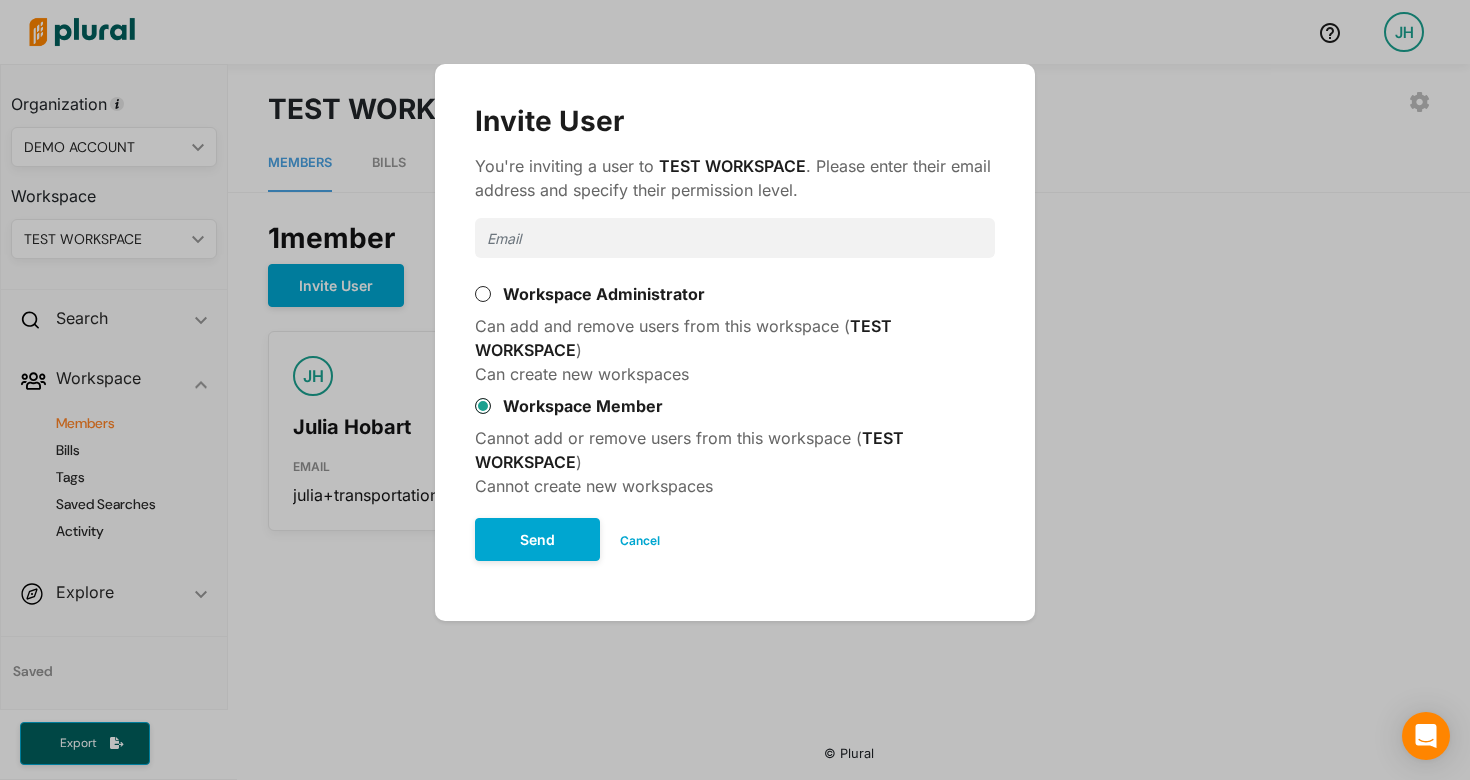 click on "Cancel" at bounding box center (640, 541) 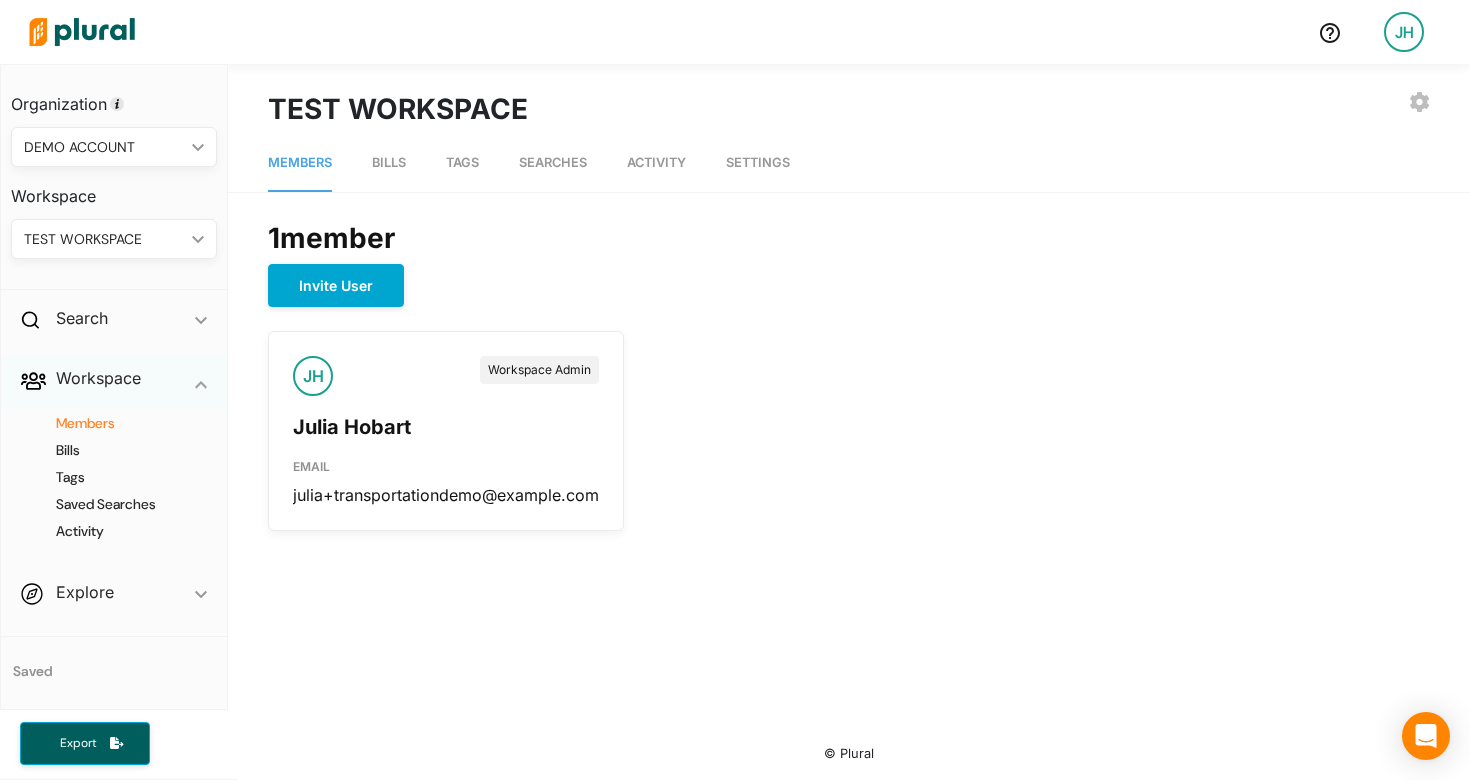 click on "ic_keyboard_arrow_down" 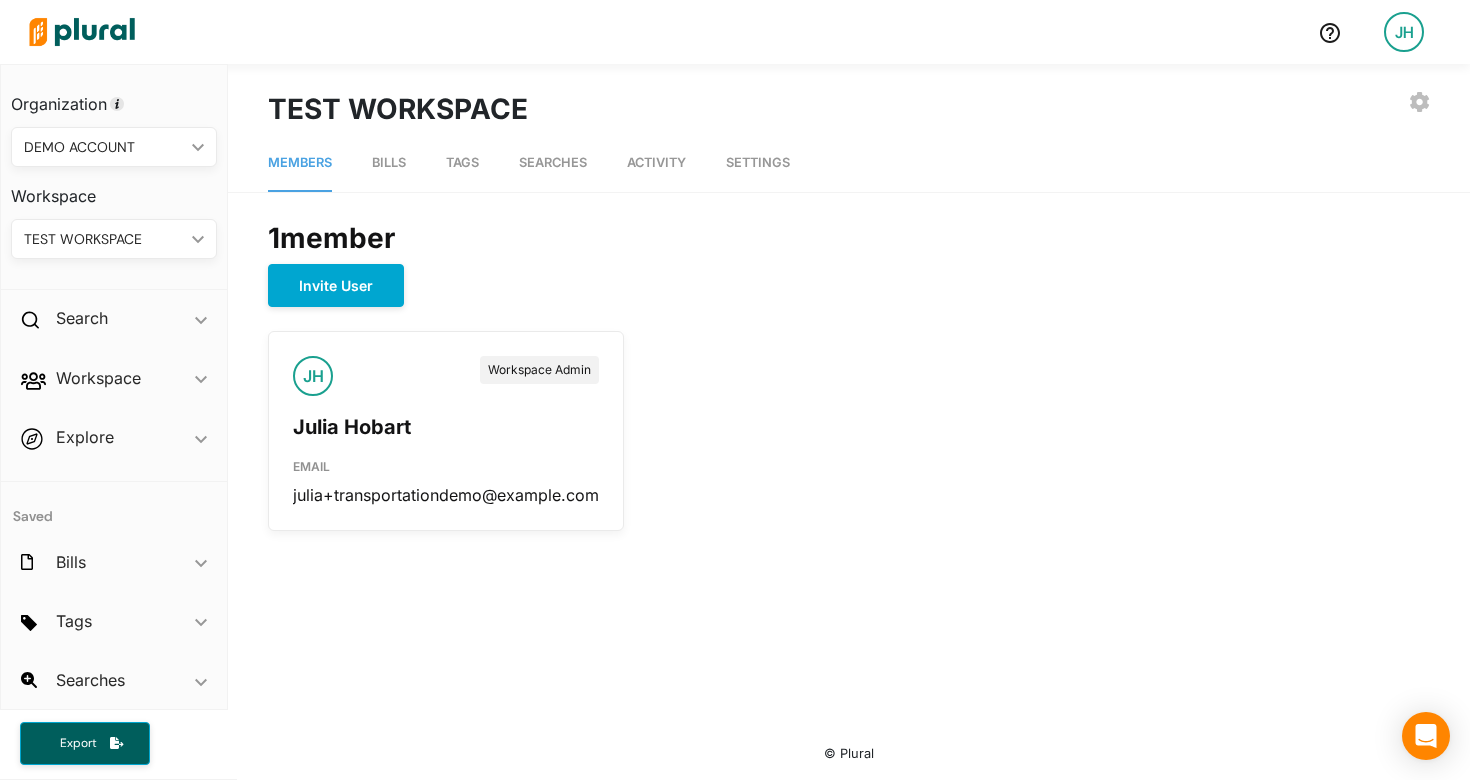 click on "JH" at bounding box center (1404, 32) 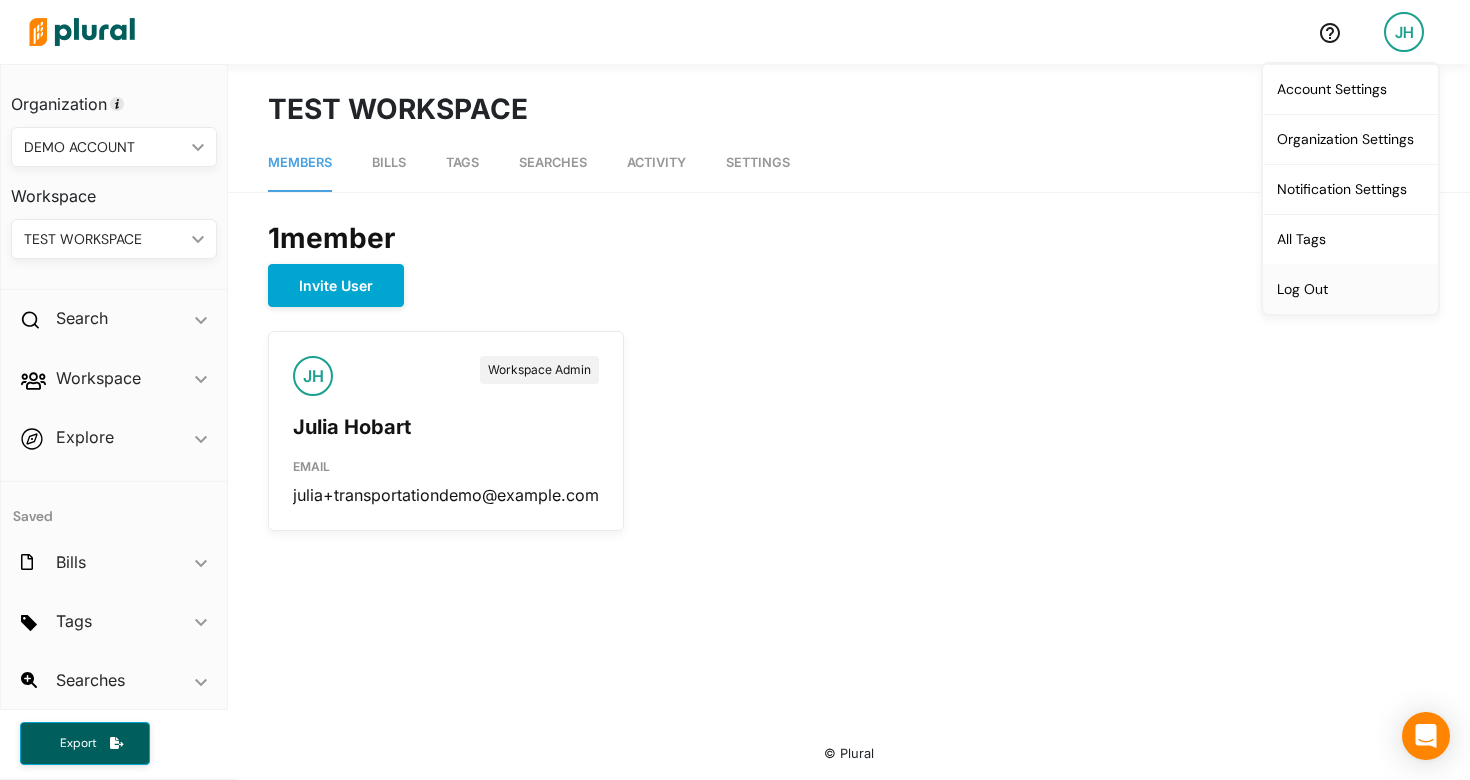 click on "Log Out" at bounding box center (1350, 289) 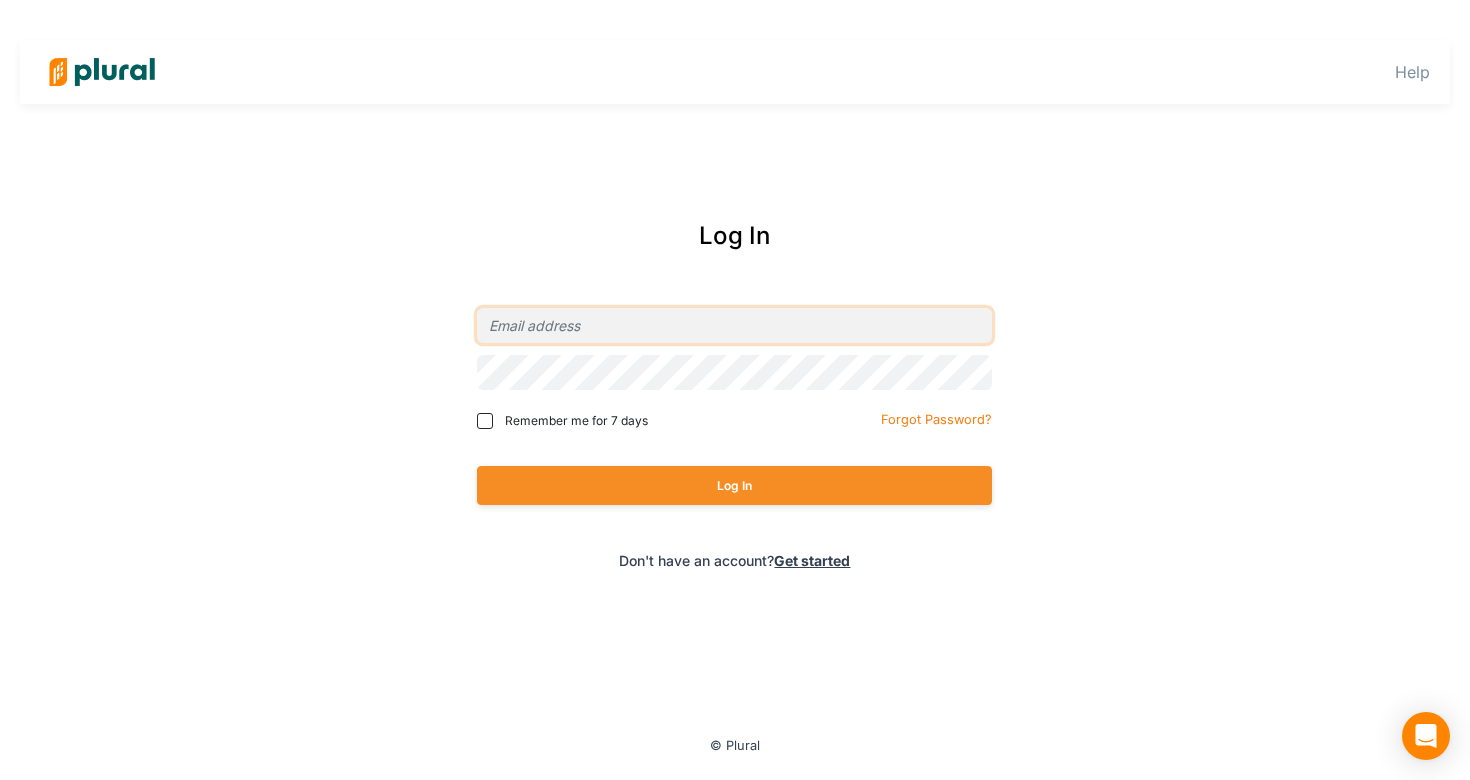 click at bounding box center (734, 325) 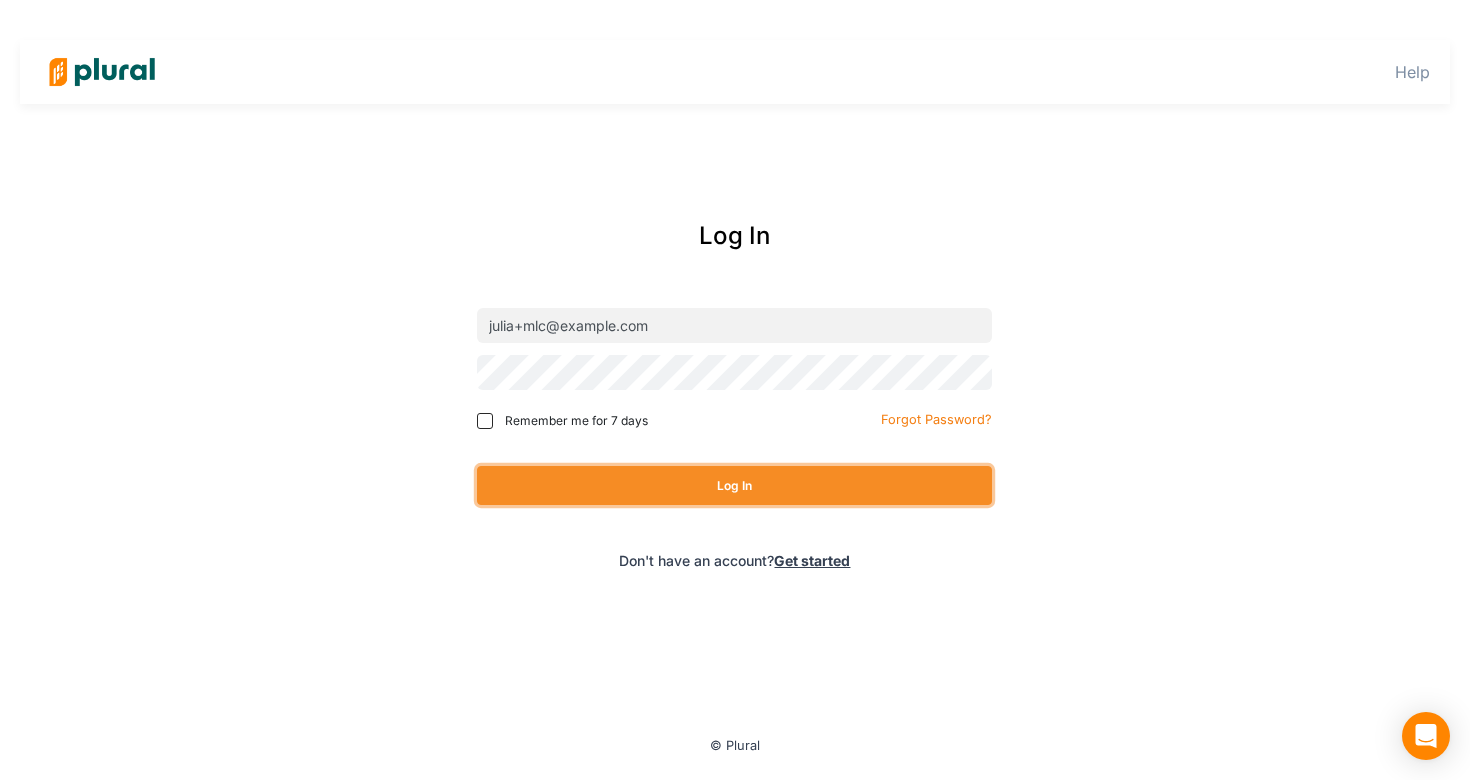 click on "Log In" at bounding box center (734, 485) 